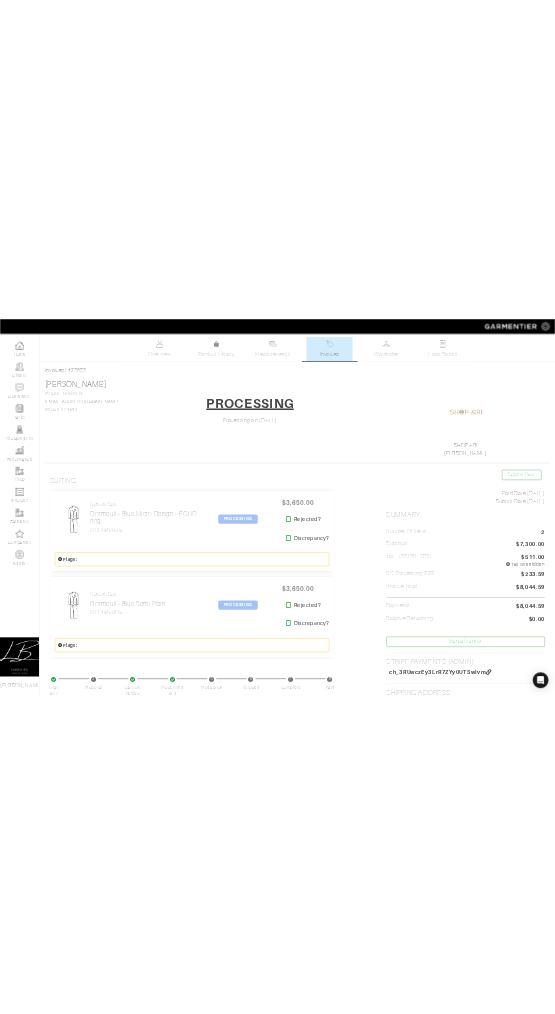 scroll, scrollTop: 0, scrollLeft: 0, axis: both 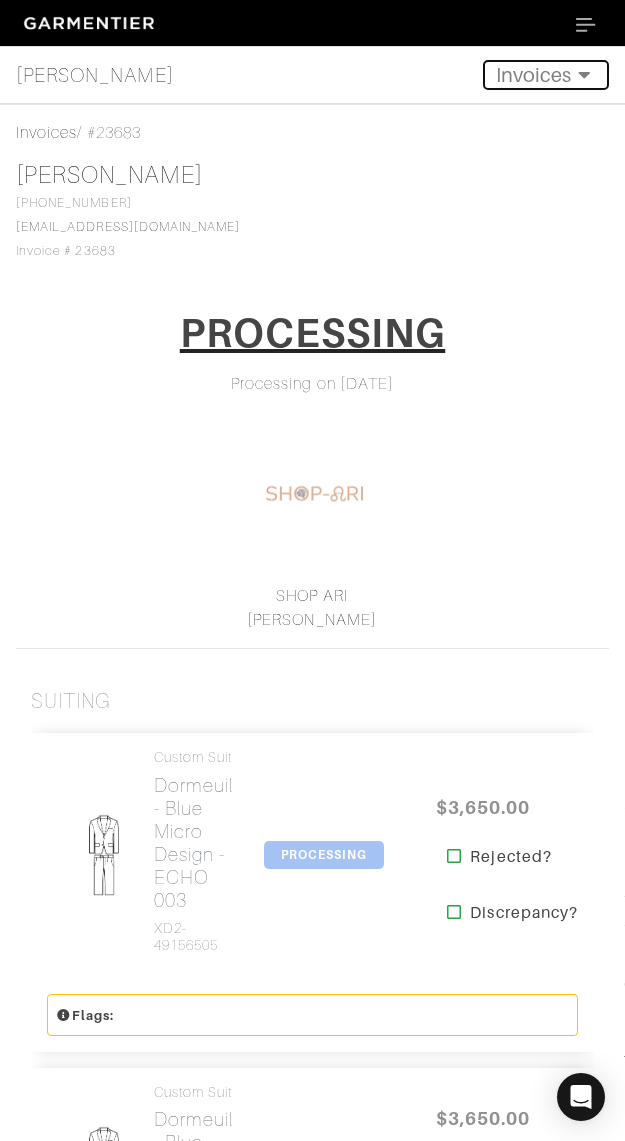 click on "Invoices" at bounding box center (546, 75) 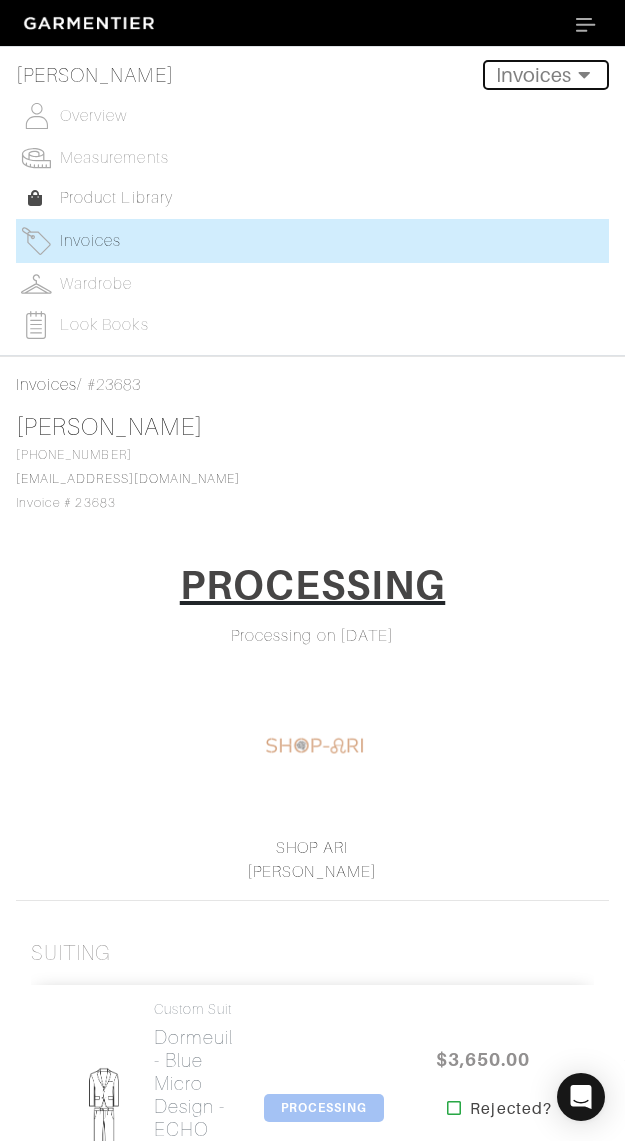 type 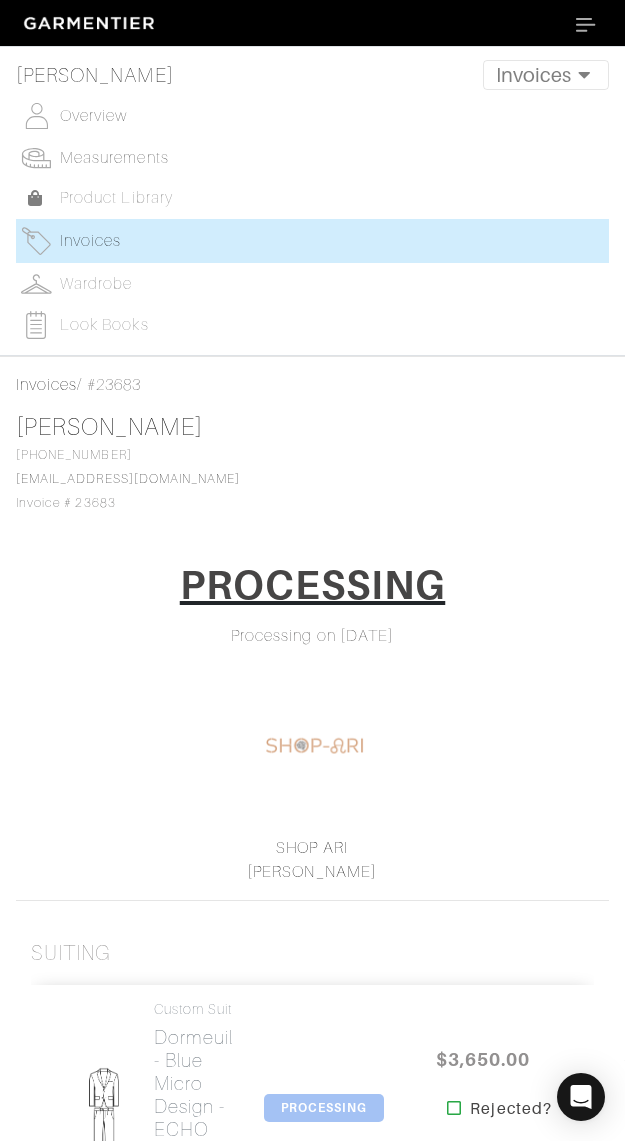 drag, startPoint x: 138, startPoint y: 153, endPoint x: 157, endPoint y: 128, distance: 31.400637 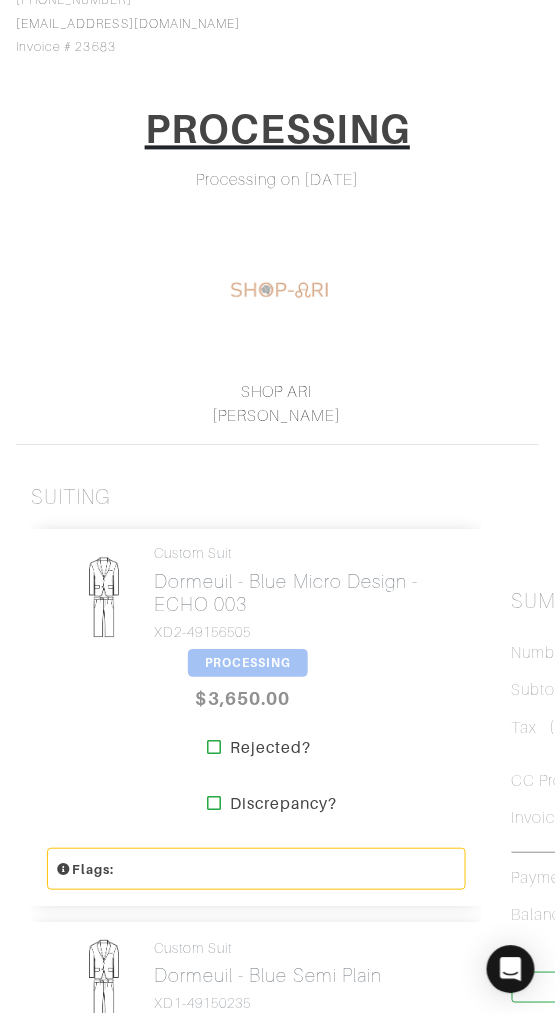 scroll, scrollTop: 462, scrollLeft: 0, axis: vertical 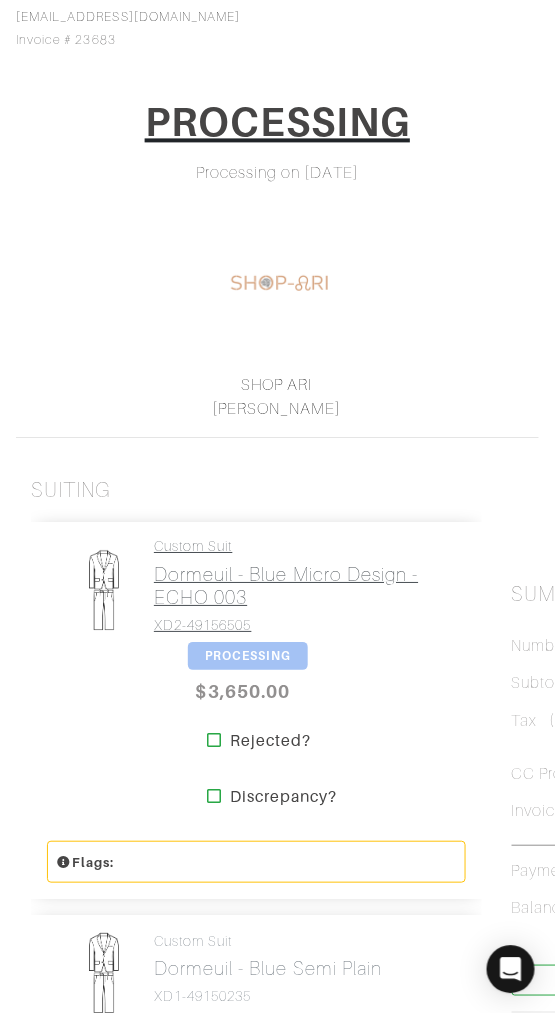 click on "Dormeuil -
Blue Micro Design - ECHO 003" at bounding box center [302, 587] 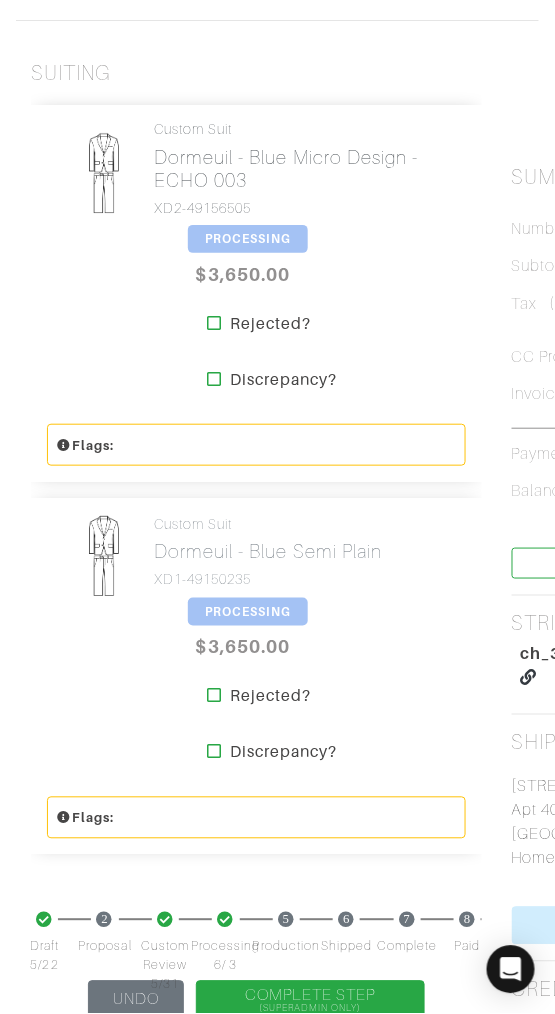 scroll, scrollTop: 881, scrollLeft: 0, axis: vertical 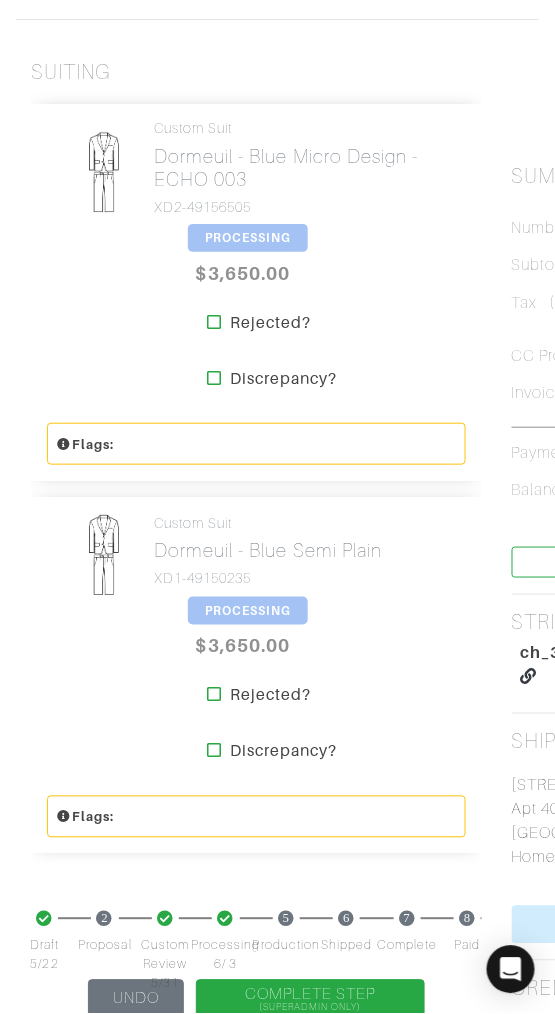 click on "Custom Suit
Dormeuil -
Blue Semi Plain
XD1-49150235
PROCESSING
$3,650.00
Rejected?
Discrepancy?
Change Garment Status
× Close
New status
Draft
Proposal
Custom Review
Processing
Production
Shipped
Complete
Tailoring
Received
Cancelled
Returned
Unavailable
Returning
Kept" at bounding box center [256, 638] 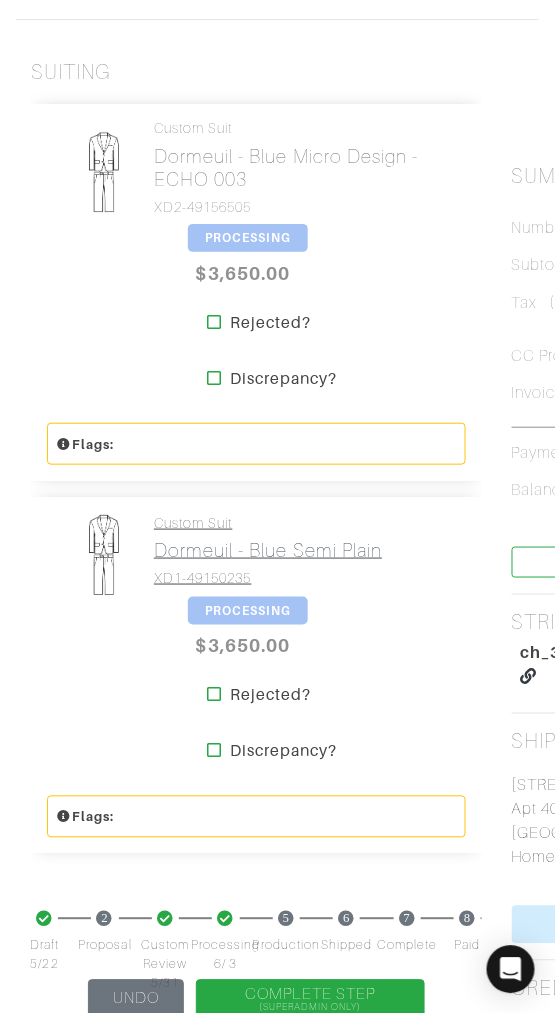 click on "Dormeuil -
Blue Semi Plain" at bounding box center (268, 550) 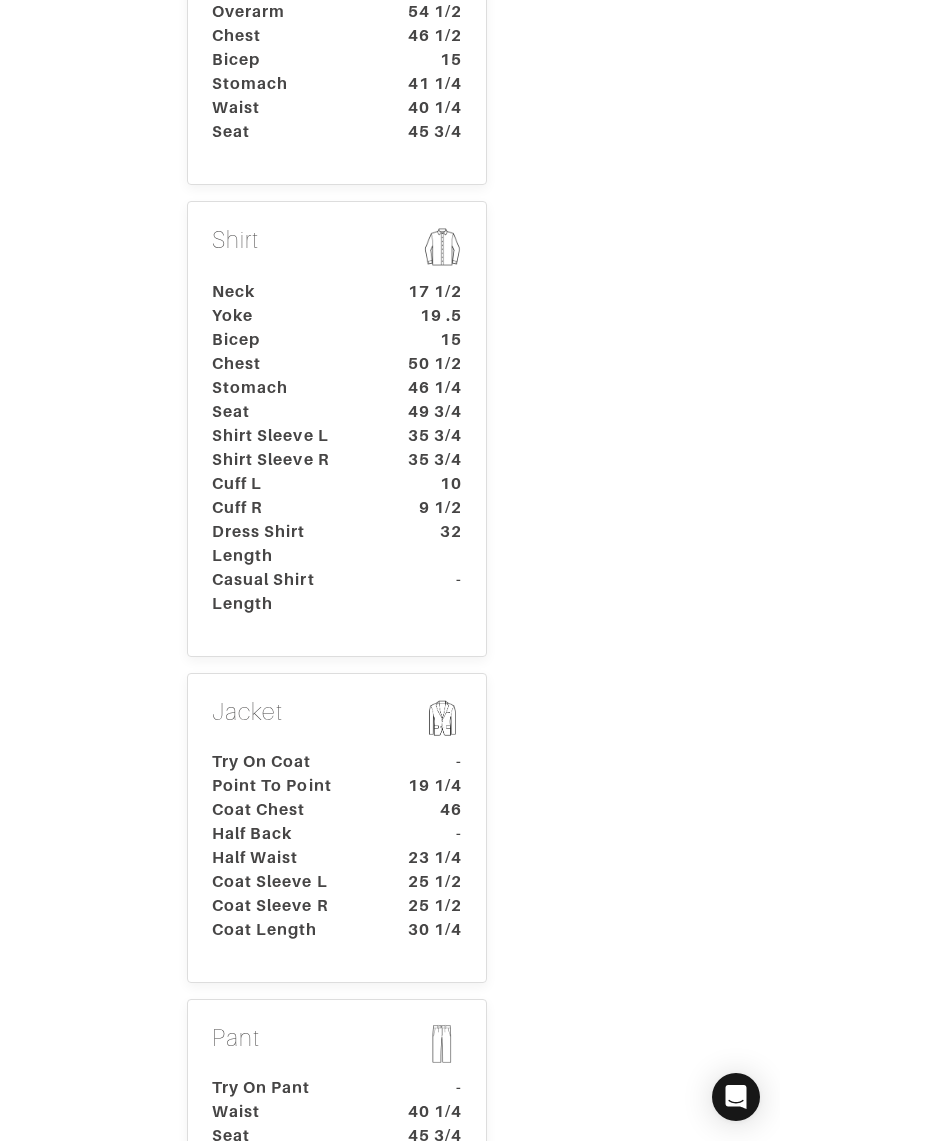 scroll, scrollTop: 481, scrollLeft: 0, axis: vertical 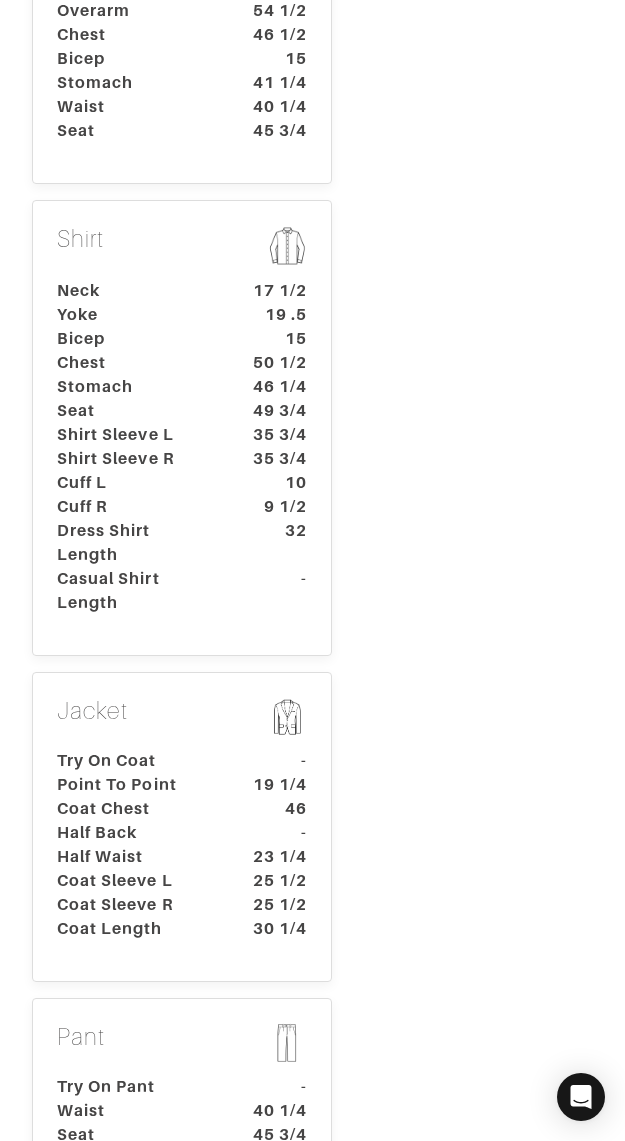 click on "Jacket" at bounding box center [182, 719] 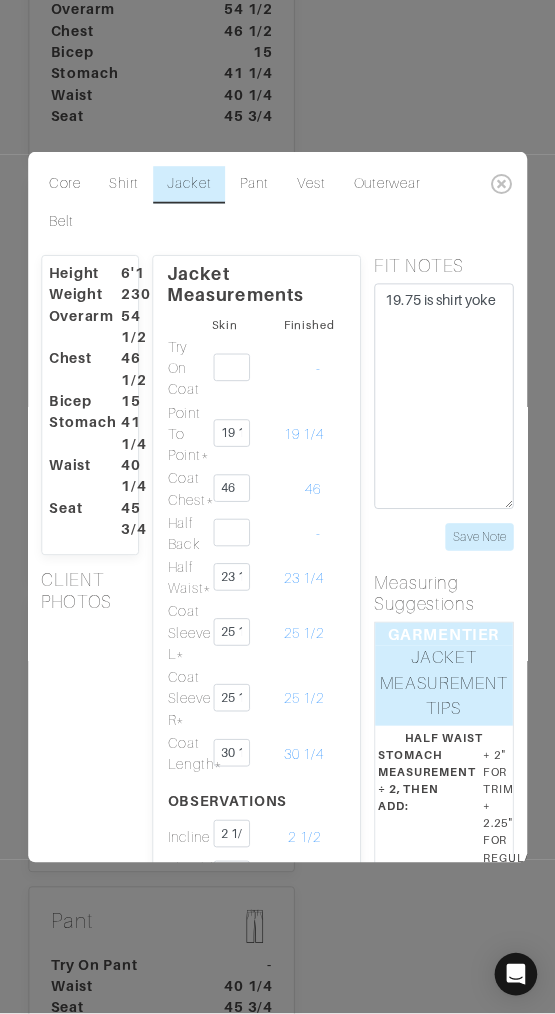 scroll, scrollTop: 481, scrollLeft: 0, axis: vertical 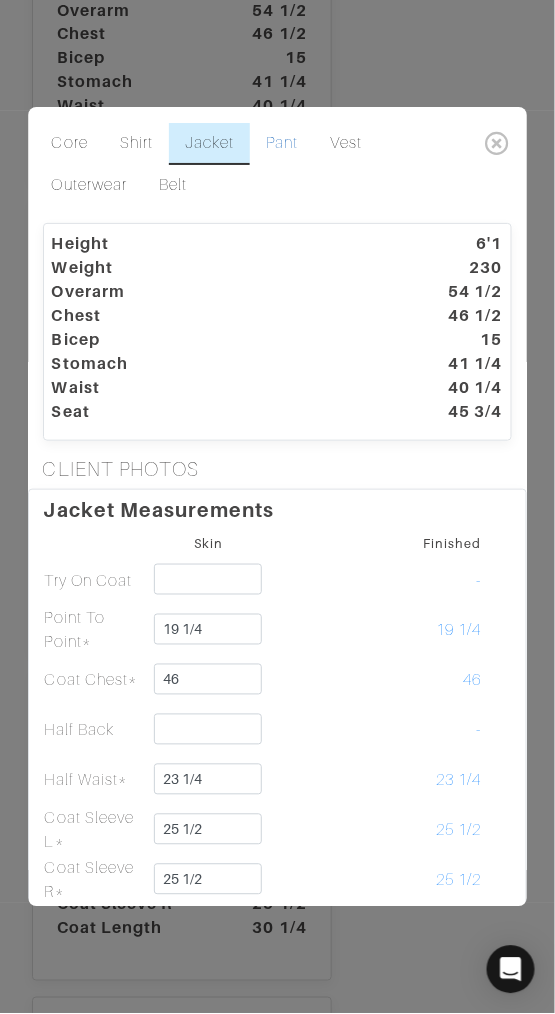 click on "Pant" at bounding box center (283, 144) 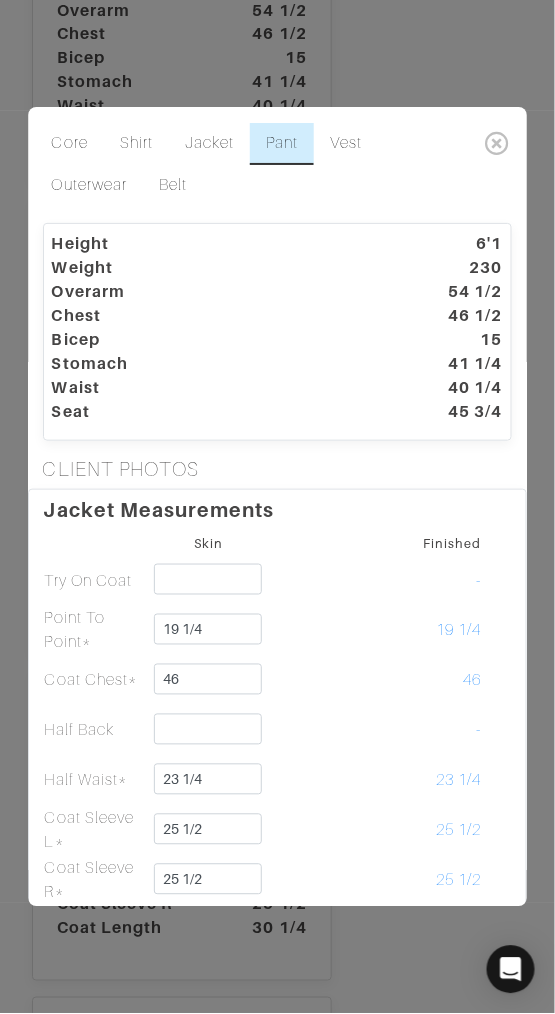 click on "Pant" at bounding box center [283, 144] 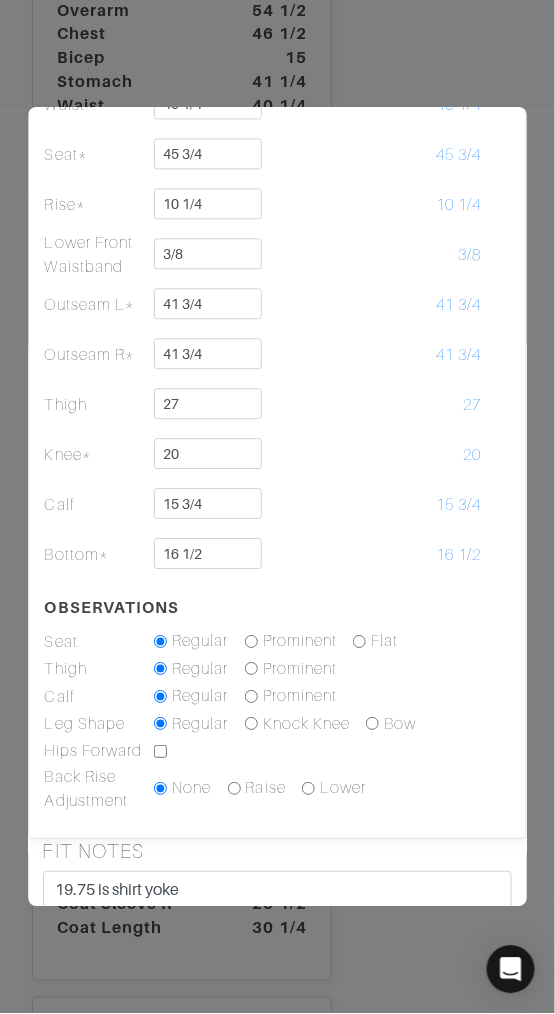 scroll, scrollTop: 551, scrollLeft: 0, axis: vertical 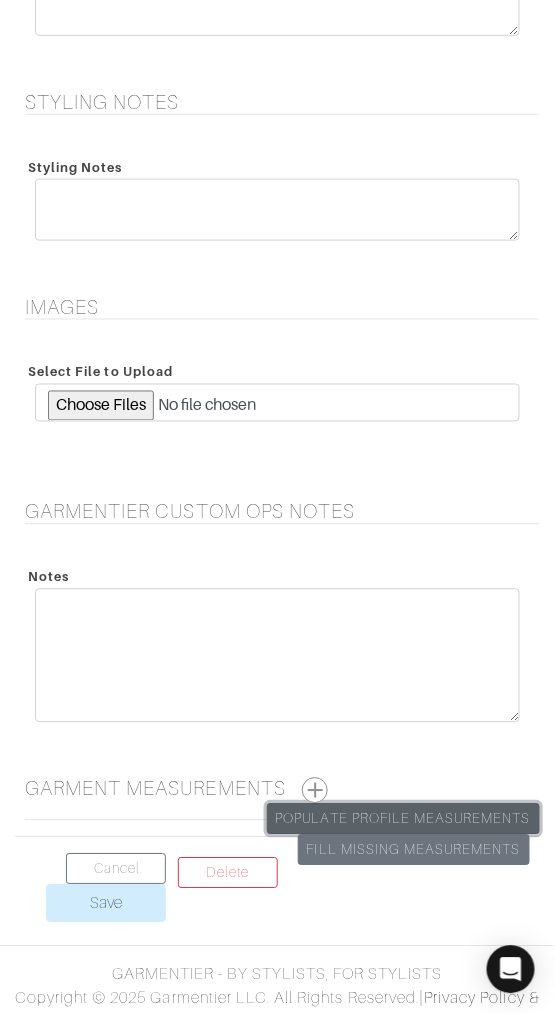 drag, startPoint x: 407, startPoint y: 812, endPoint x: 406, endPoint y: 796, distance: 16.03122 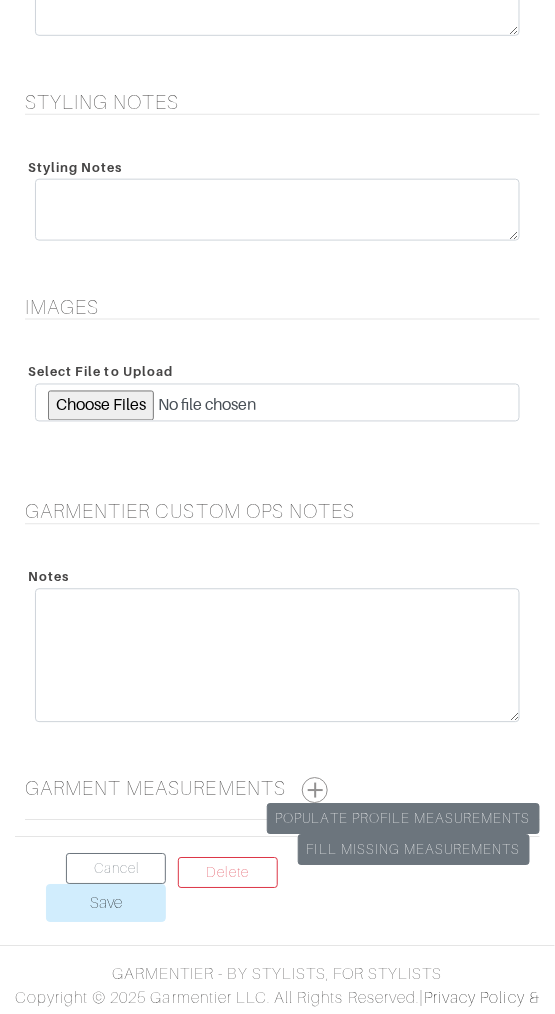 scroll, scrollTop: 0, scrollLeft: 0, axis: both 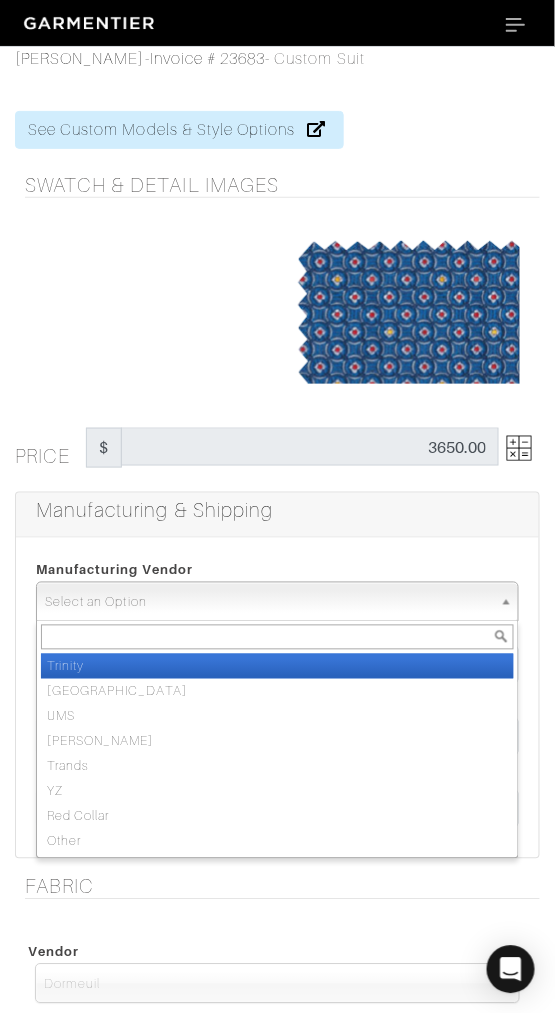 click on "Select an Option" at bounding box center [268, 603] 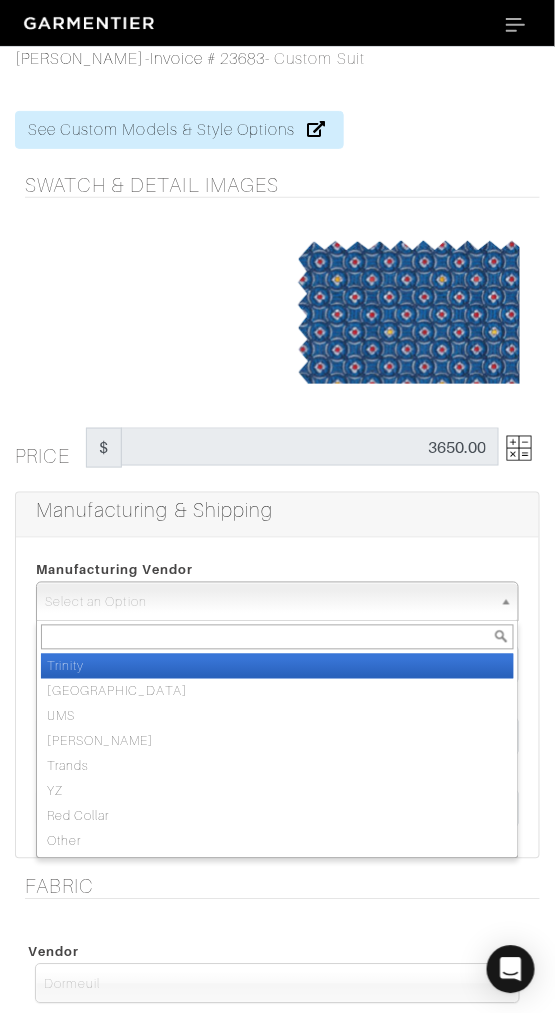 click on "Trinity" at bounding box center [277, 666] 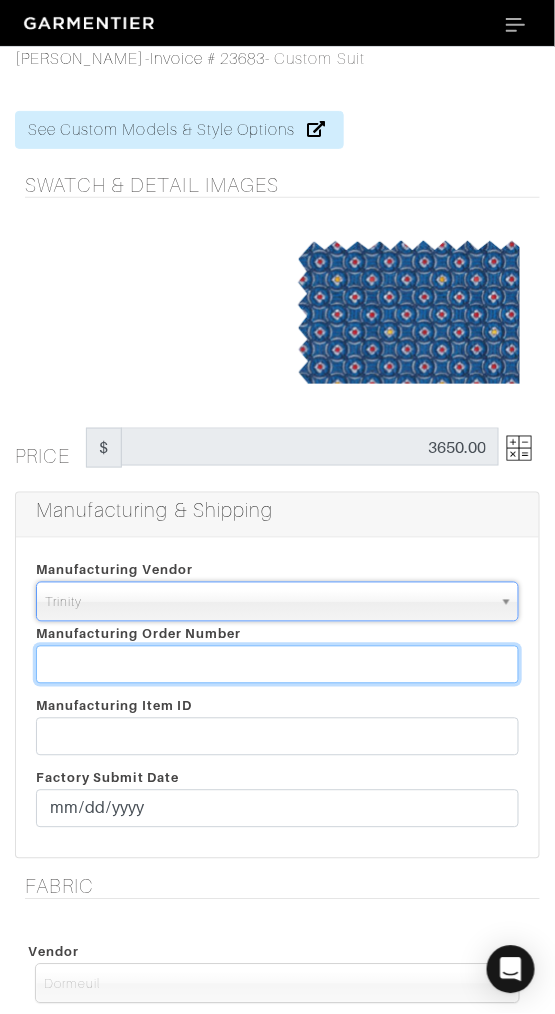 click at bounding box center [277, 665] 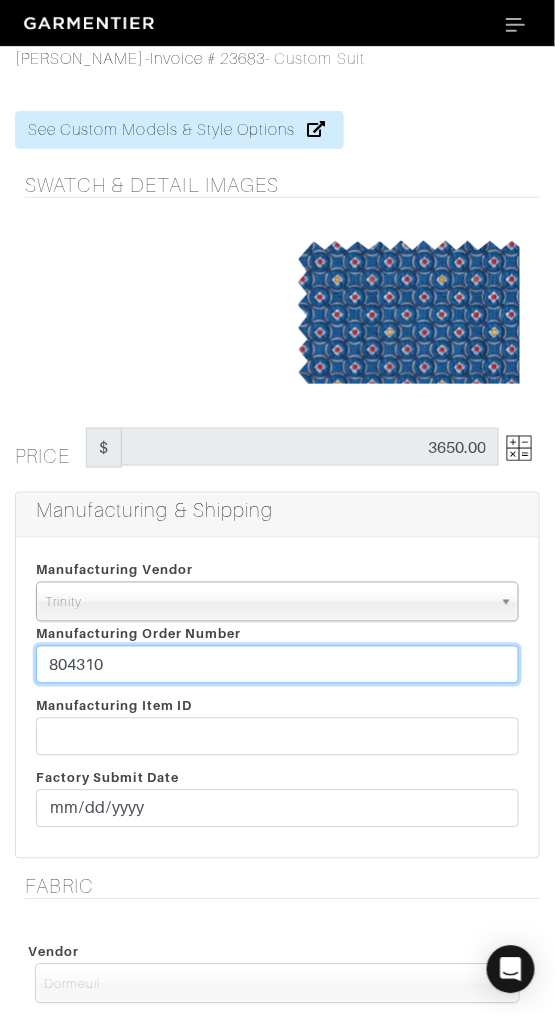 type on "804310" 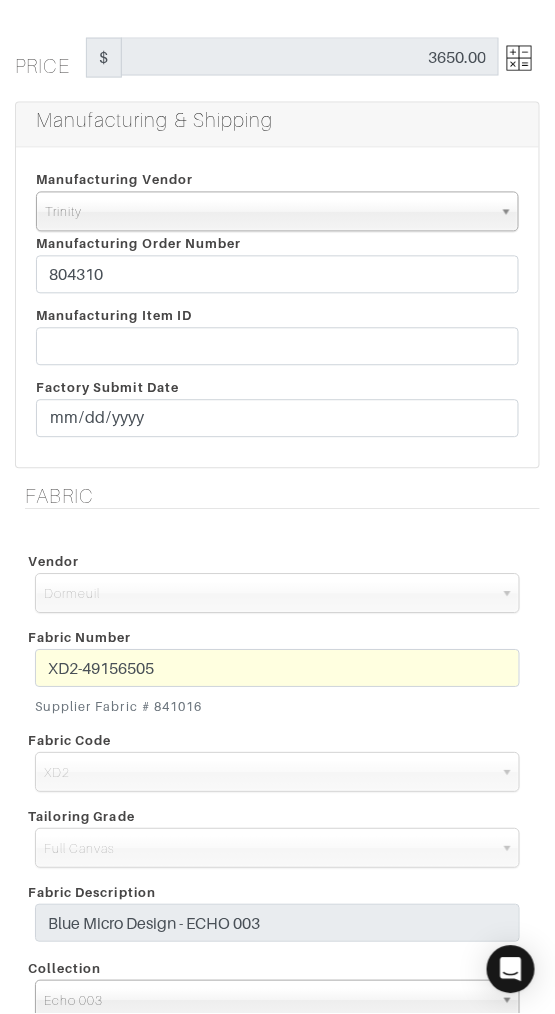 scroll, scrollTop: 396, scrollLeft: 0, axis: vertical 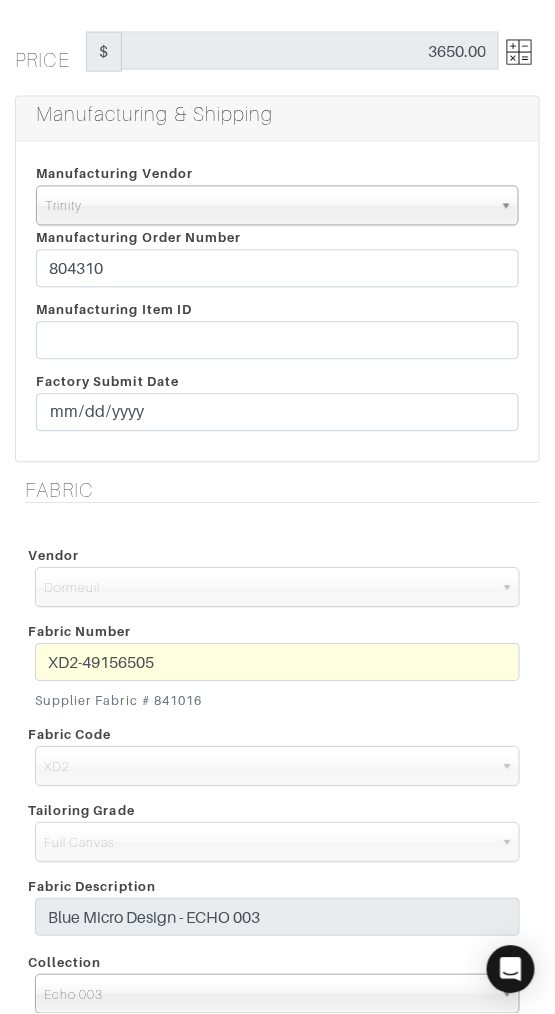 drag, startPoint x: 153, startPoint y: 704, endPoint x: 473, endPoint y: 663, distance: 322.61588 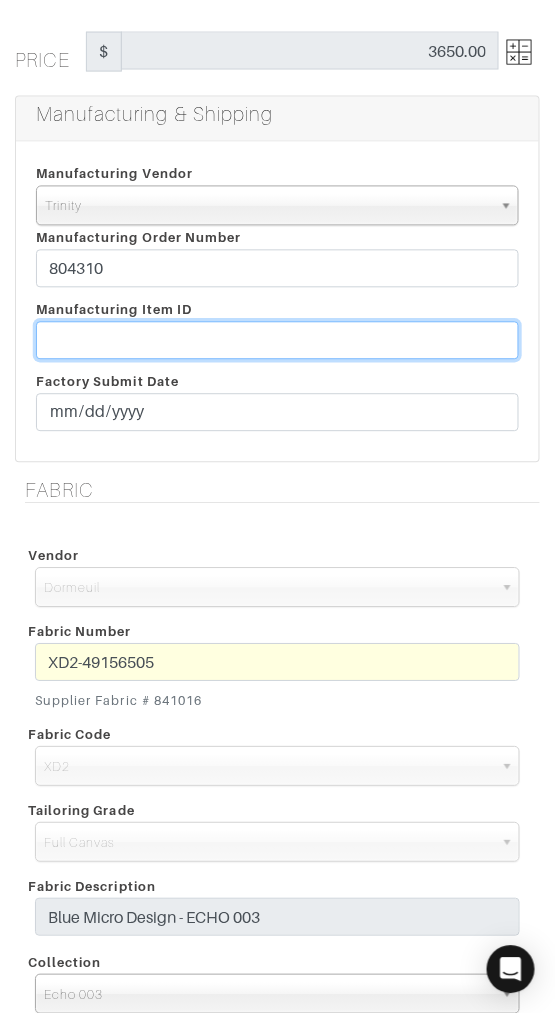 click at bounding box center (277, 341) 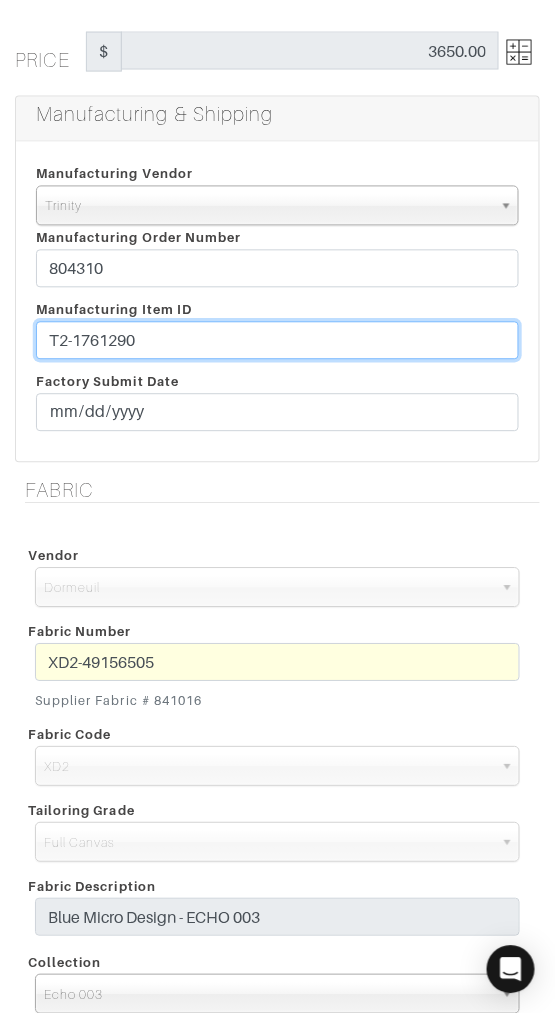 type on "T2-1761290" 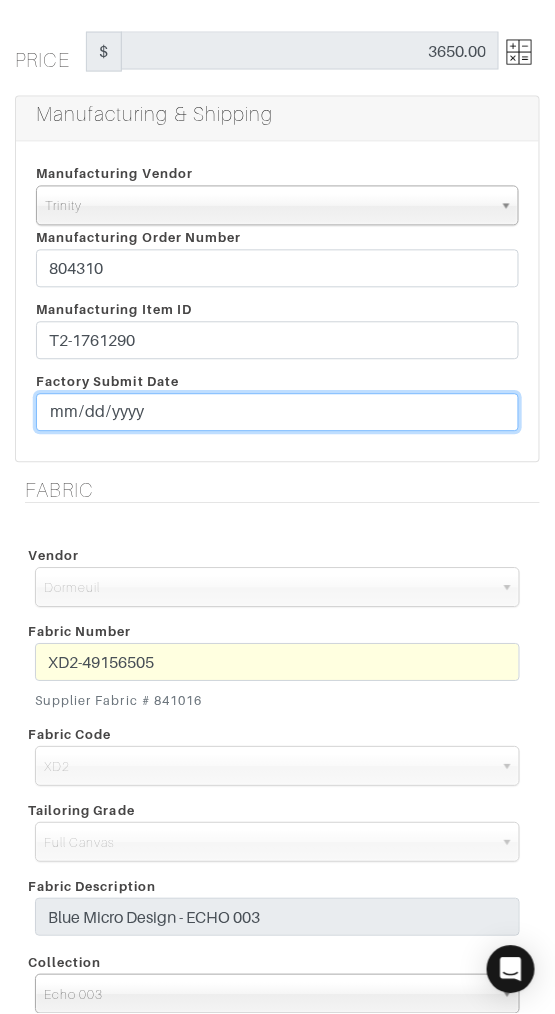 click at bounding box center (277, 413) 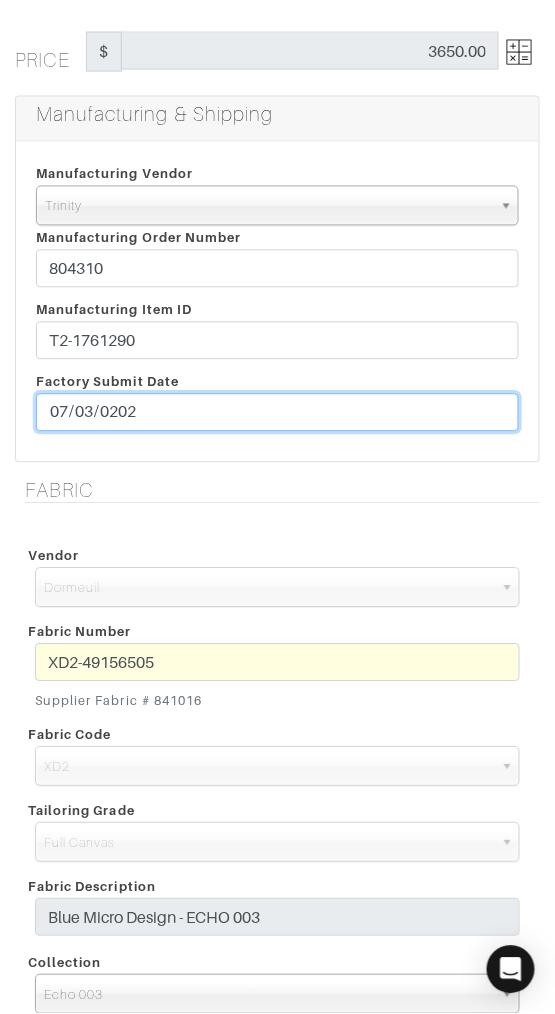 type on "[DATE]" 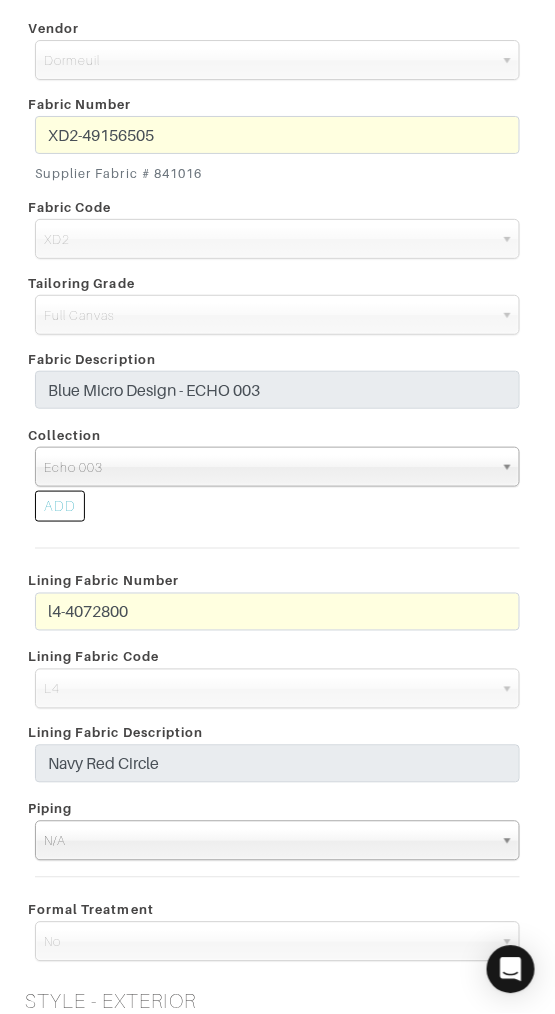 scroll, scrollTop: 951, scrollLeft: 0, axis: vertical 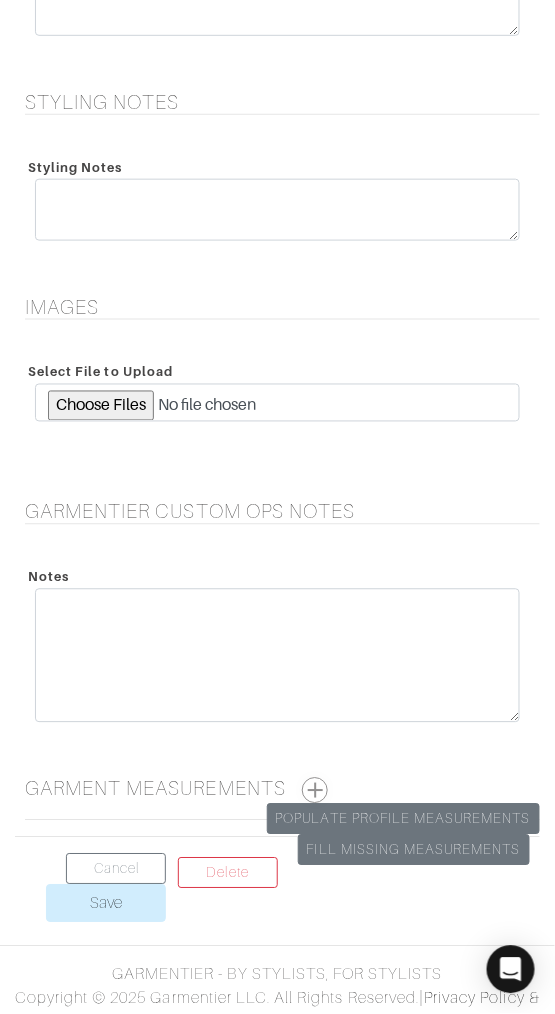 click at bounding box center [315, 791] 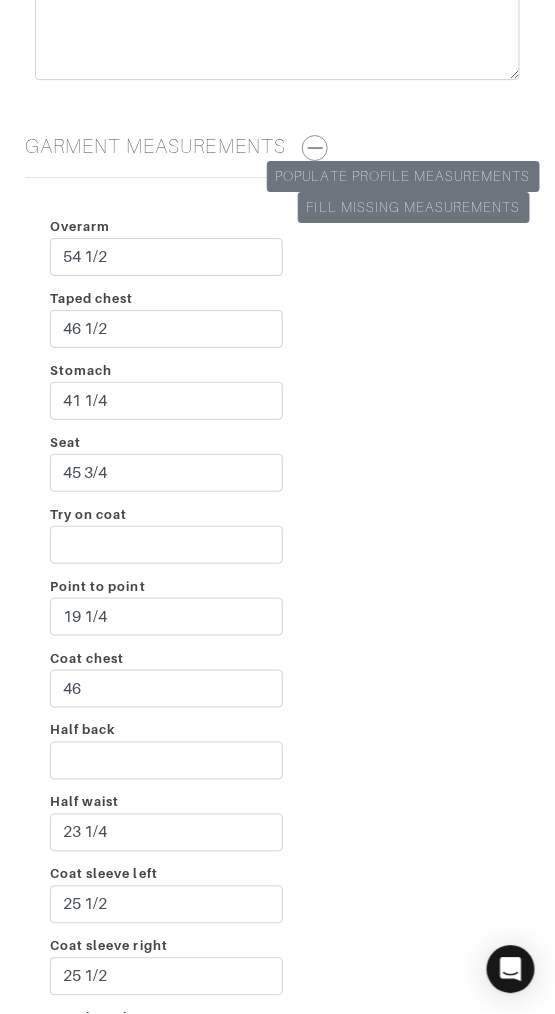 scroll, scrollTop: 5071, scrollLeft: 0, axis: vertical 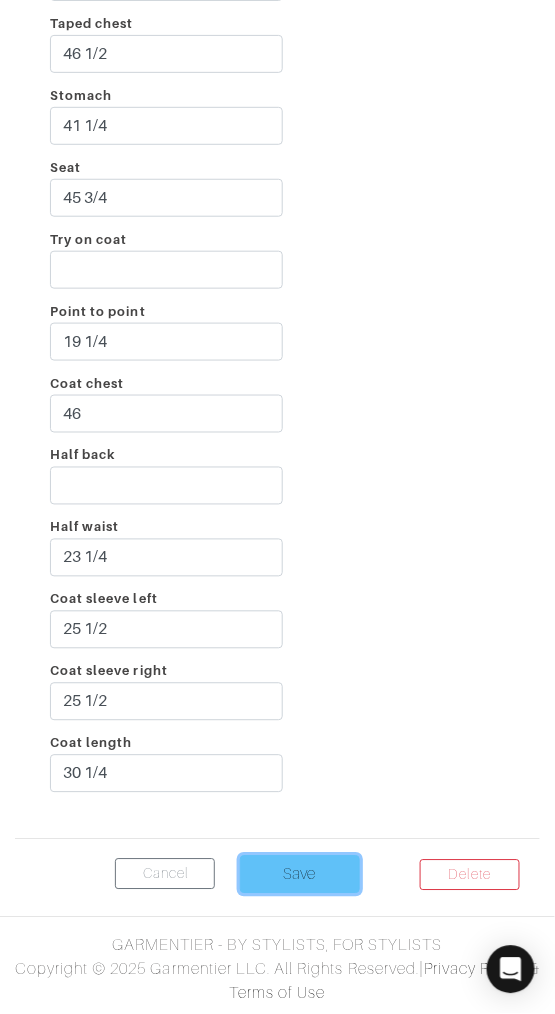 click on "Save" at bounding box center (300, 875) 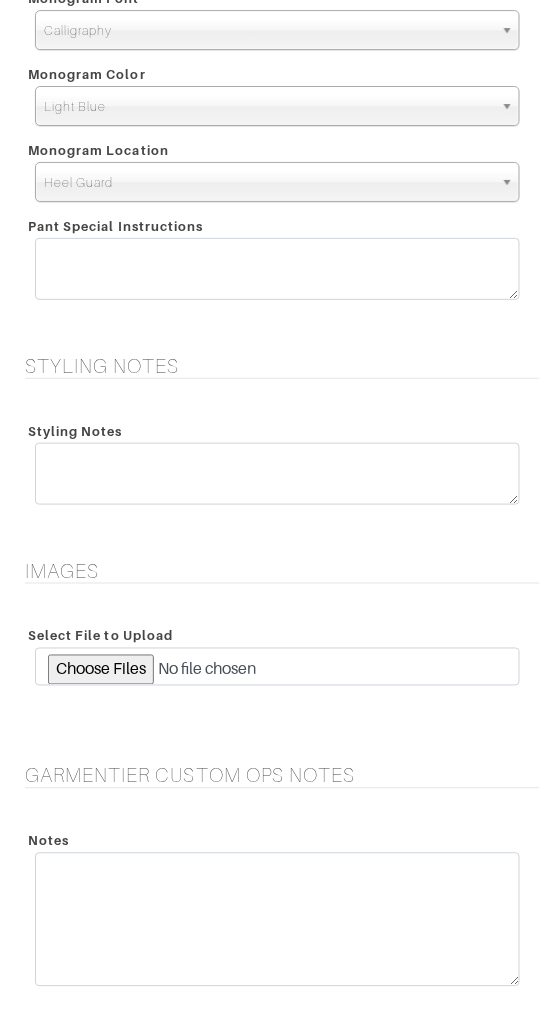 scroll, scrollTop: 4152, scrollLeft: 0, axis: vertical 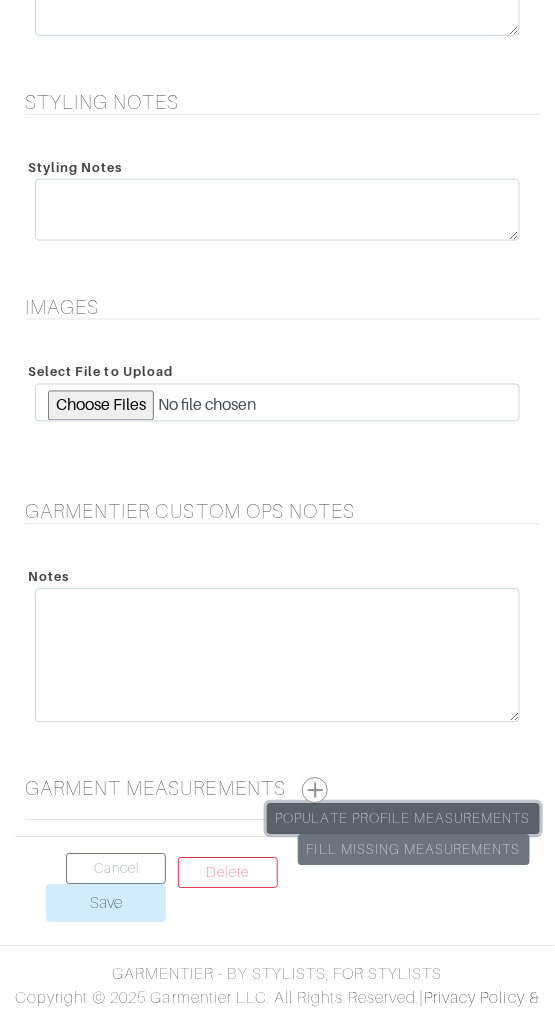 click on "Populate Profile Measurements" at bounding box center [403, 819] 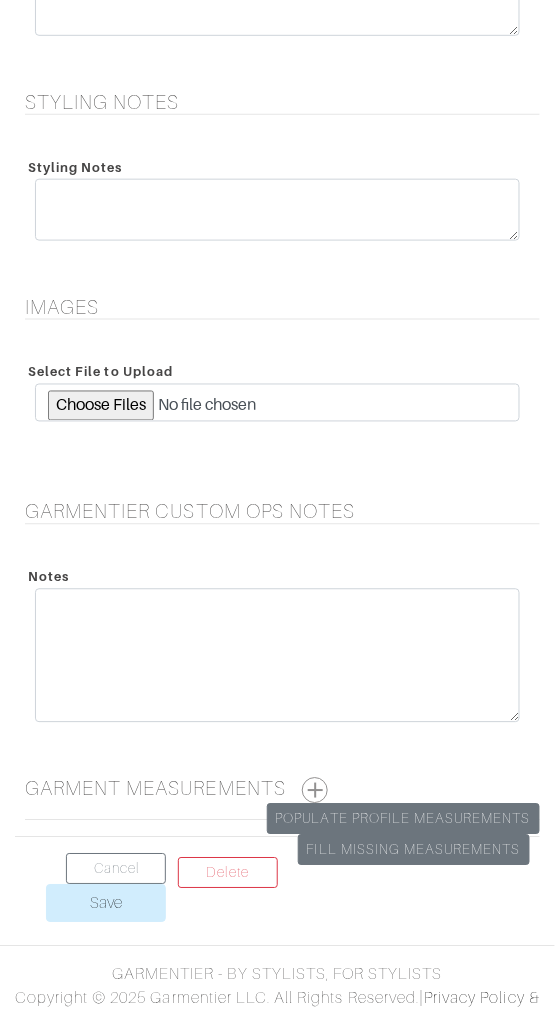 scroll, scrollTop: 0, scrollLeft: 0, axis: both 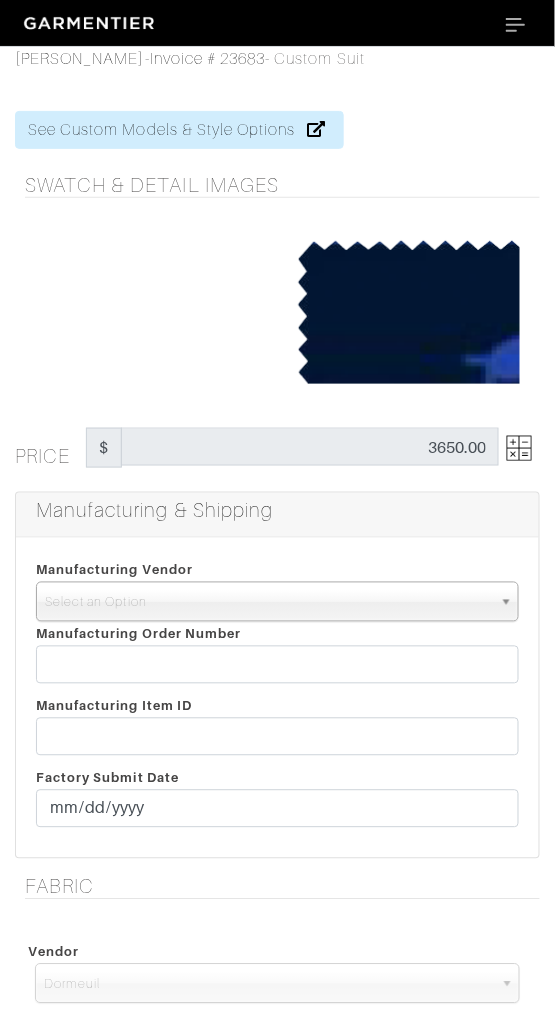drag, startPoint x: 281, startPoint y: 604, endPoint x: 289, endPoint y: 635, distance: 32.01562 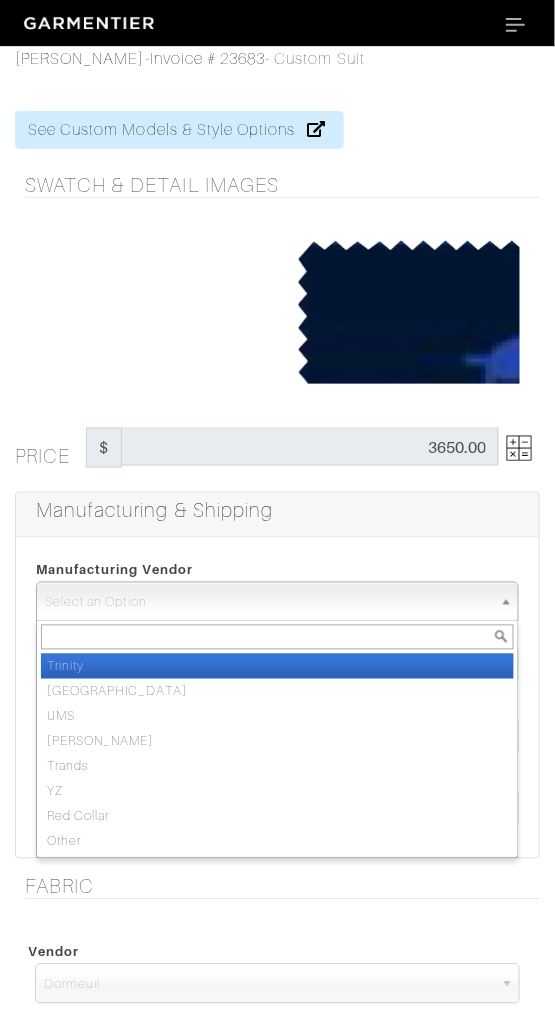 click on "Trinity" at bounding box center (277, 666) 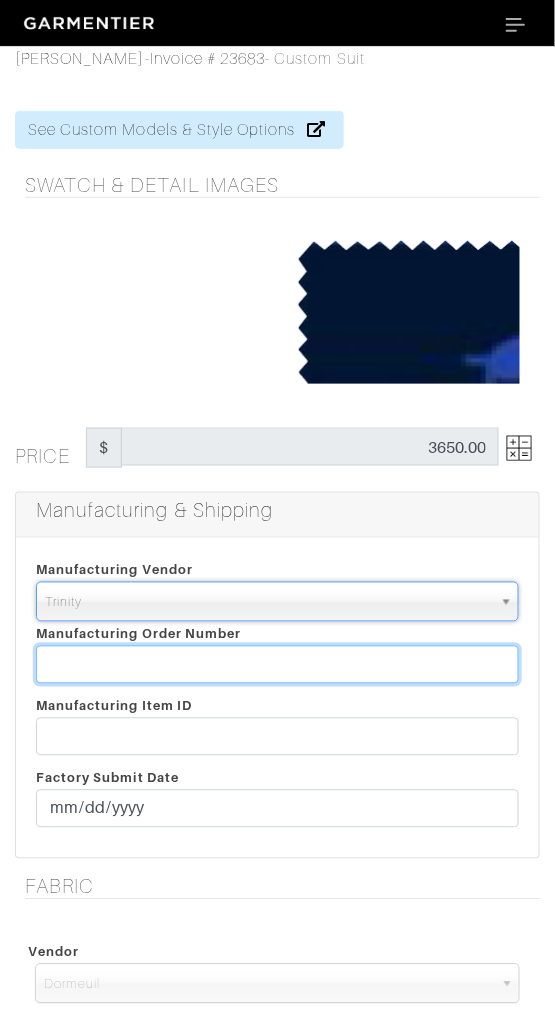click at bounding box center [277, 665] 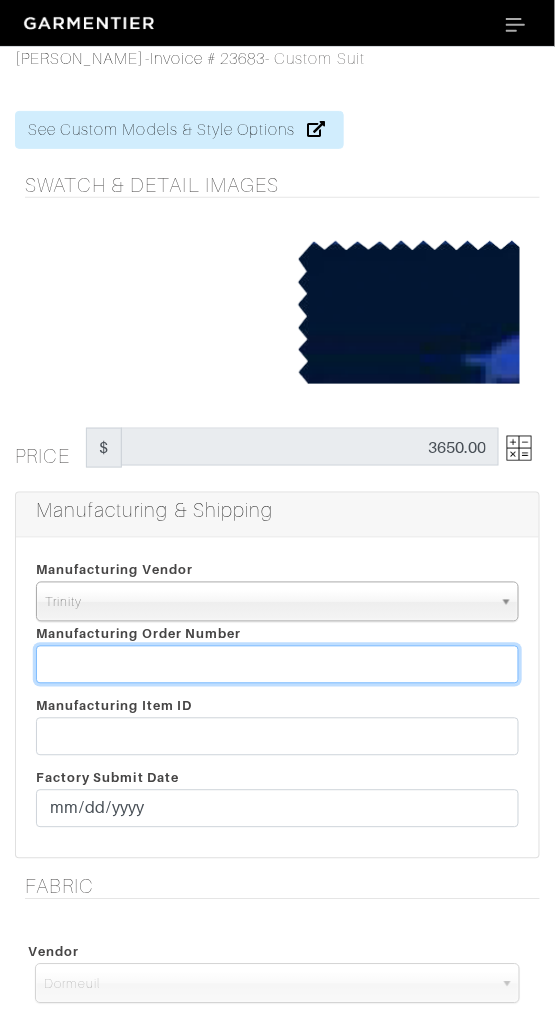 paste on "804310" 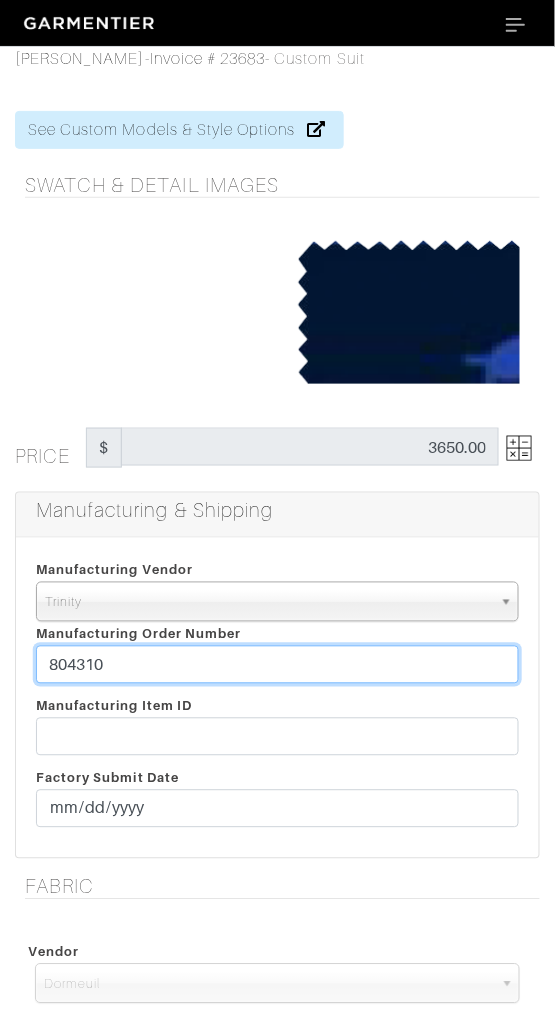 type on "804310" 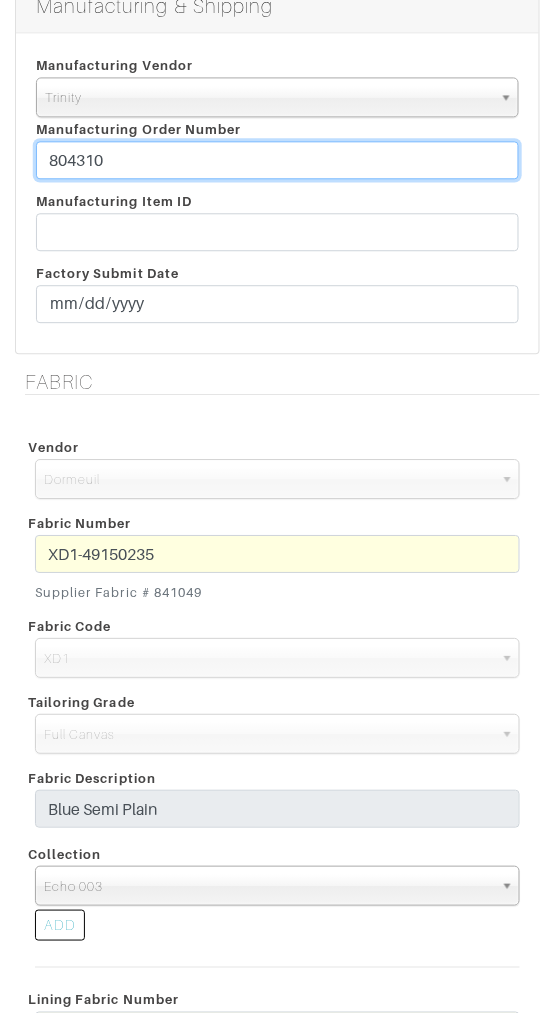 scroll, scrollTop: 510, scrollLeft: 0, axis: vertical 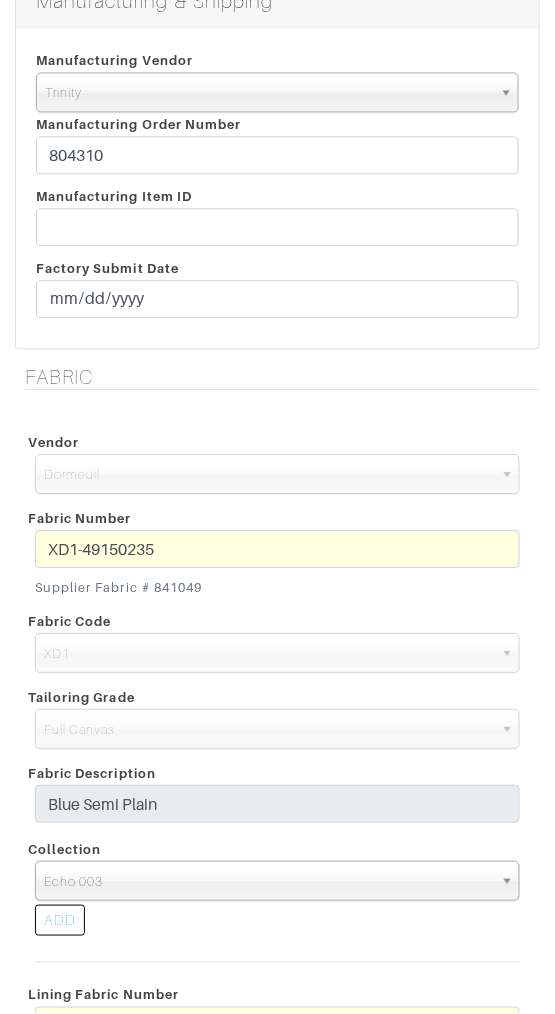 click on "Fabric Number
XD1-49150235
Supplier Fabric # 841049" at bounding box center (277, 553) 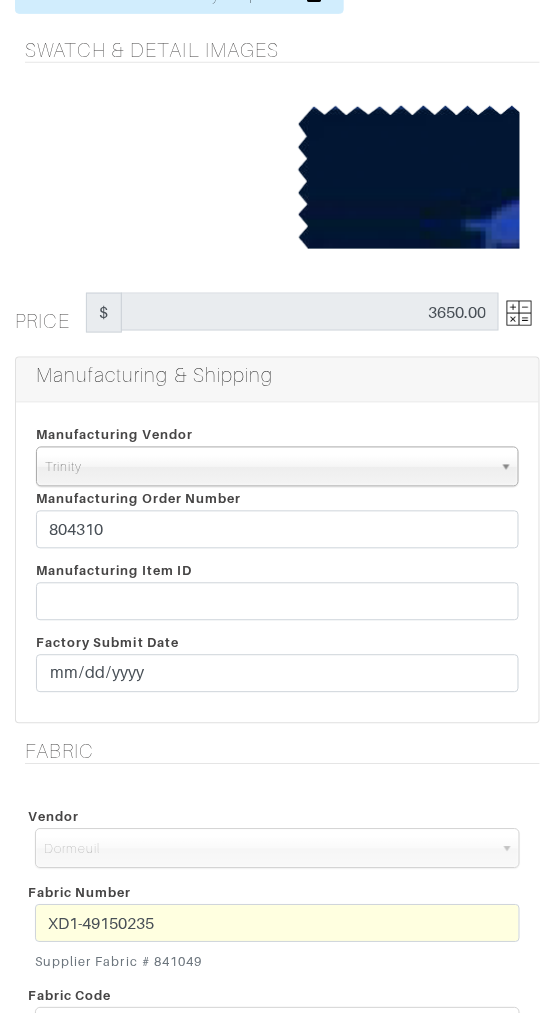 scroll, scrollTop: 126, scrollLeft: 0, axis: vertical 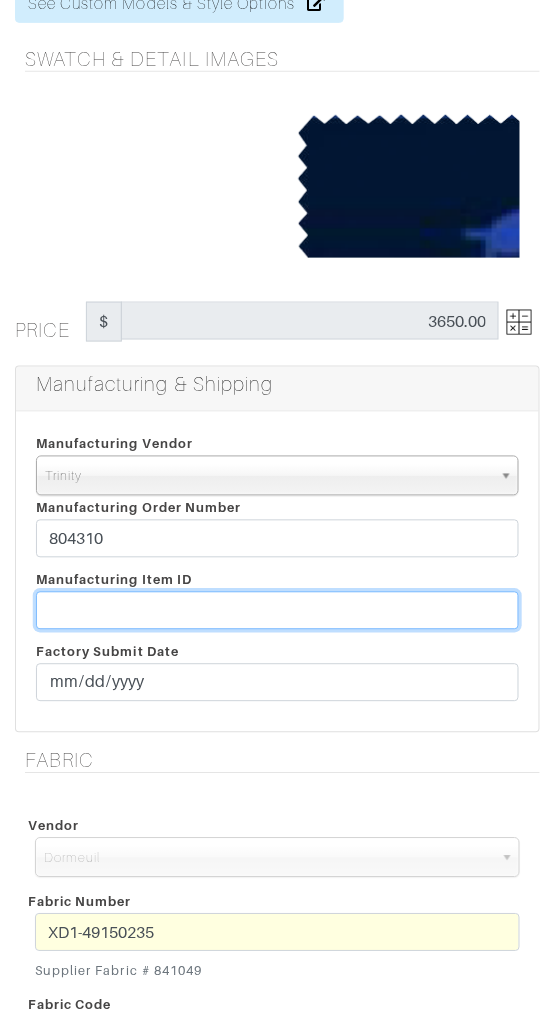 click at bounding box center [277, 611] 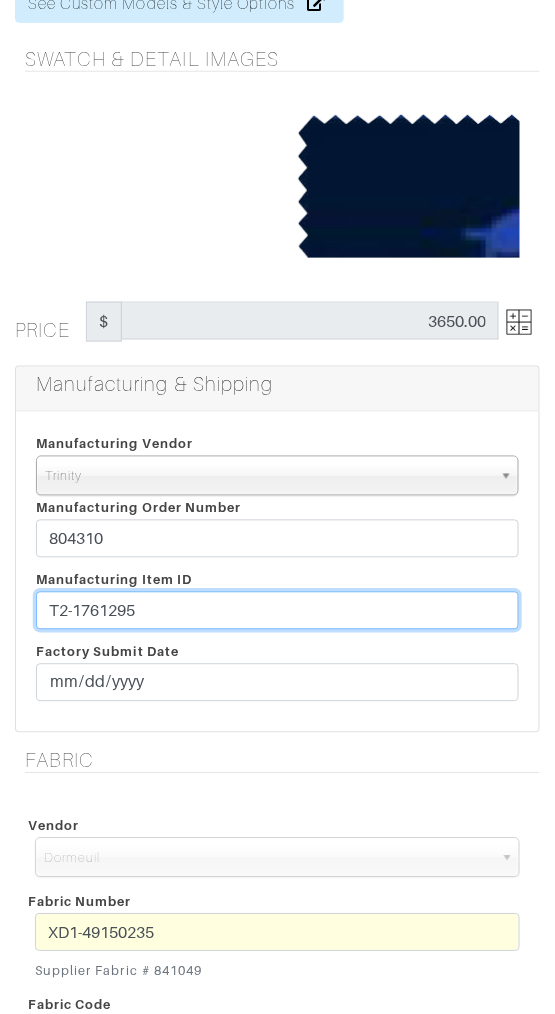 type on "T2-1761295" 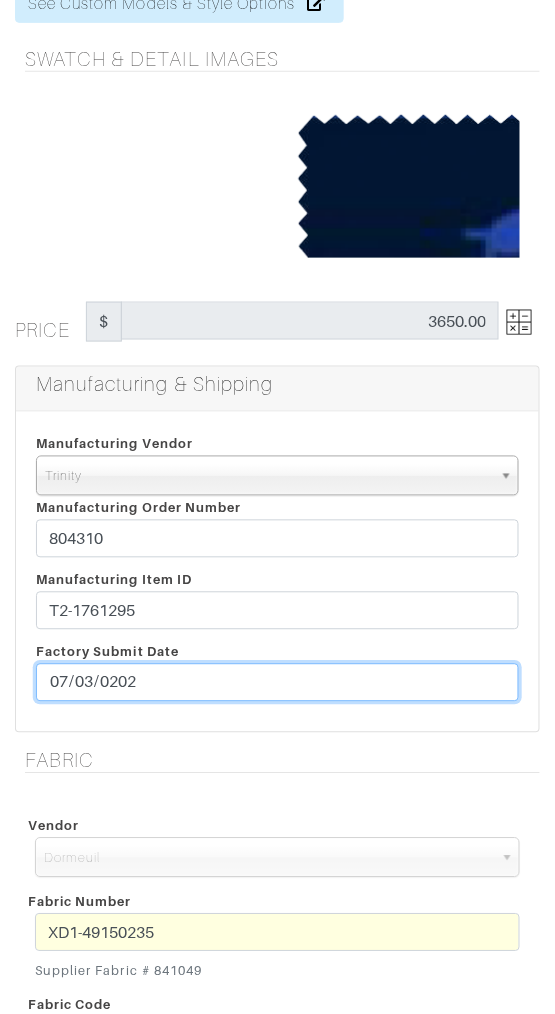 type on "[DATE]" 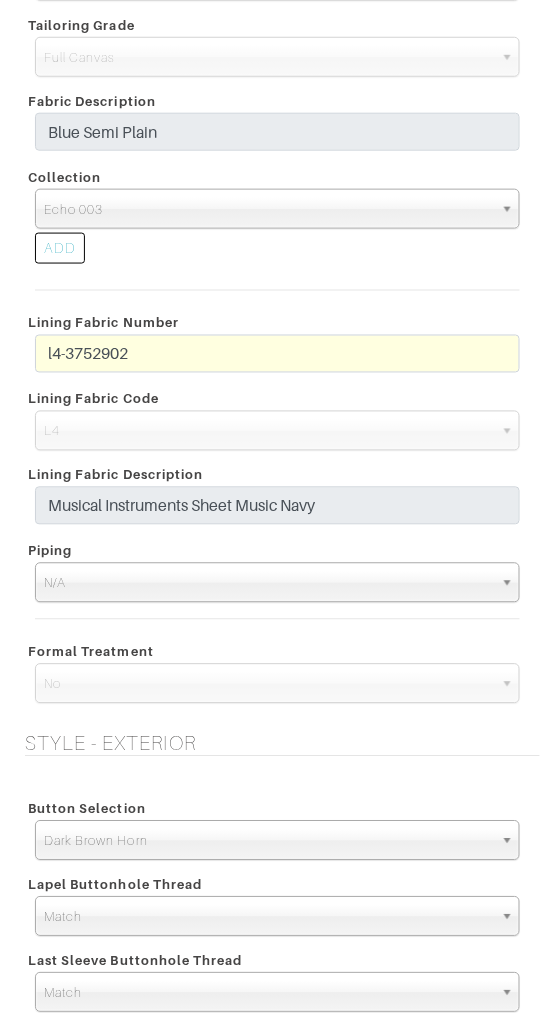 scroll, scrollTop: 1183, scrollLeft: 0, axis: vertical 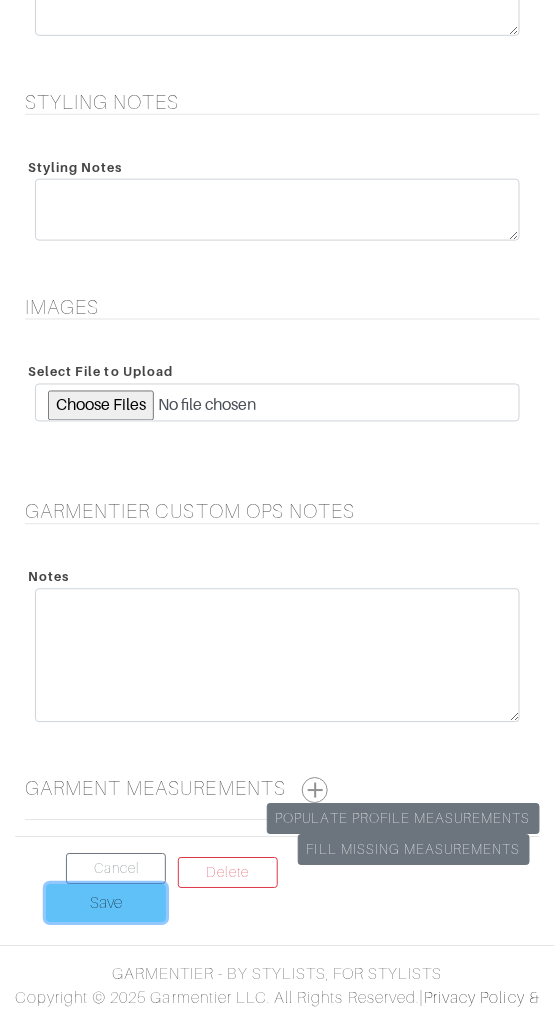 click on "Save" at bounding box center (106, 904) 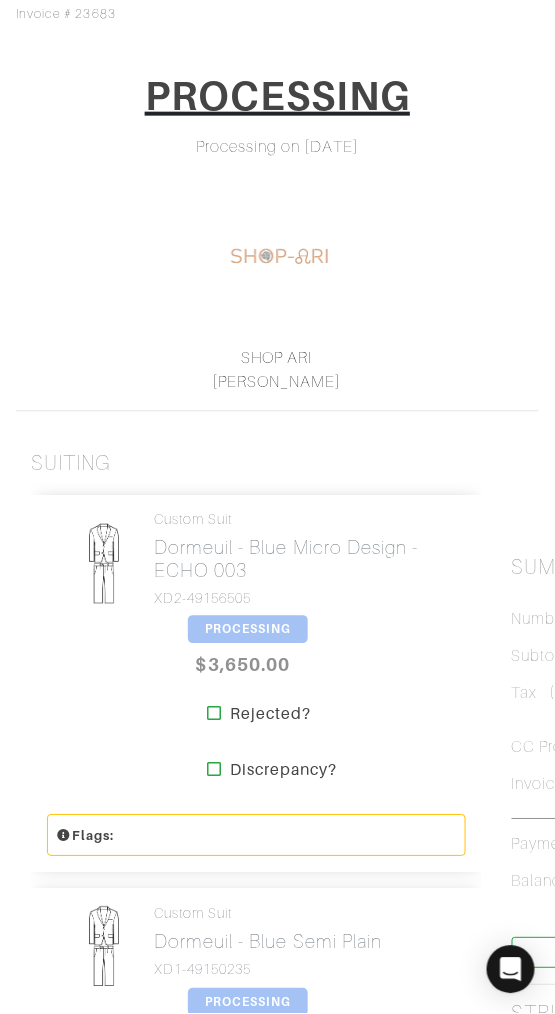 scroll, scrollTop: 261, scrollLeft: 0, axis: vertical 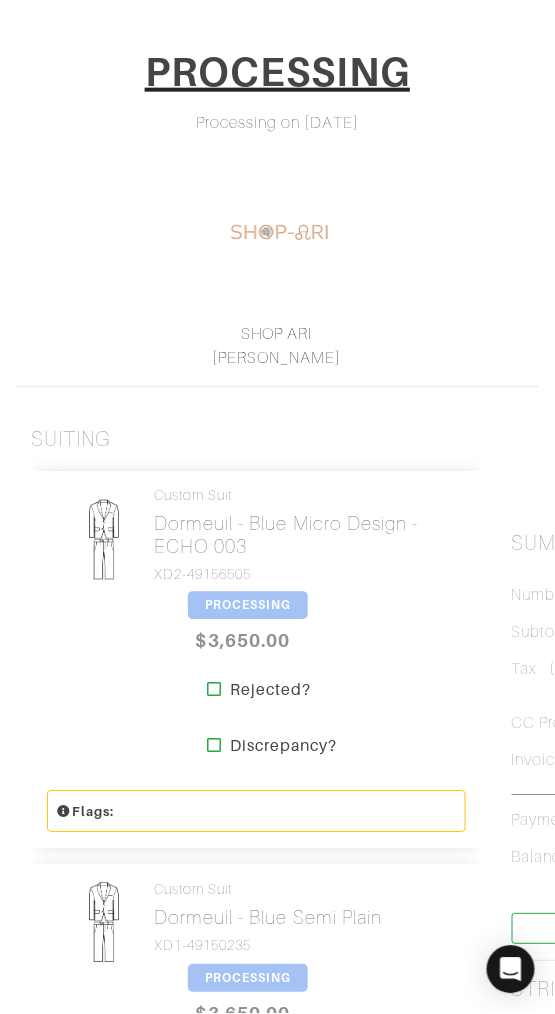 click on "PROCESSING" at bounding box center [248, 606] 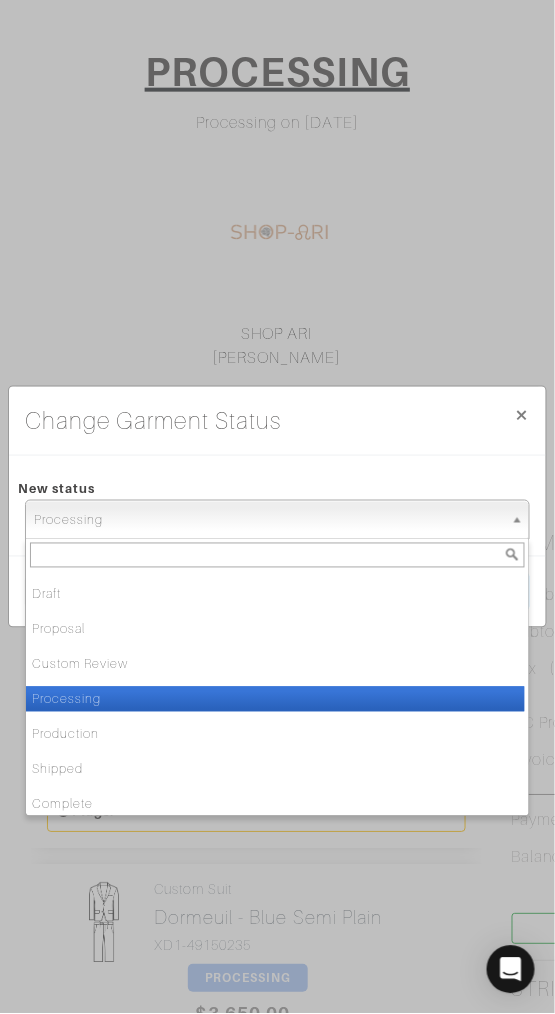 drag, startPoint x: 296, startPoint y: 511, endPoint x: 288, endPoint y: 583, distance: 72.443085 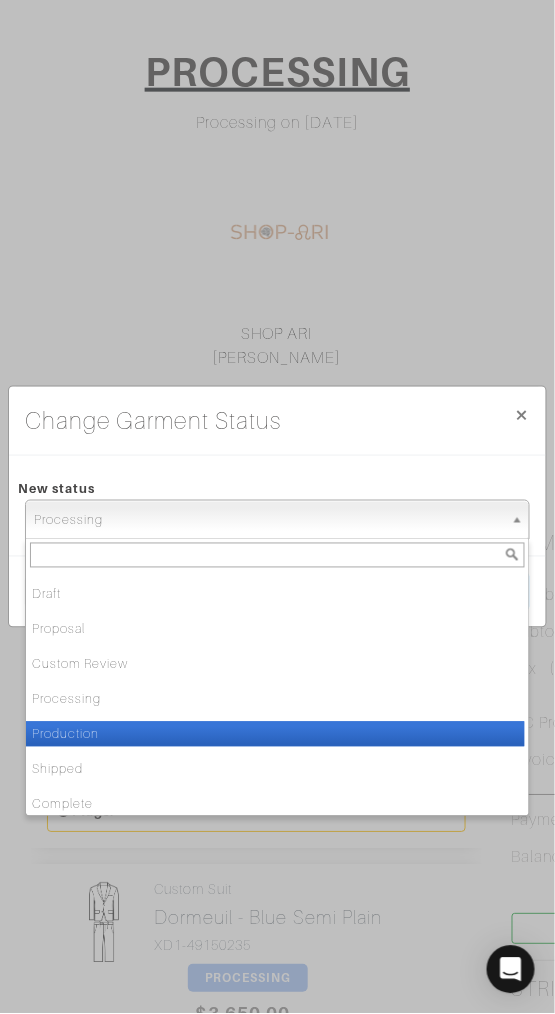 drag, startPoint x: 276, startPoint y: 732, endPoint x: 280, endPoint y: 722, distance: 10.770329 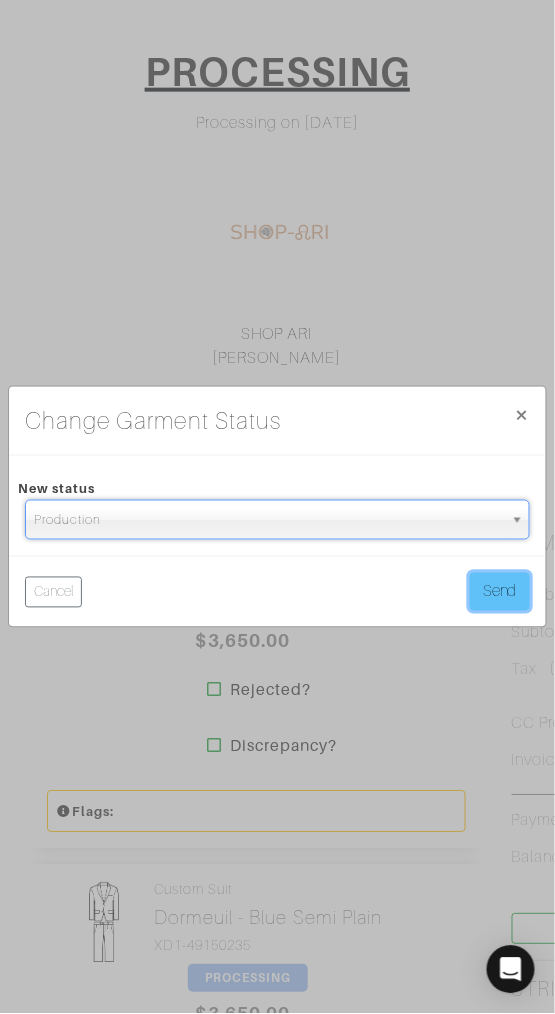 click on "Send" at bounding box center [500, 592] 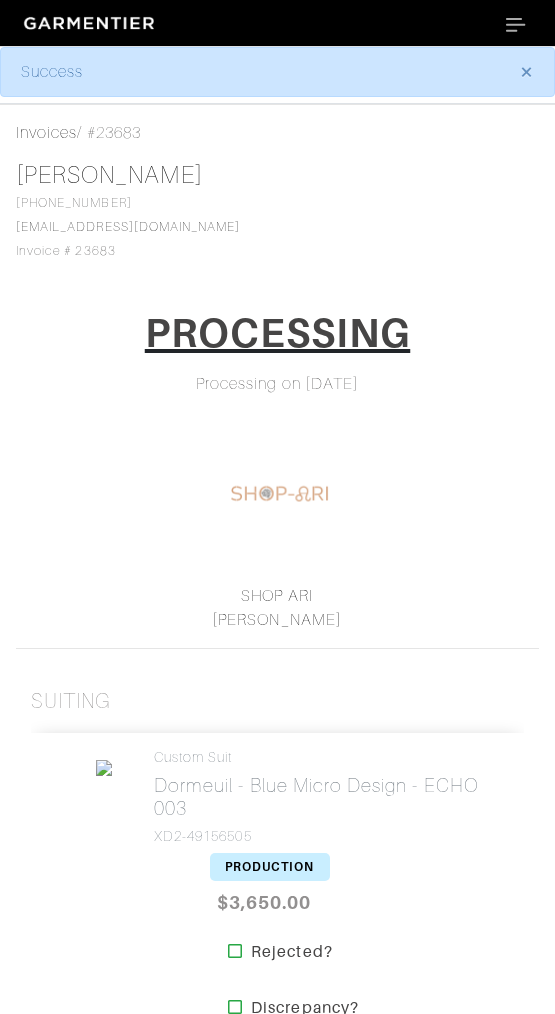 scroll, scrollTop: 0, scrollLeft: 0, axis: both 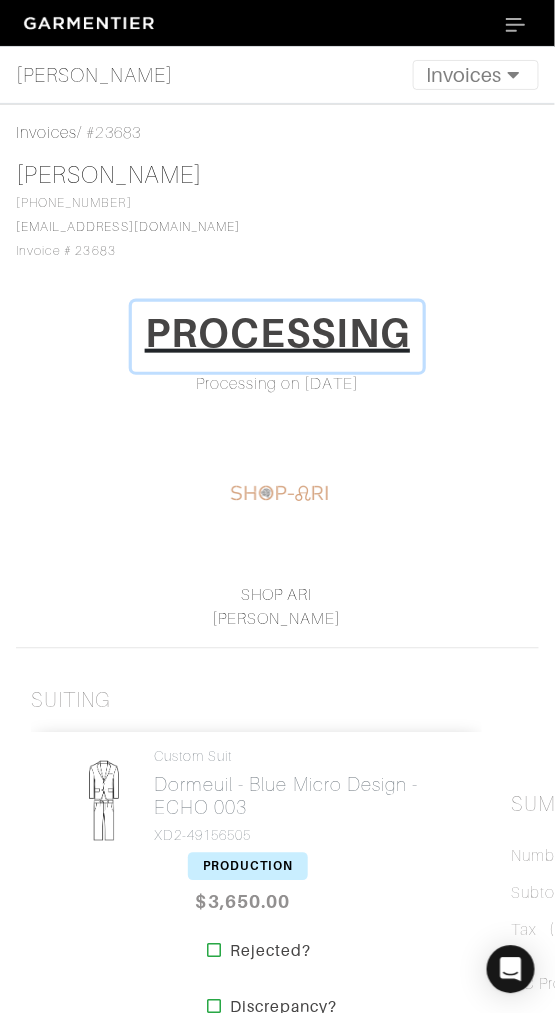 click on "PROCESSING" at bounding box center (278, 333) 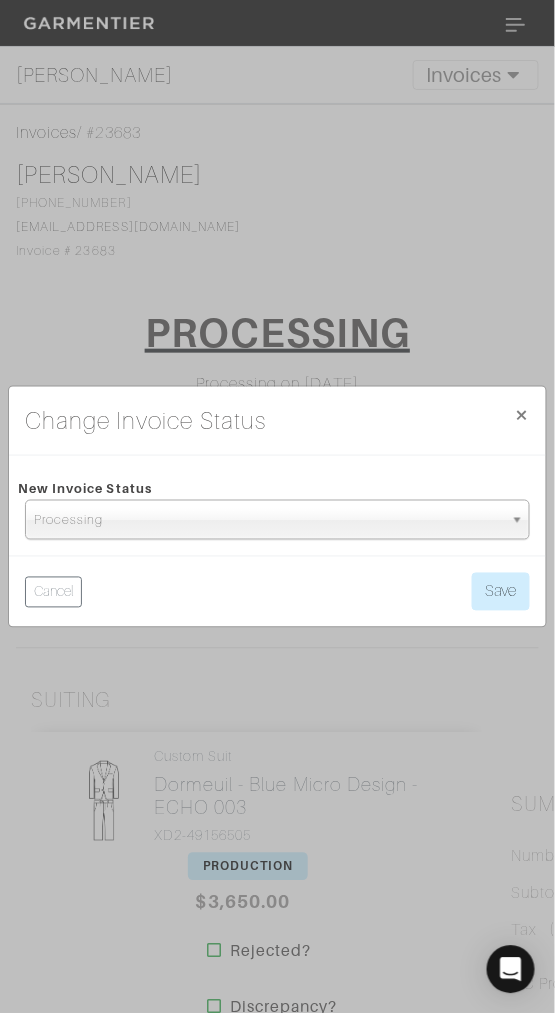 click on "Processing" at bounding box center [268, 521] 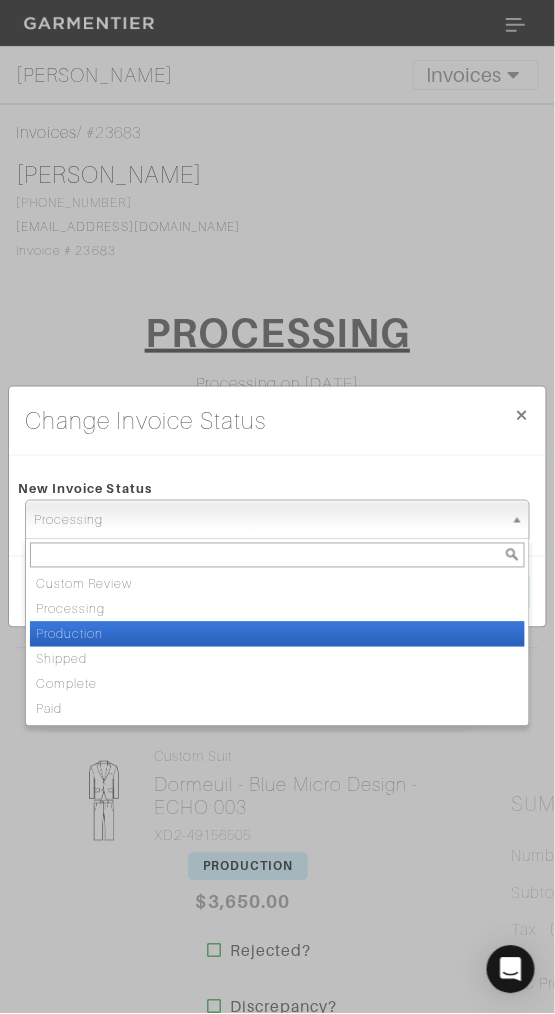 drag, startPoint x: 320, startPoint y: 634, endPoint x: 368, endPoint y: 594, distance: 62.482 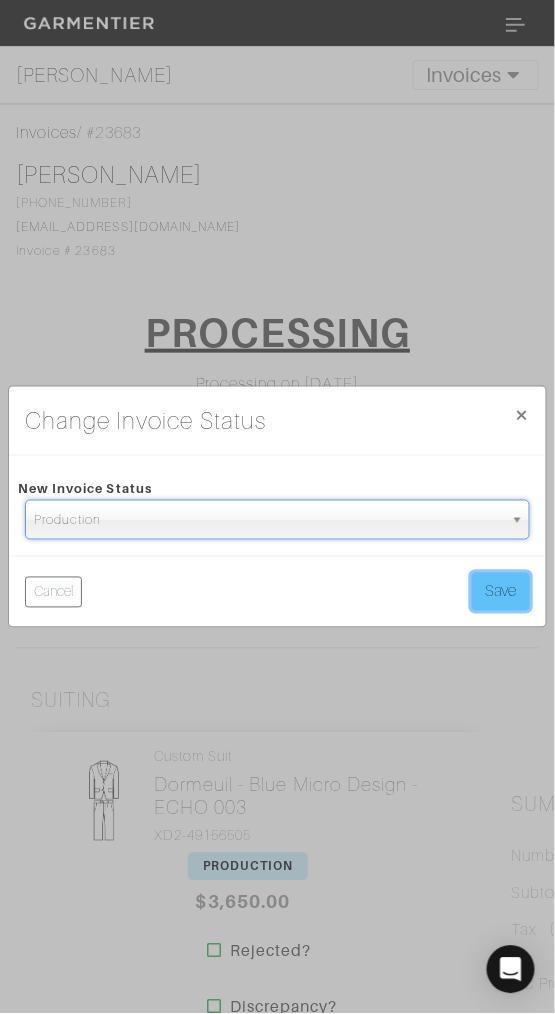 click on "Save" at bounding box center (501, 592) 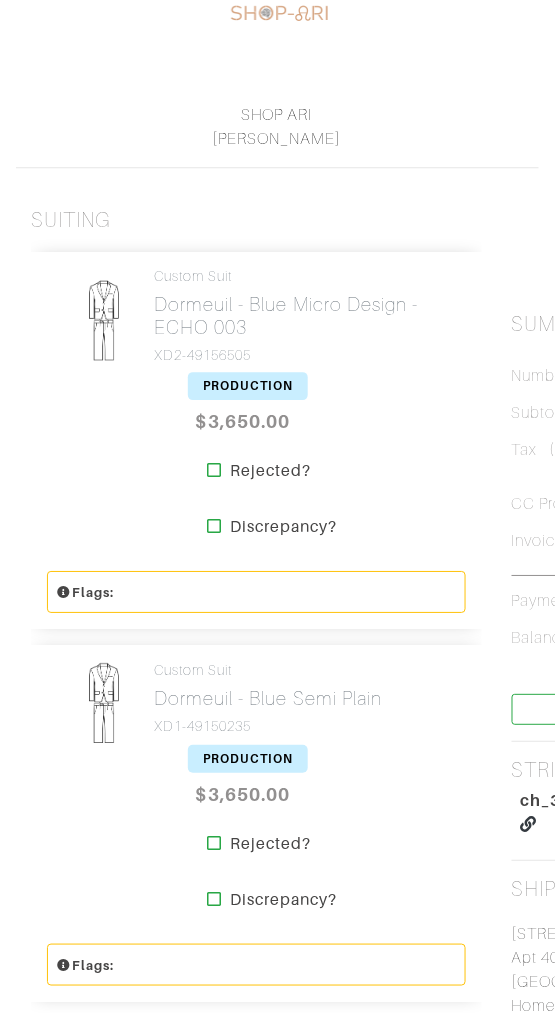 scroll, scrollTop: 0, scrollLeft: 0, axis: both 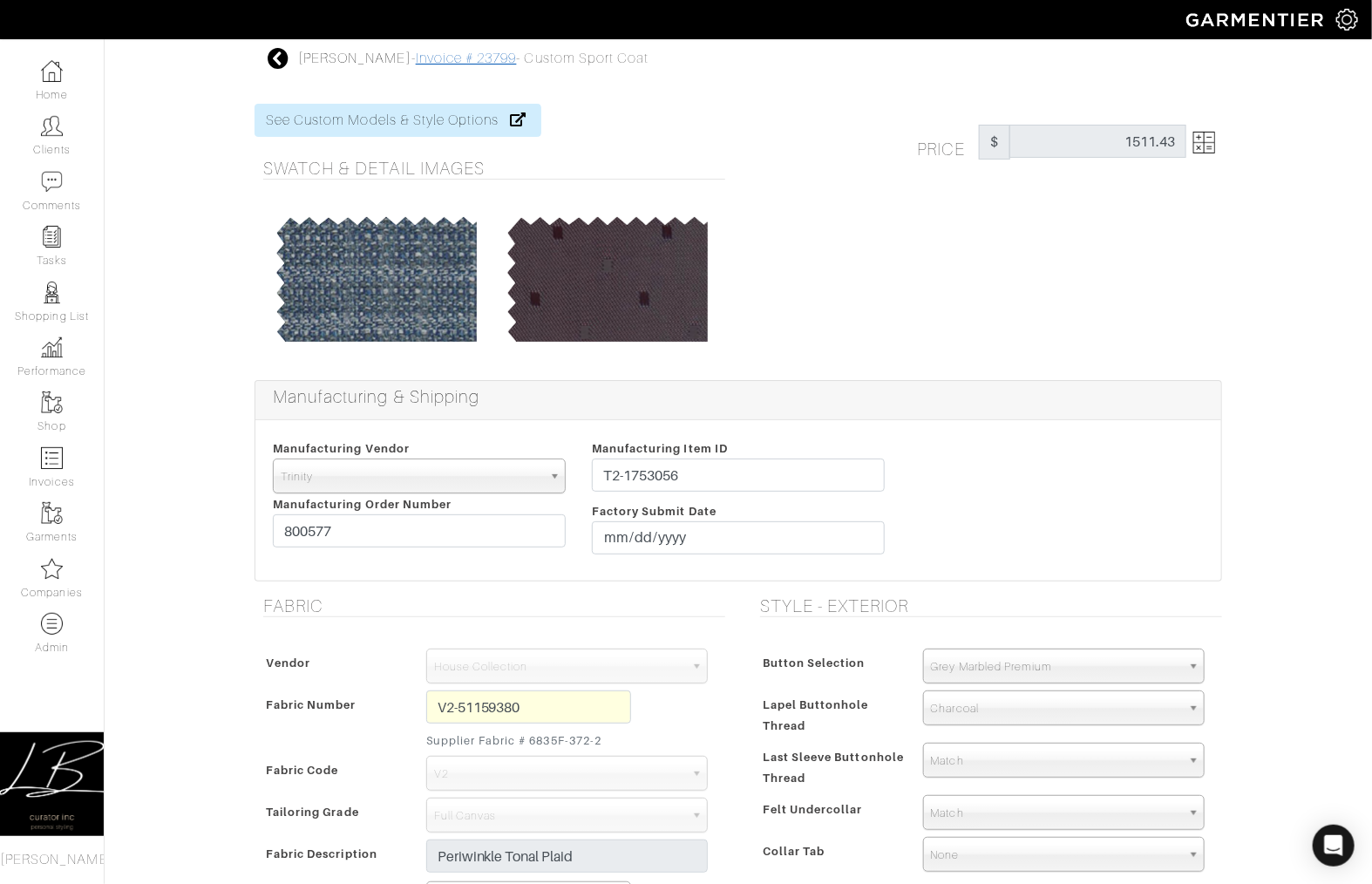 click on "Invoice # 23799" at bounding box center (466, 58) 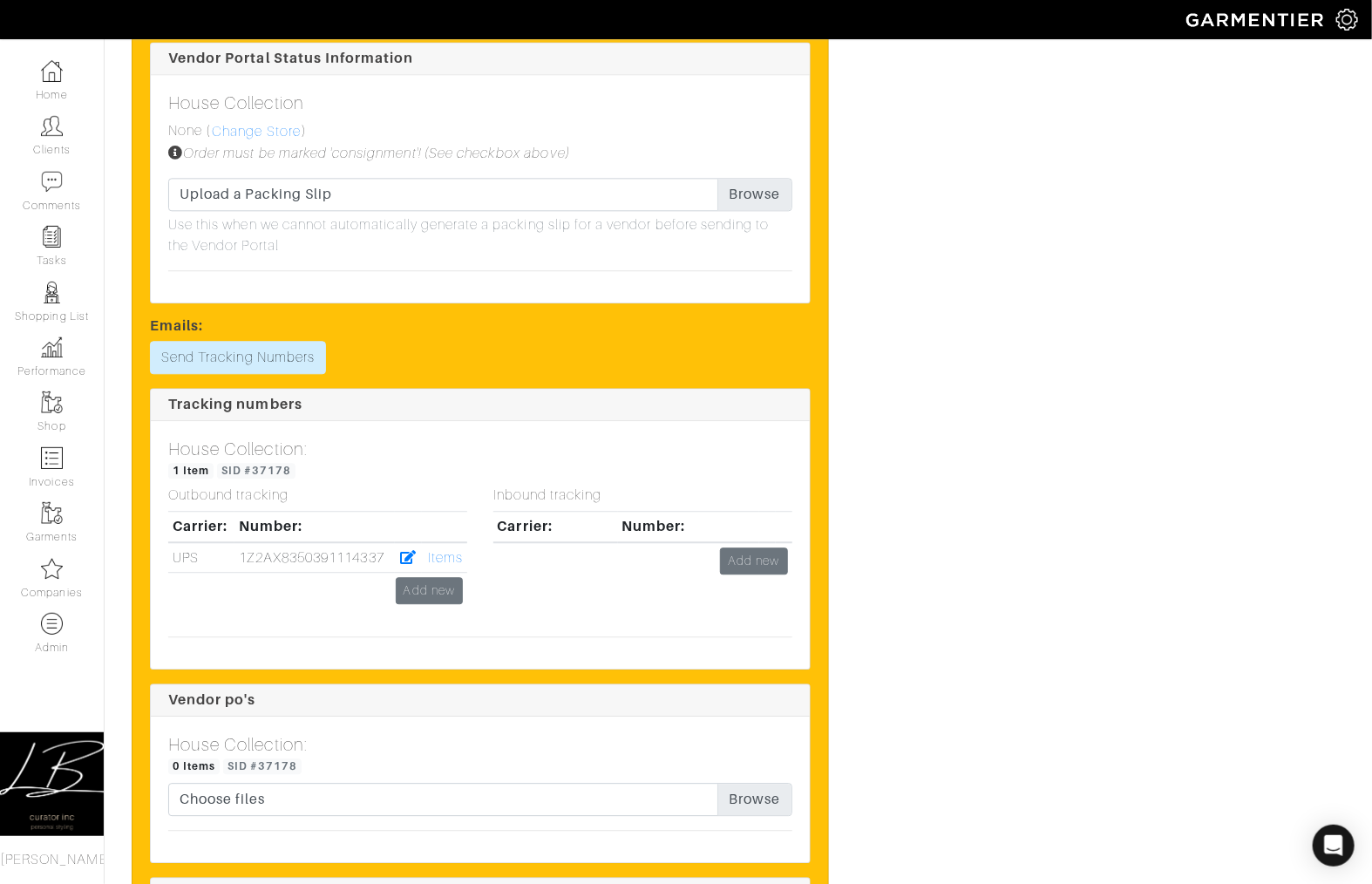scroll, scrollTop: 1823, scrollLeft: 0, axis: vertical 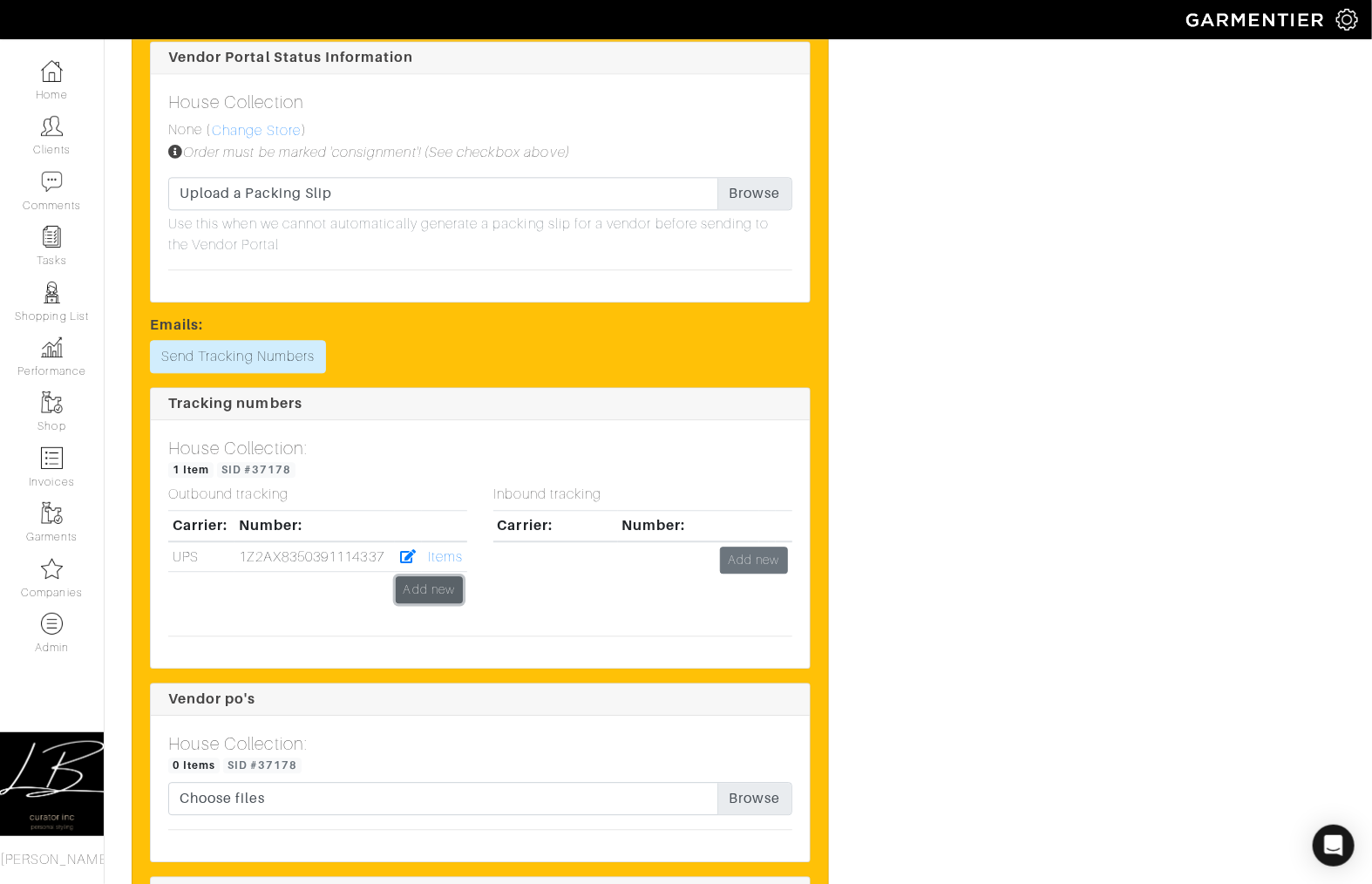 click on "Add new" at bounding box center [429, 589] 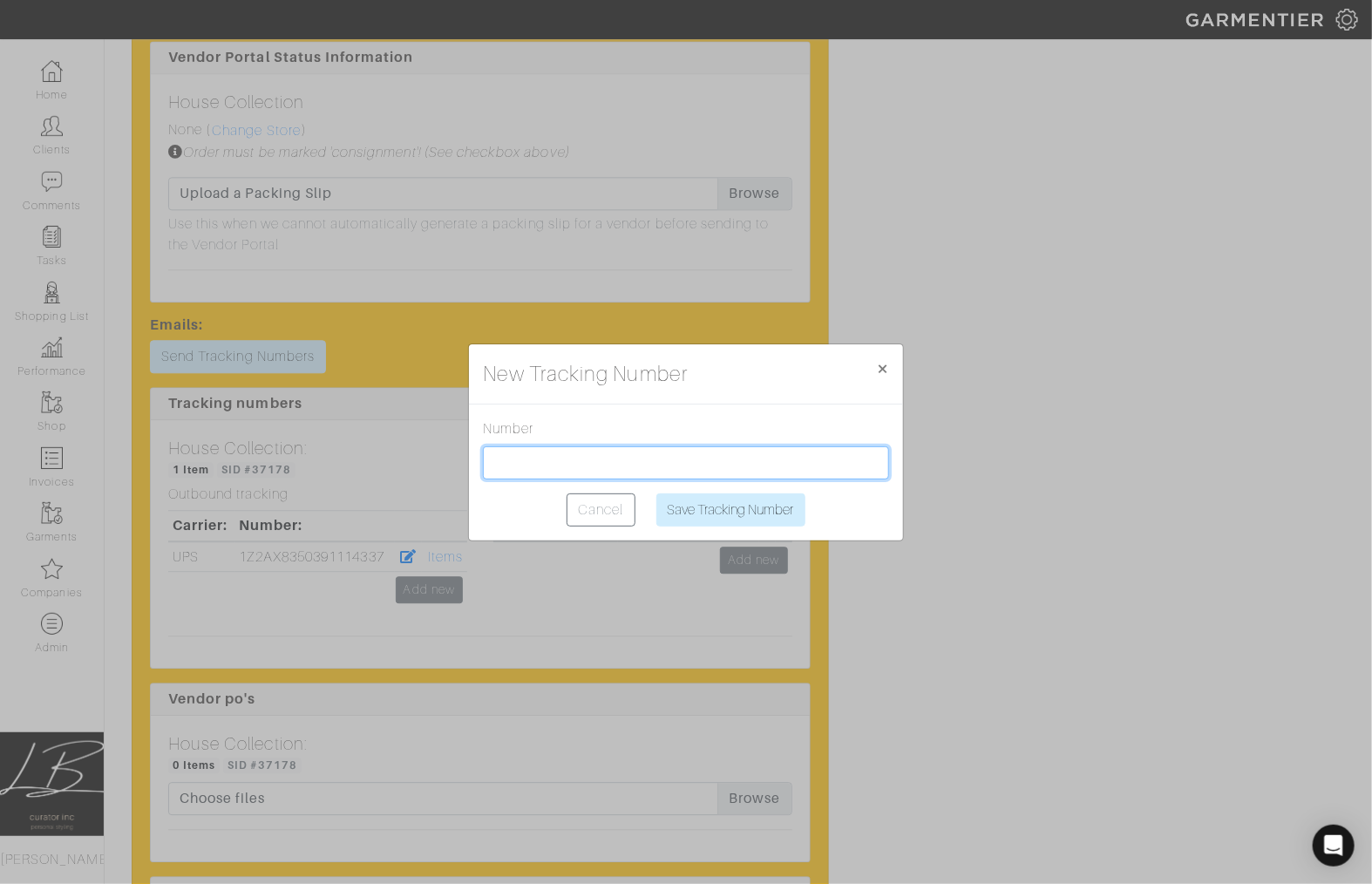 click at bounding box center (686, 463) 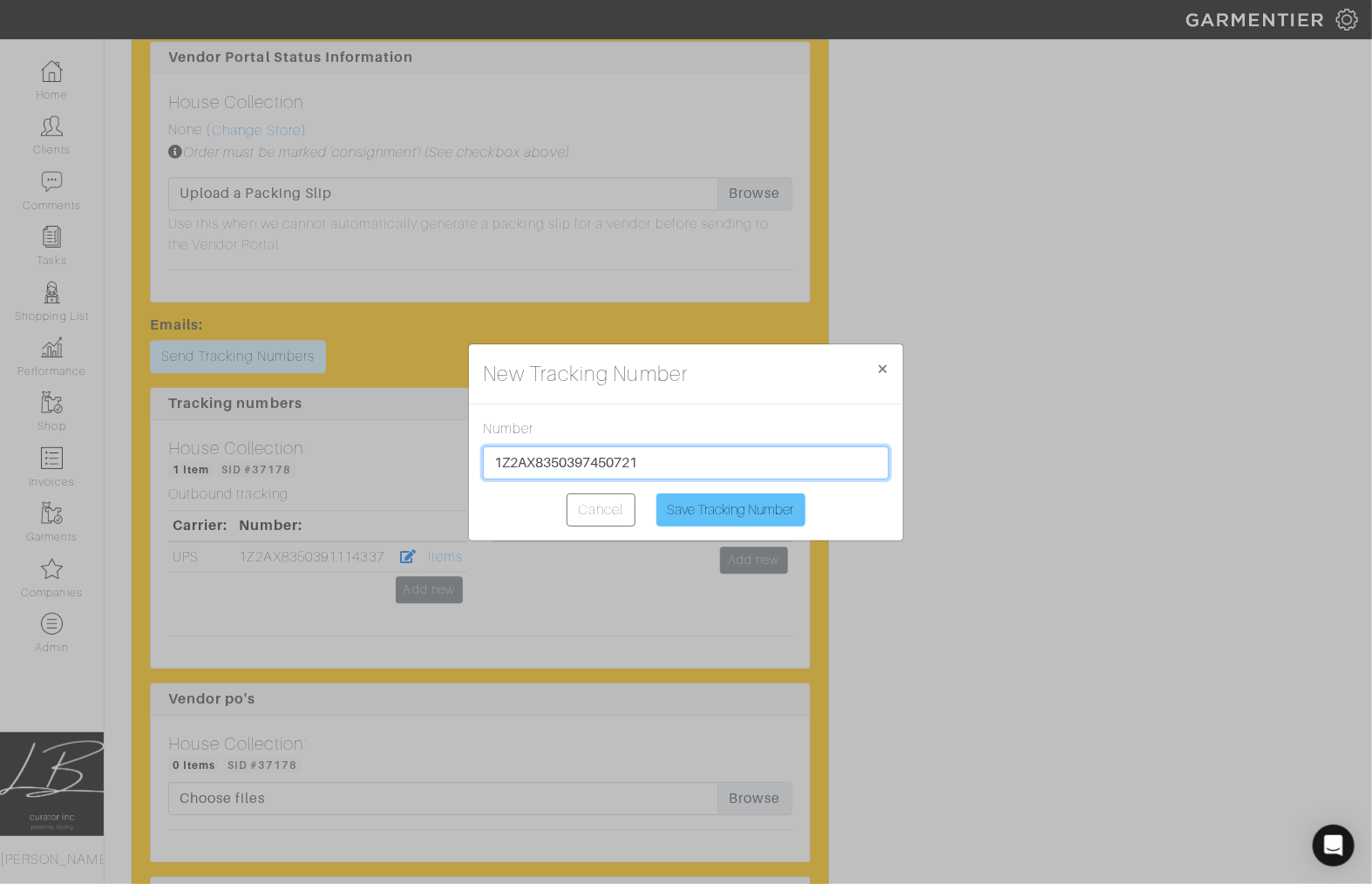 type on "1Z2AX8350397450721" 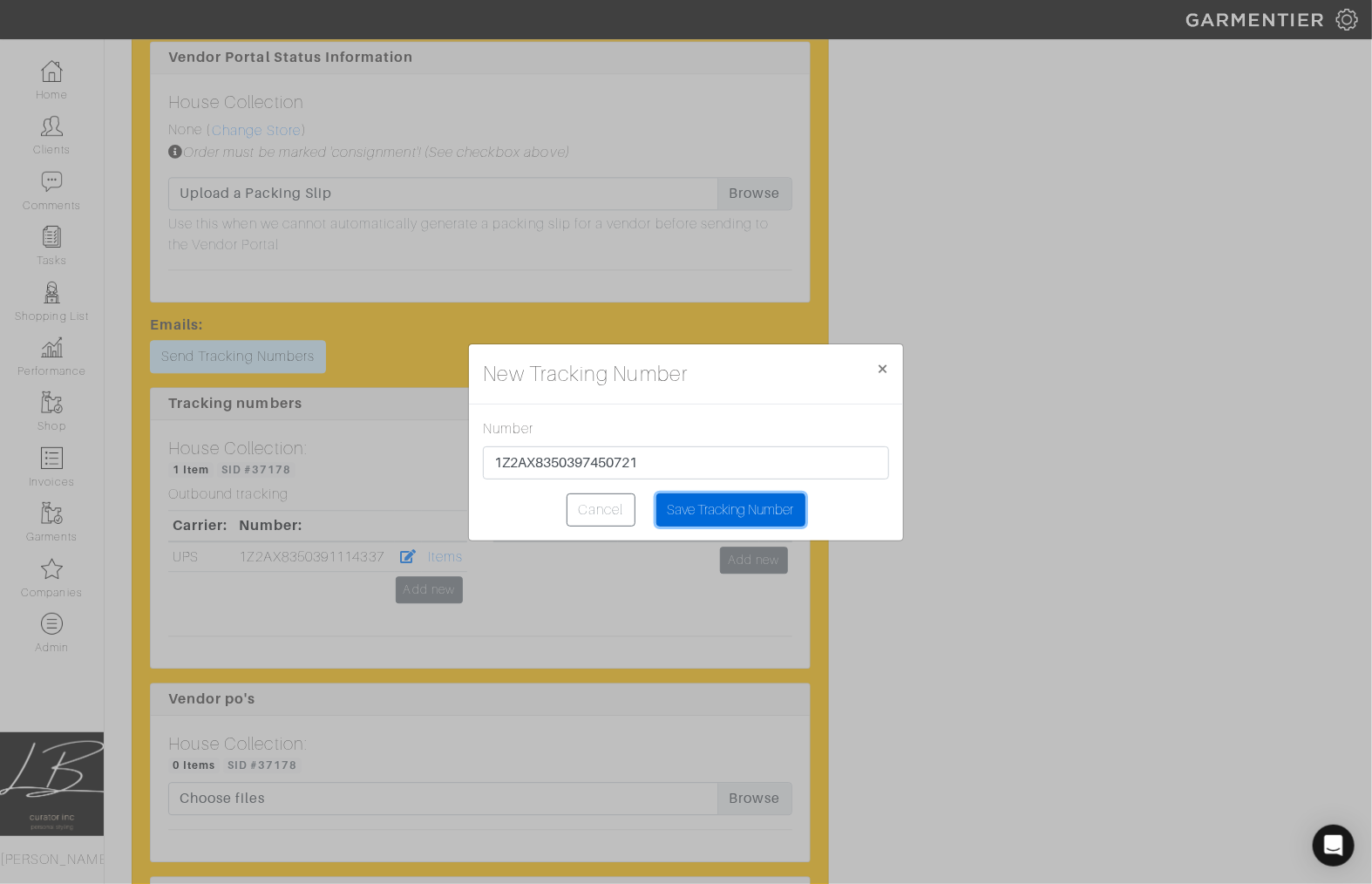 click on "Save Tracking Number" at bounding box center [730, 510] 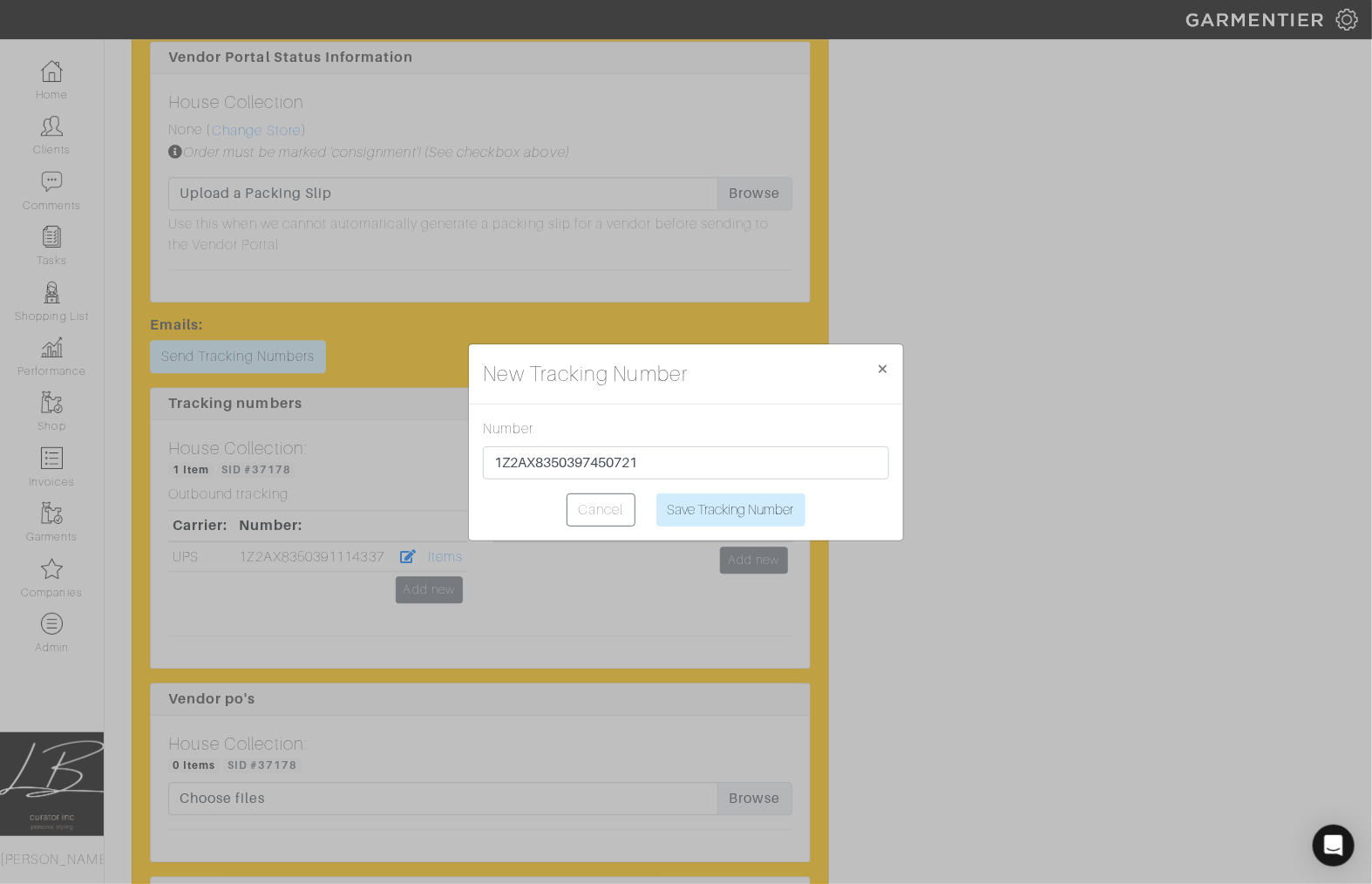 type on "Saving..." 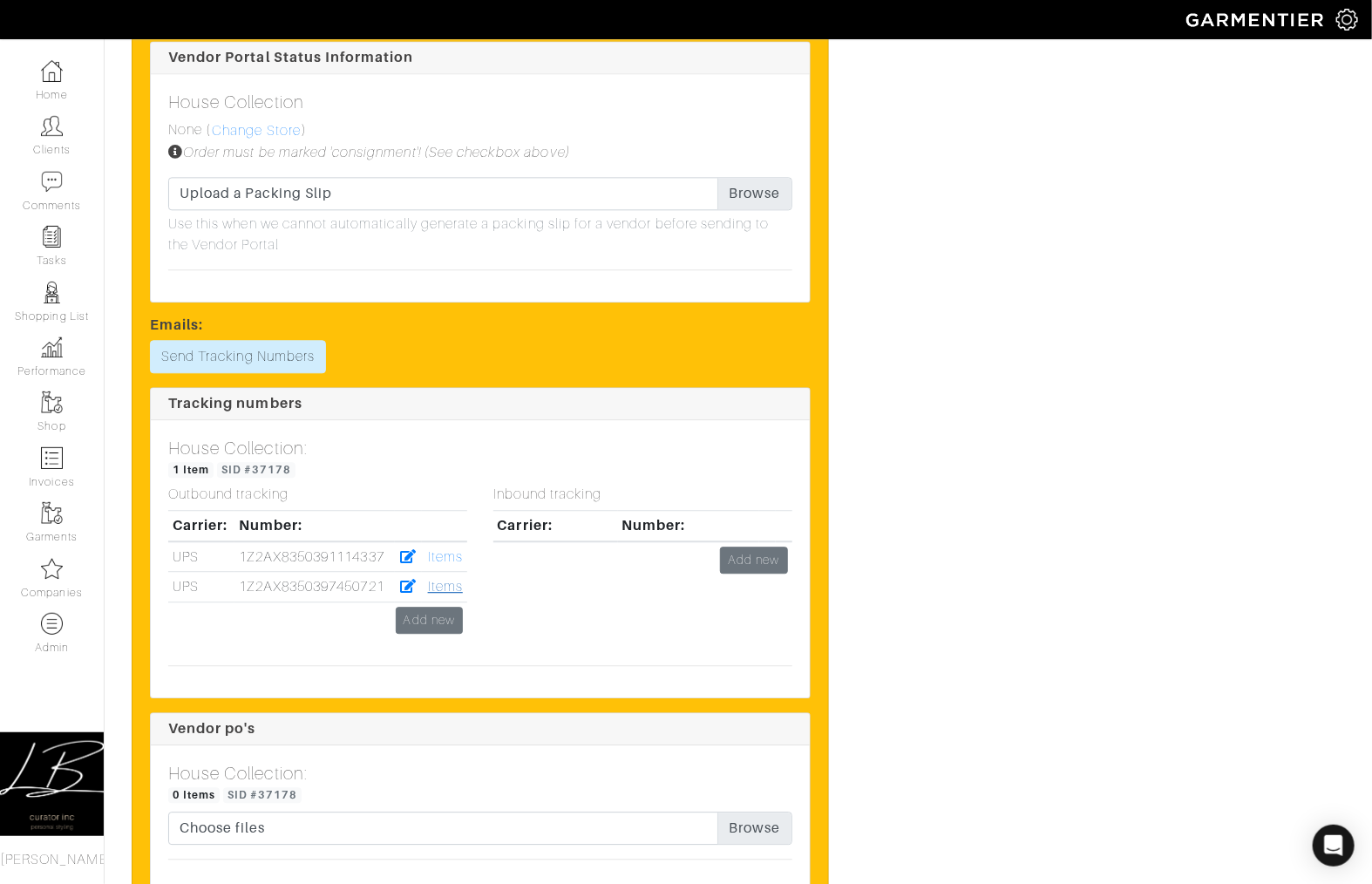 click on "Items" at bounding box center (445, 587) 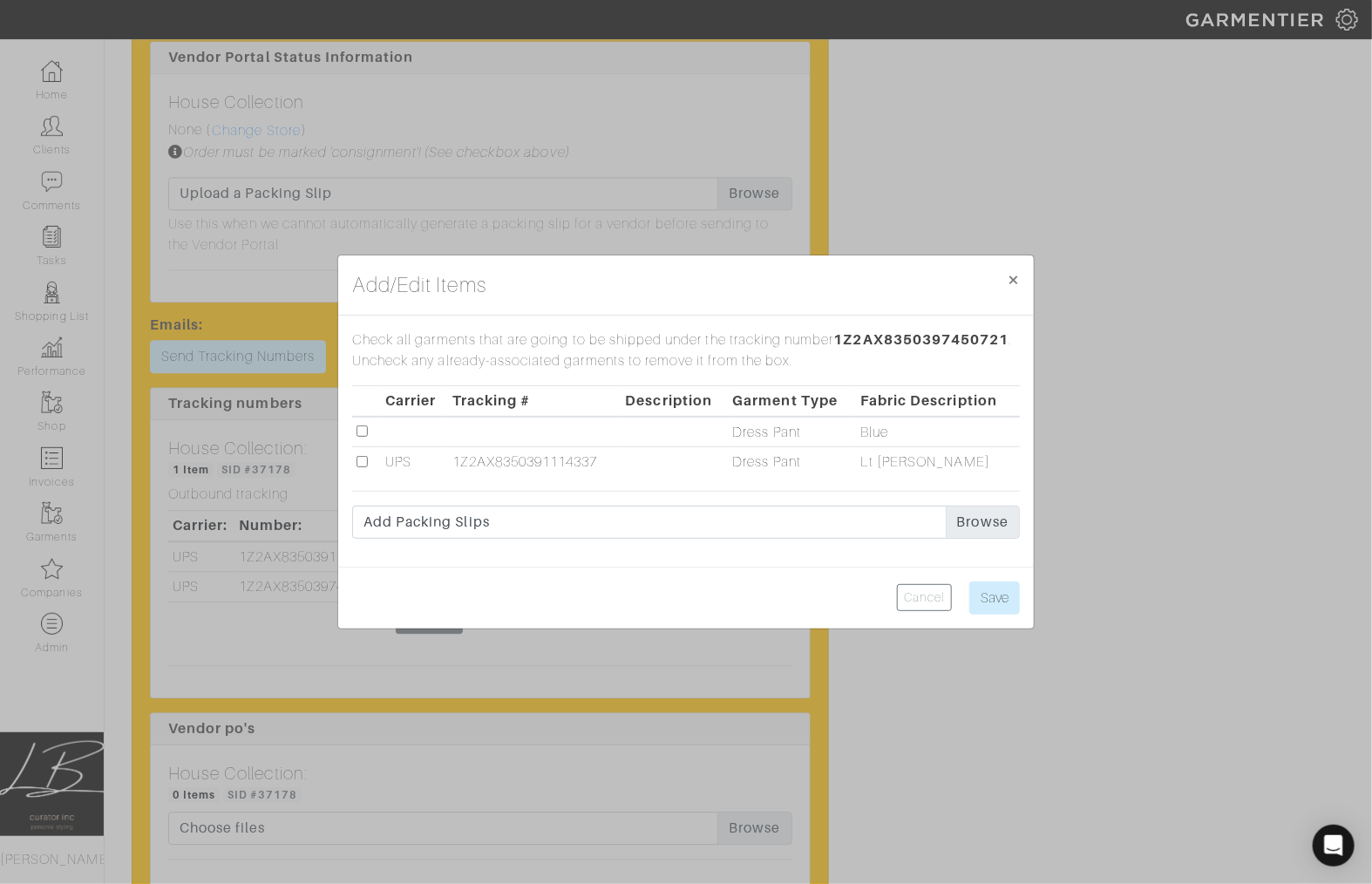 click at bounding box center [362, 431] 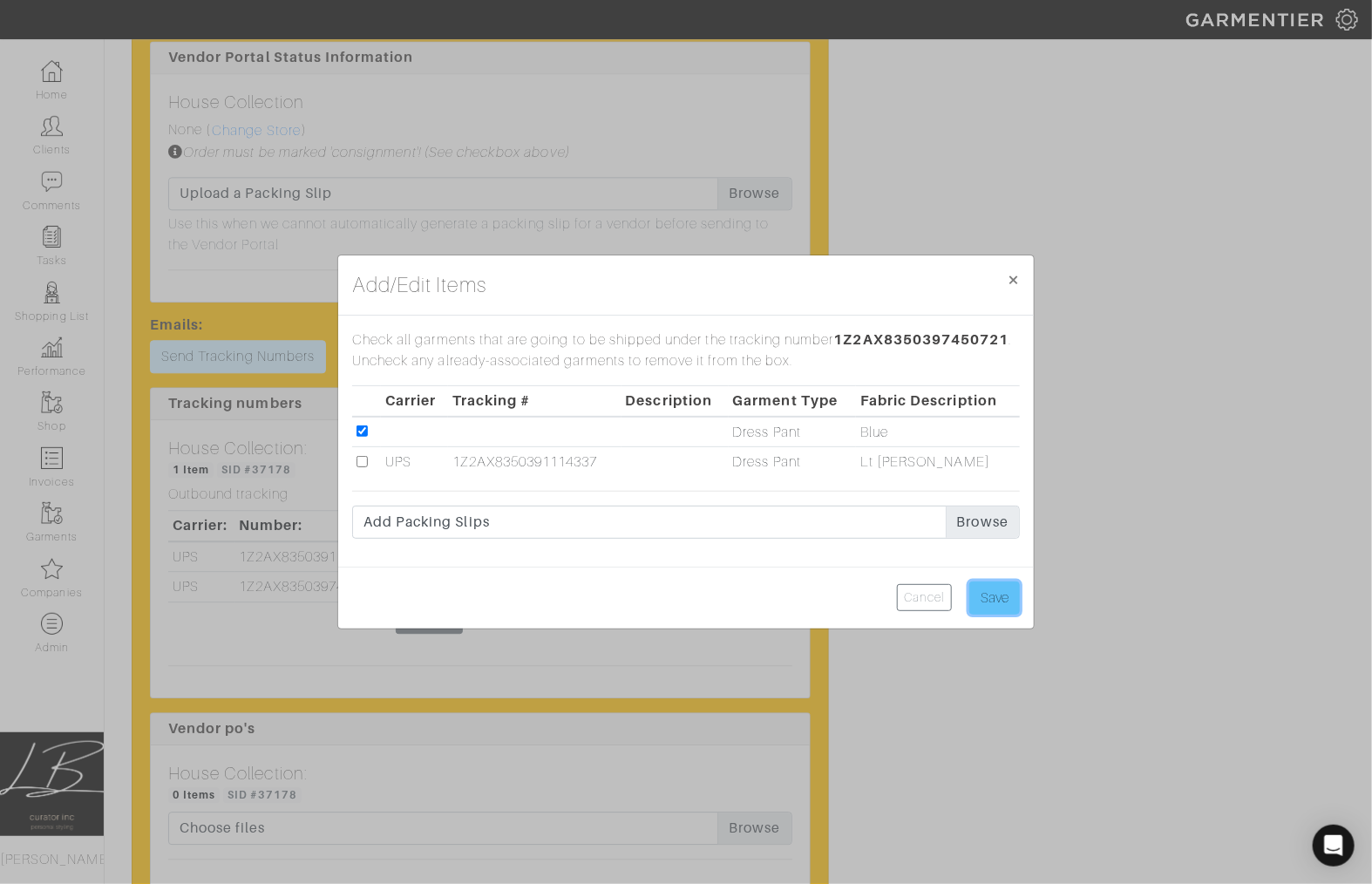 click on "Save" at bounding box center (995, 598) 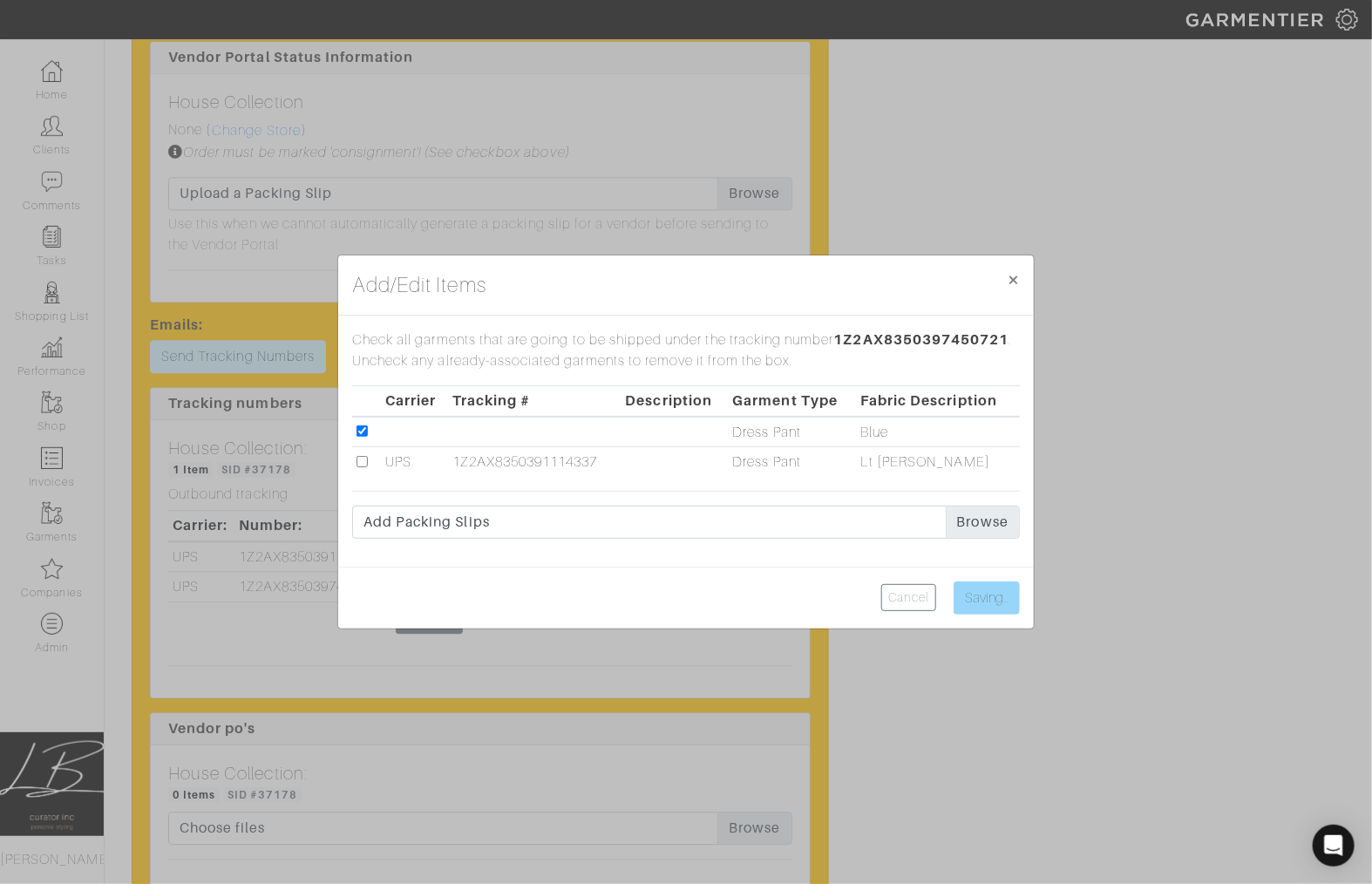 type on "Save" 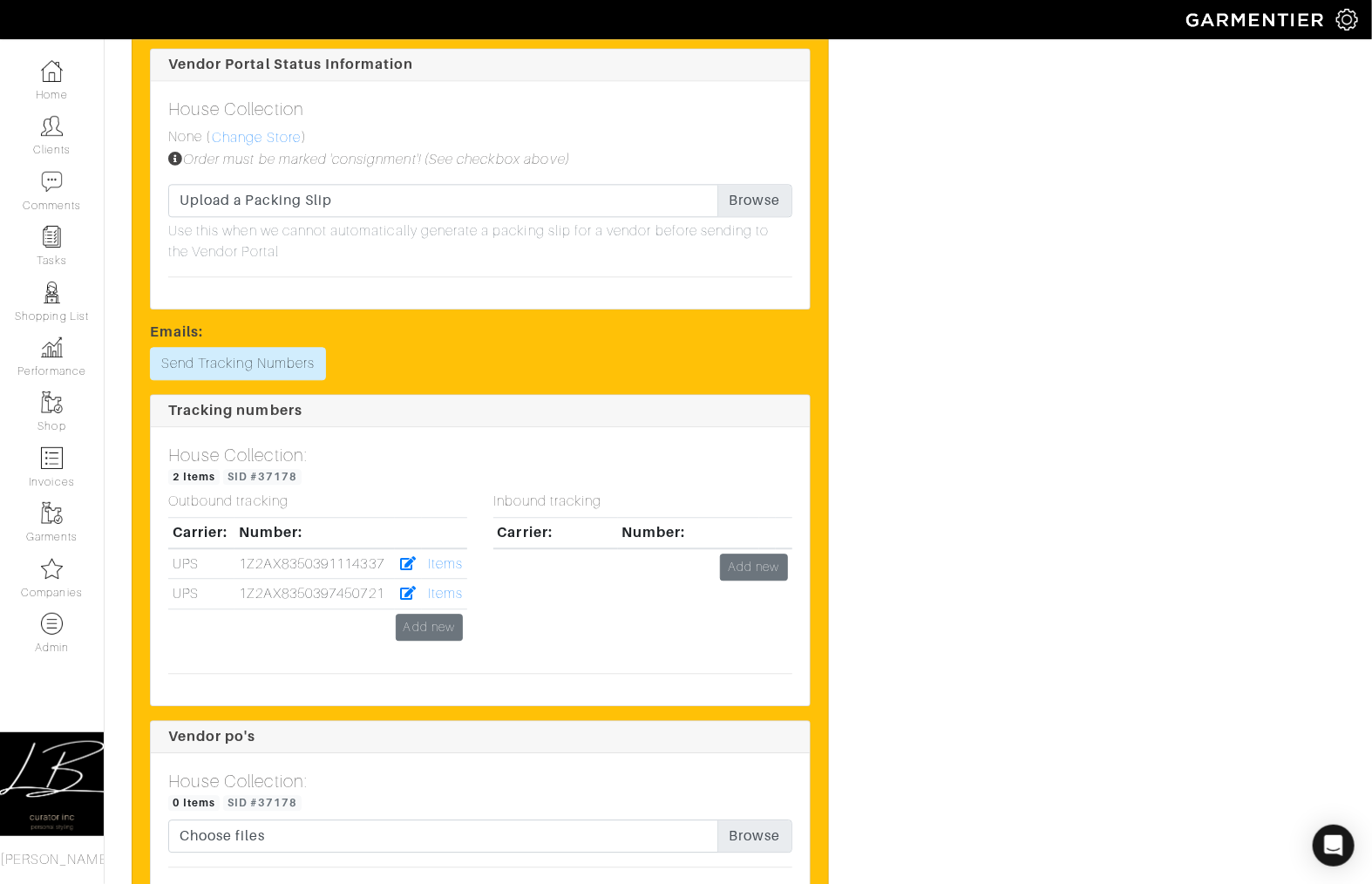 scroll, scrollTop: 0, scrollLeft: 0, axis: both 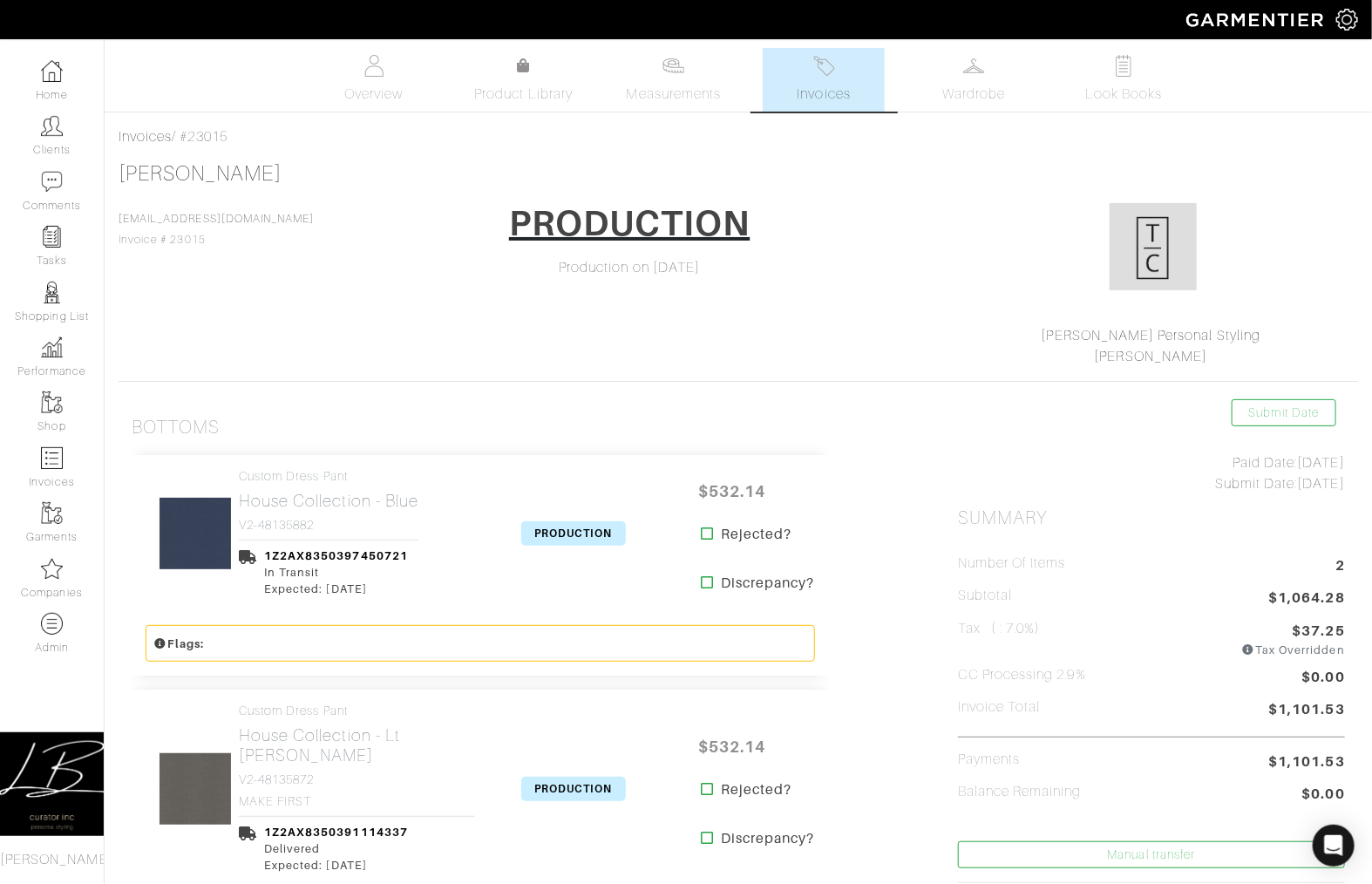 click on "PRODUCTION" at bounding box center [574, 534] 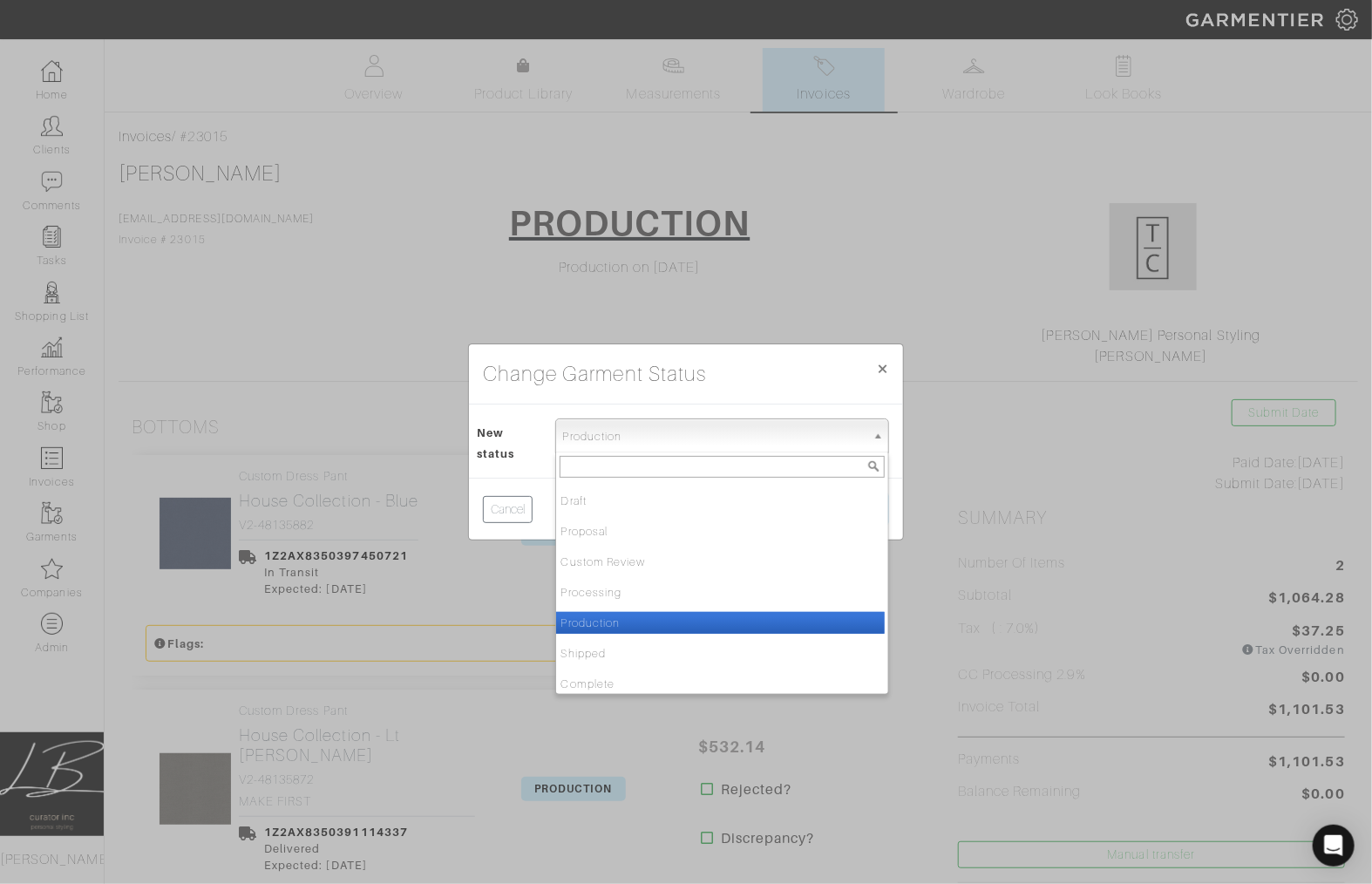 click on "Production" at bounding box center [714, 437] 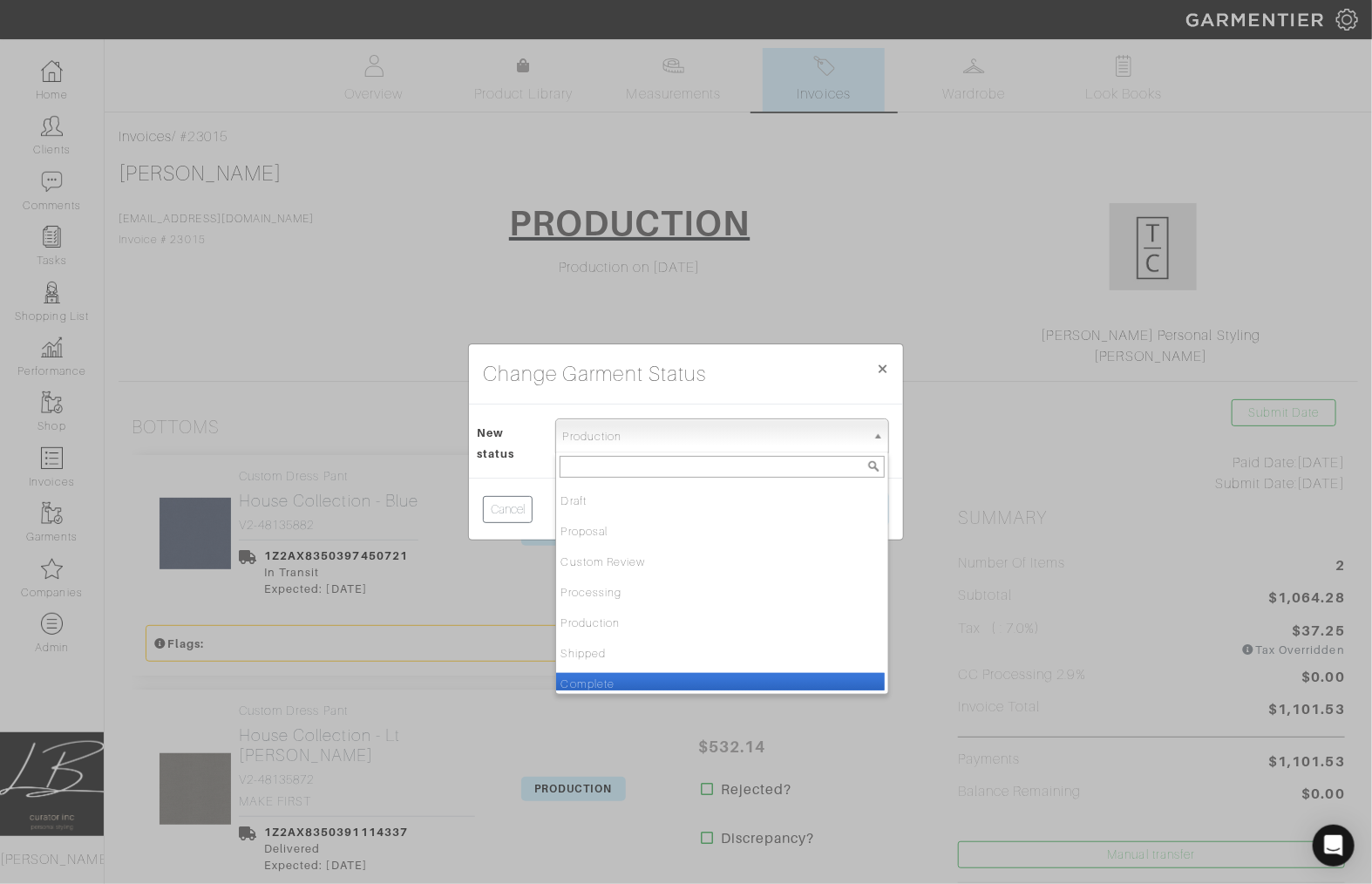 click on "Complete" at bounding box center [720, 683] 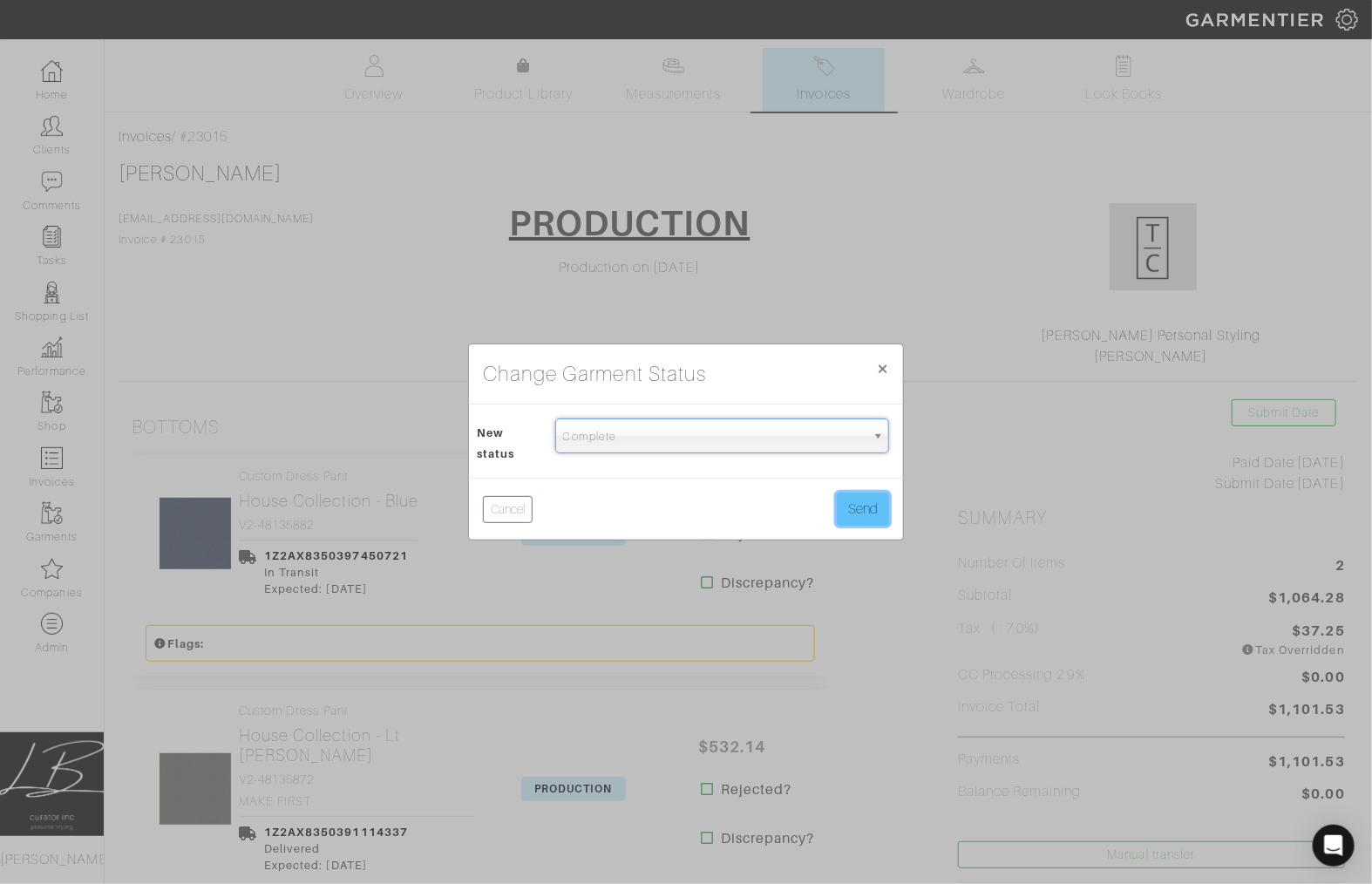 click on "Send" at bounding box center [863, 509] 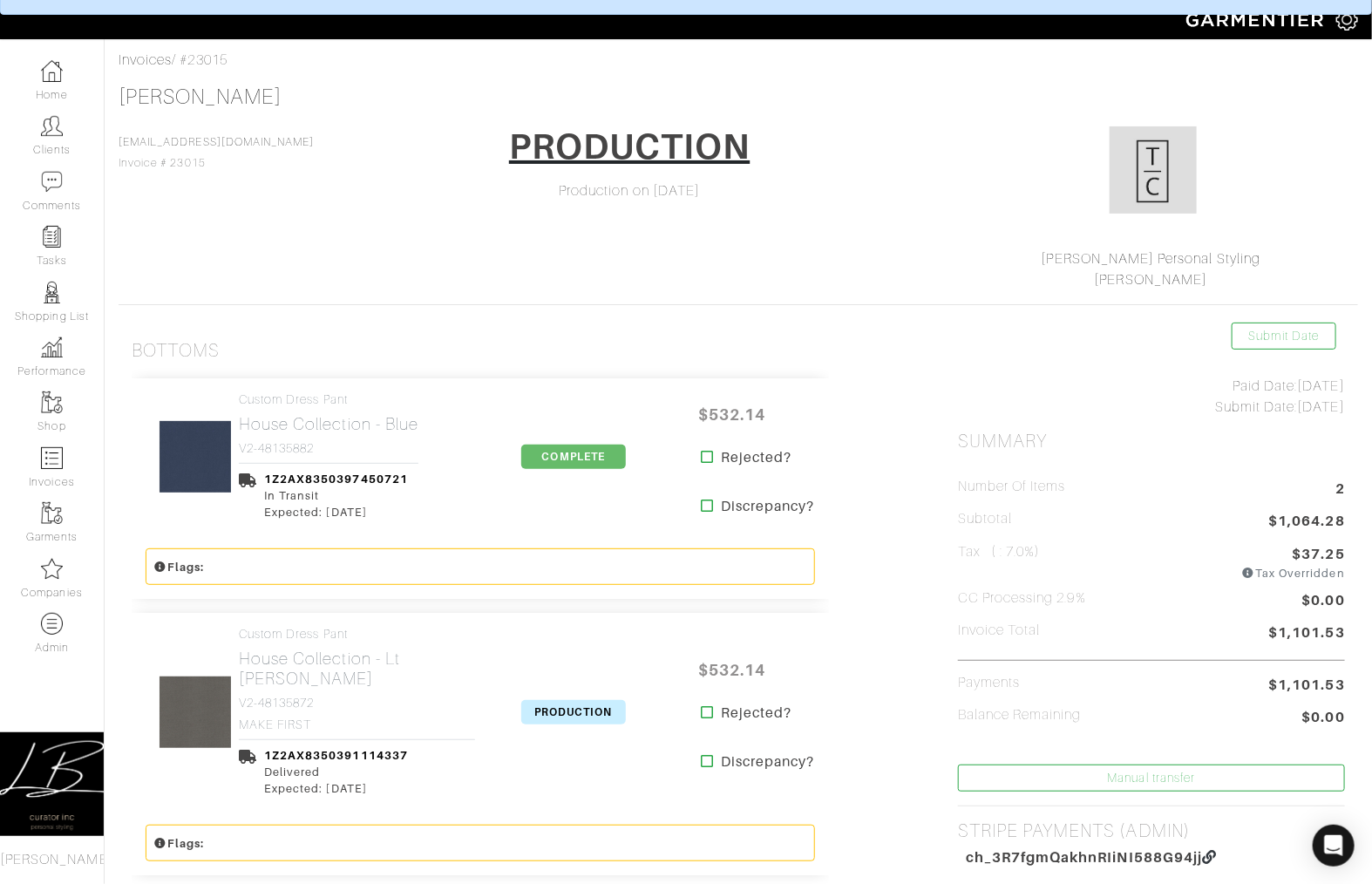 scroll, scrollTop: 78, scrollLeft: 0, axis: vertical 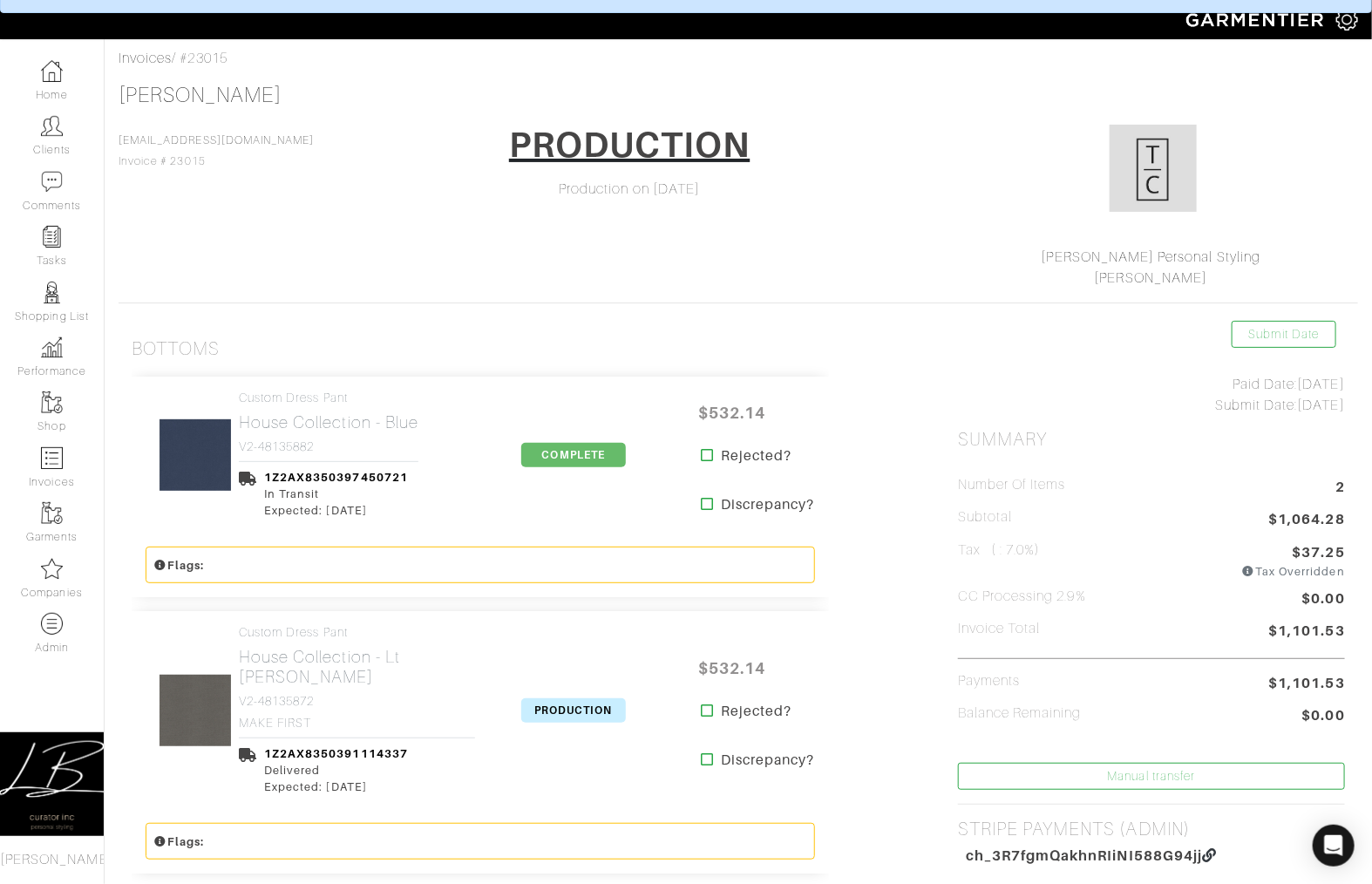 drag, startPoint x: 566, startPoint y: 703, endPoint x: 567, endPoint y: 670, distance: 33.015148 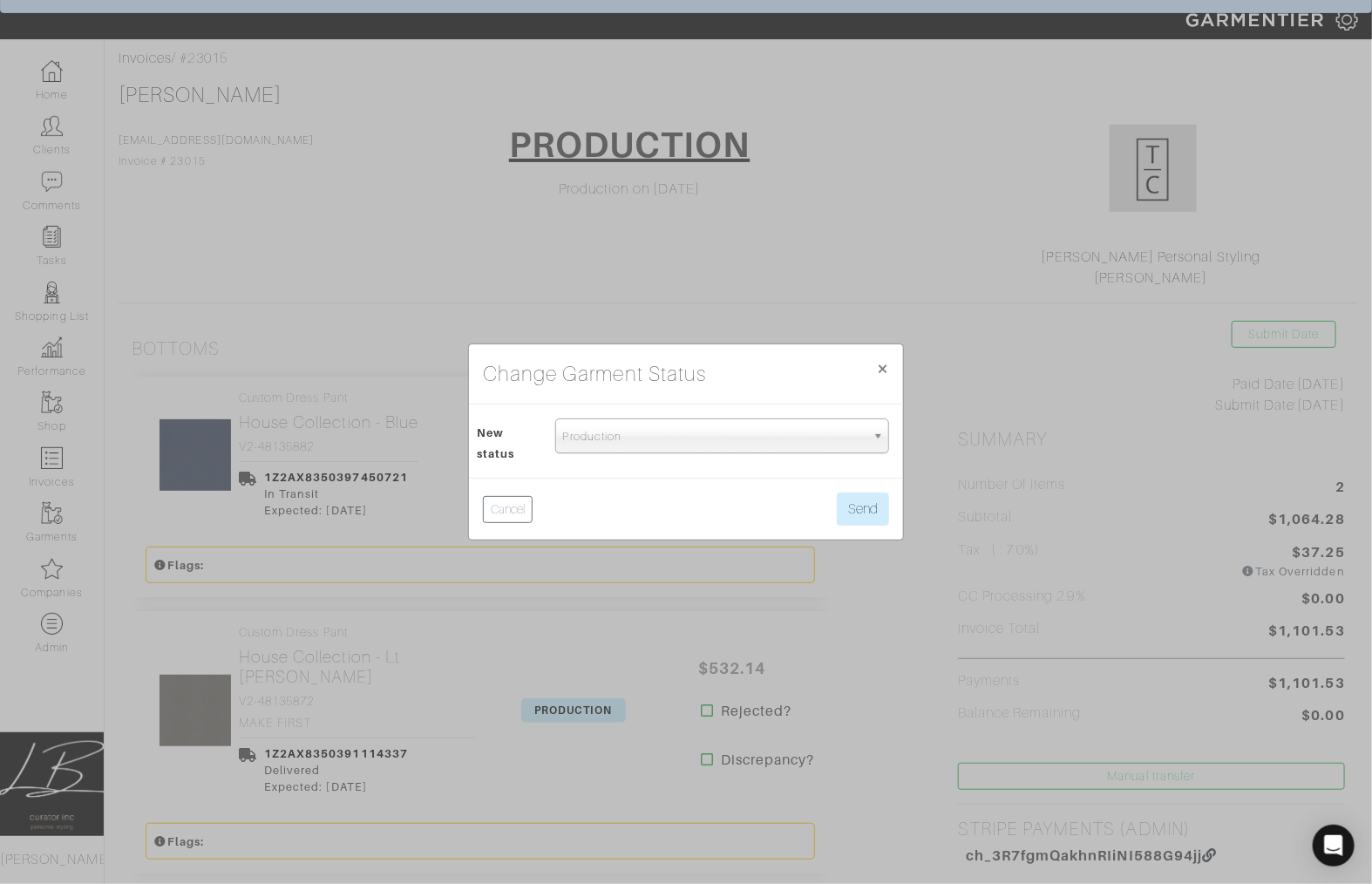 click on "Production" at bounding box center [714, 437] 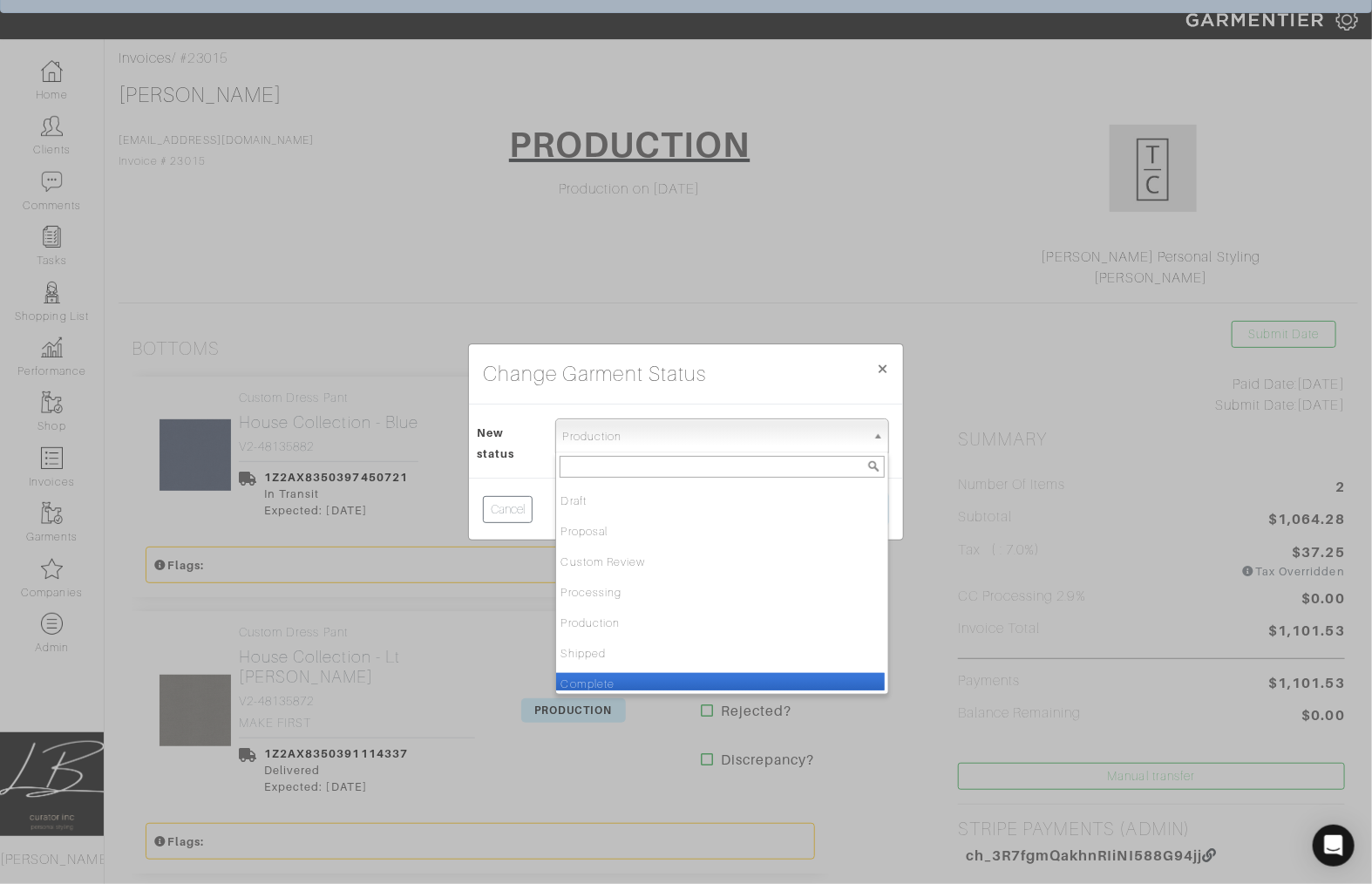 drag, startPoint x: 617, startPoint y: 688, endPoint x: 628, endPoint y: 677, distance: 15.556349 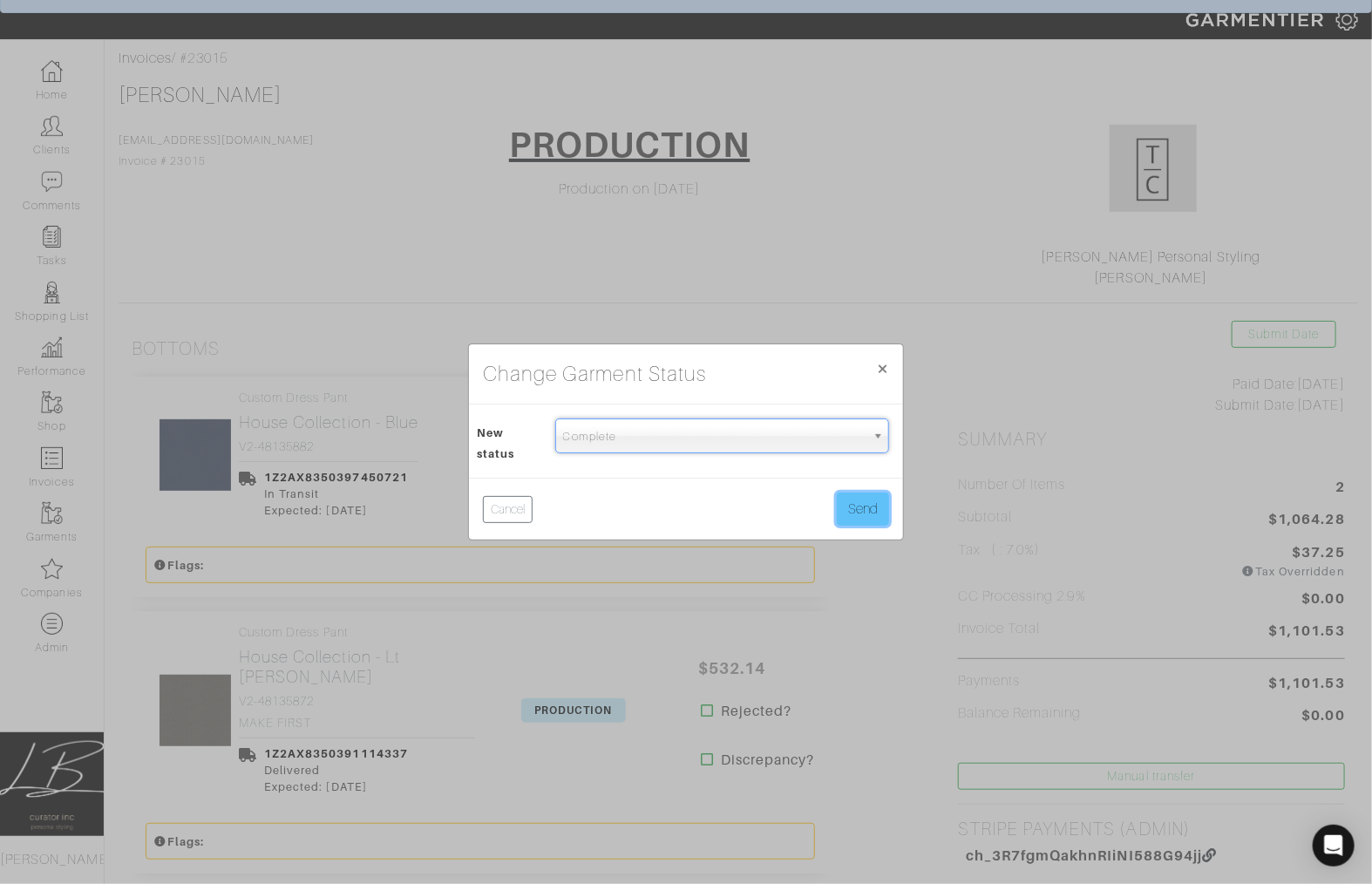 click on "Send" at bounding box center (863, 509) 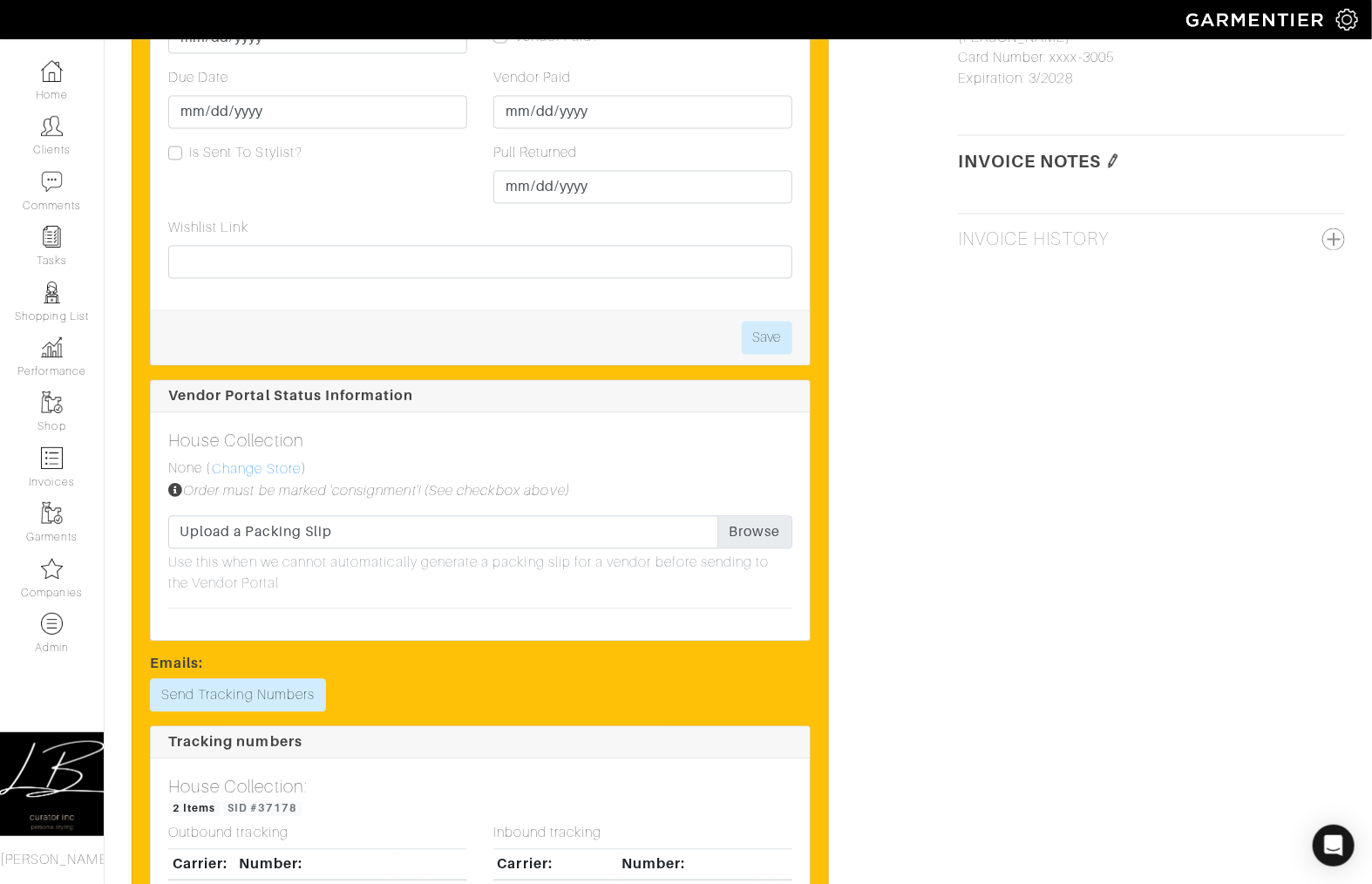 scroll, scrollTop: 1593, scrollLeft: 0, axis: vertical 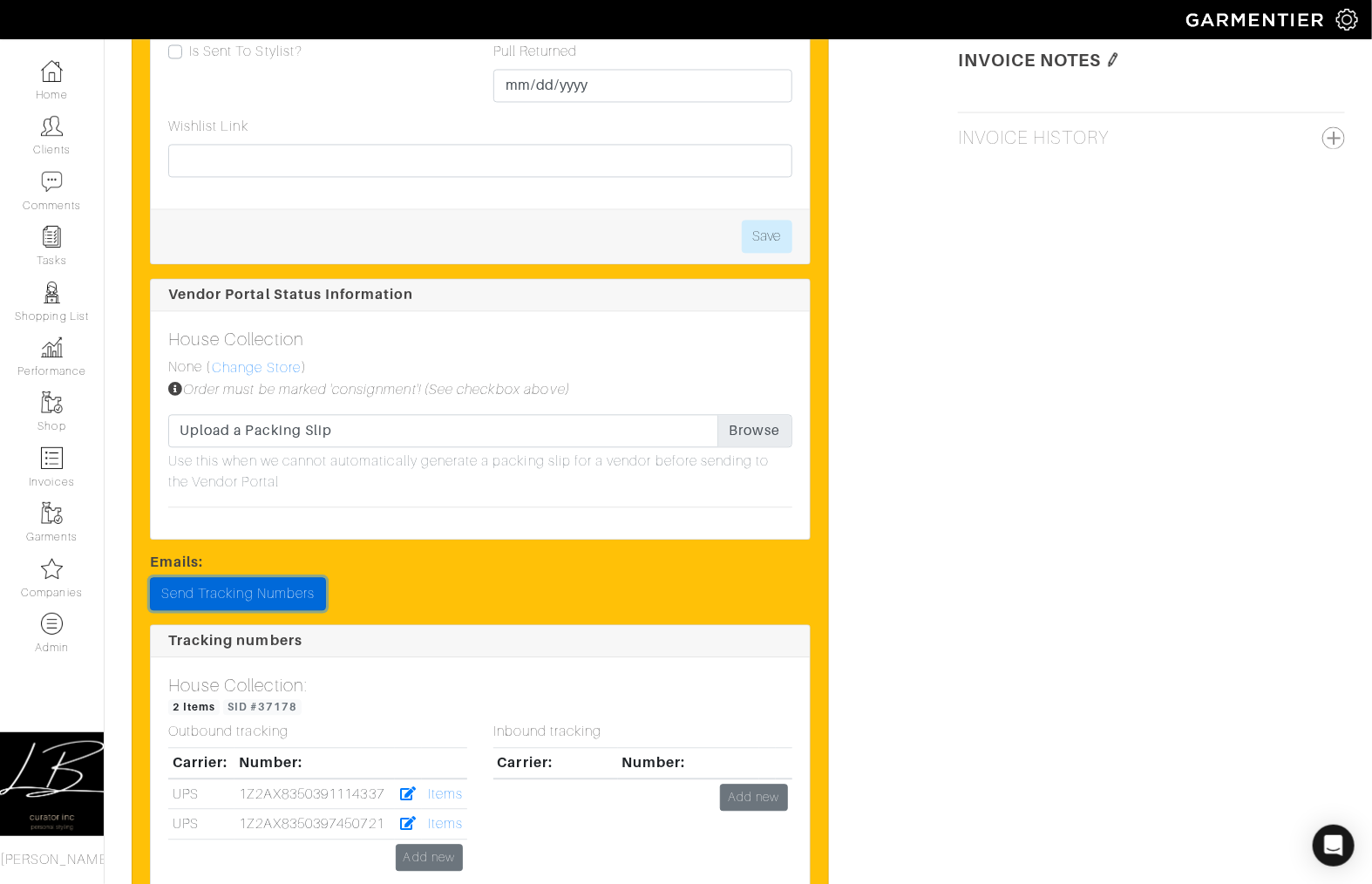 click on "Send Tracking Numbers" at bounding box center [238, 594] 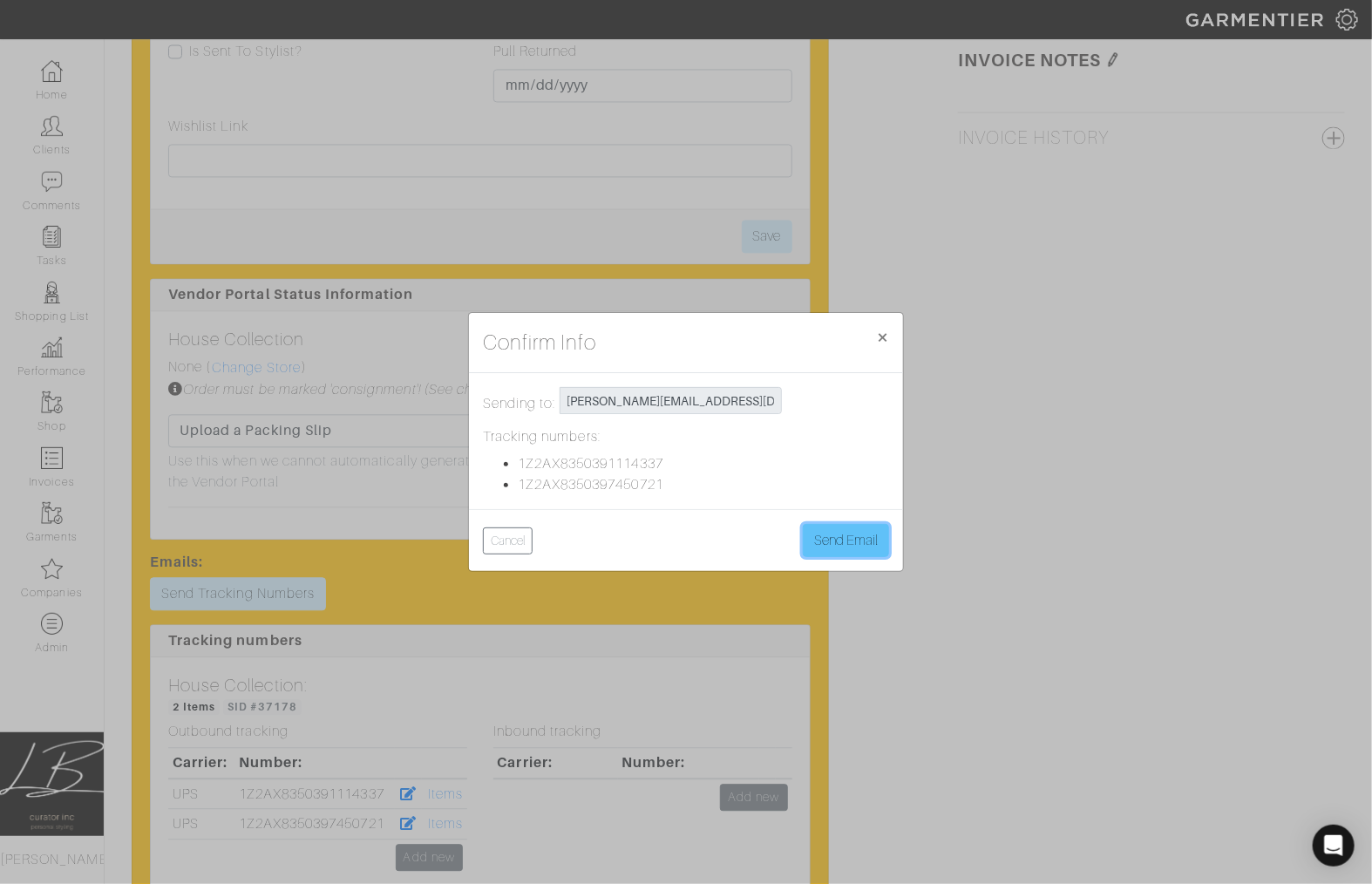 click on "Send Email" at bounding box center (846, 541) 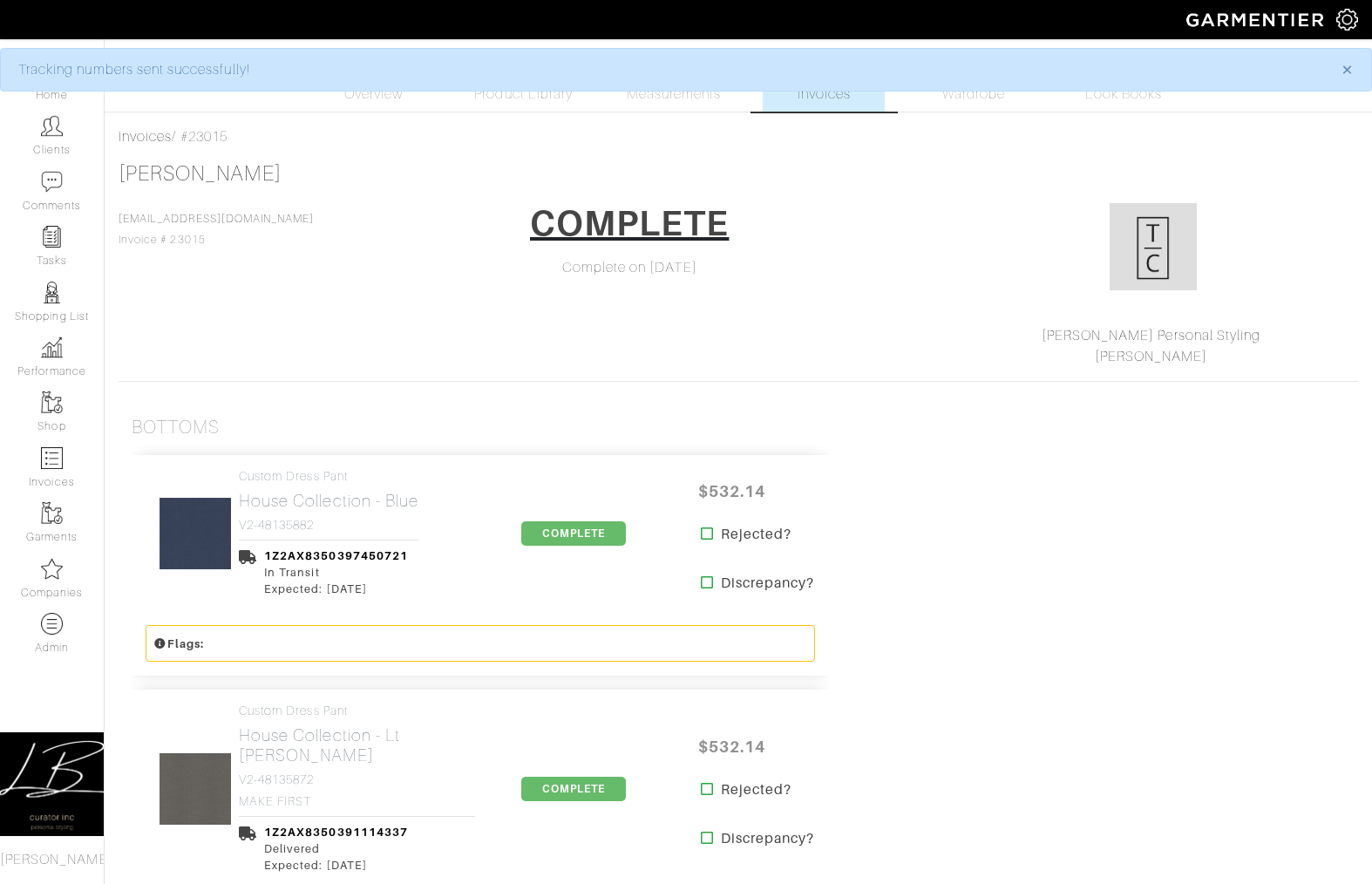 scroll, scrollTop: 0, scrollLeft: 0, axis: both 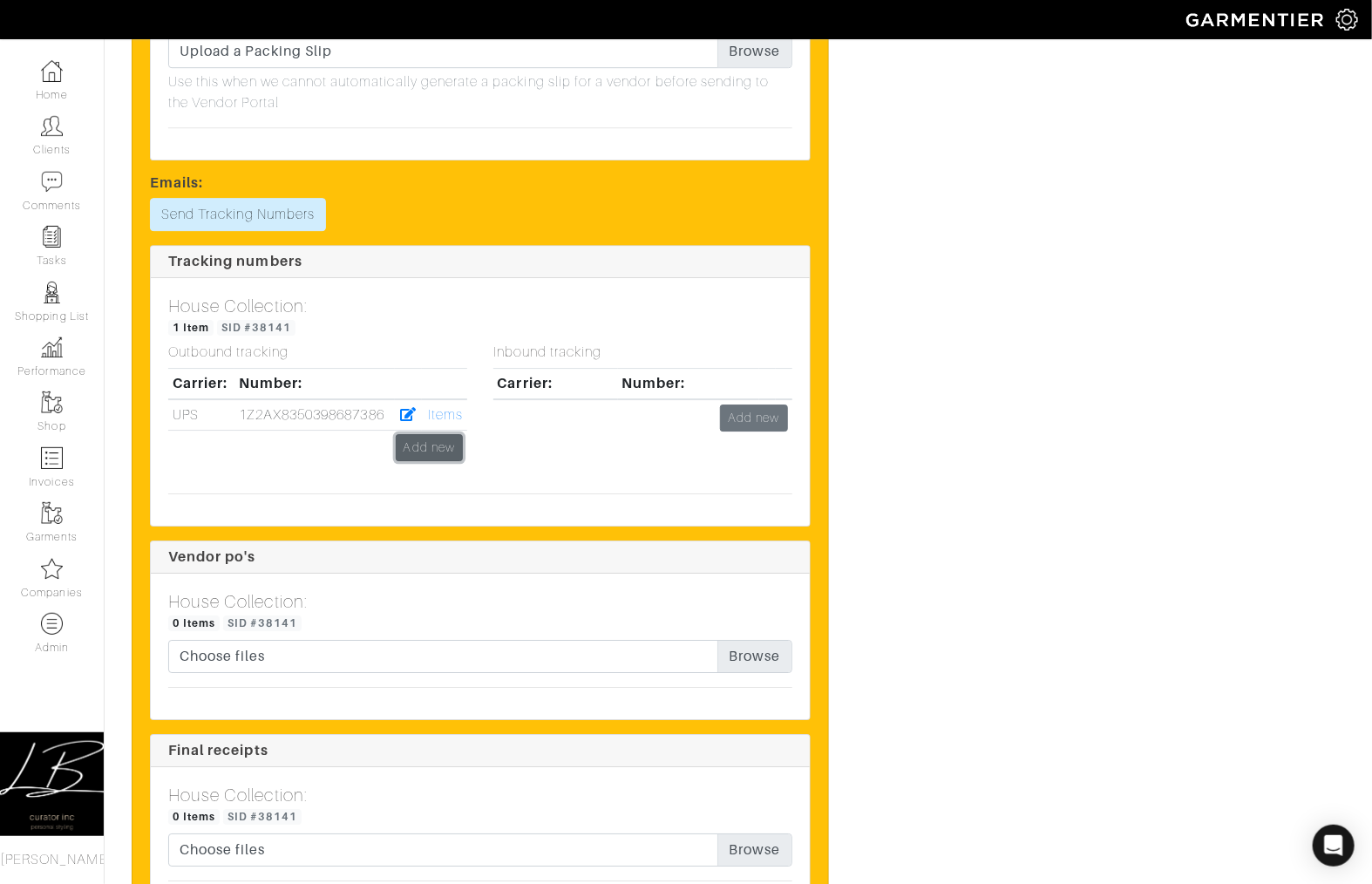 click on "Add new" at bounding box center (429, 447) 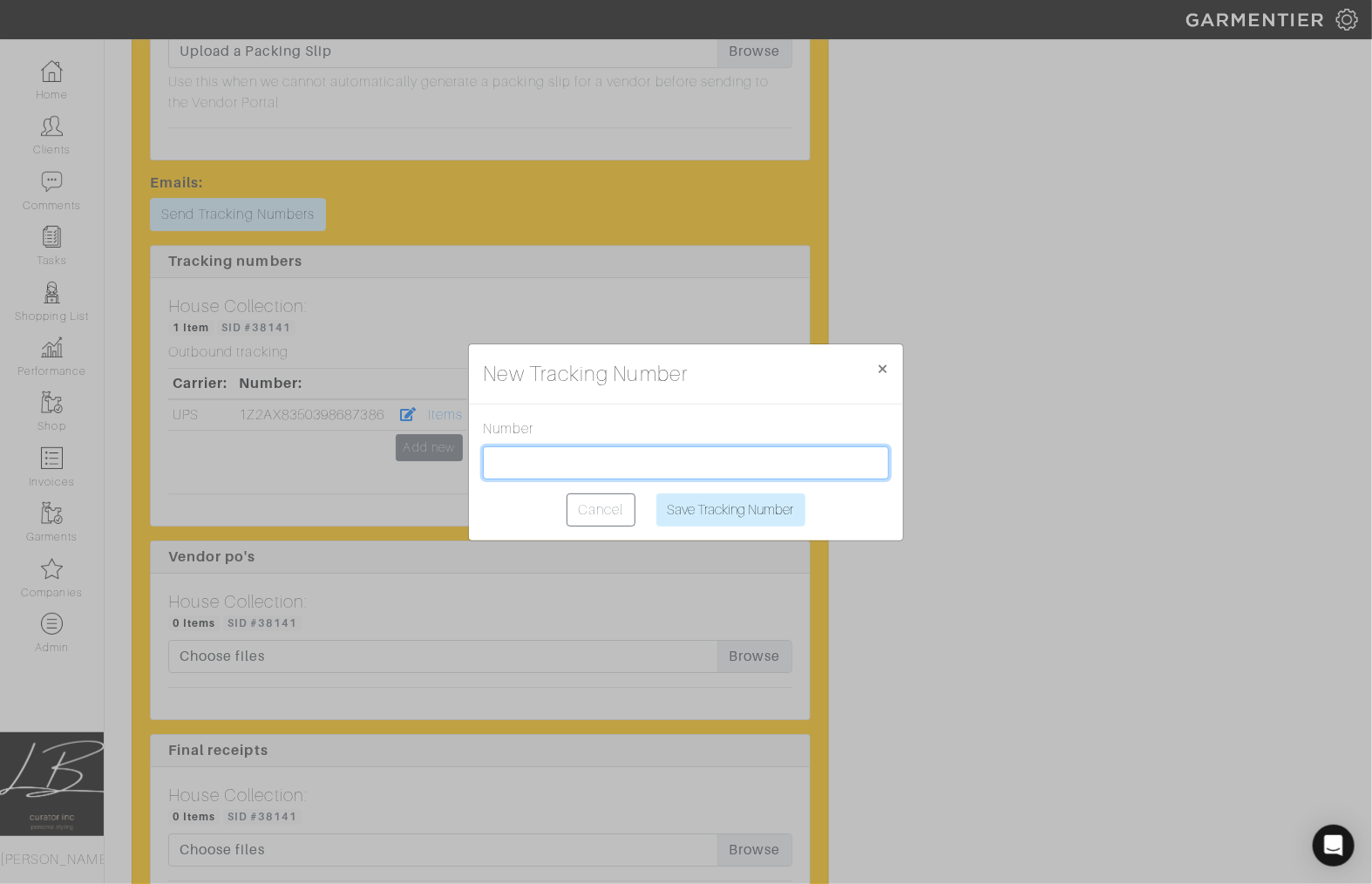 drag, startPoint x: 520, startPoint y: 466, endPoint x: 553, endPoint y: 476, distance: 34.481879 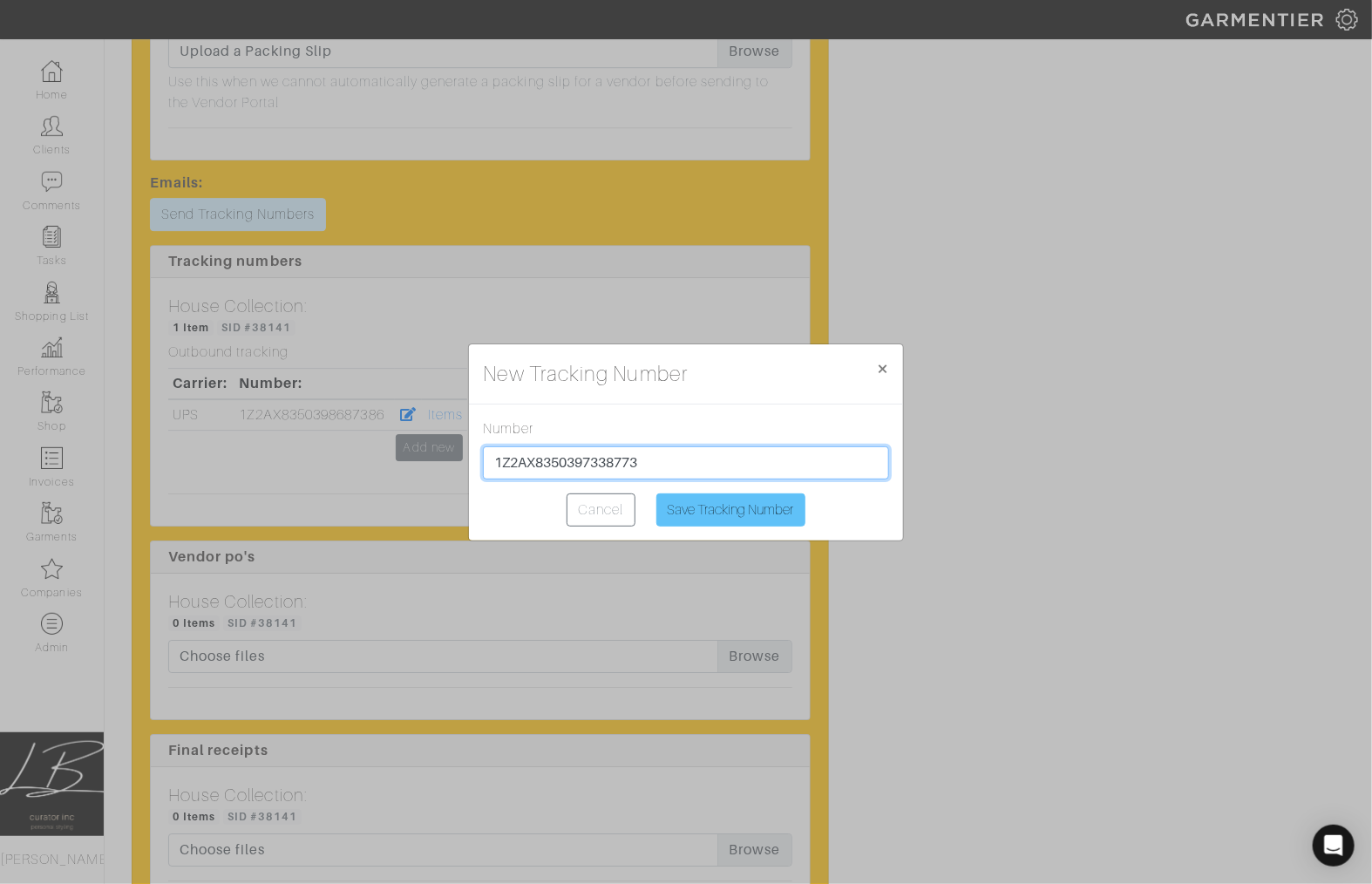 type on "1Z2AX8350397338773" 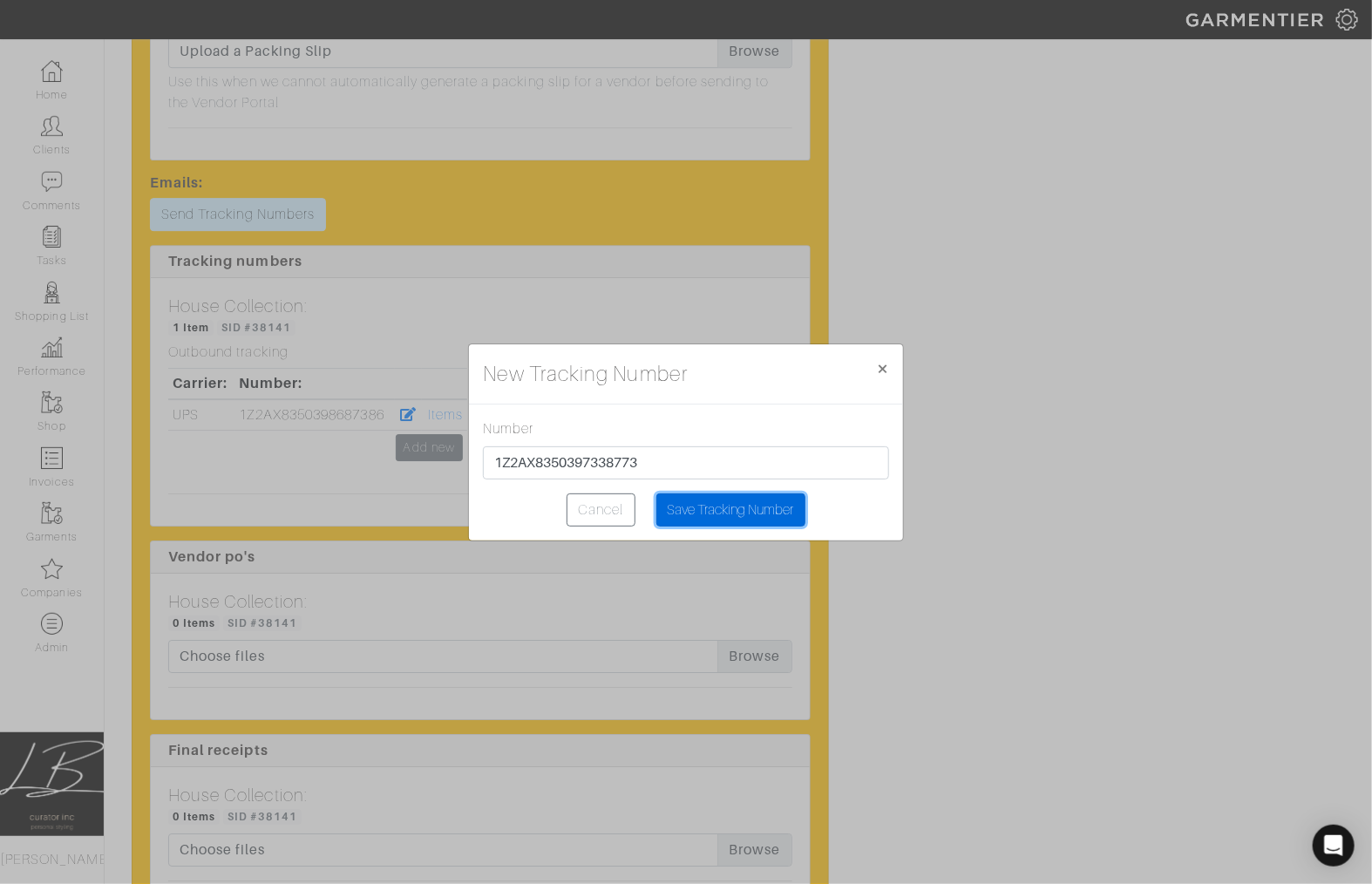 drag, startPoint x: 743, startPoint y: 513, endPoint x: 746, endPoint y: 451, distance: 62.07254 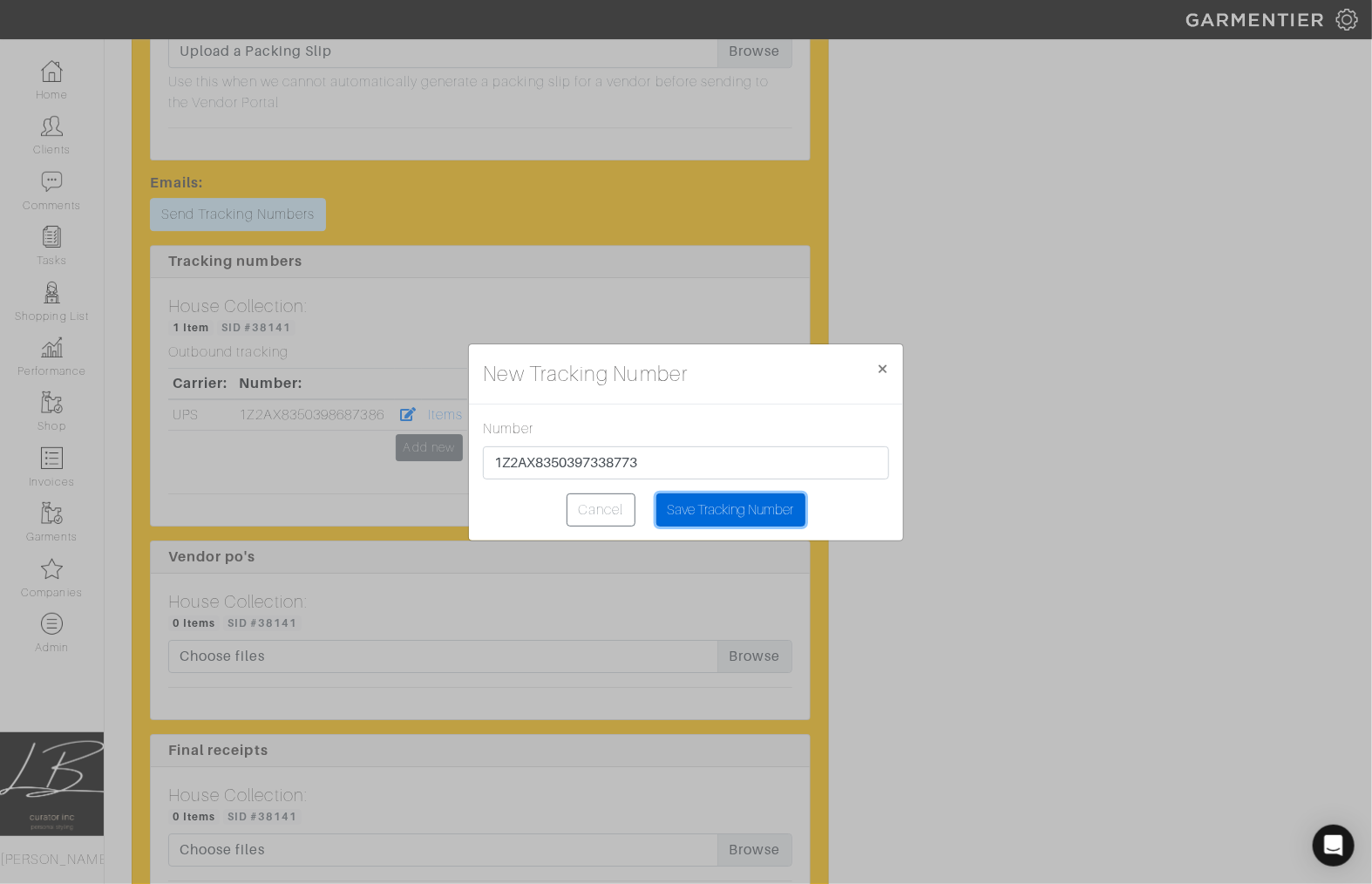 click on "Save Tracking Number" at bounding box center (730, 510) 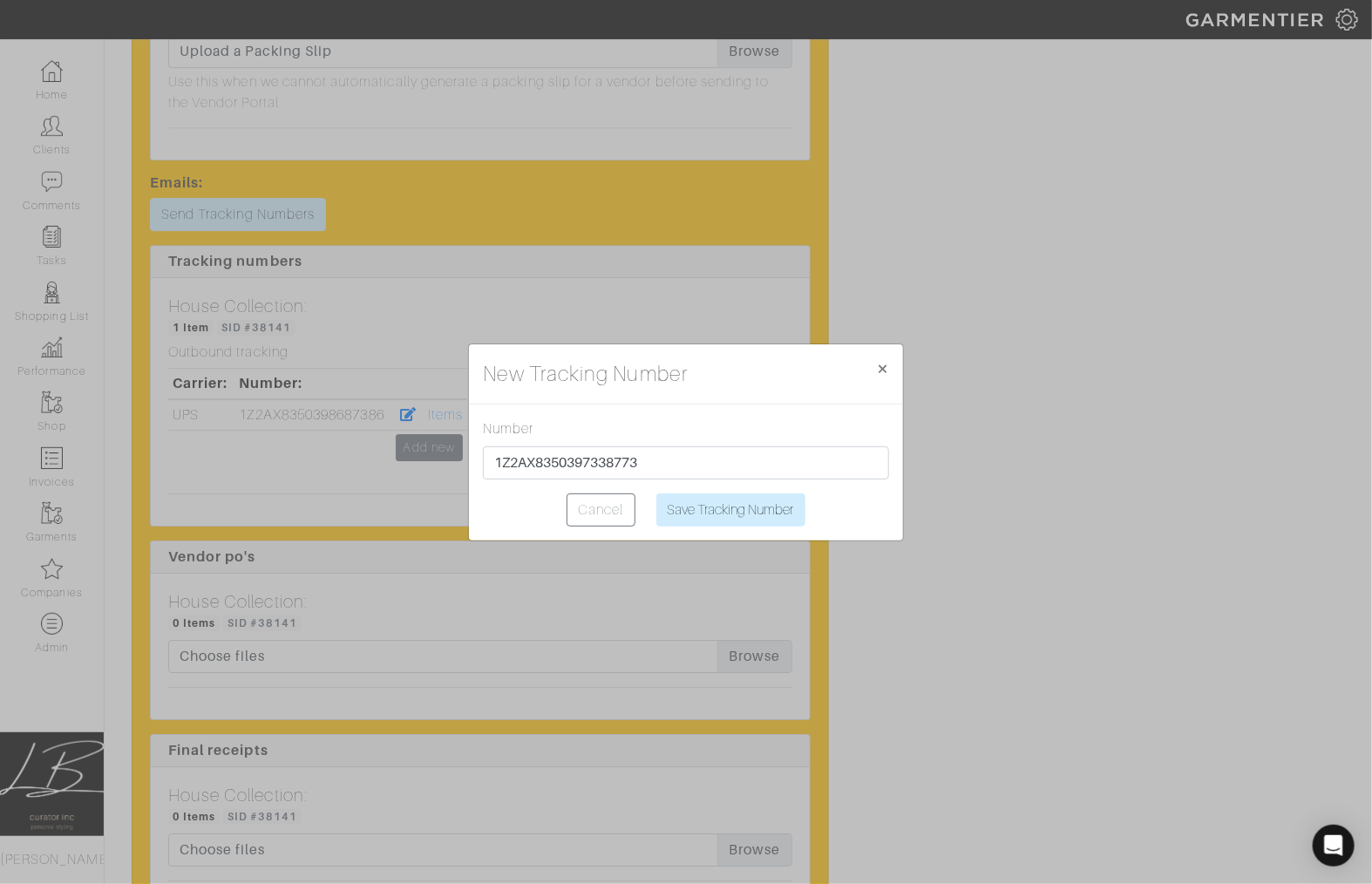 type on "Saving..." 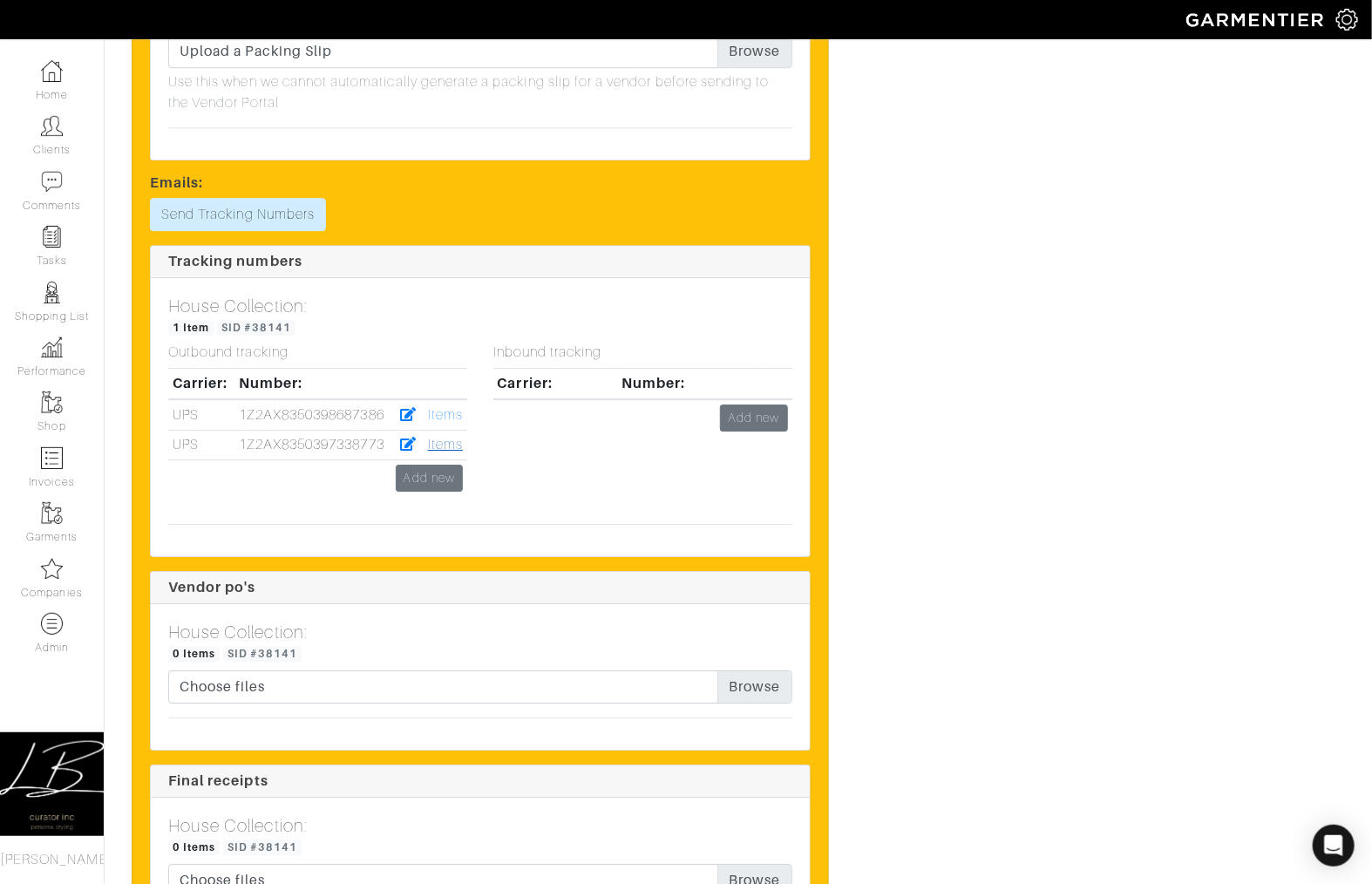 click on "Items" at bounding box center (445, 445) 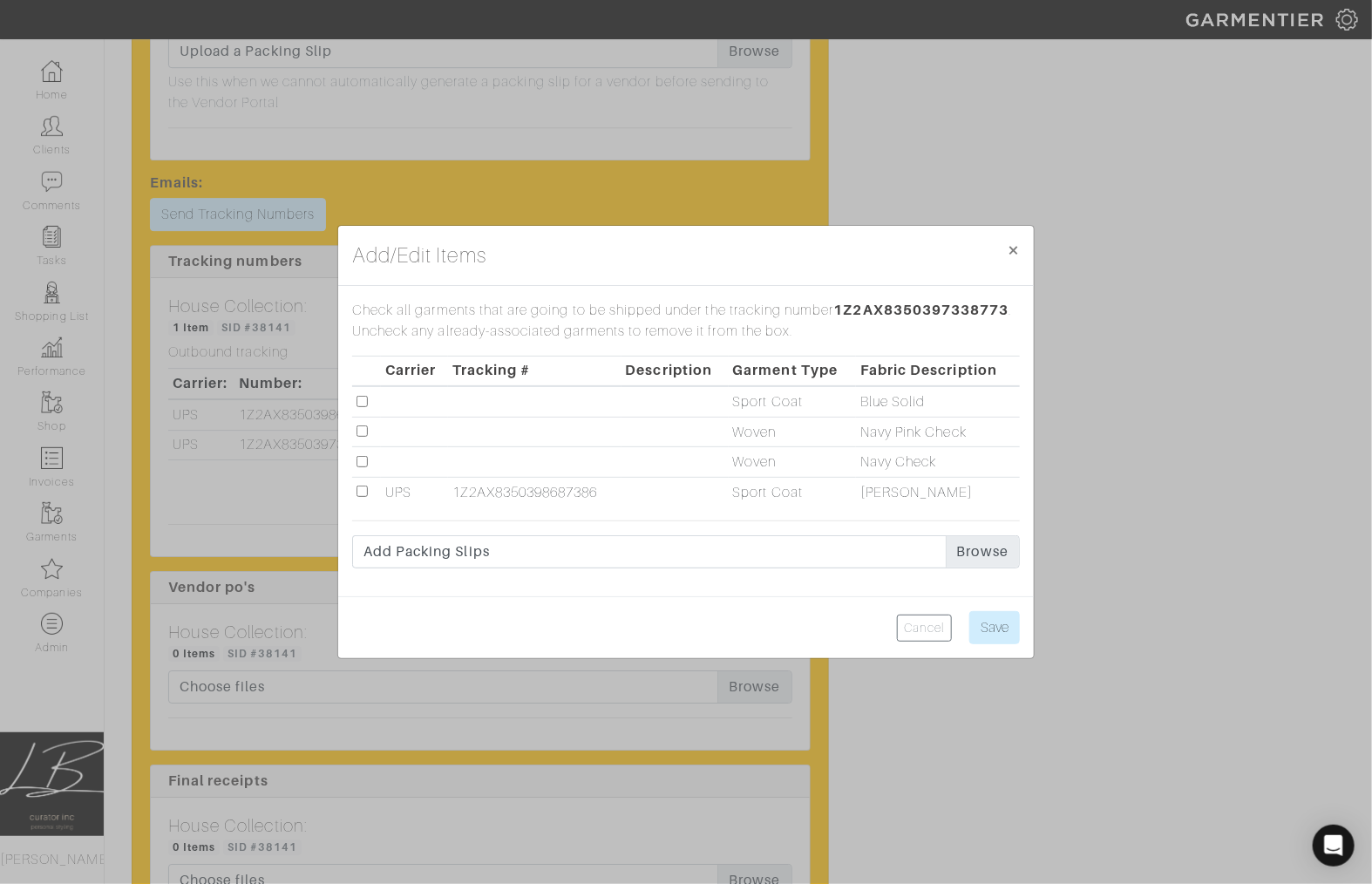 click at bounding box center [362, 431] 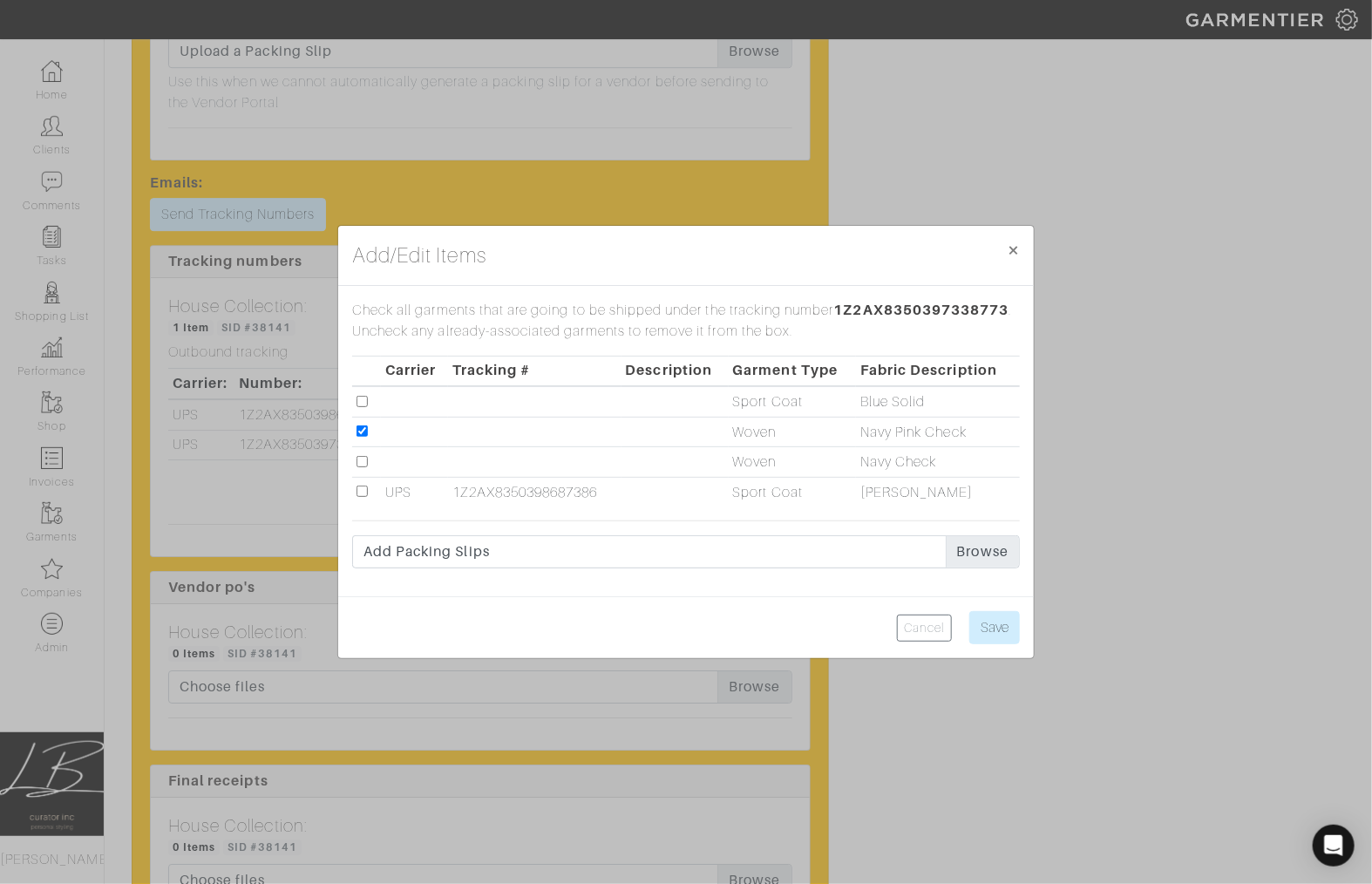 click at bounding box center (362, 461) 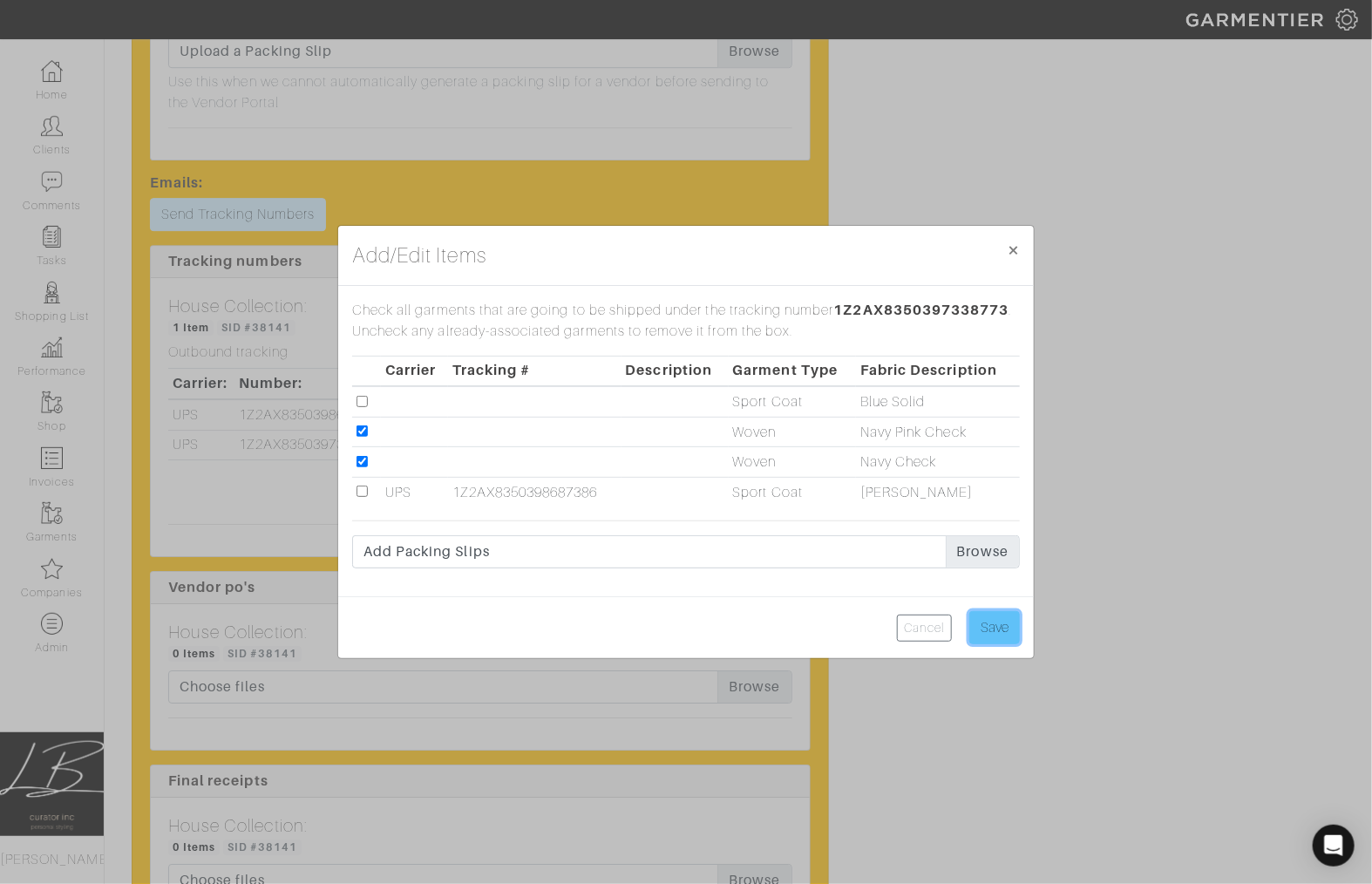 click on "Save" at bounding box center (995, 628) 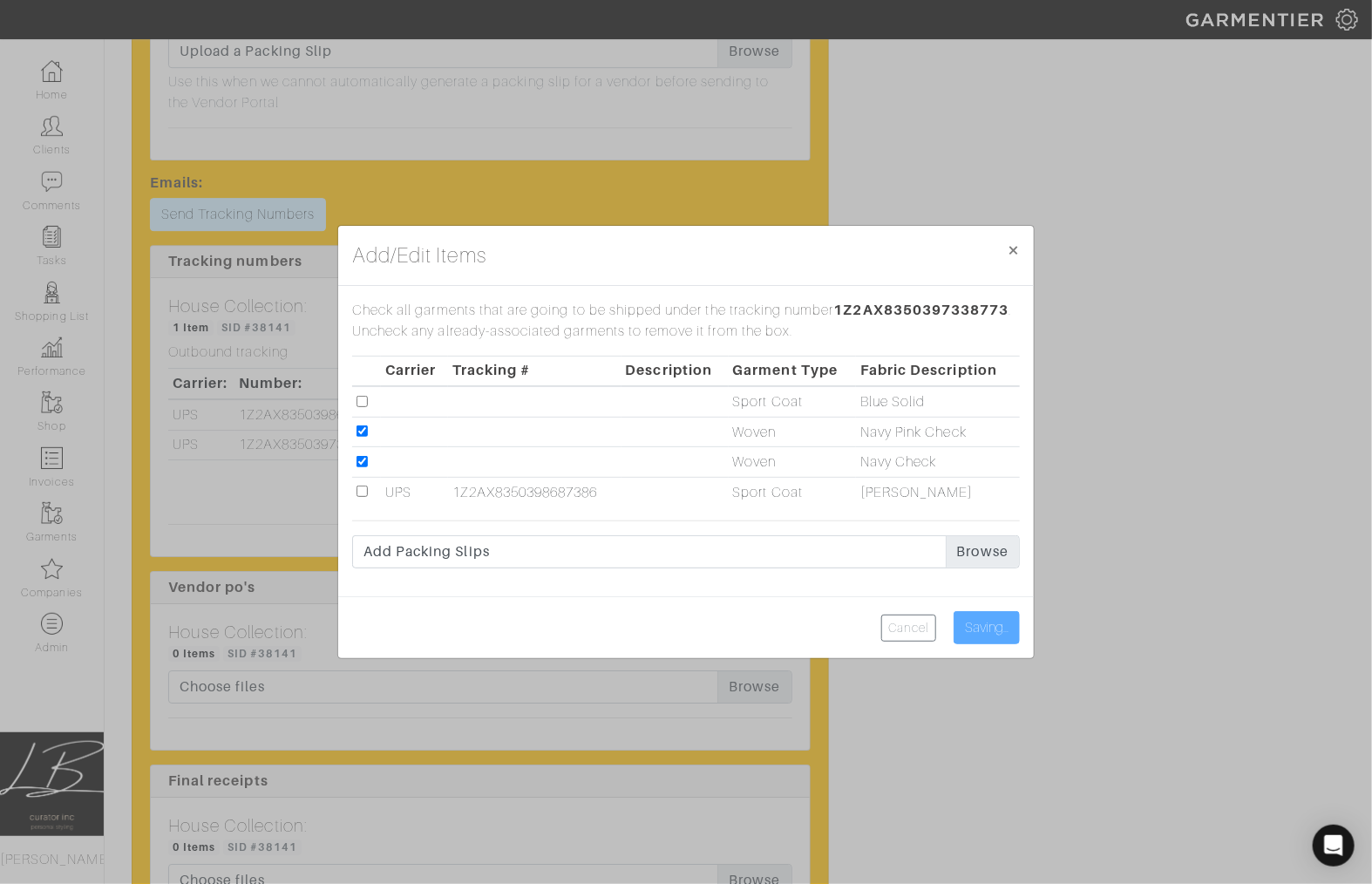 type on "Save" 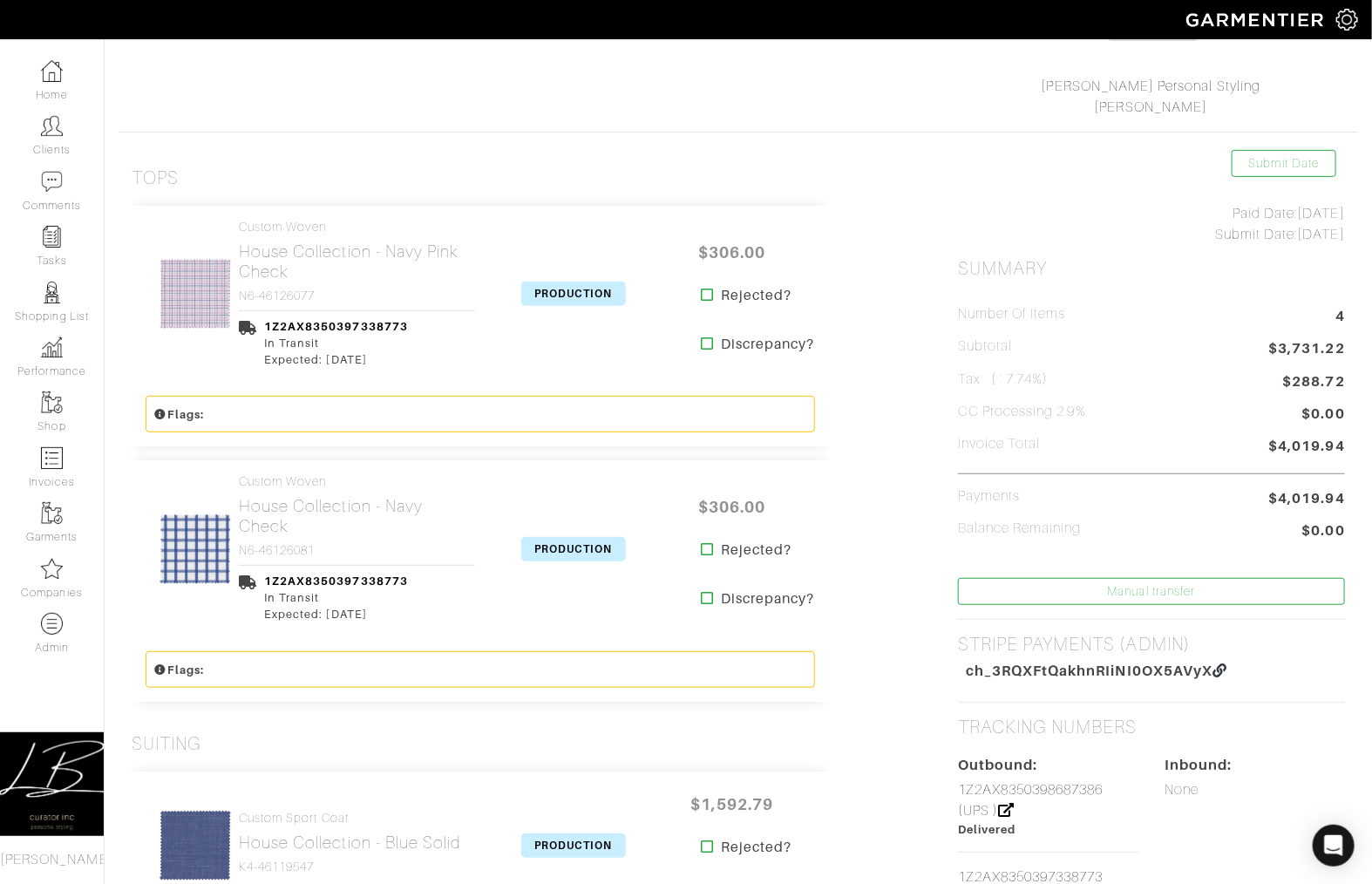 scroll, scrollTop: 255, scrollLeft: 0, axis: vertical 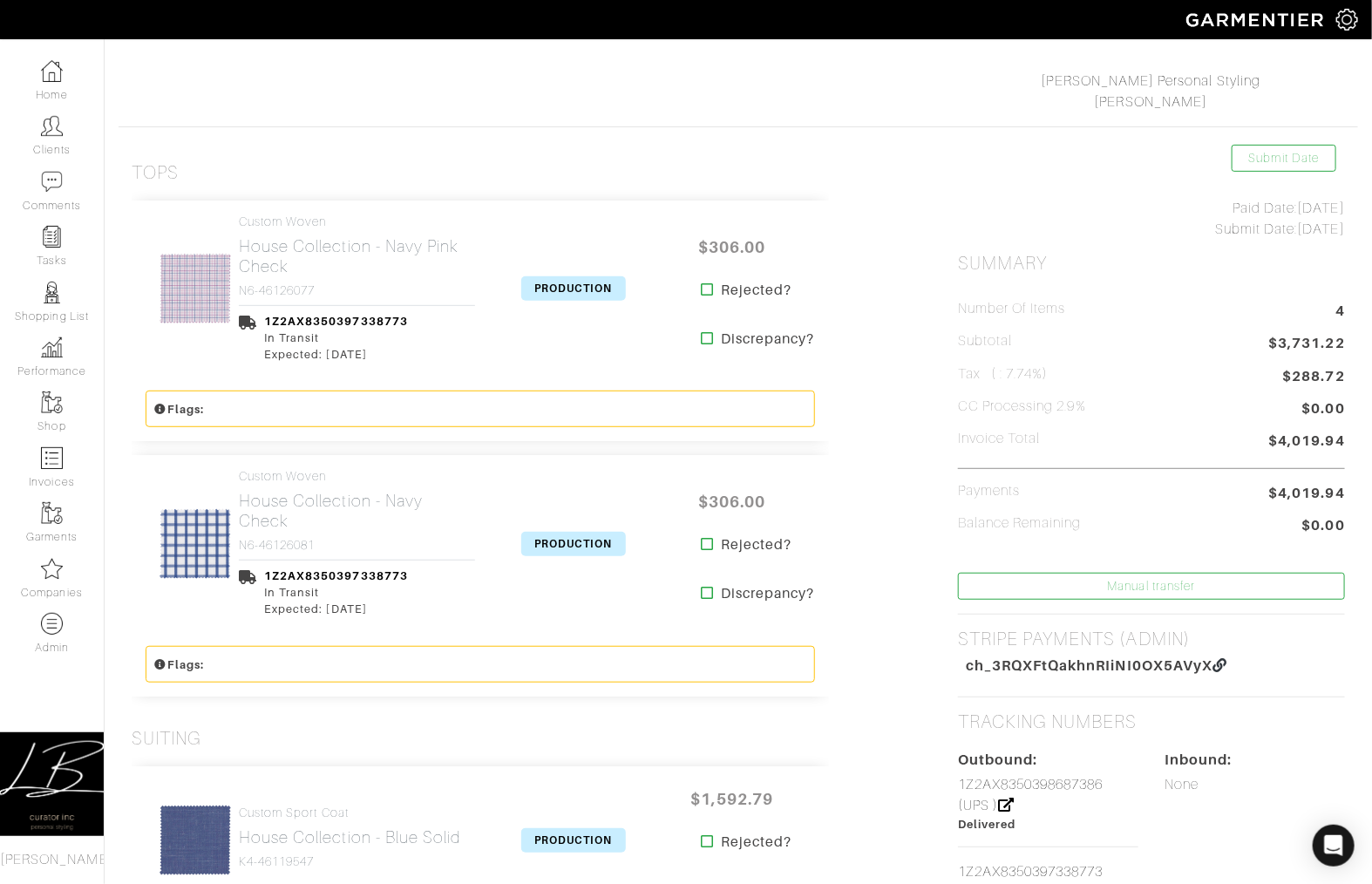 drag, startPoint x: 588, startPoint y: 290, endPoint x: 597, endPoint y: 300, distance: 13.453624 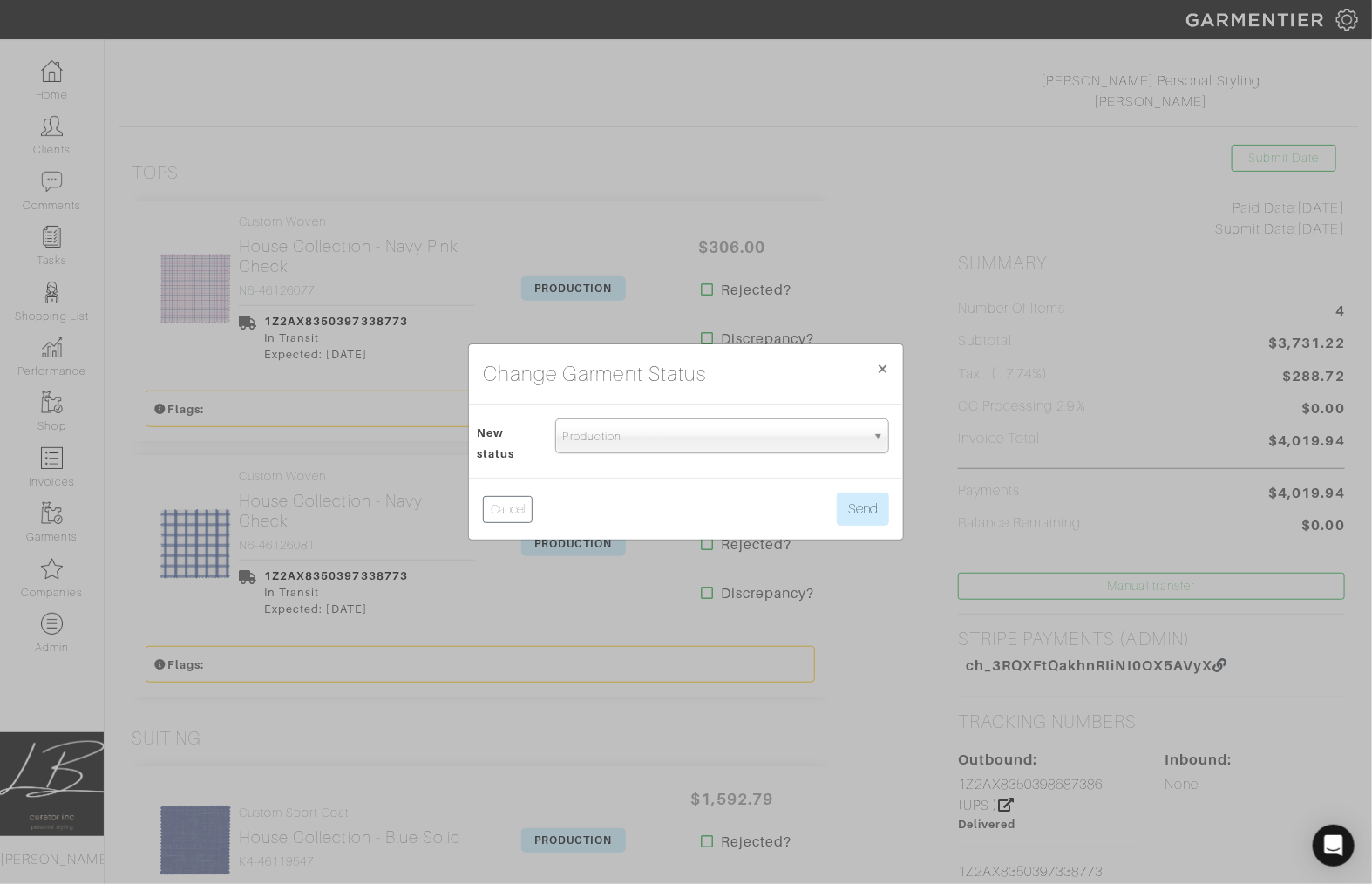 click on "Draft
Proposal
Custom Review
Processing
Production
Shipped
Complete
Tailoring
Received
Cancelled
Returned
Unavailable
Returning
Delivered
Kept
Requested
Production" at bounding box center [722, 441] 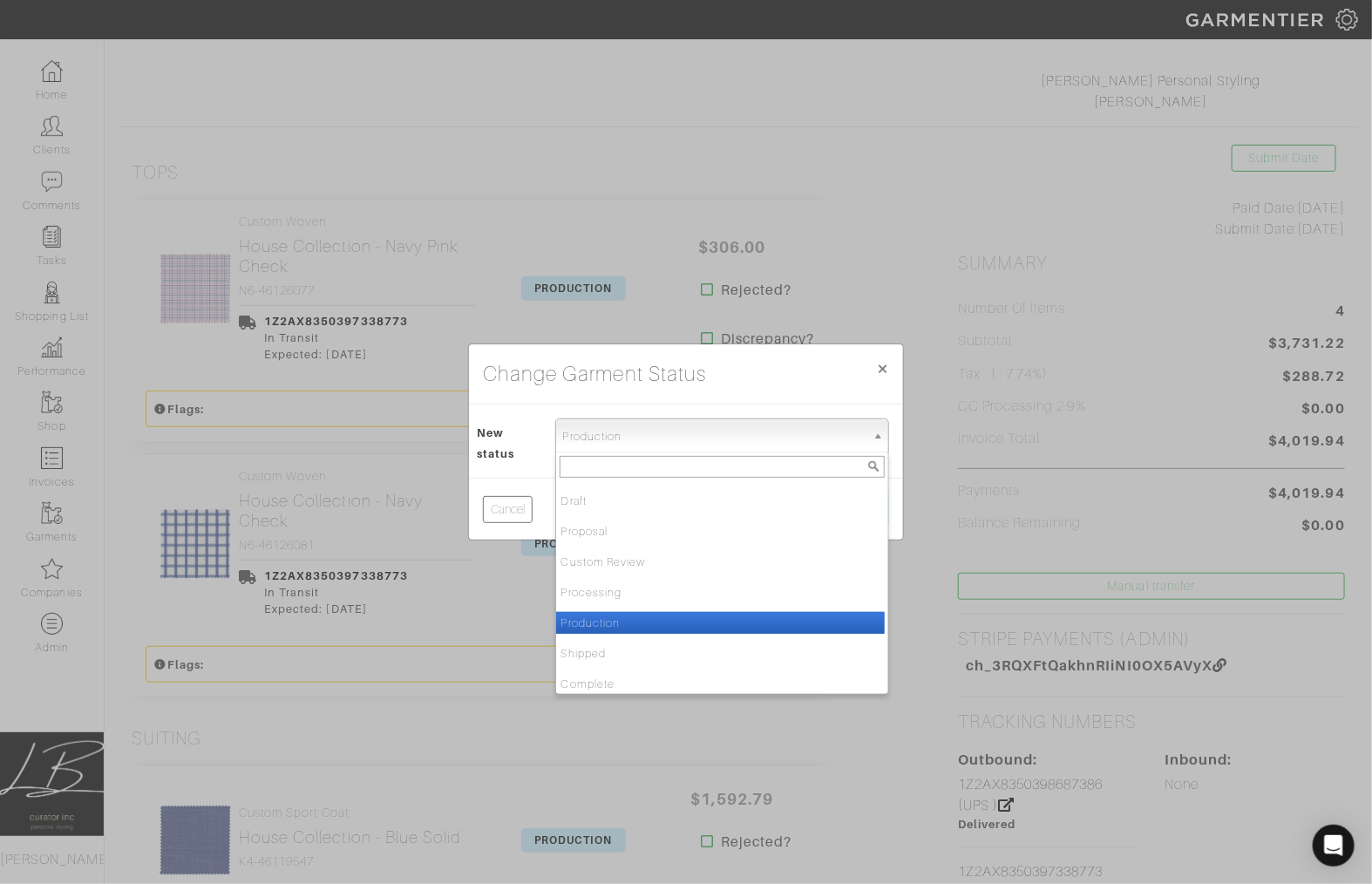 drag, startPoint x: 708, startPoint y: 445, endPoint x: 704, endPoint y: 524, distance: 79.1012 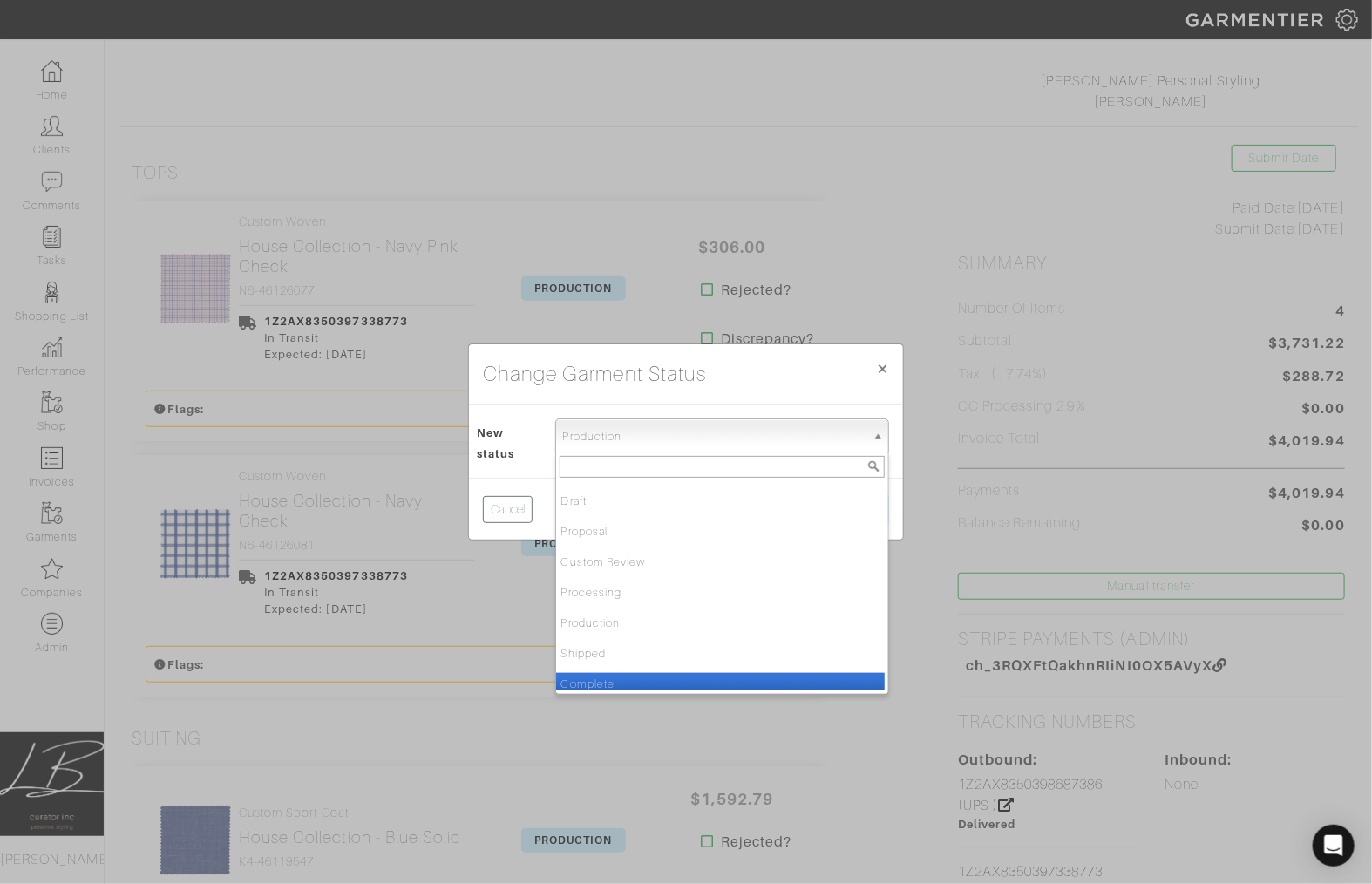 click on "Complete" at bounding box center (720, 683) 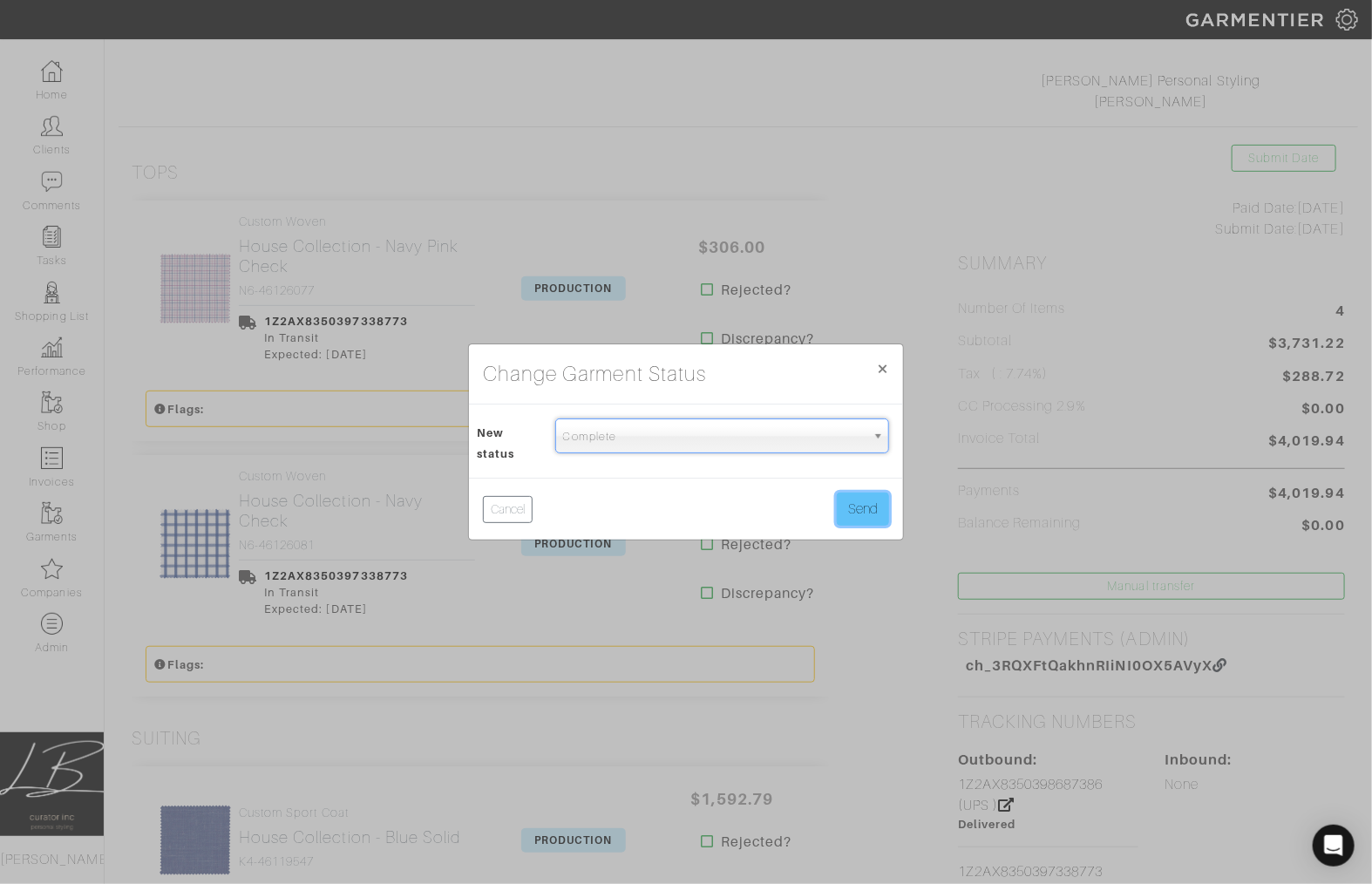 click on "Send" at bounding box center [863, 509] 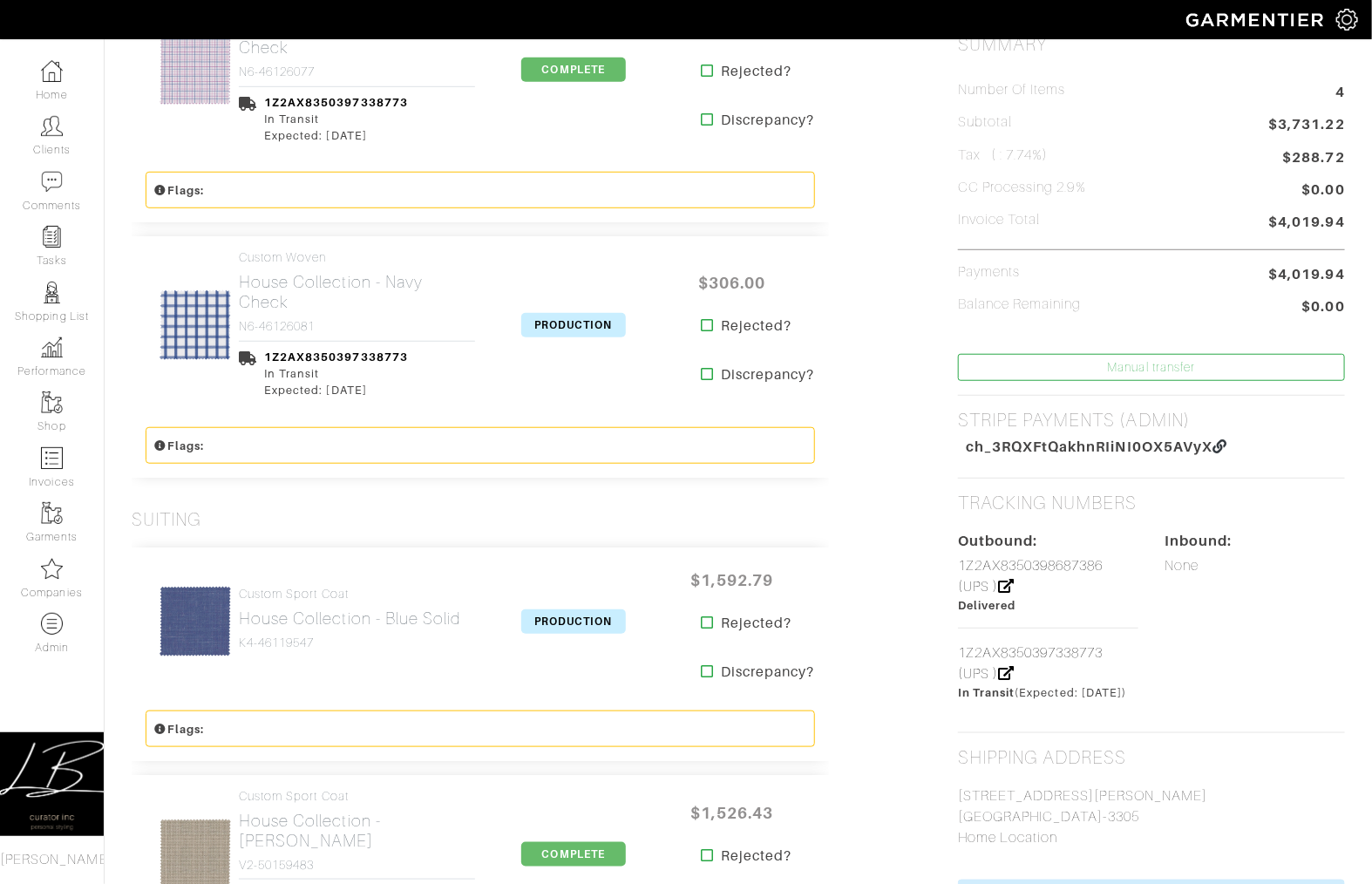 scroll, scrollTop: 475, scrollLeft: 0, axis: vertical 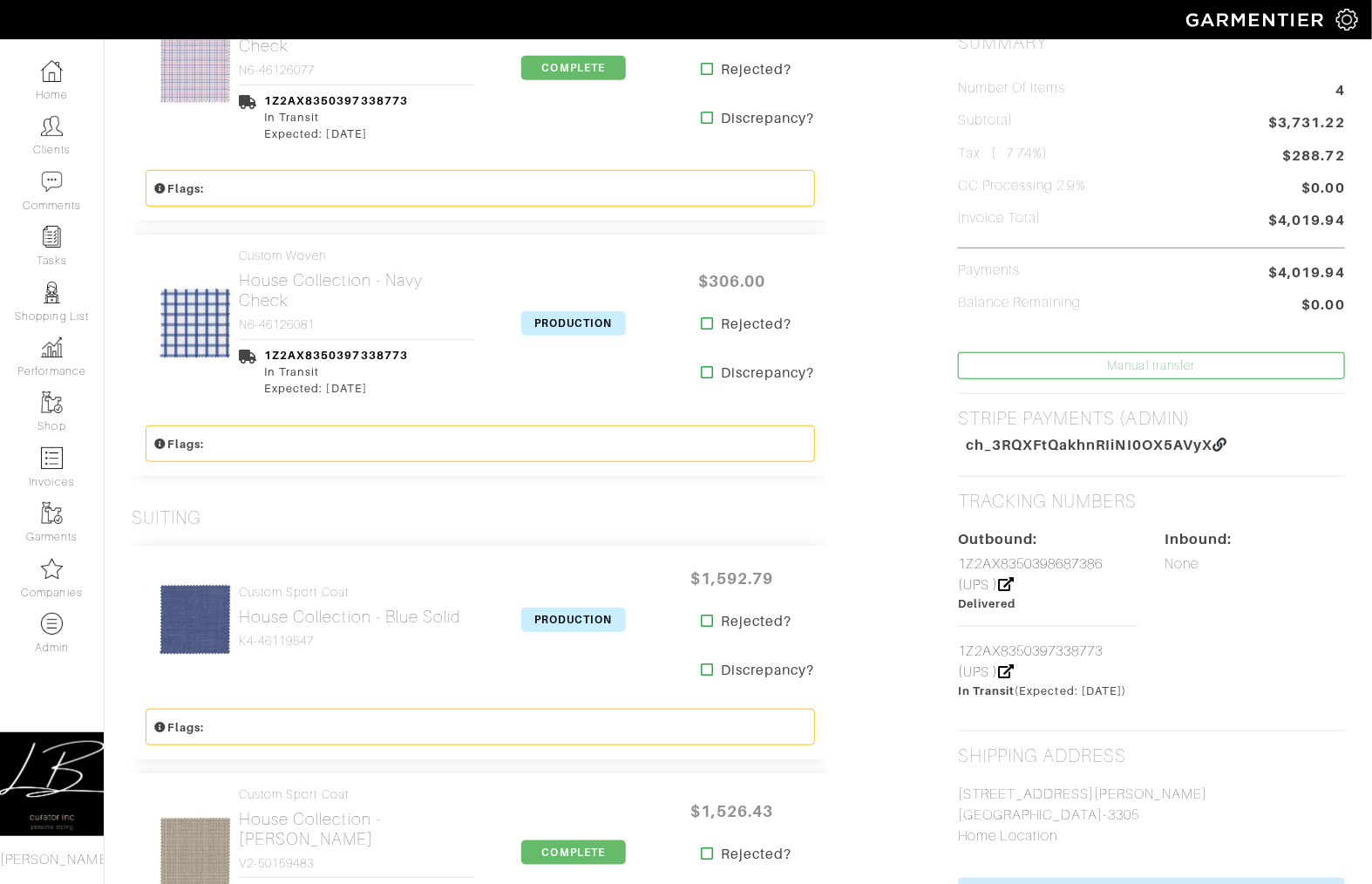click on "PRODUCTION" at bounding box center [574, 323] 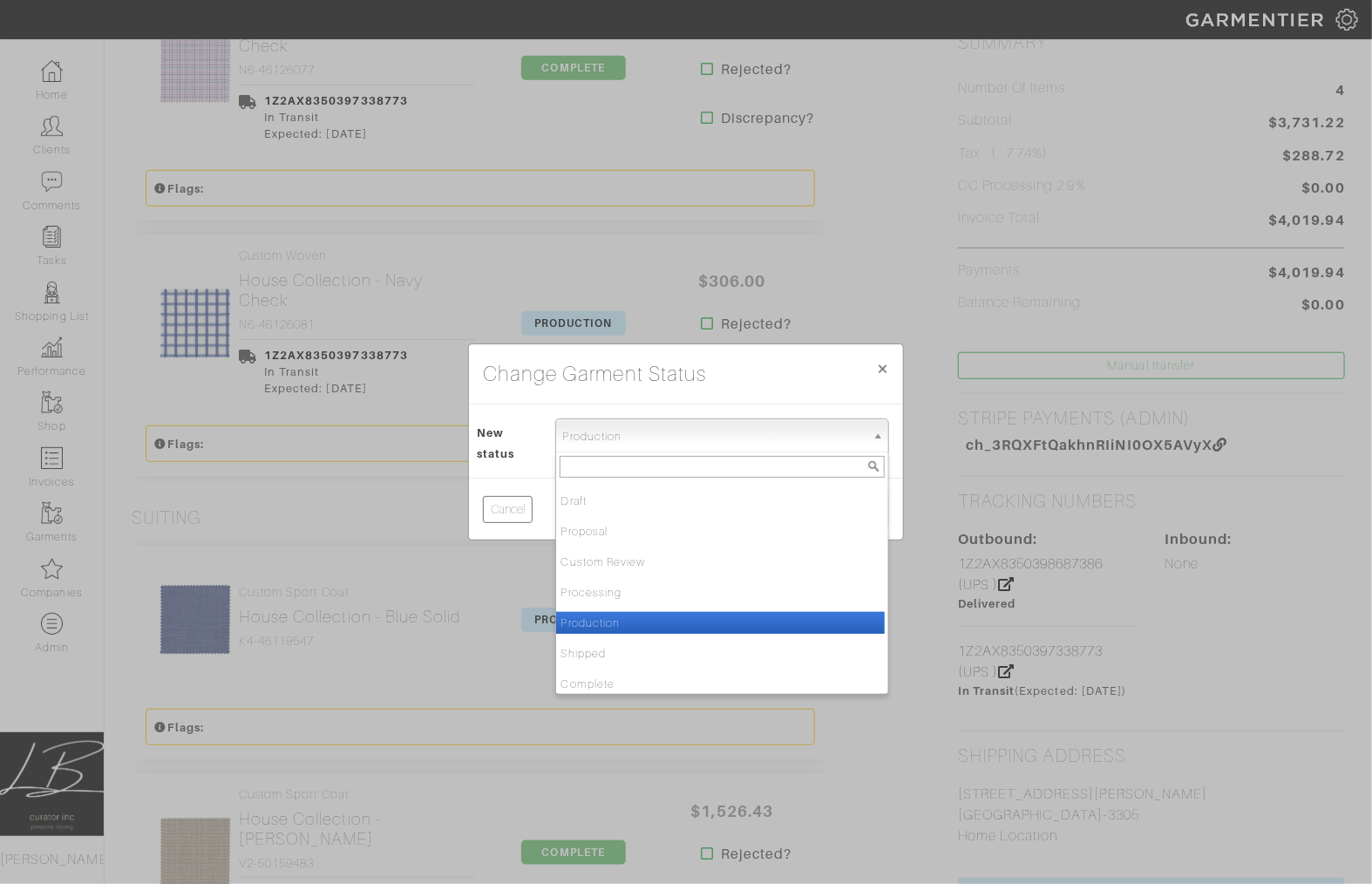 drag, startPoint x: 659, startPoint y: 432, endPoint x: 662, endPoint y: 489, distance: 57.0789 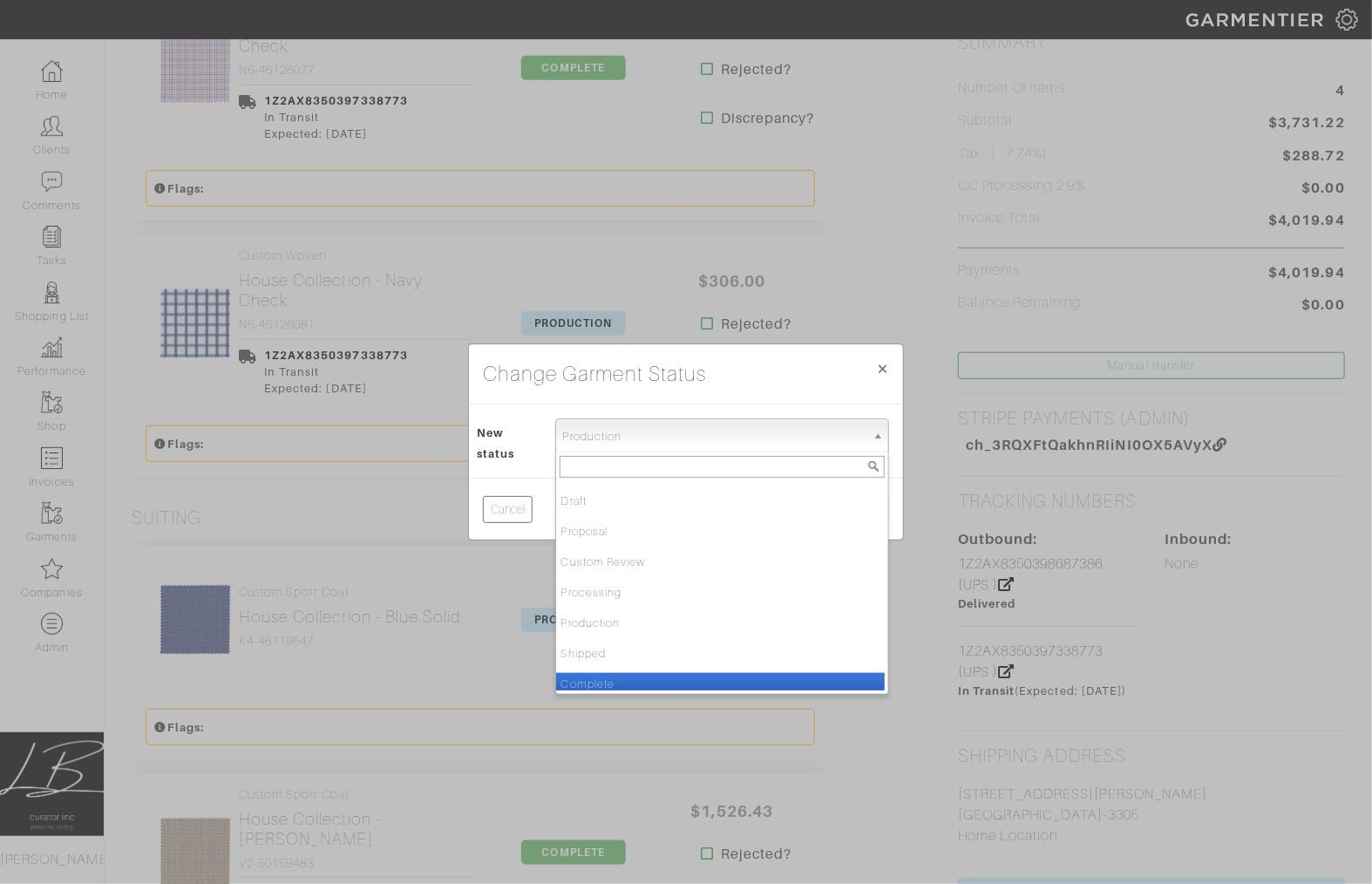 click on "Complete" at bounding box center [720, 683] 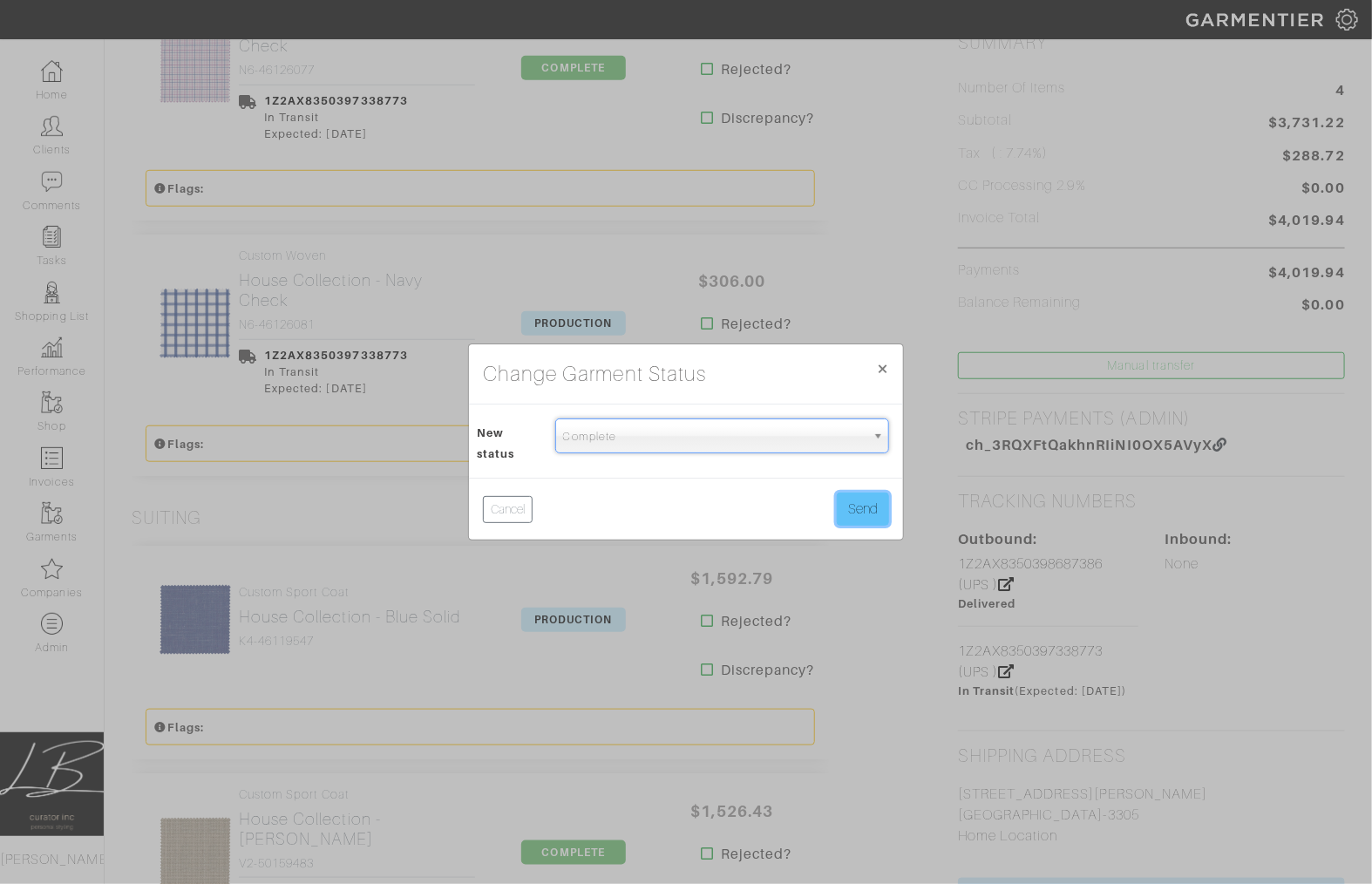 click on "Send" at bounding box center [863, 509] 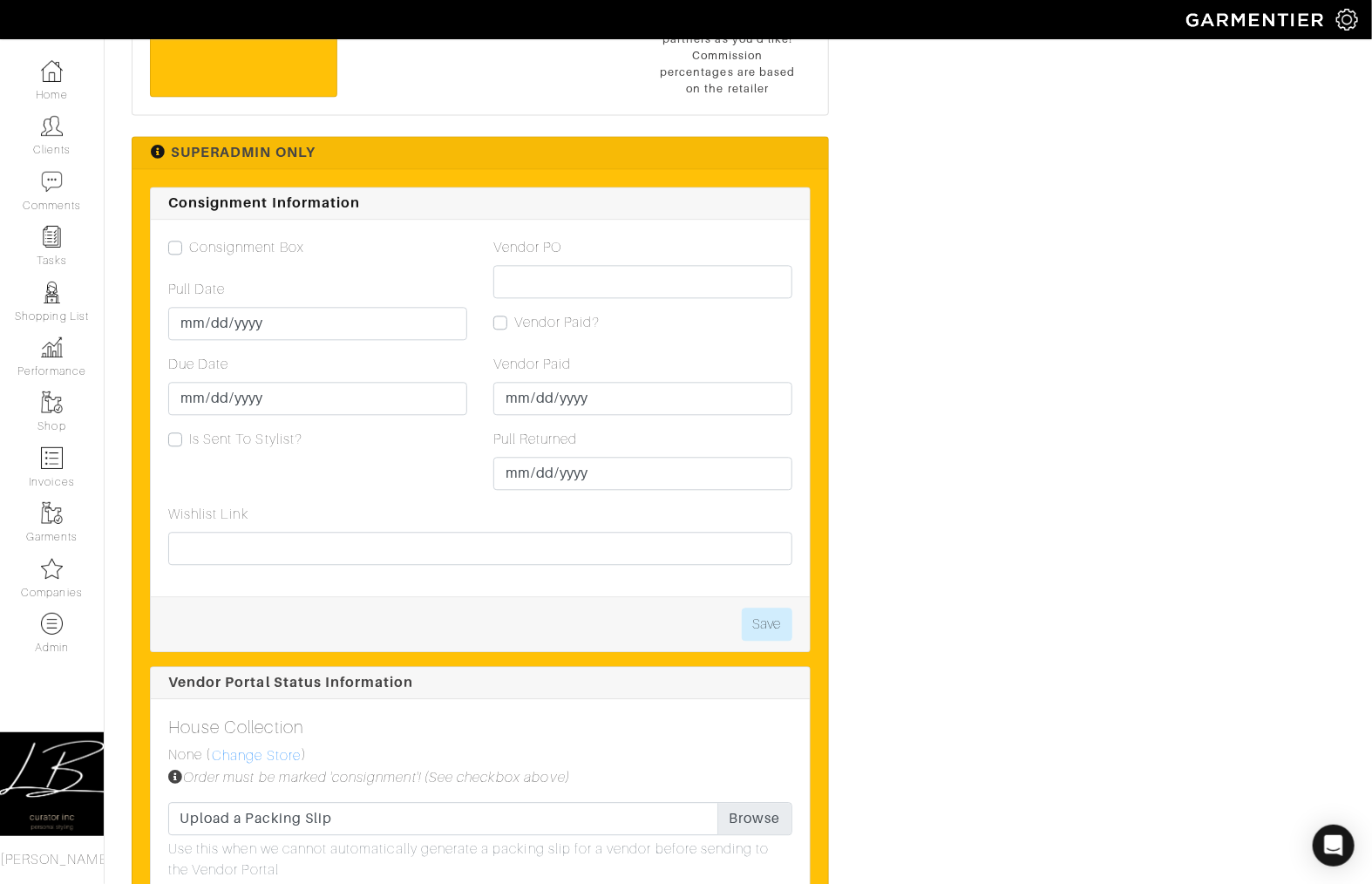 scroll, scrollTop: 1975, scrollLeft: 0, axis: vertical 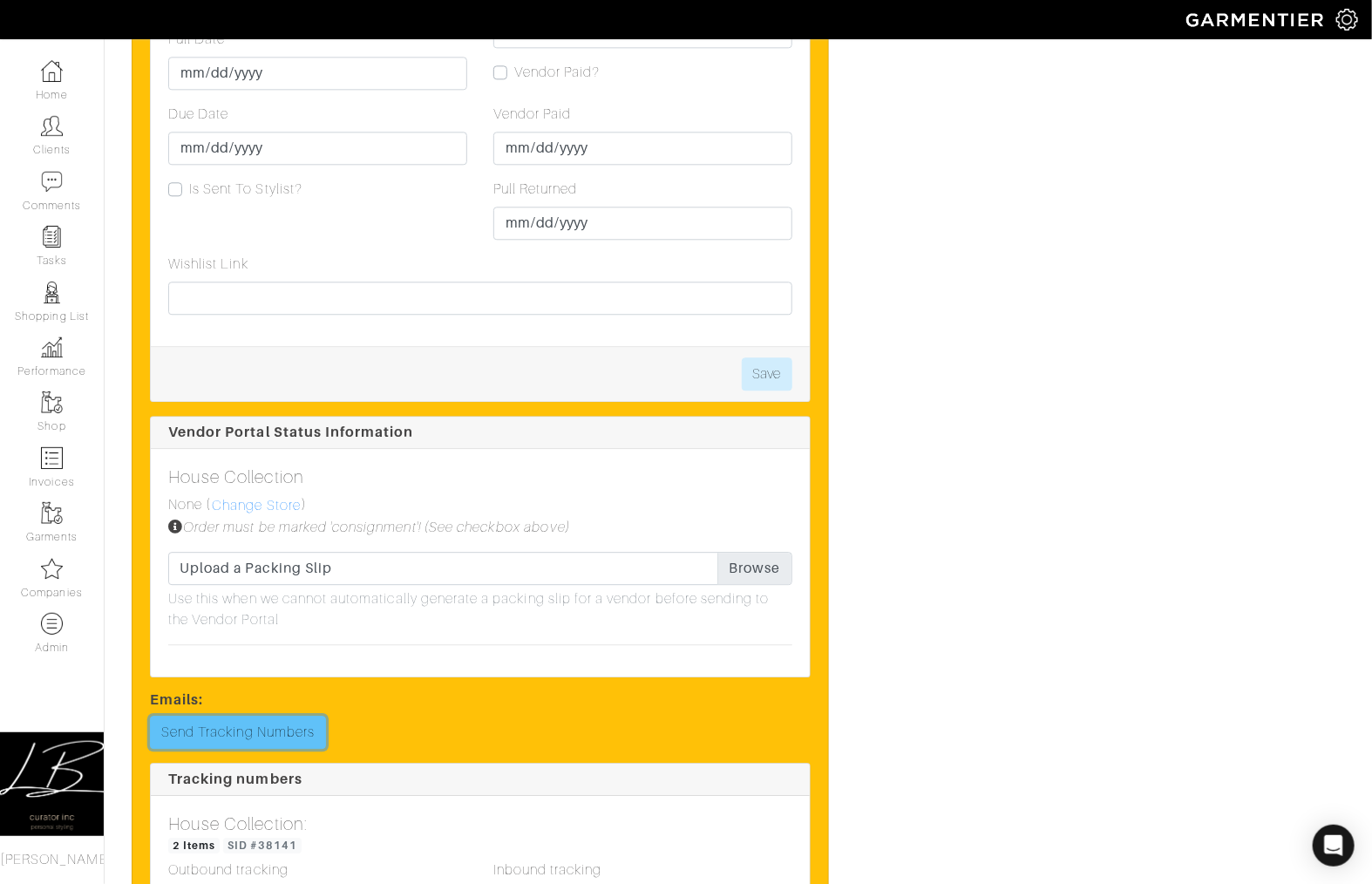 click on "Send Tracking Numbers" at bounding box center [238, 732] 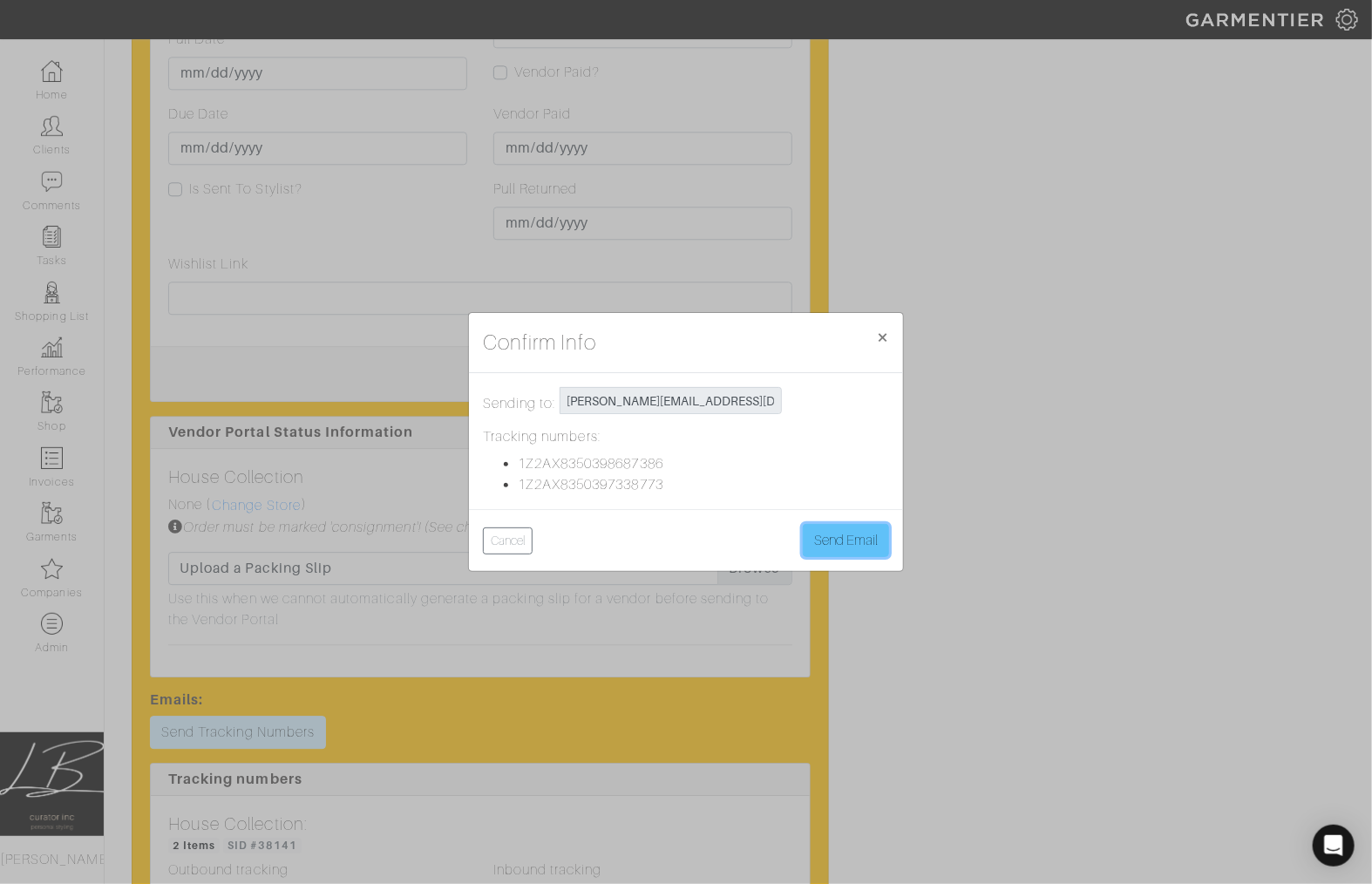 click on "Send Email" at bounding box center (846, 541) 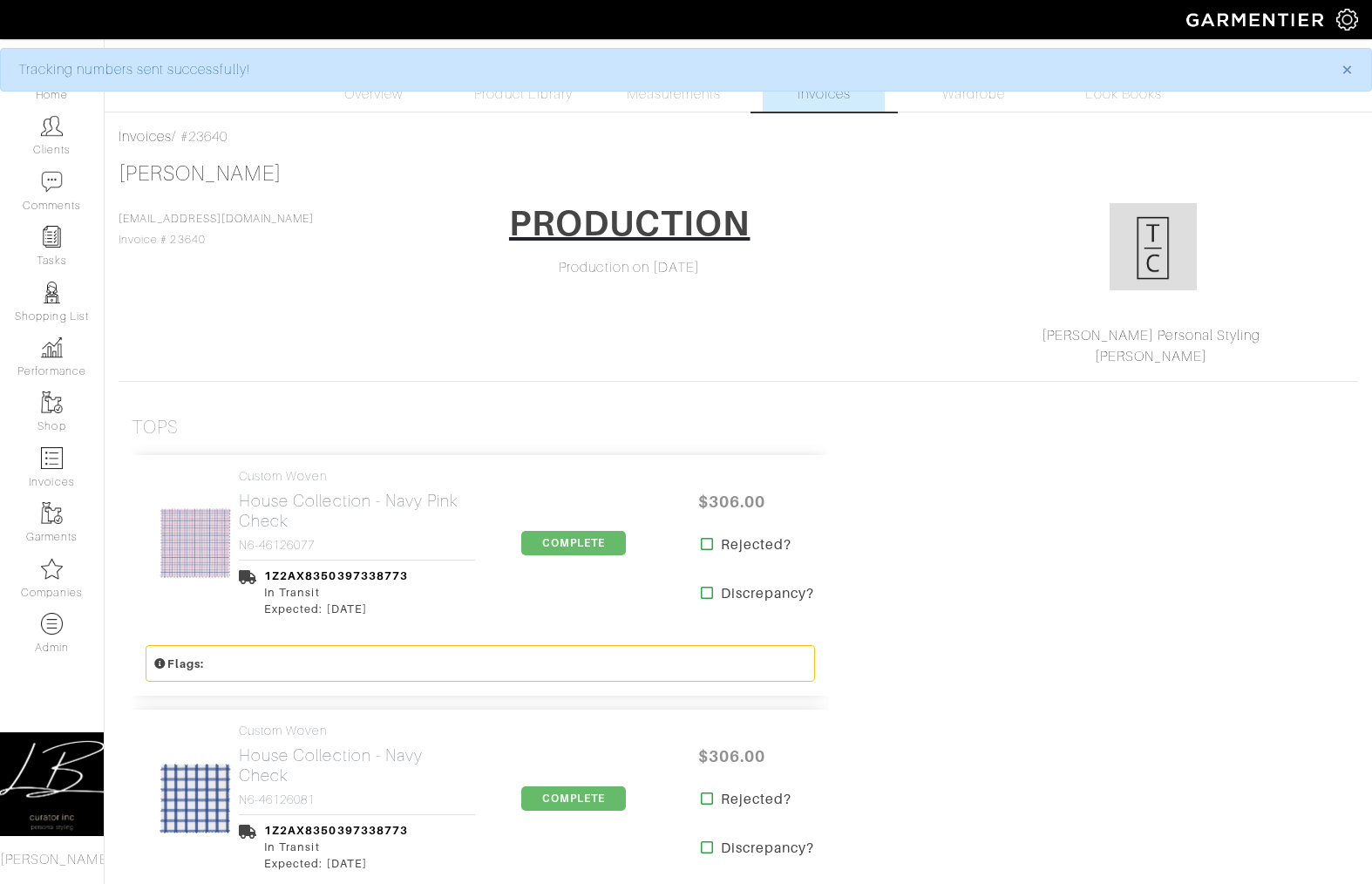 scroll, scrollTop: 0, scrollLeft: 0, axis: both 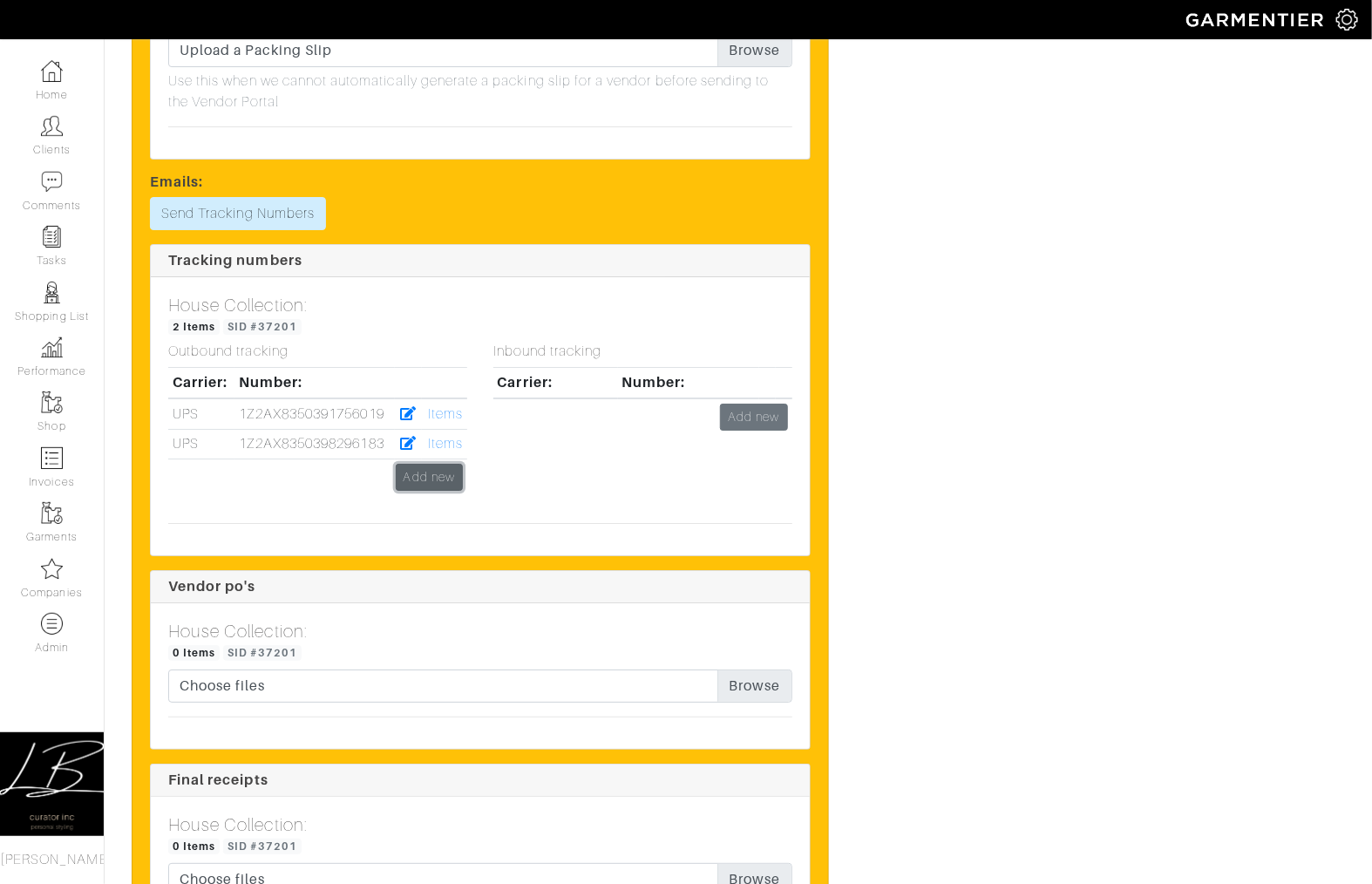 click on "Add new" at bounding box center (429, 477) 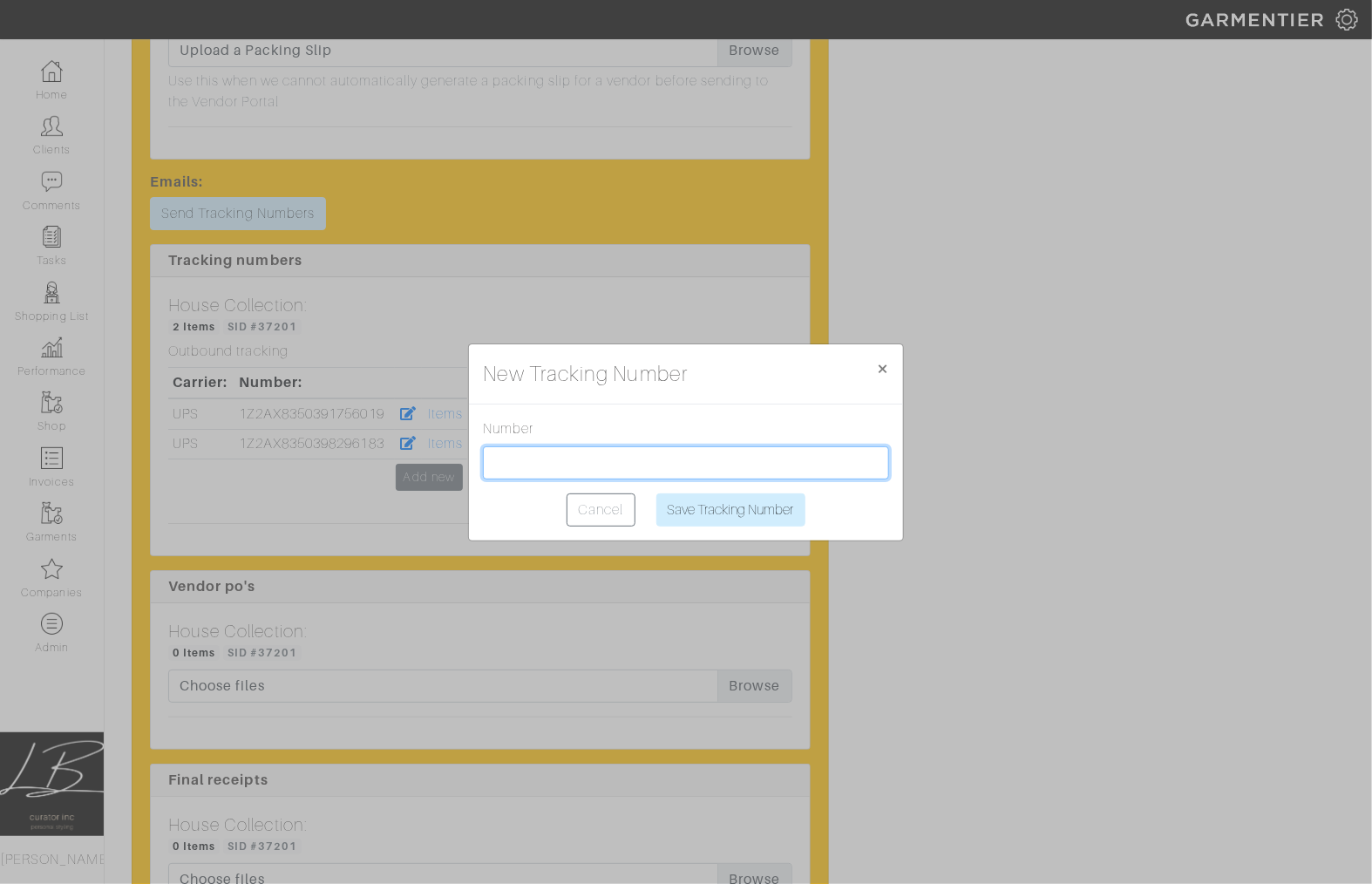 click at bounding box center (686, 463) 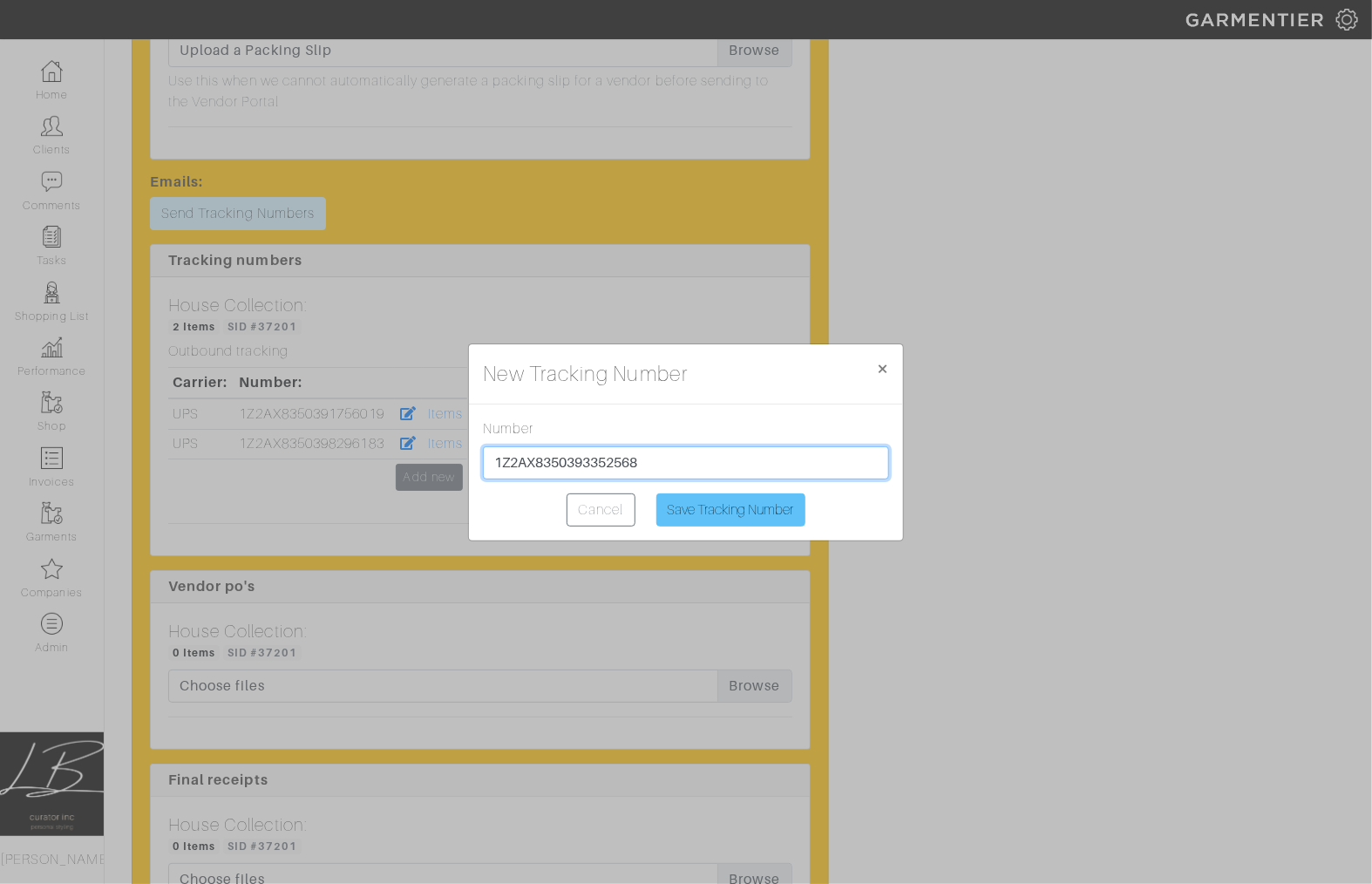 type on "1Z2AX8350393352568" 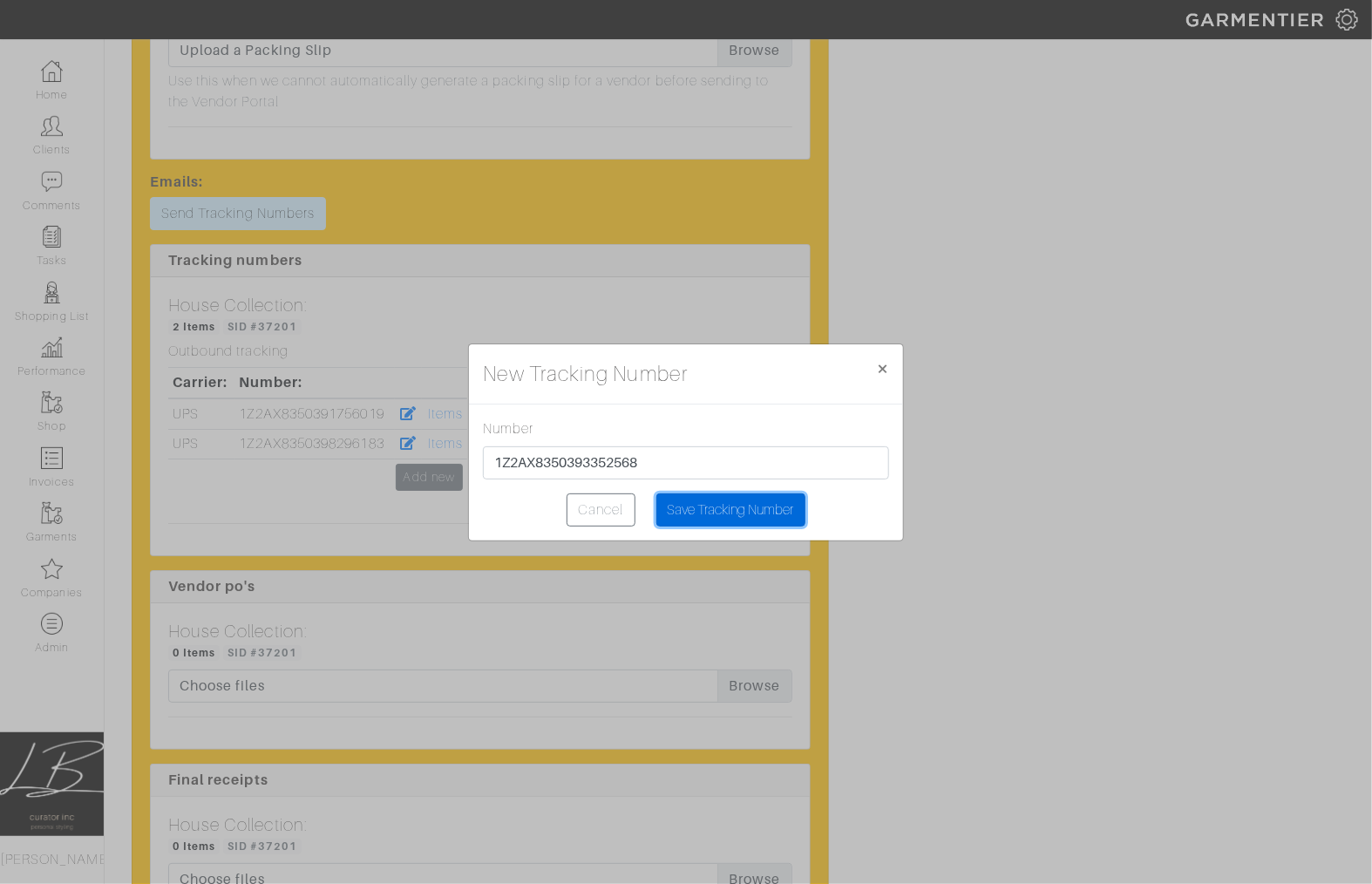 click on "Save Tracking Number" at bounding box center [730, 510] 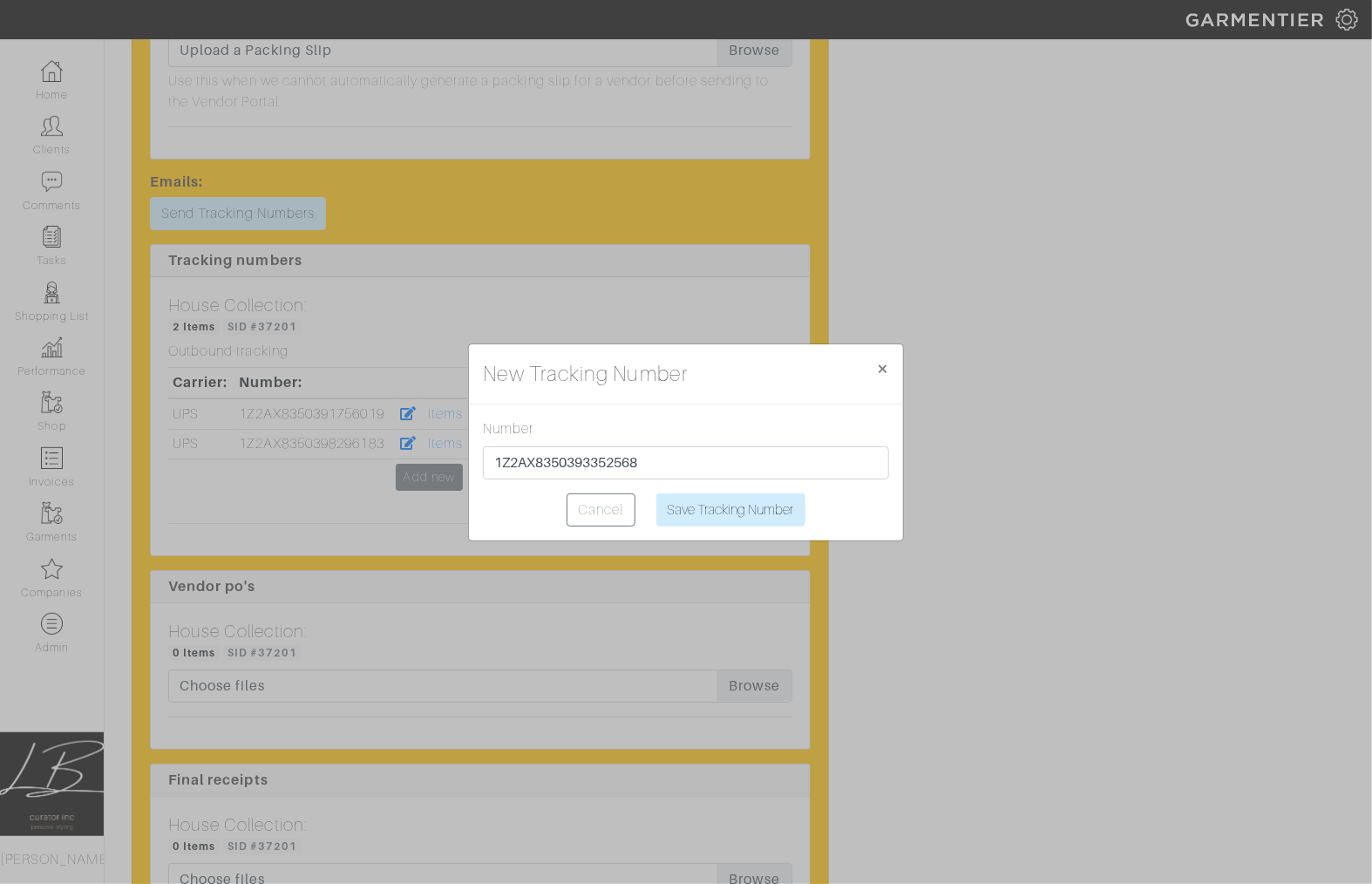 type on "Saving..." 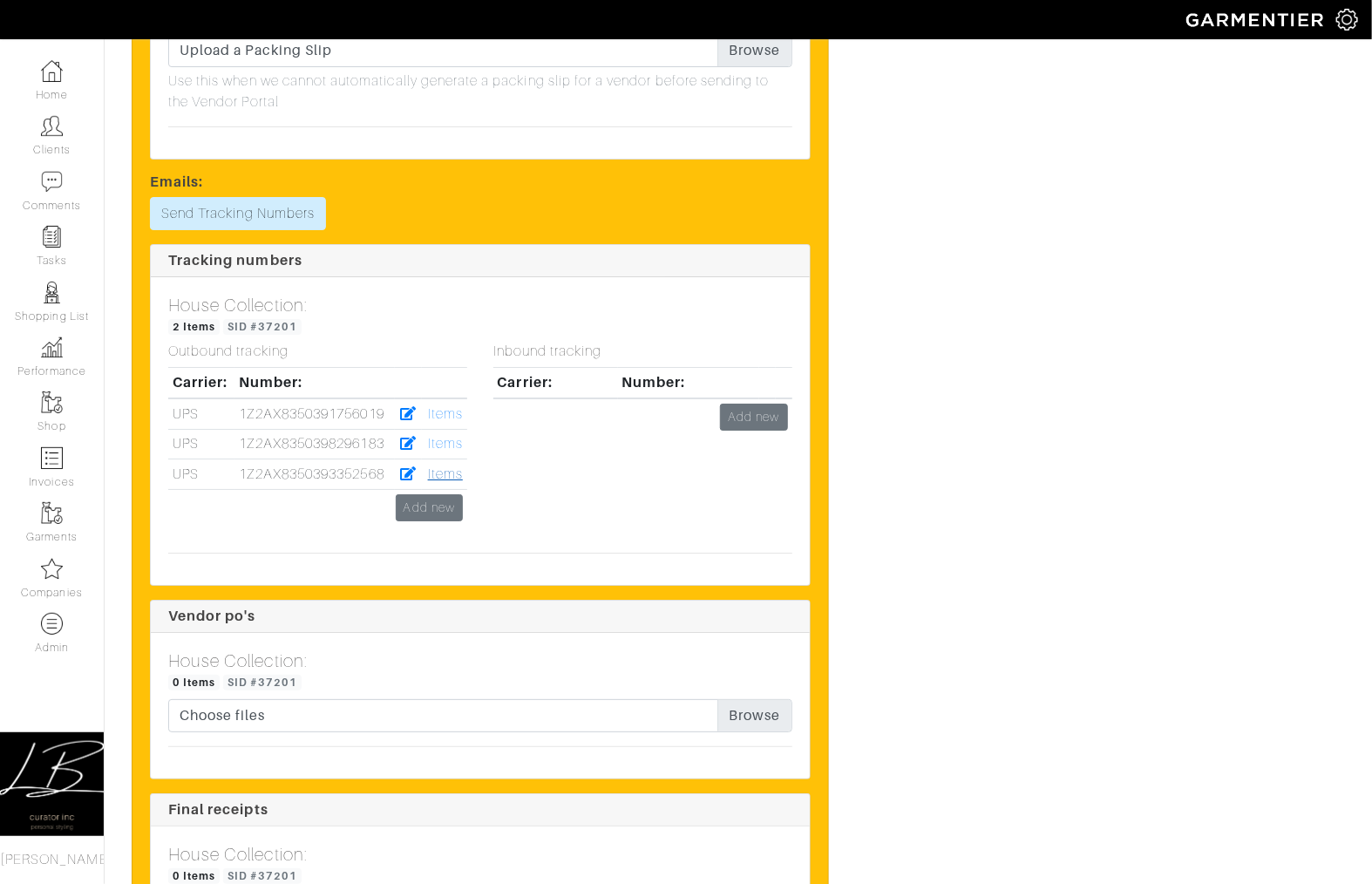 click on "Items" at bounding box center [445, 474] 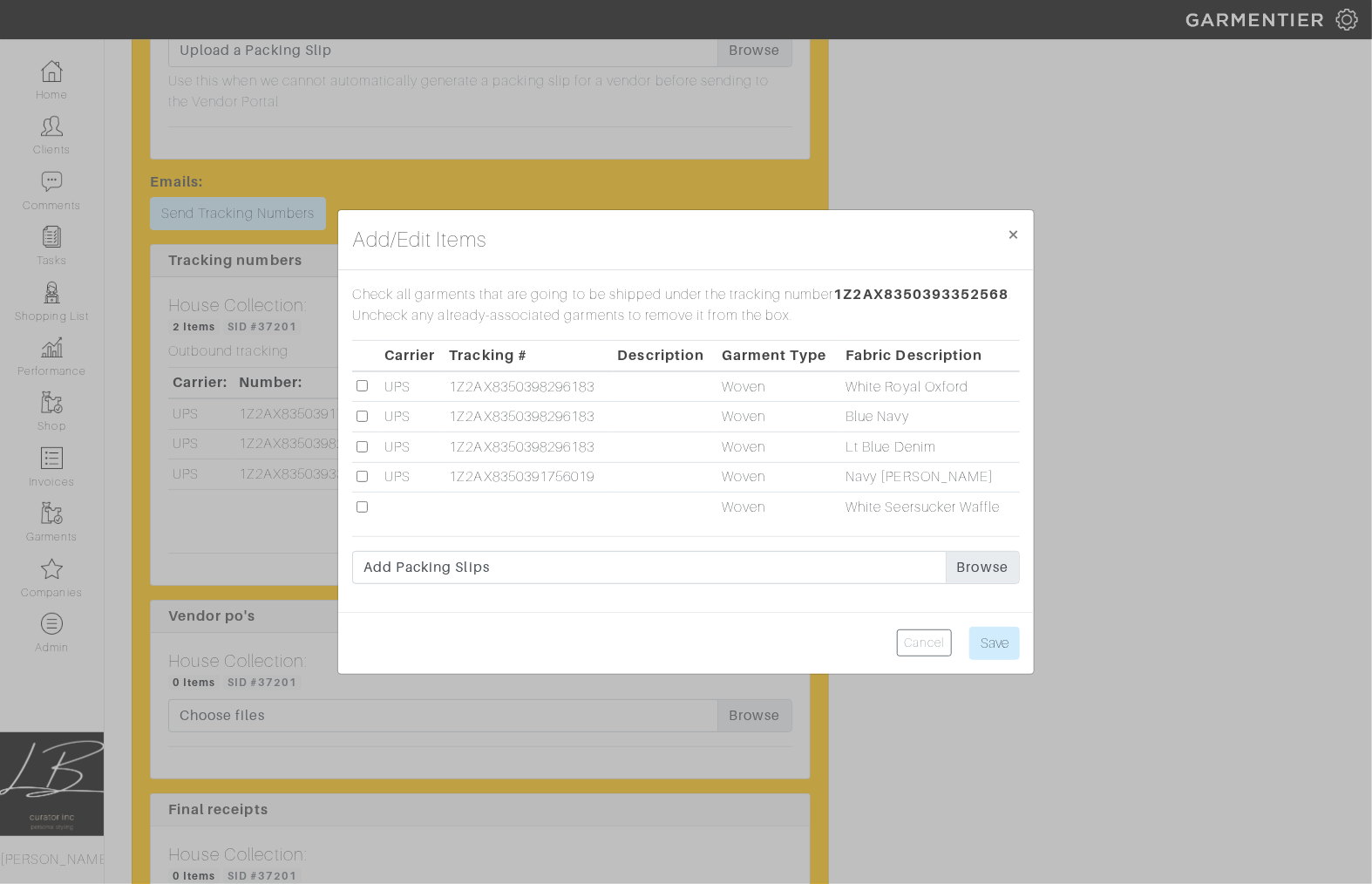 click at bounding box center [362, 507] 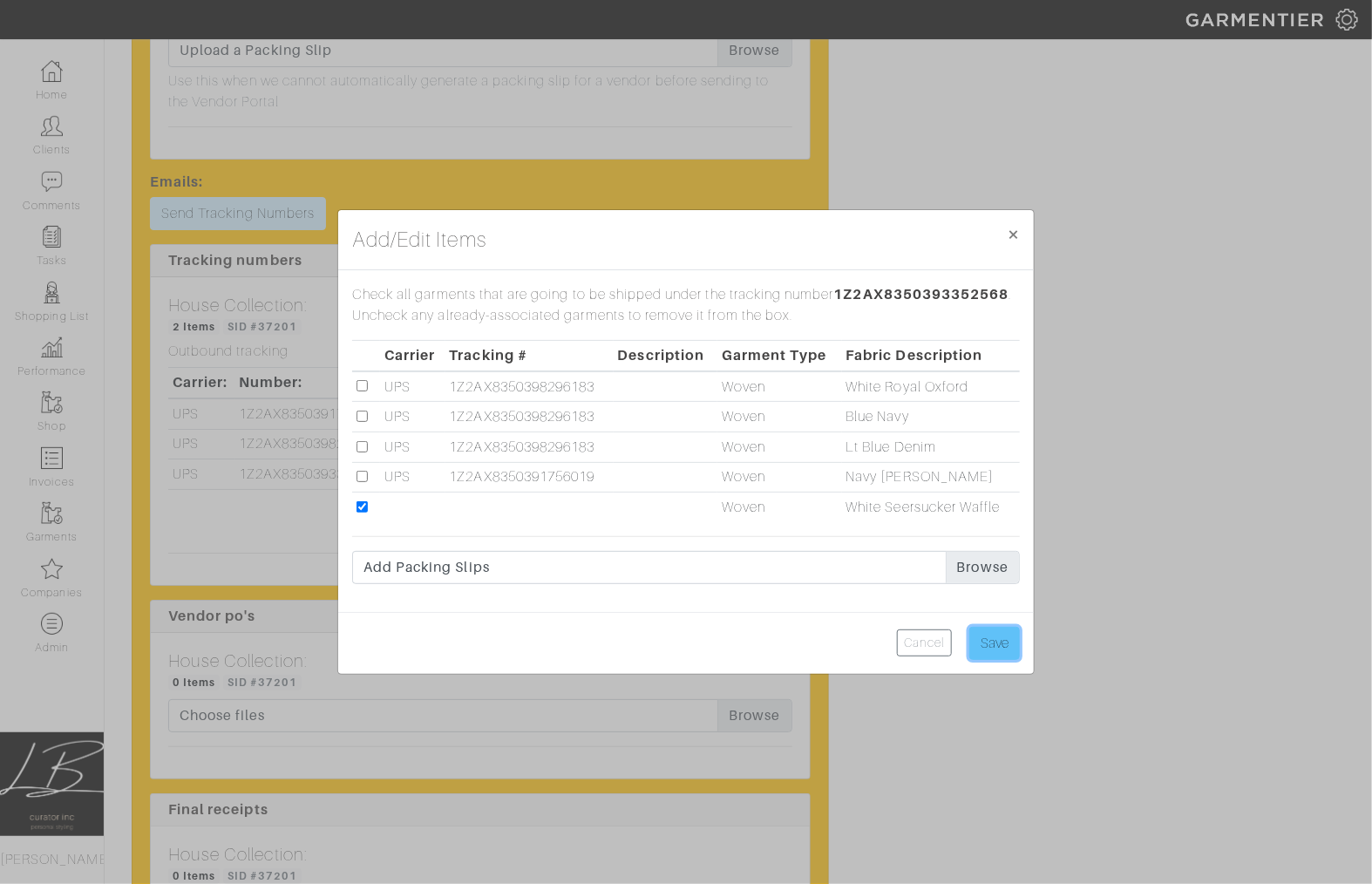 click on "Save" at bounding box center [995, 643] 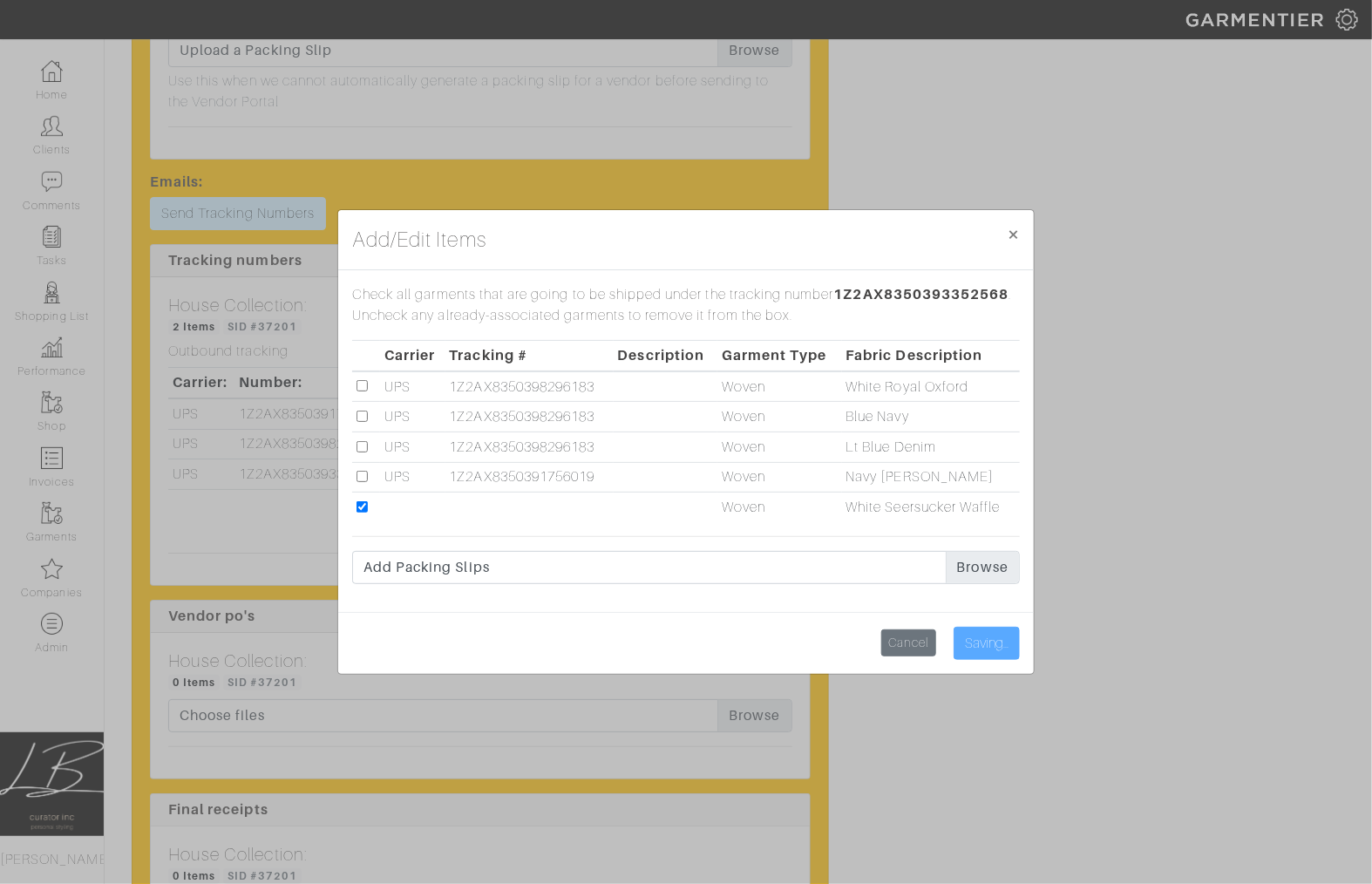 type on "Save" 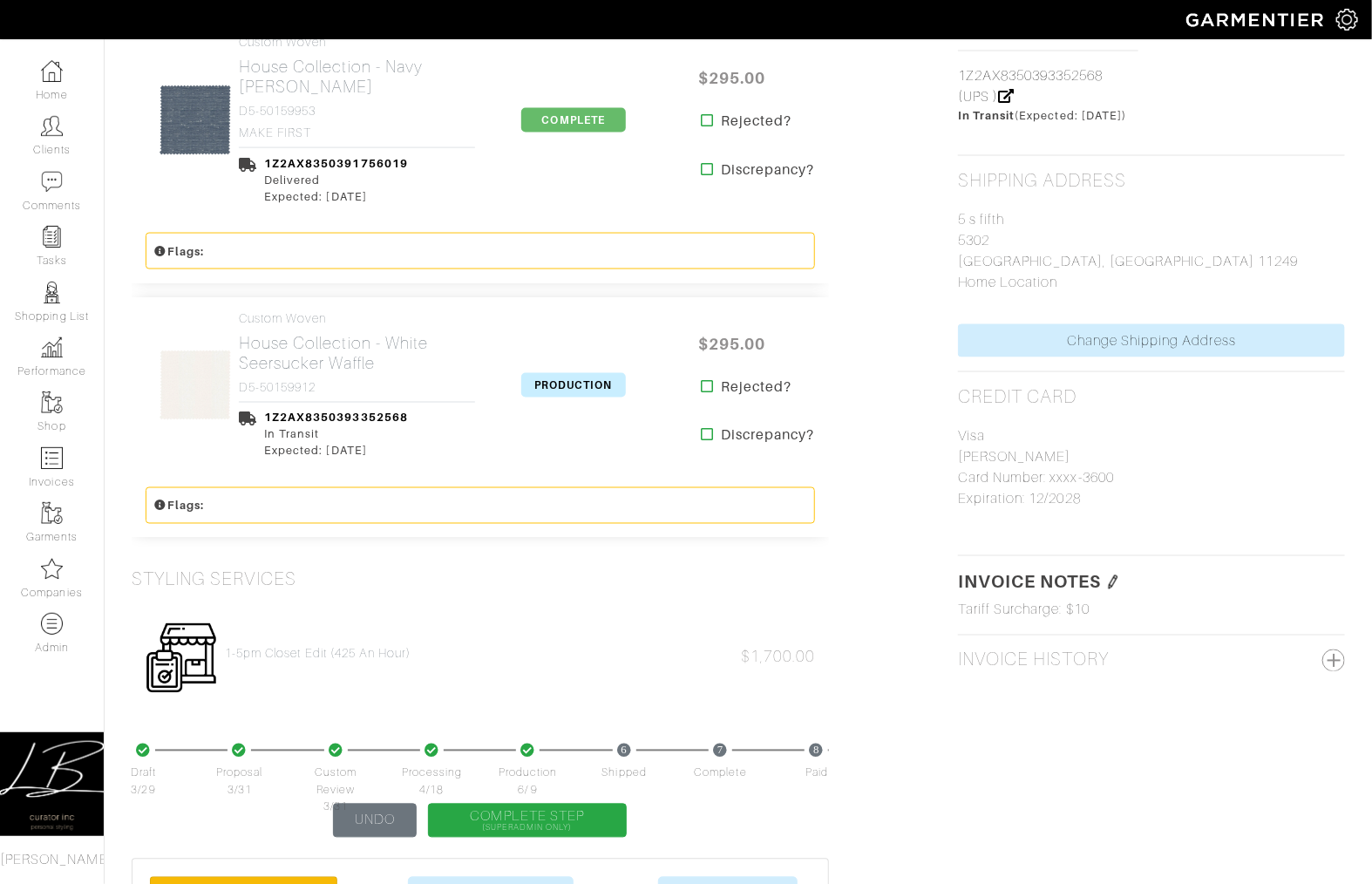 scroll, scrollTop: 1144, scrollLeft: 0, axis: vertical 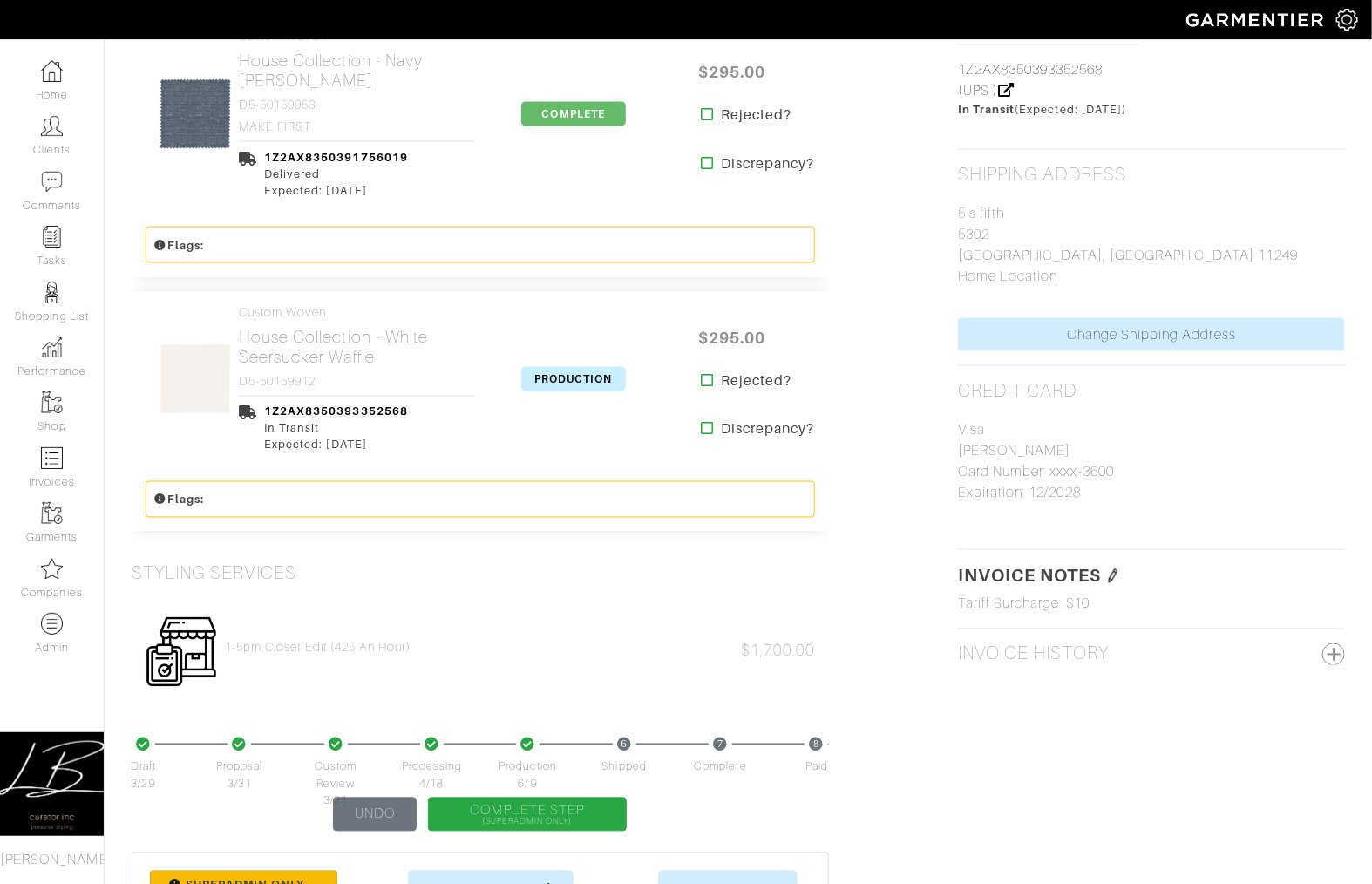 click on "PRODUCTION" at bounding box center (574, 379) 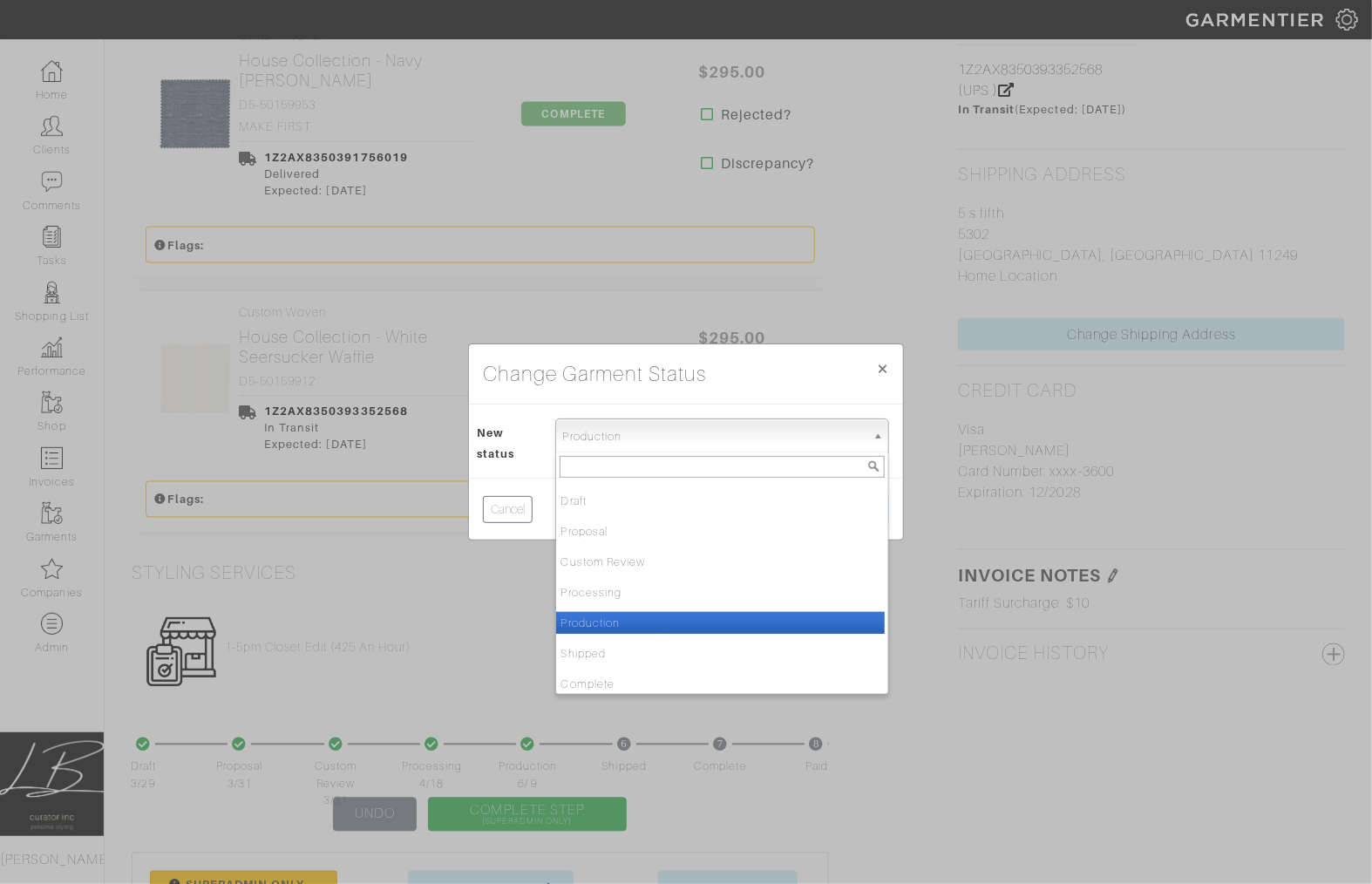 click on "Production" at bounding box center (714, 437) 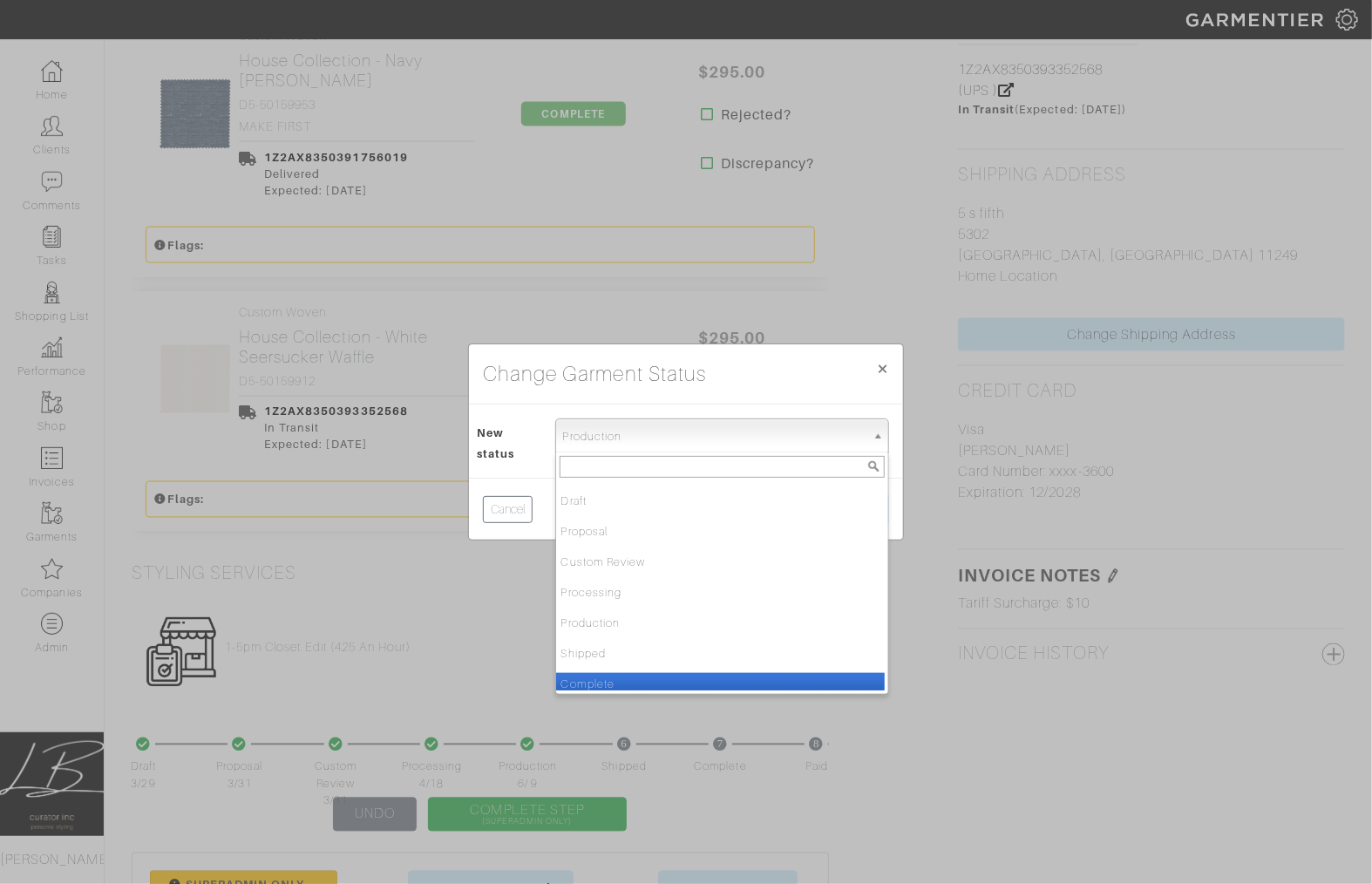 click on "Complete" at bounding box center [720, 683] 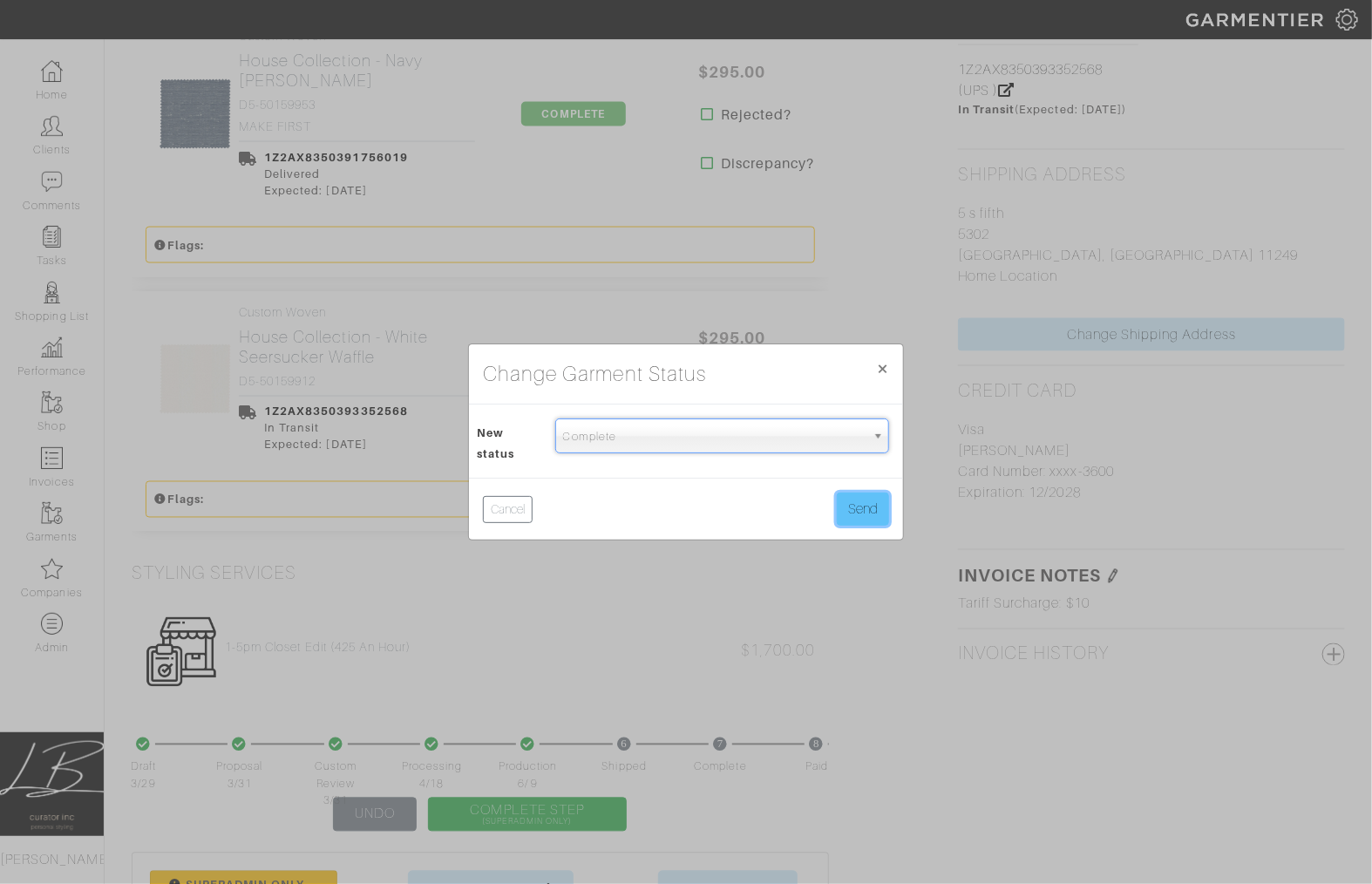 click on "Send" at bounding box center (863, 509) 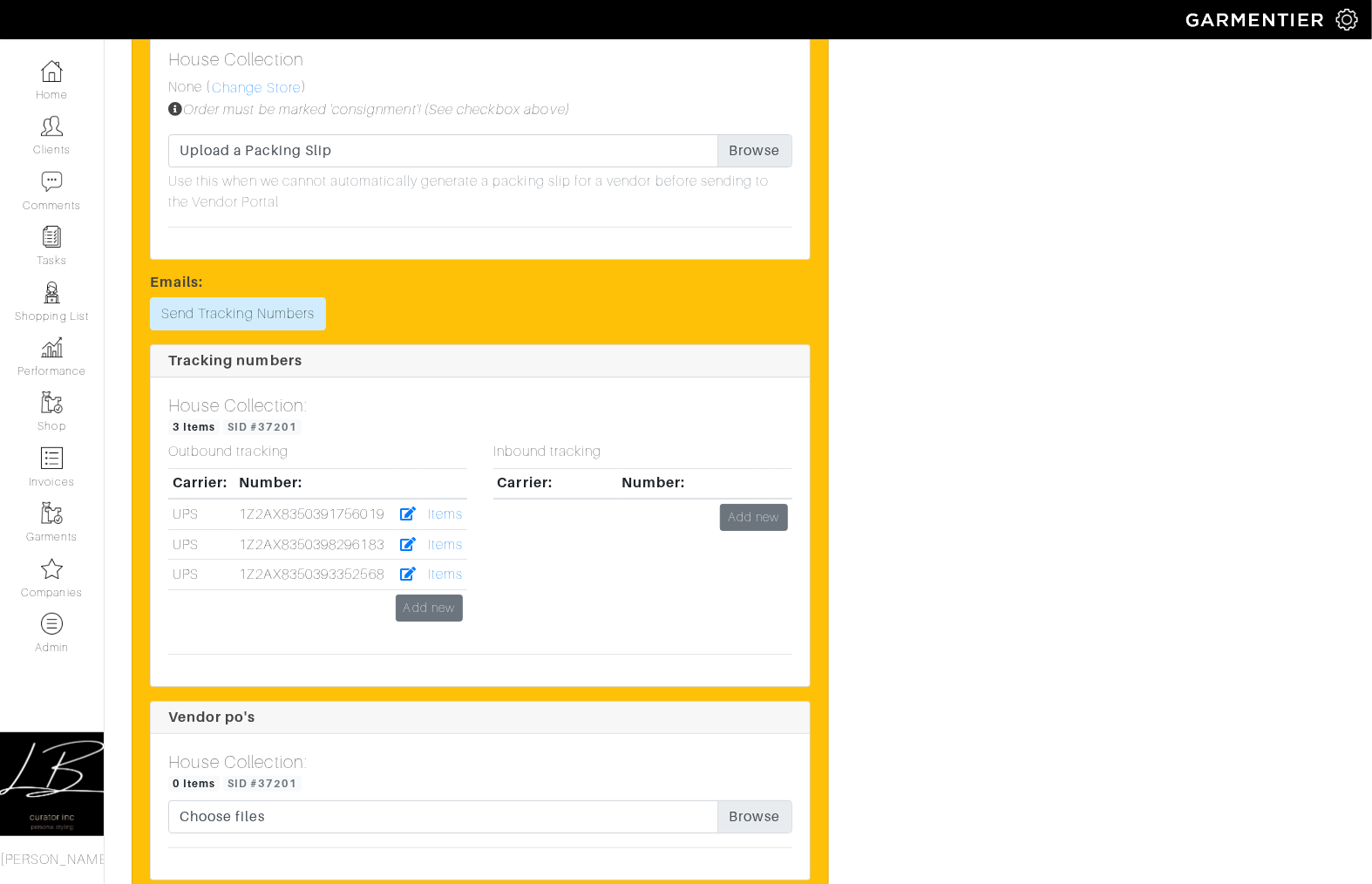 scroll, scrollTop: 2755, scrollLeft: 0, axis: vertical 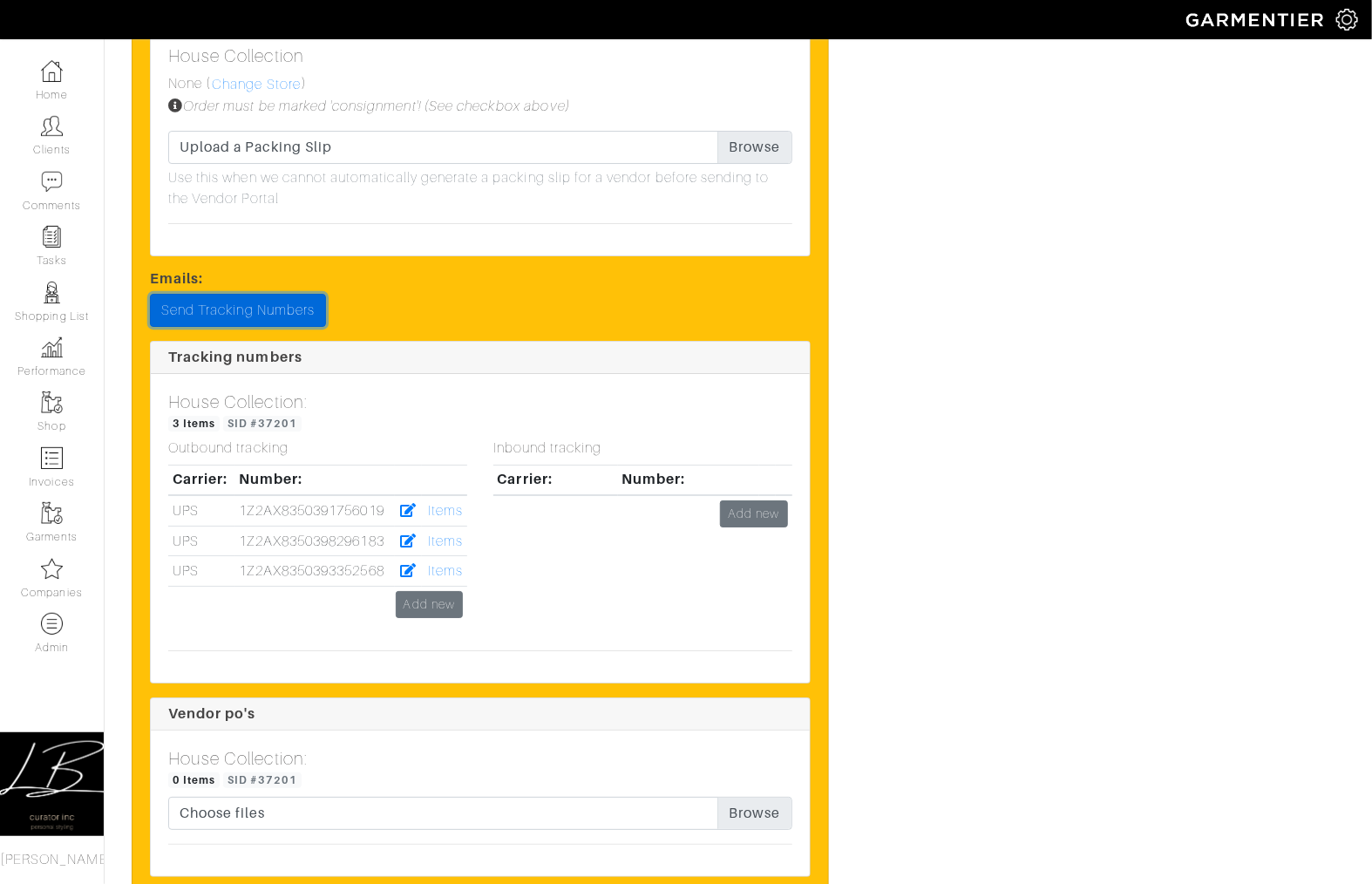click on "Send Tracking Numbers" at bounding box center (238, 310) 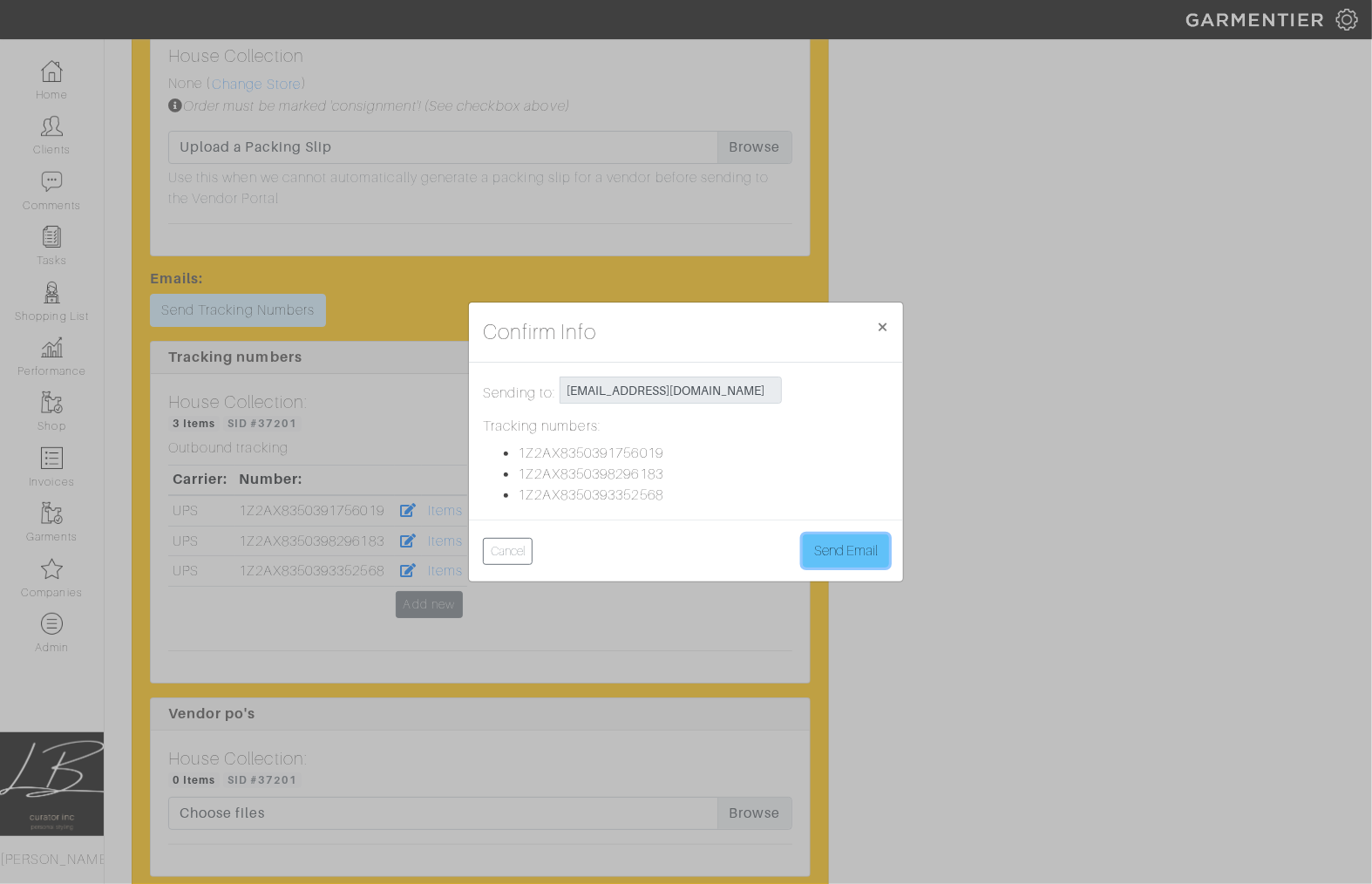 click on "Send Email" at bounding box center [846, 551] 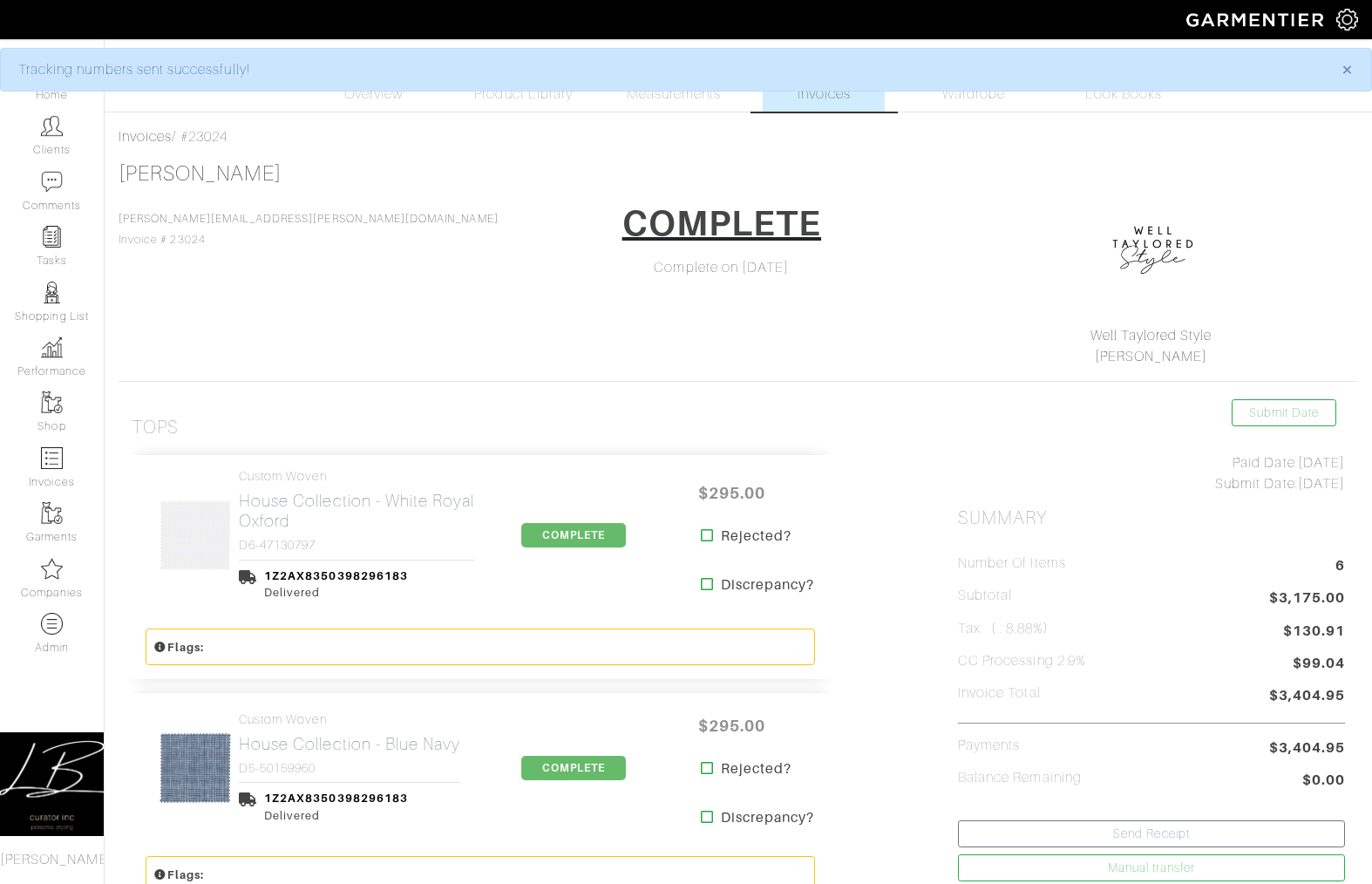 scroll, scrollTop: 0, scrollLeft: 0, axis: both 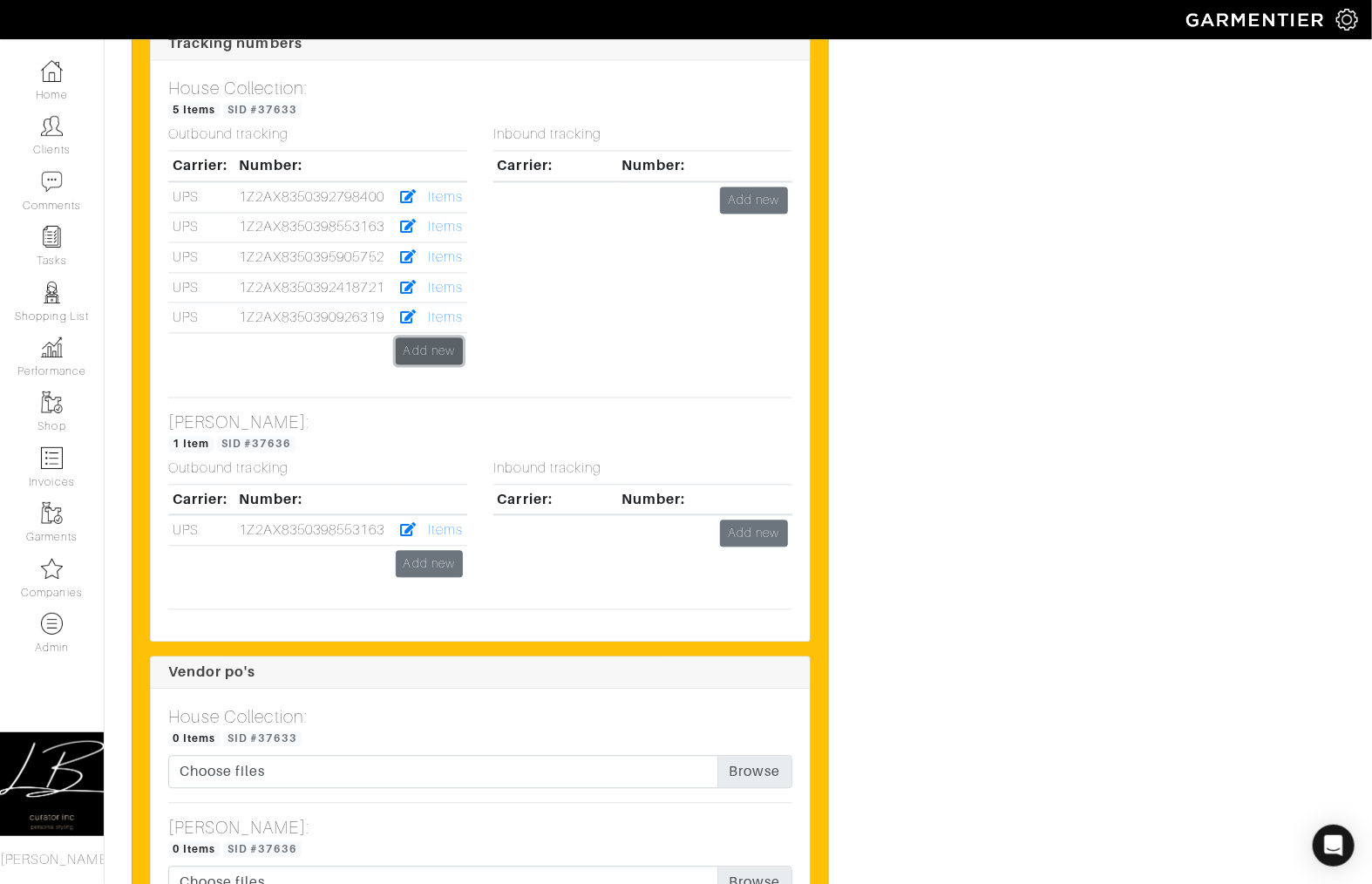 click on "Add new" at bounding box center [429, 351] 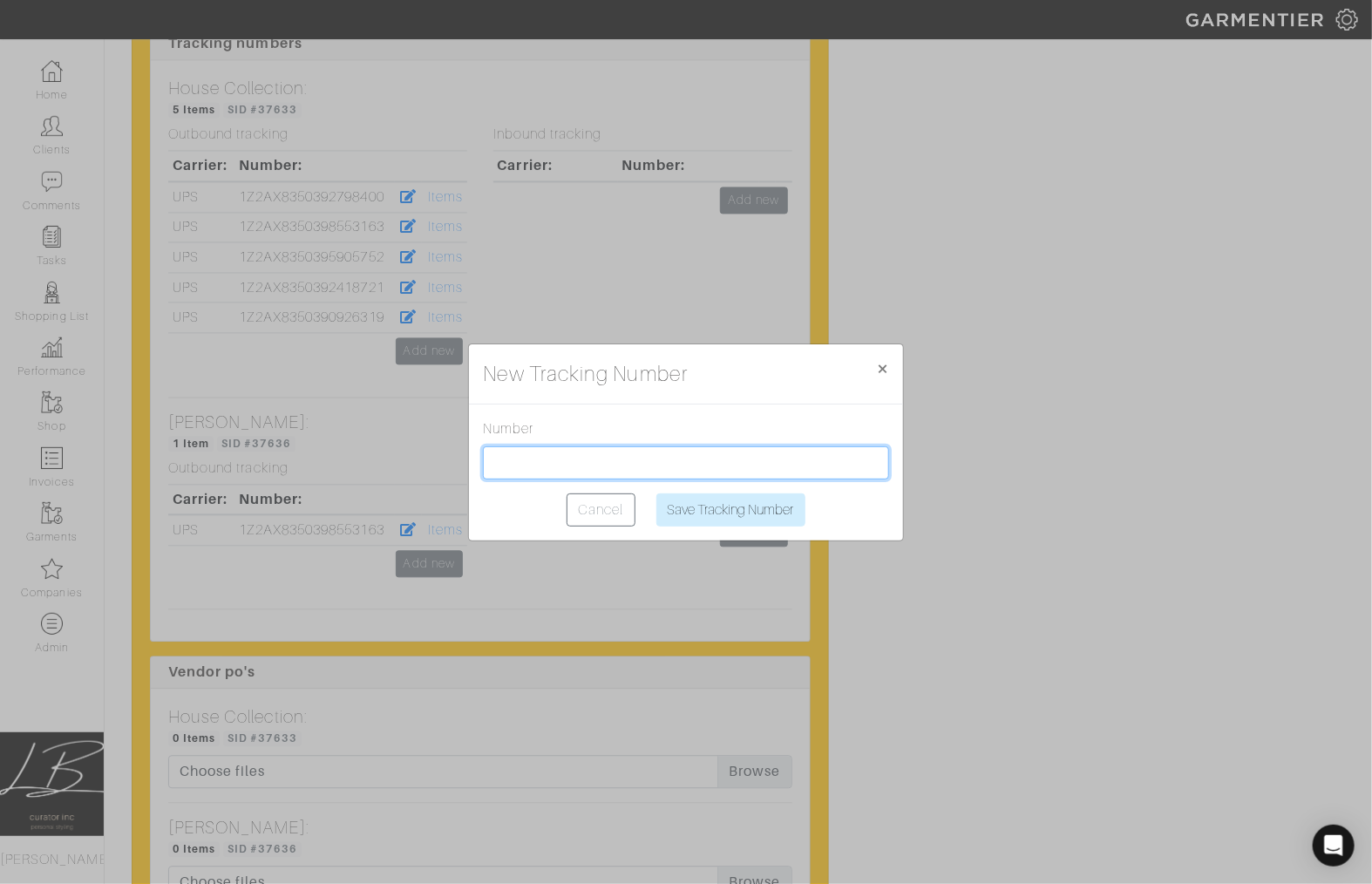 click at bounding box center (686, 463) 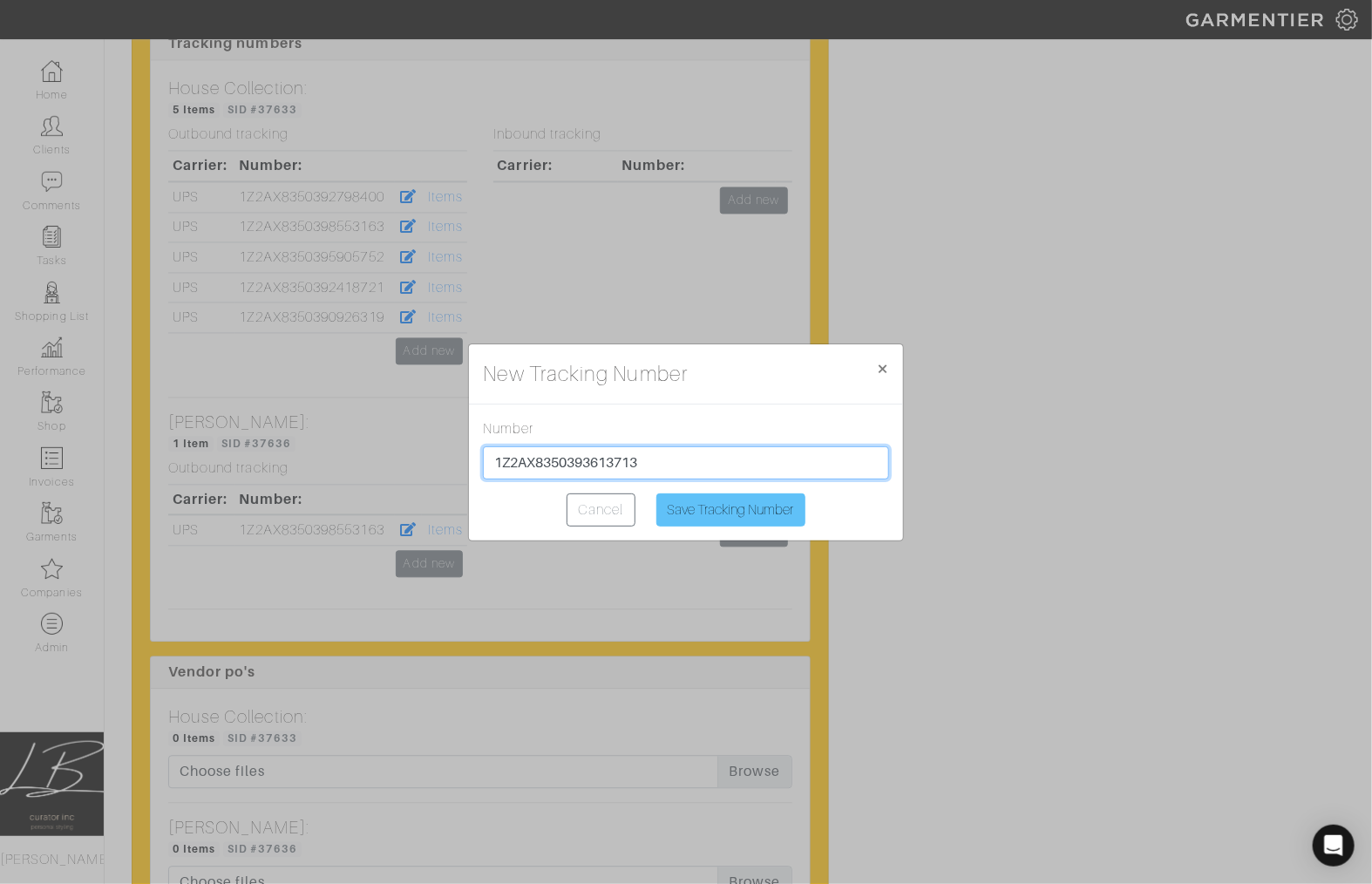 type on "1Z2AX8350393613713" 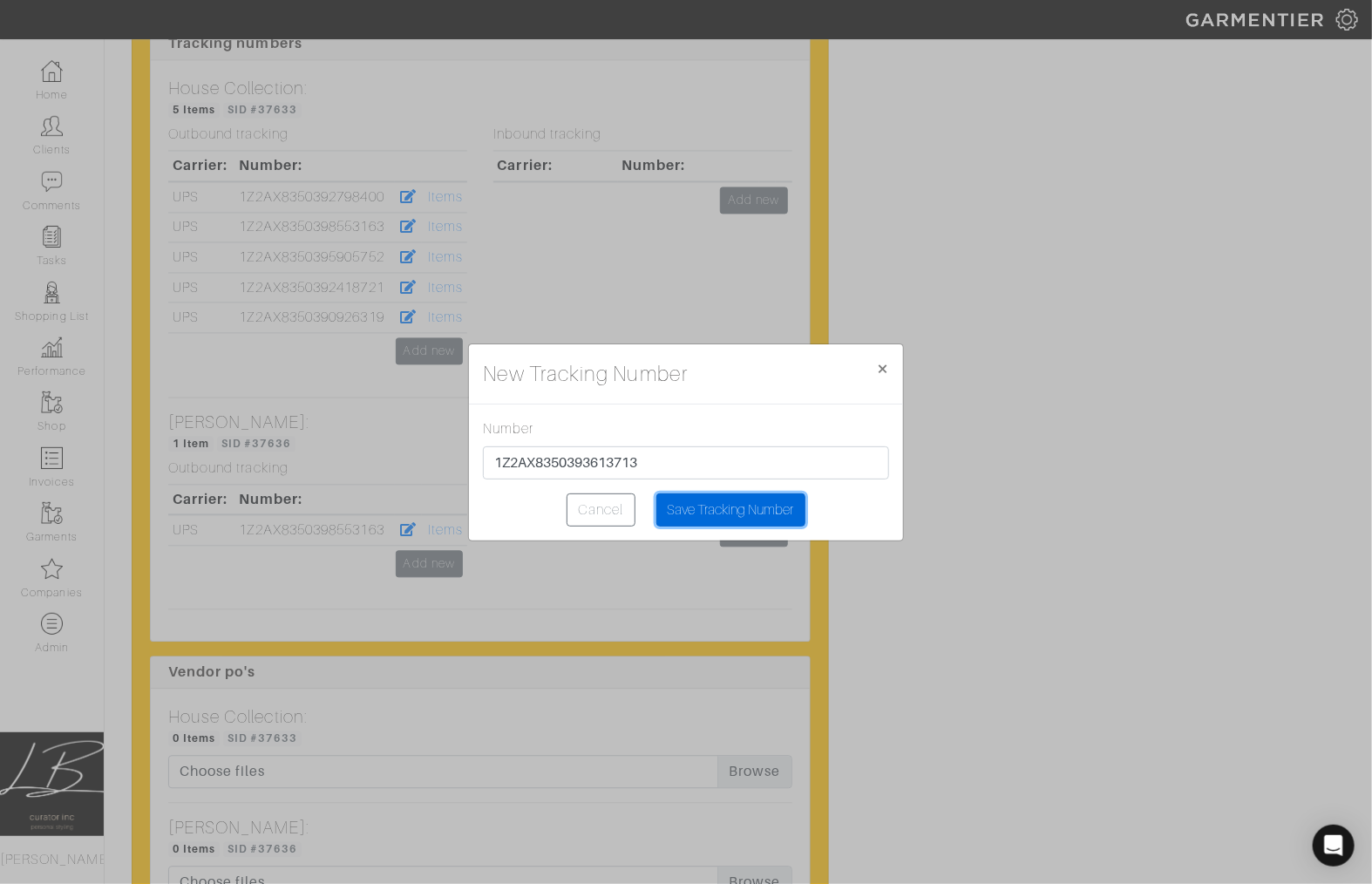 click on "Save Tracking Number" at bounding box center (730, 510) 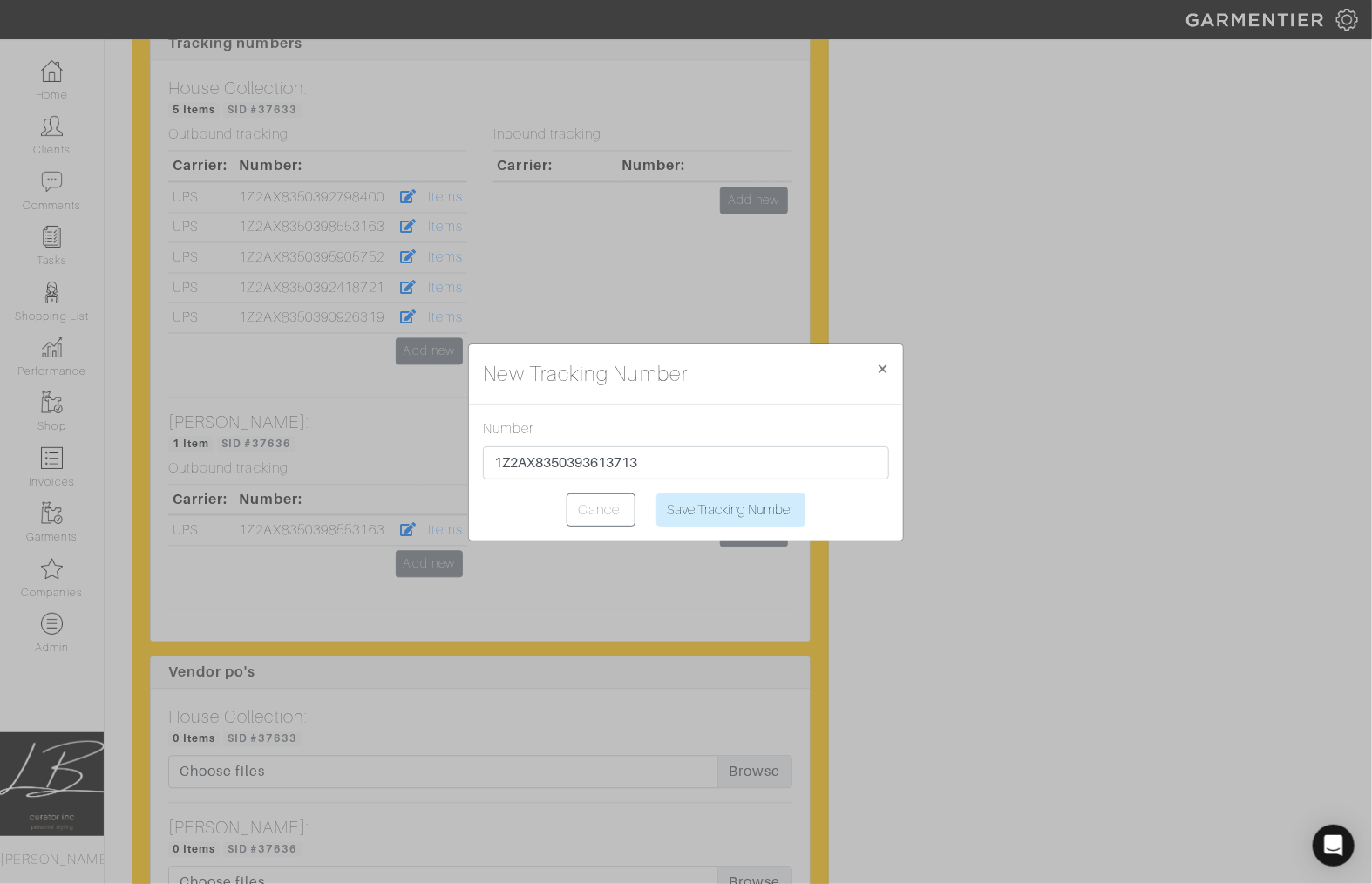 type on "Saving..." 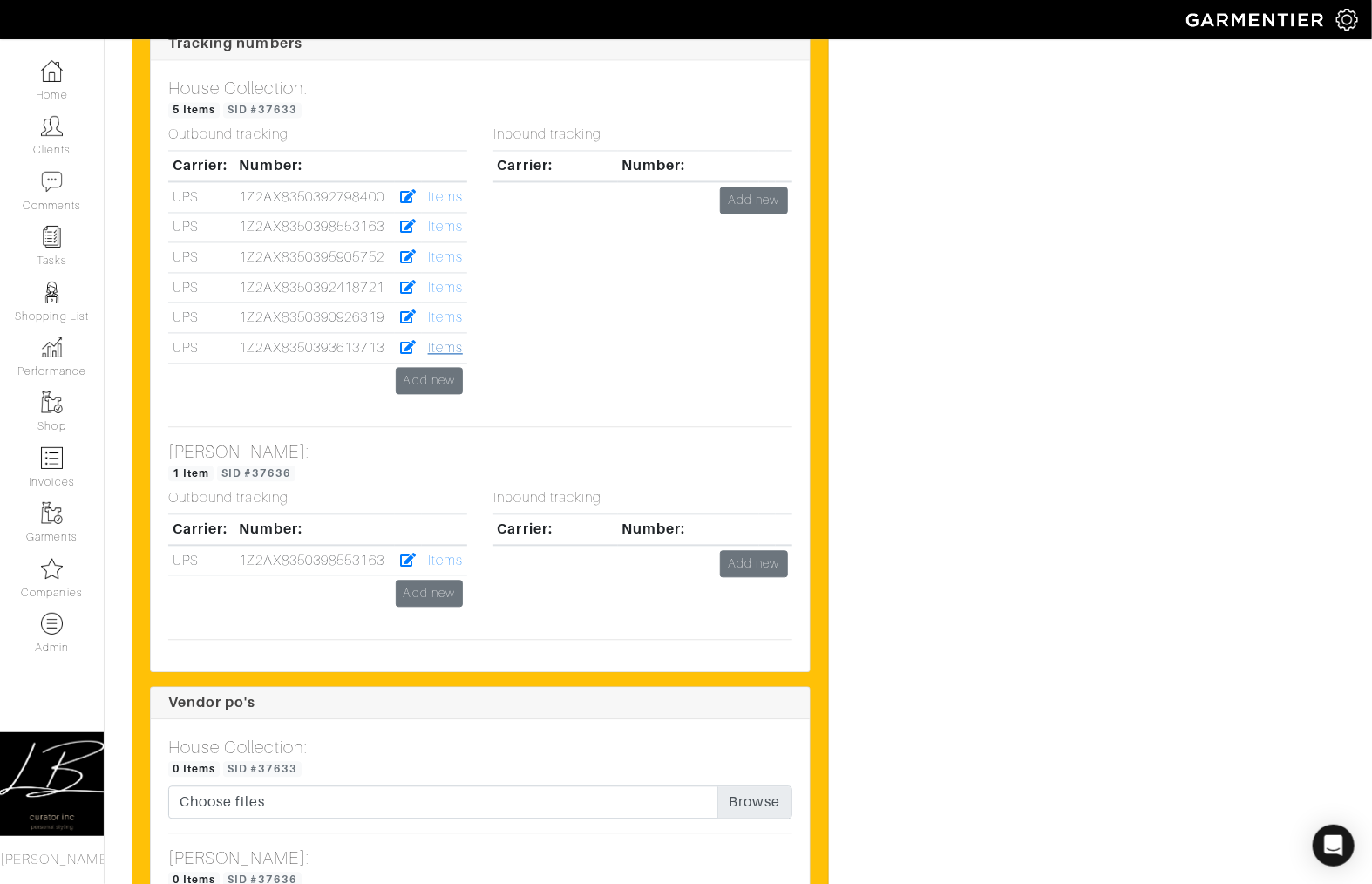 click on "Items" at bounding box center [445, 349] 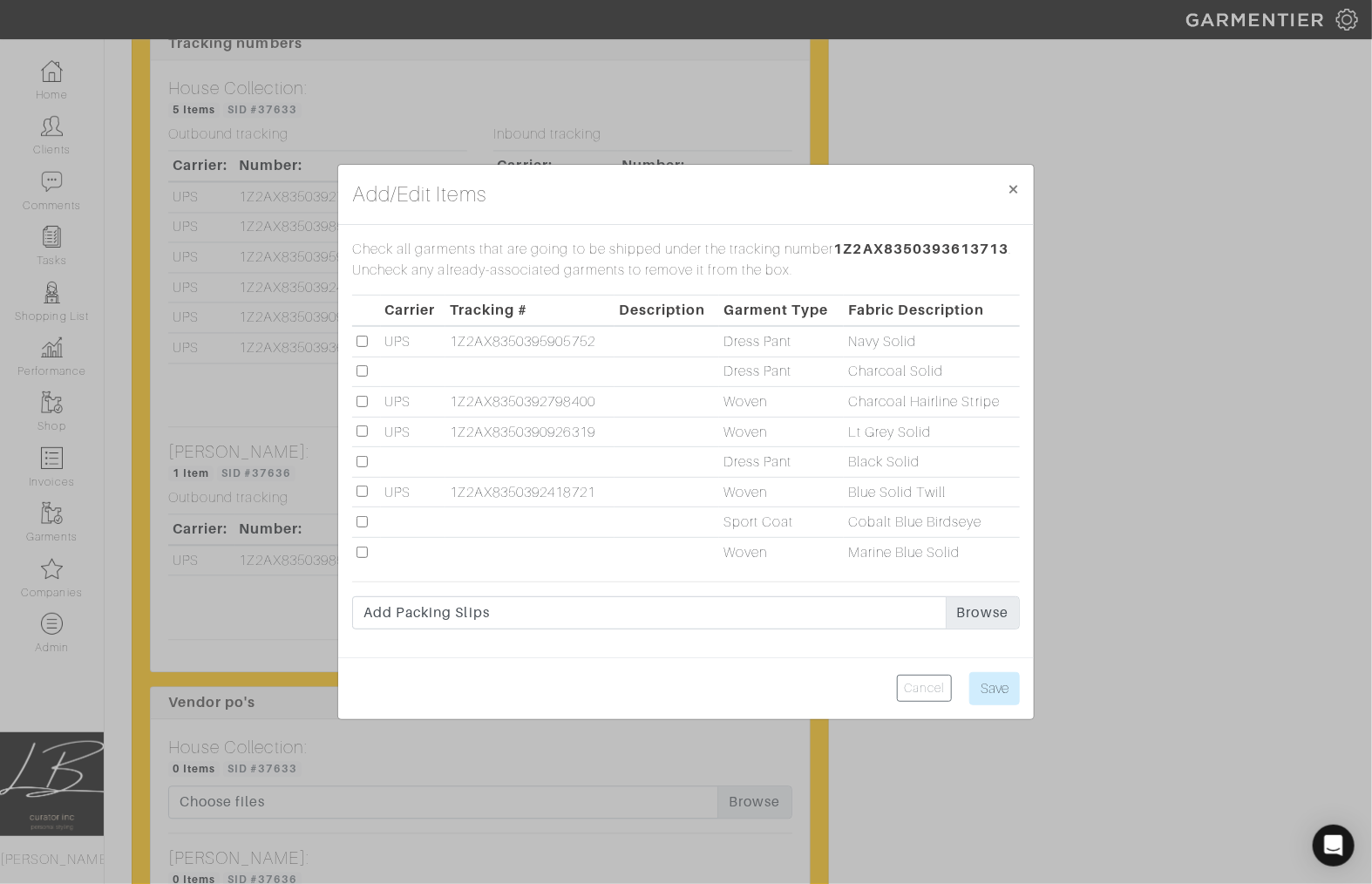 drag, startPoint x: 359, startPoint y: 551, endPoint x: 370, endPoint y: 553, distance: 11.18034 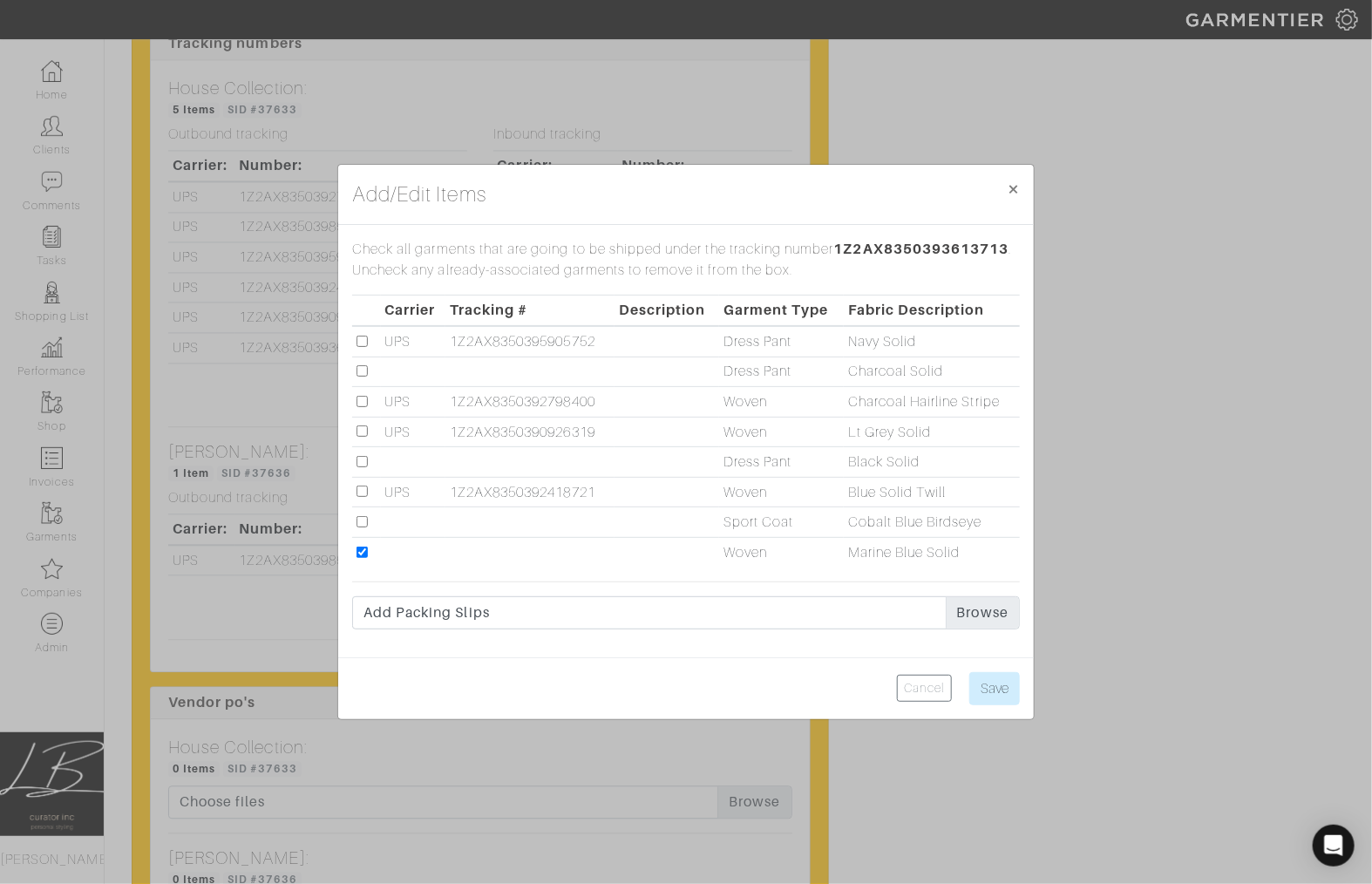 click on "Cancel
Save" at bounding box center [686, 688] 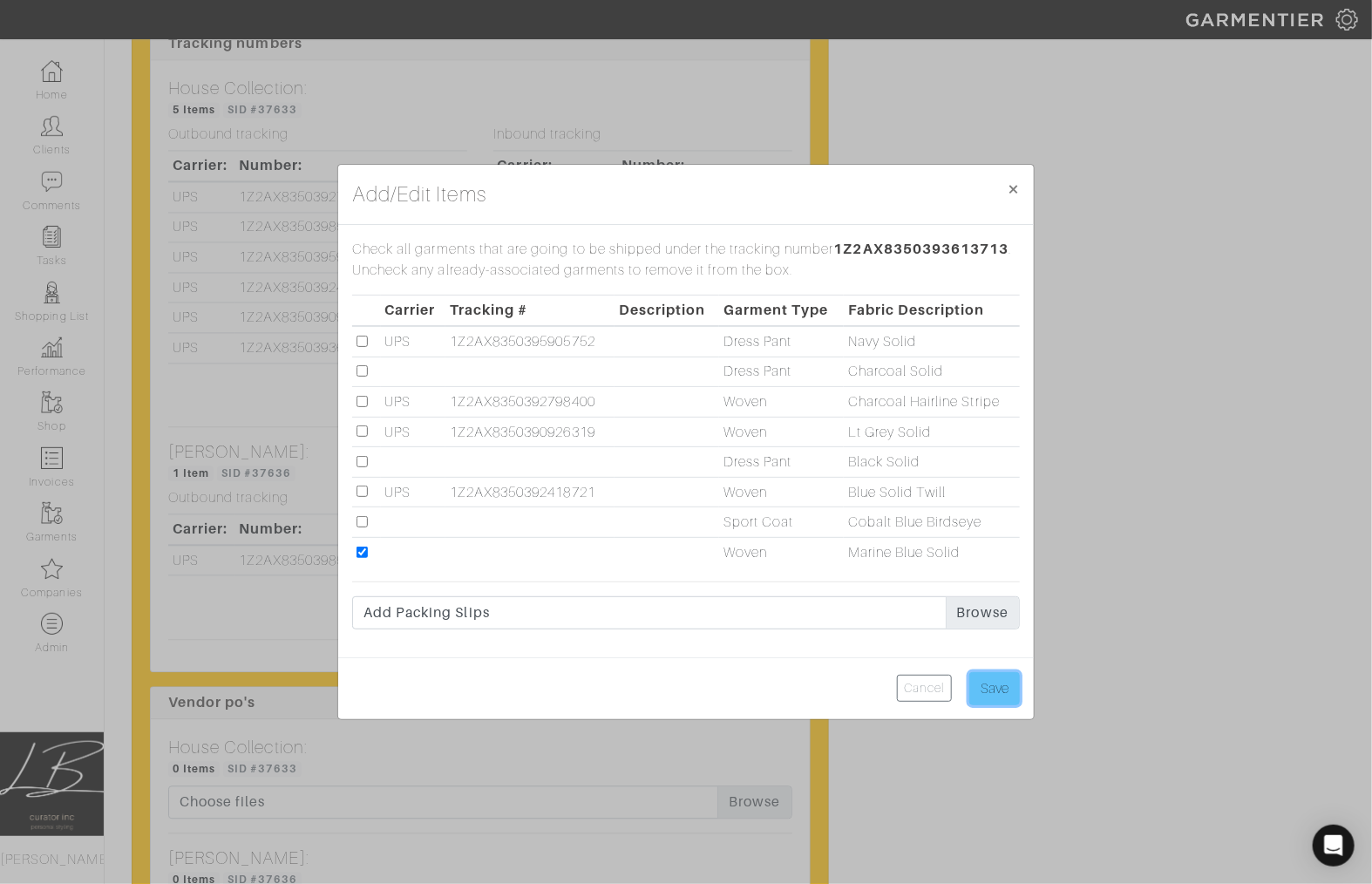 click on "Save" at bounding box center [995, 689] 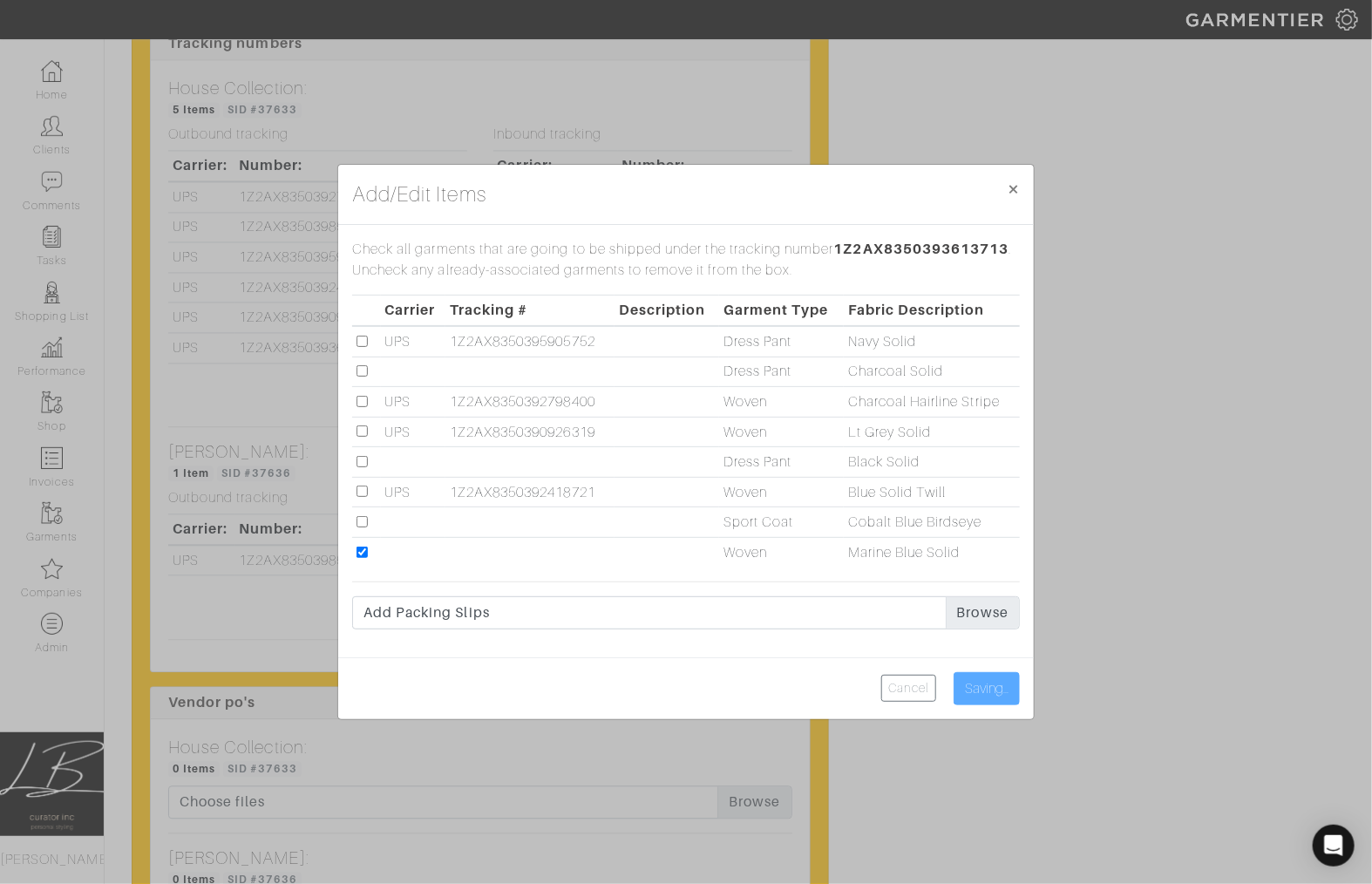 type on "Save" 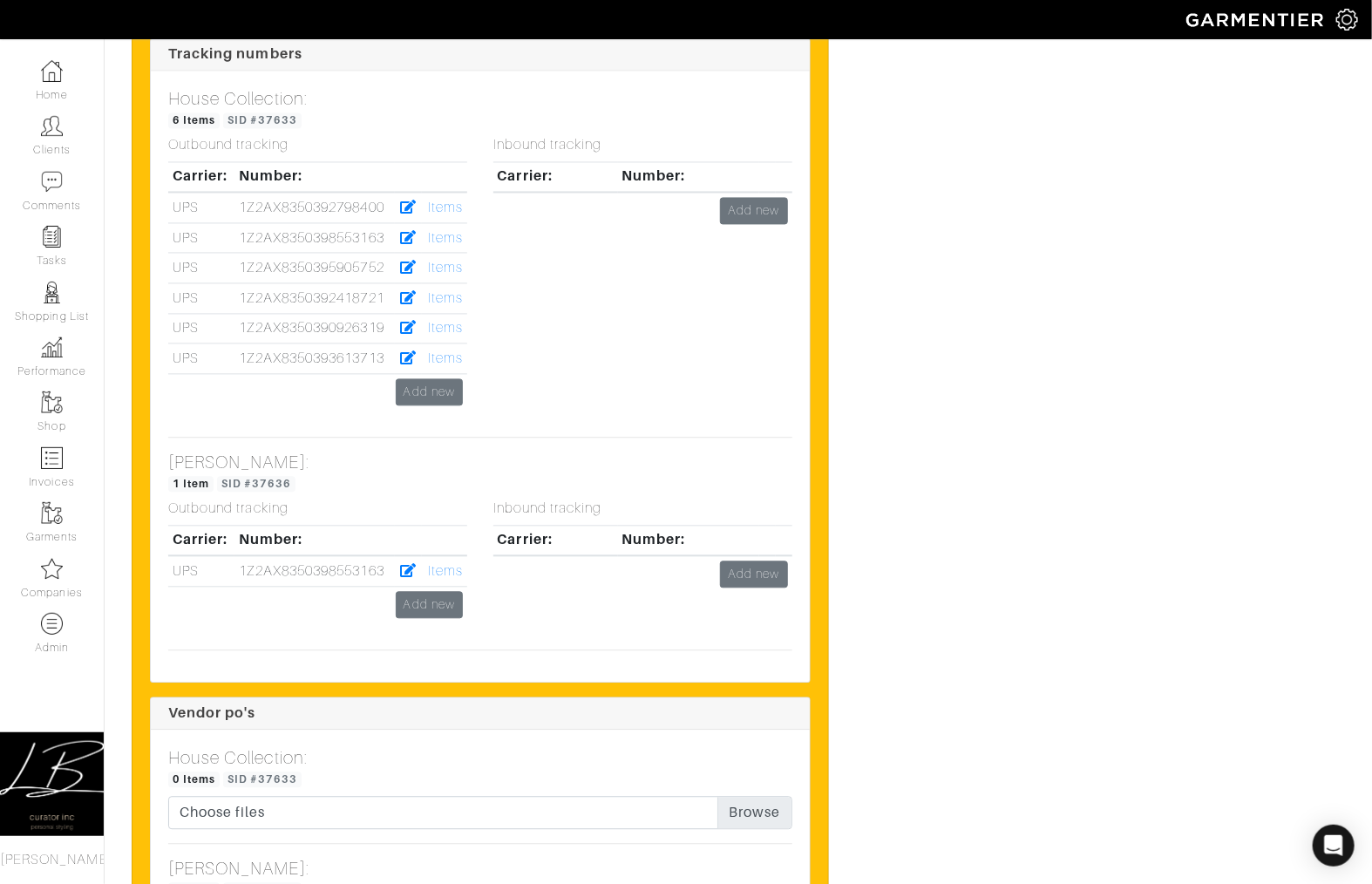 scroll, scrollTop: 4634, scrollLeft: 0, axis: vertical 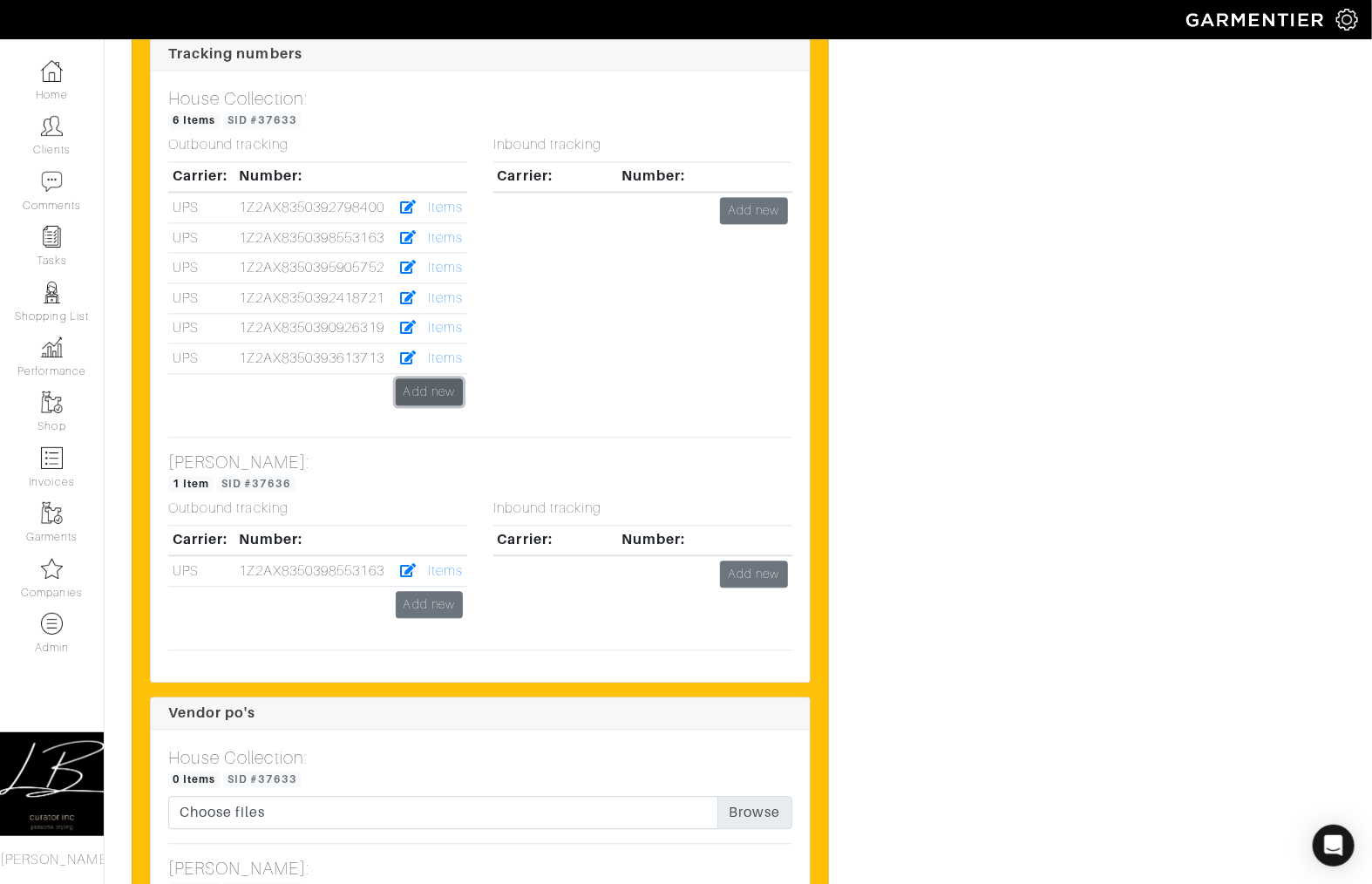 click on "Add new" at bounding box center [429, 391] 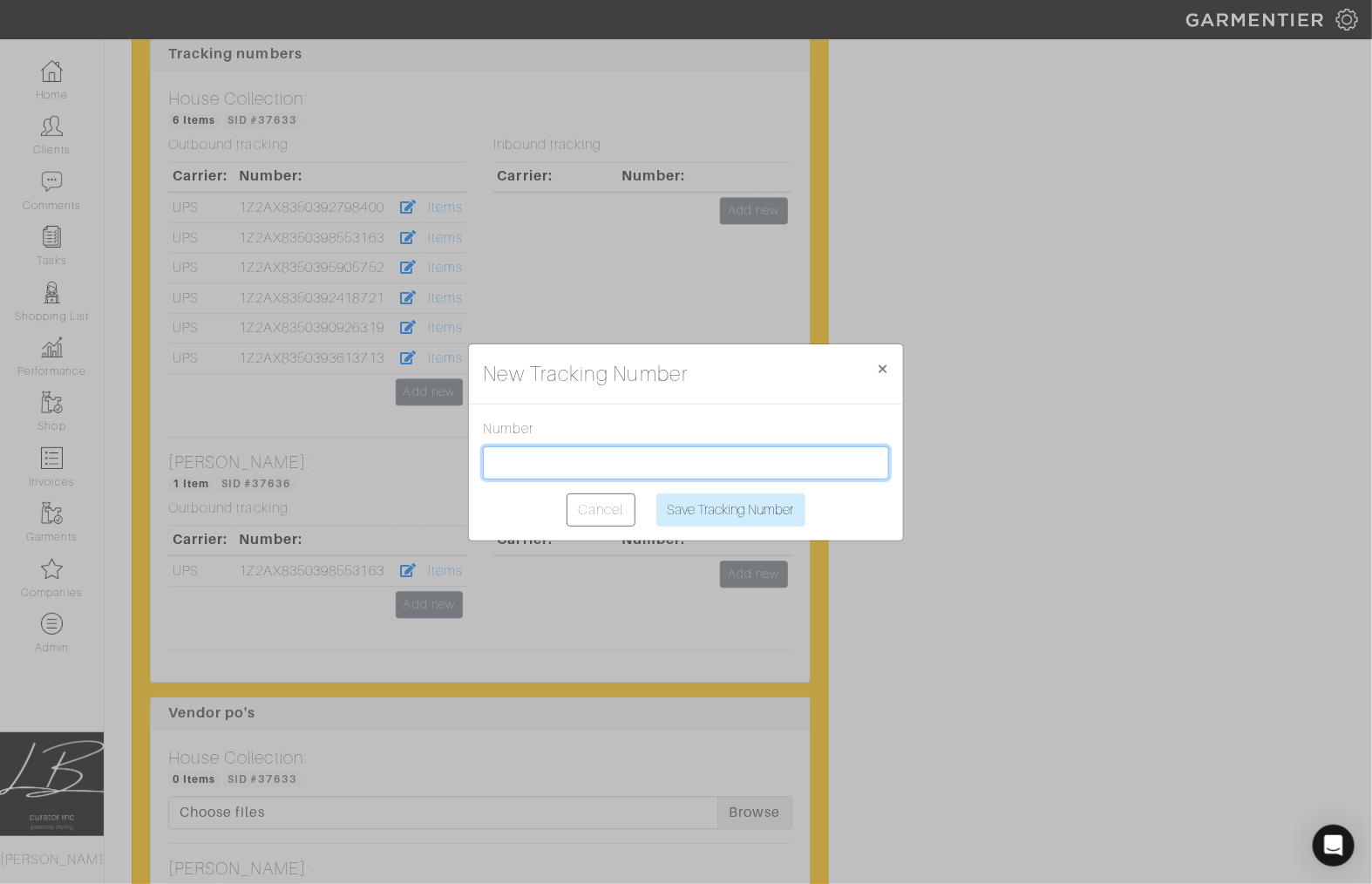 click at bounding box center (686, 463) 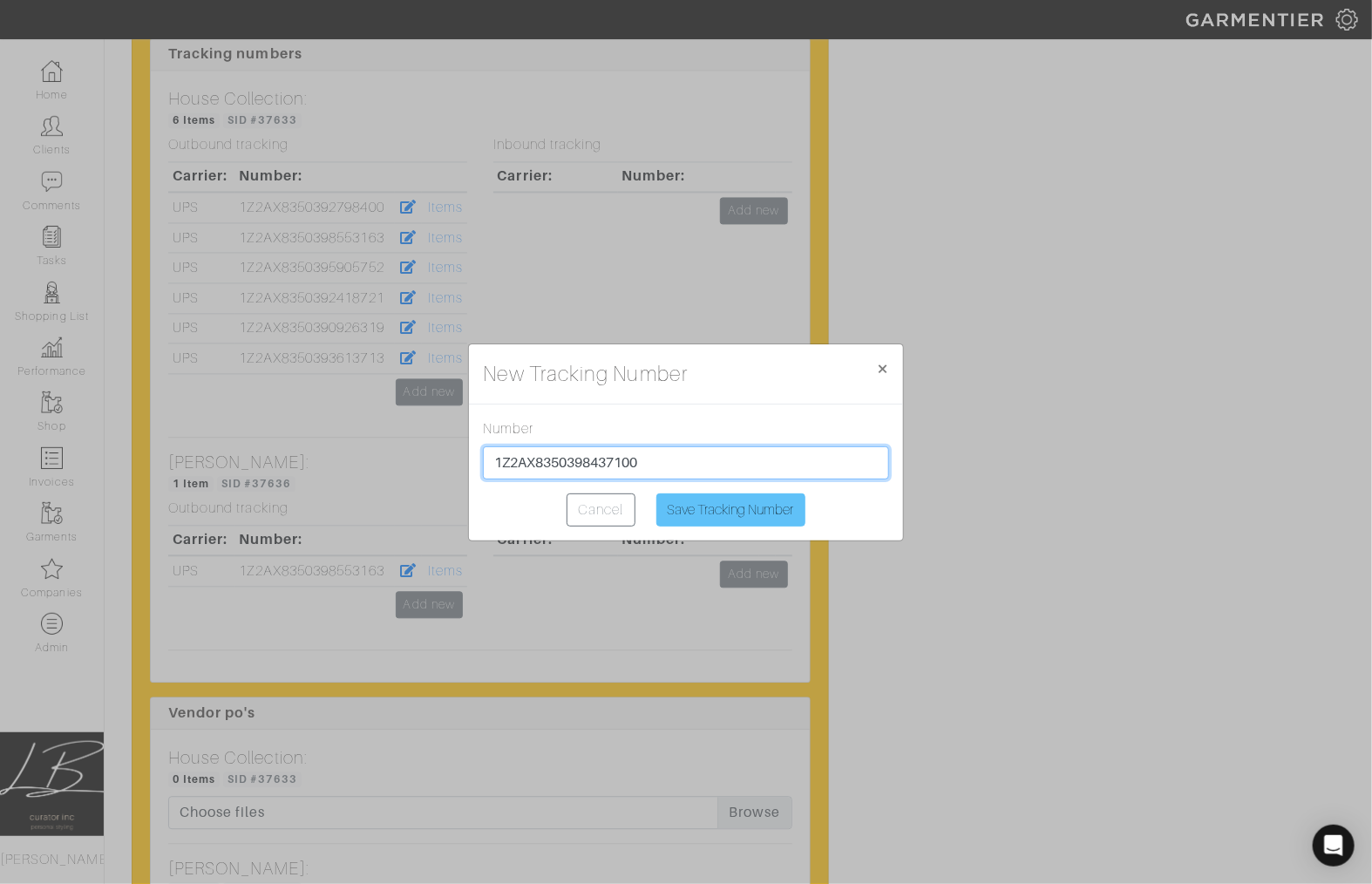 type on "1Z2AX8350398437100" 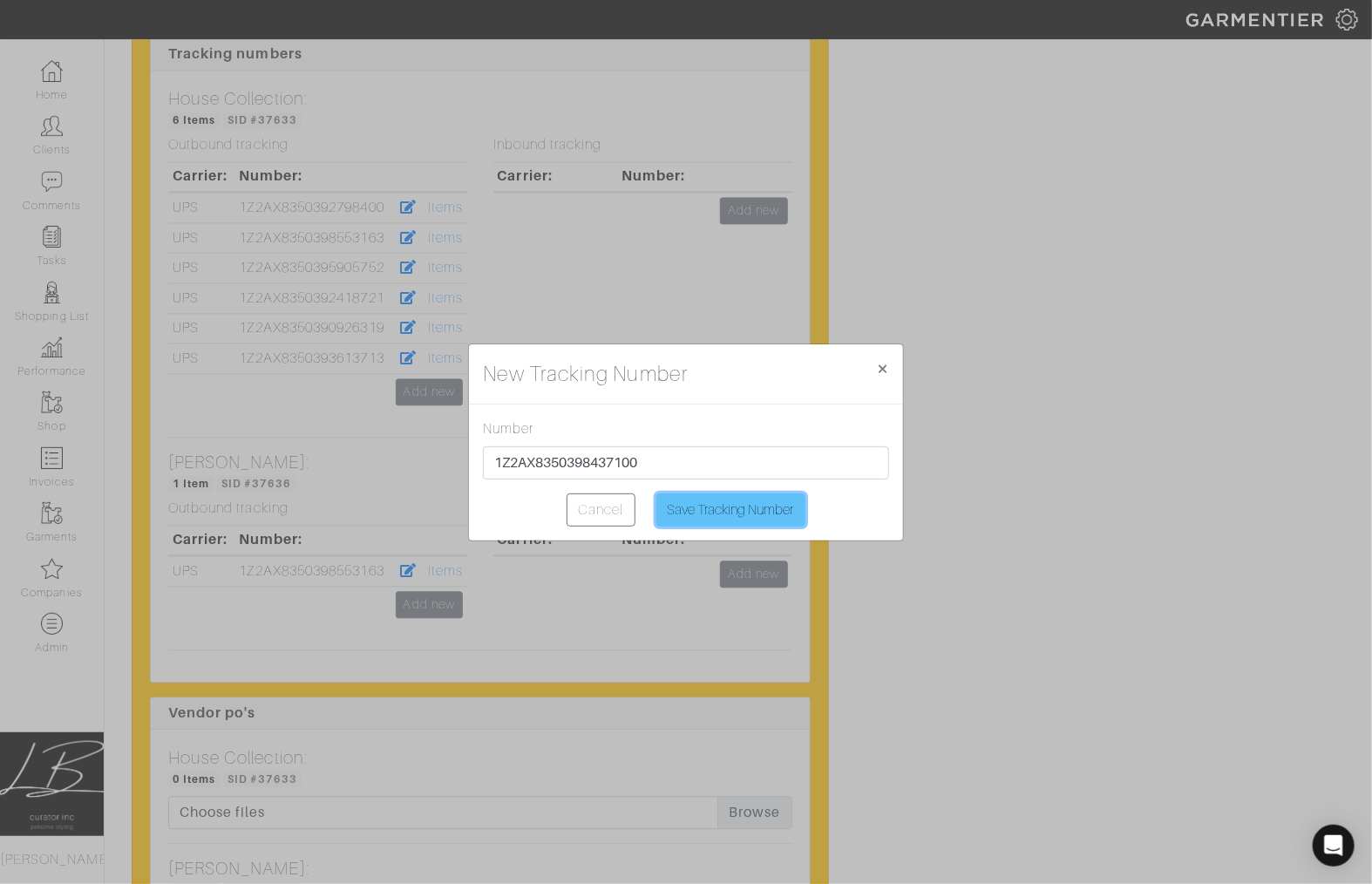 click on "Save Tracking Number" at bounding box center (730, 510) 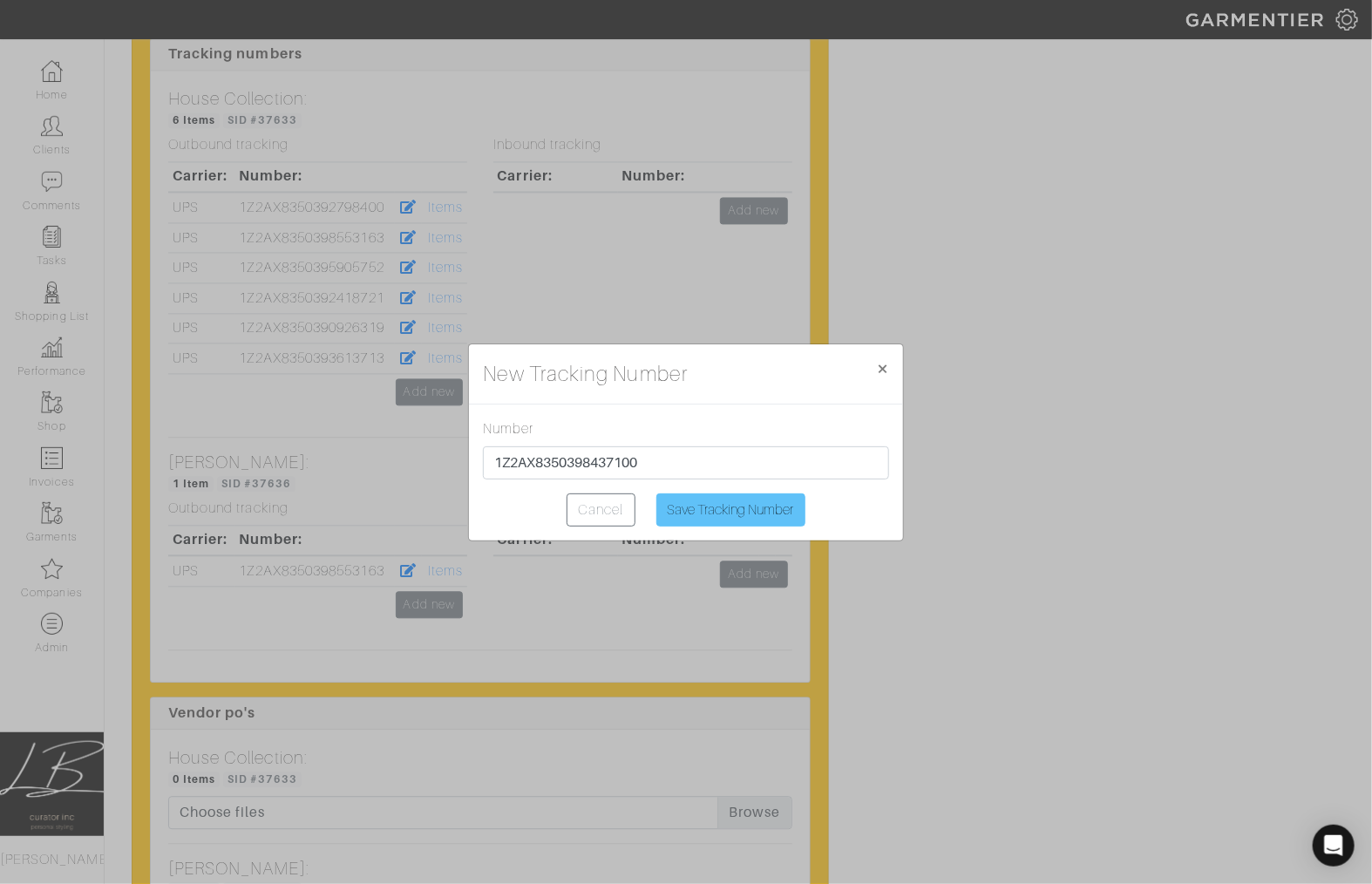 type on "Saving..." 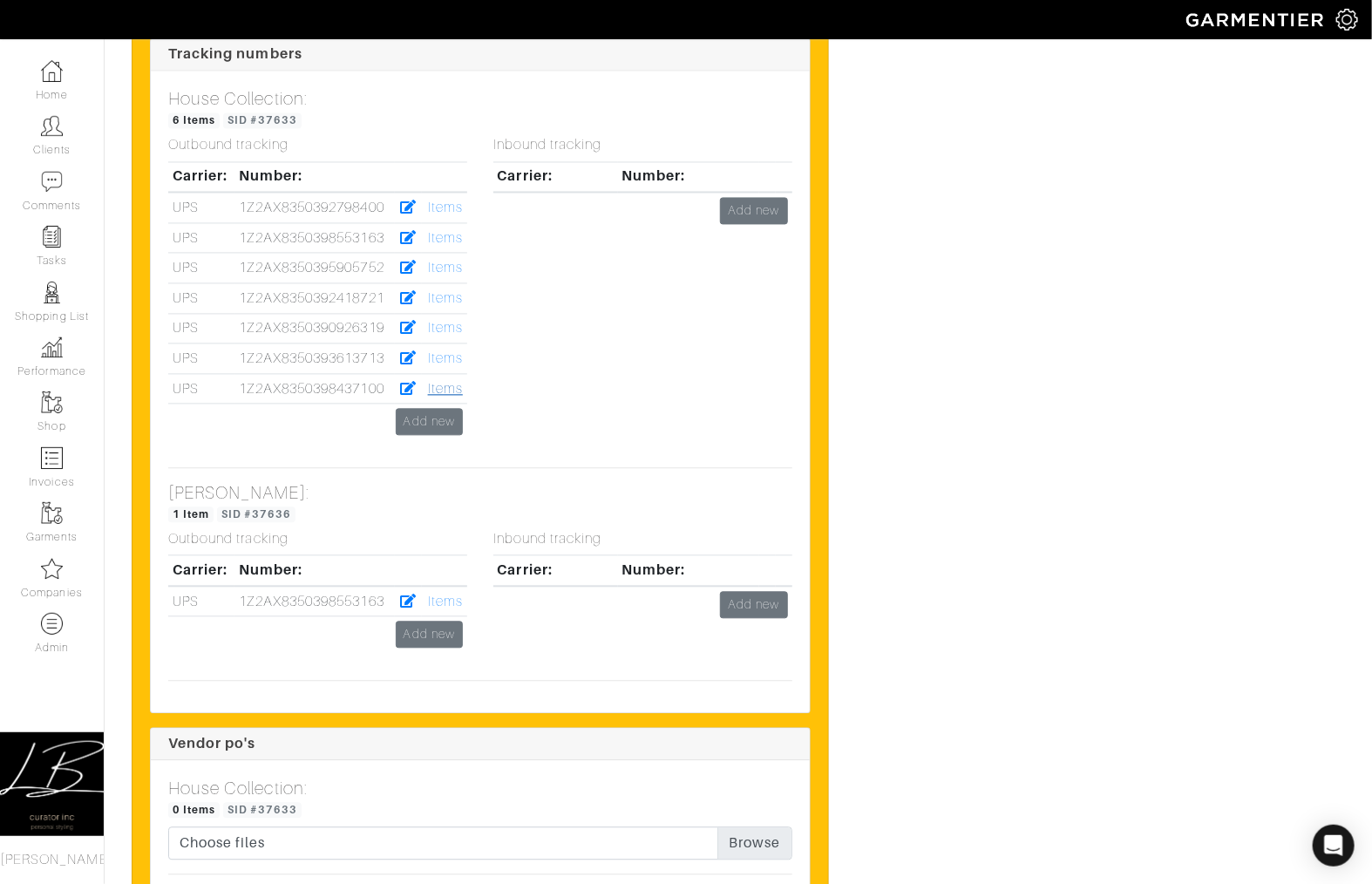 click on "Items" at bounding box center [445, 389] 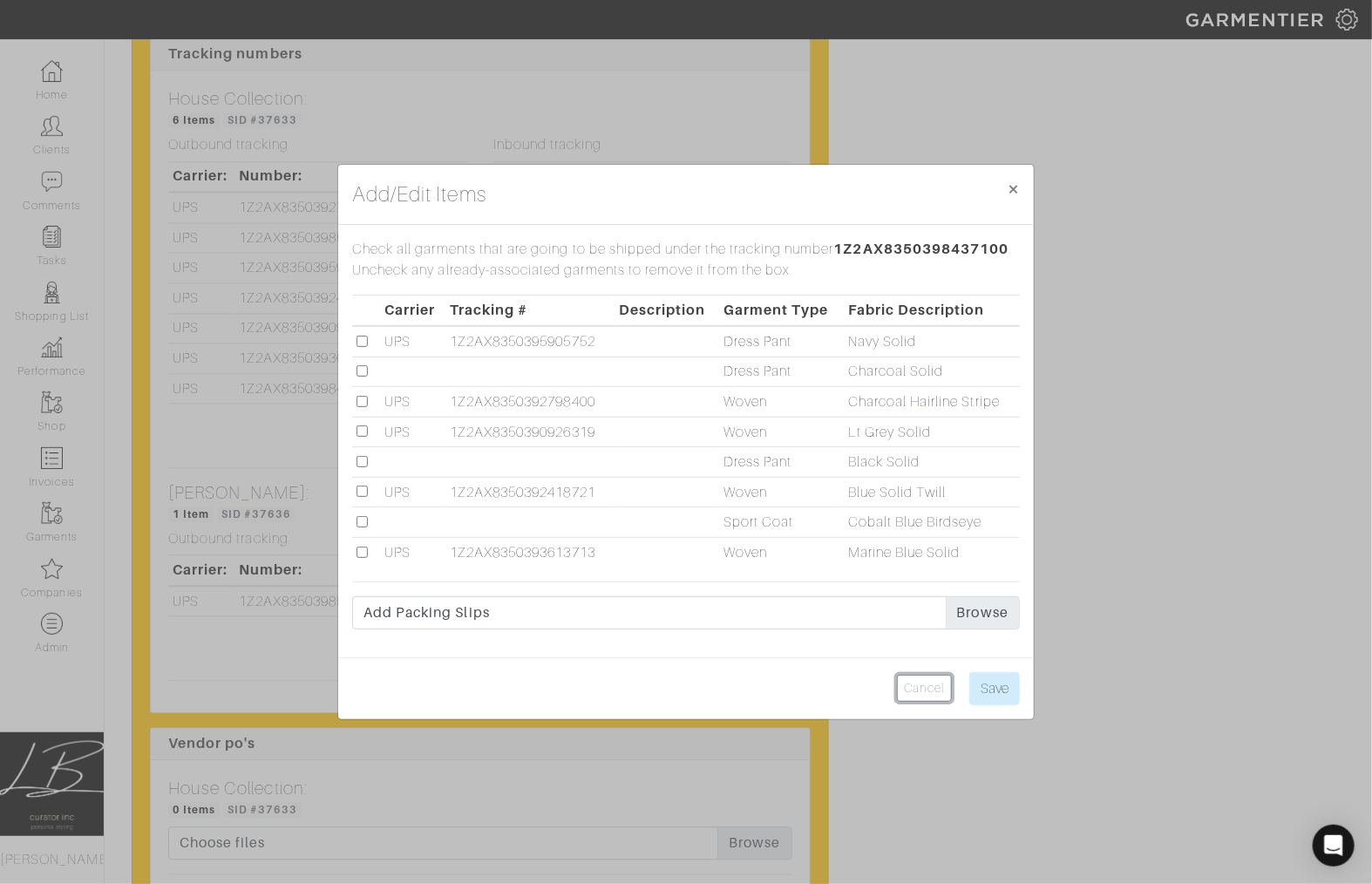 click on "Cancel" at bounding box center [924, 688] 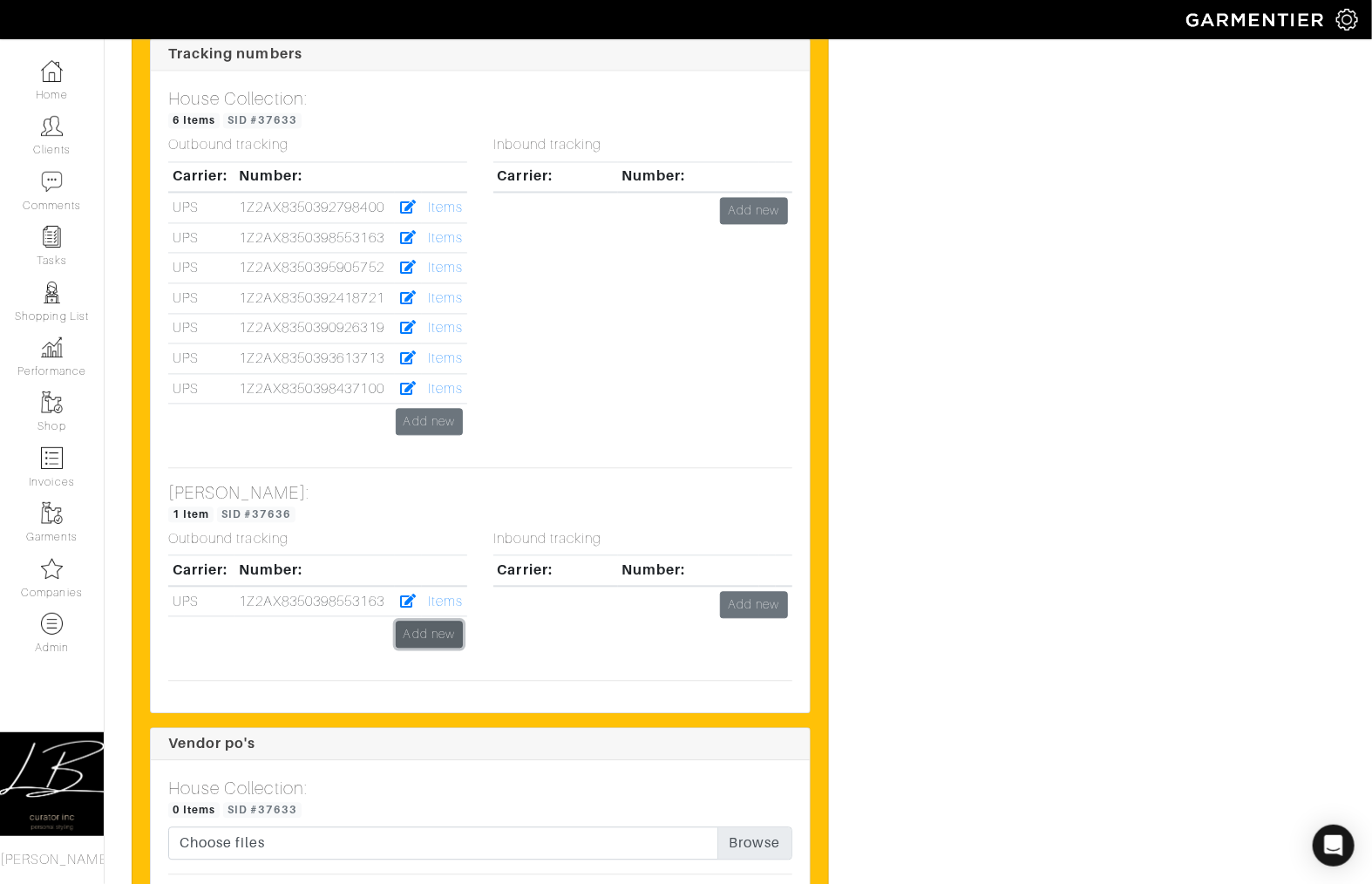 click on "Add new" at bounding box center (429, 634) 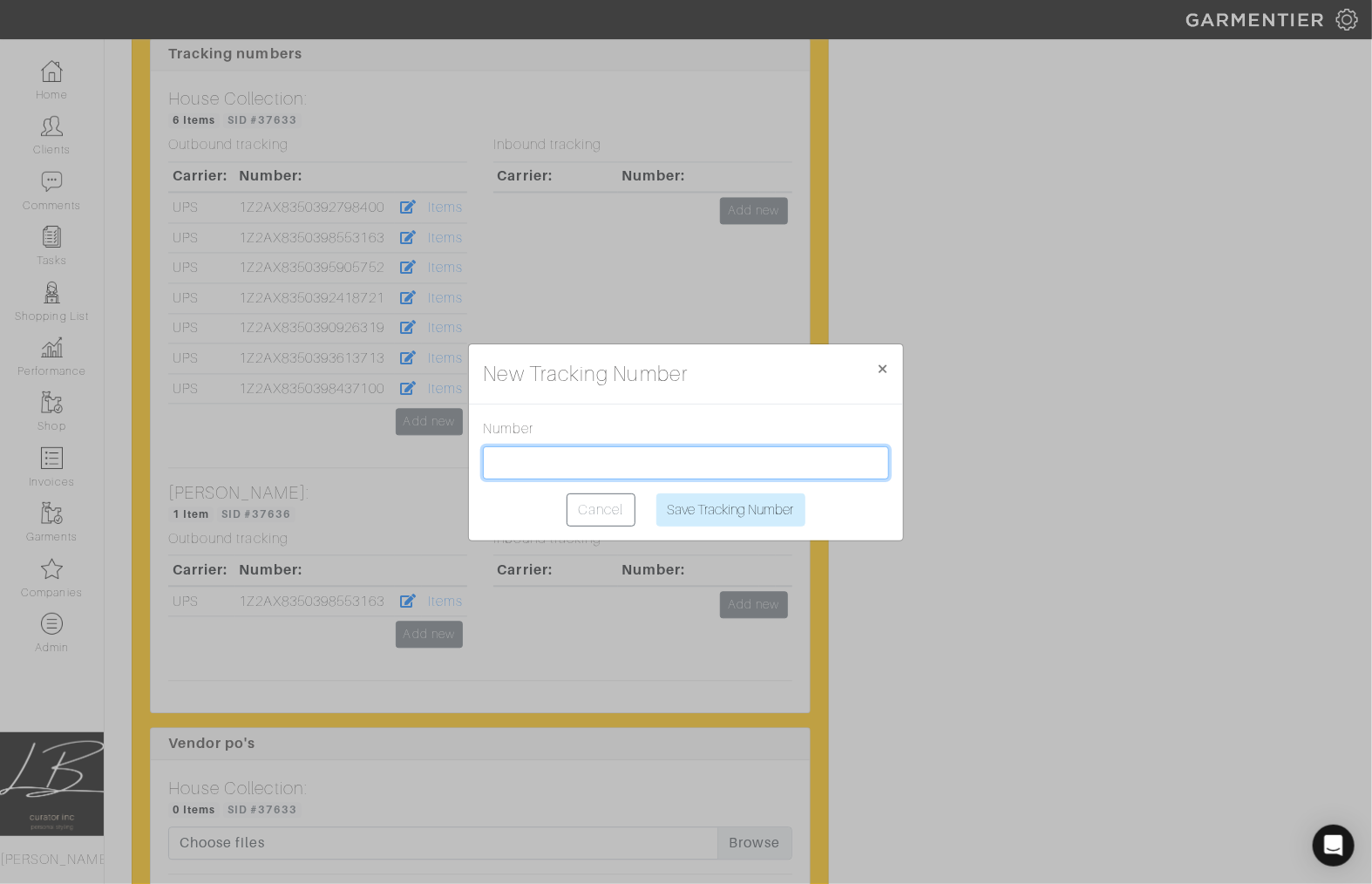 click at bounding box center (686, 463) 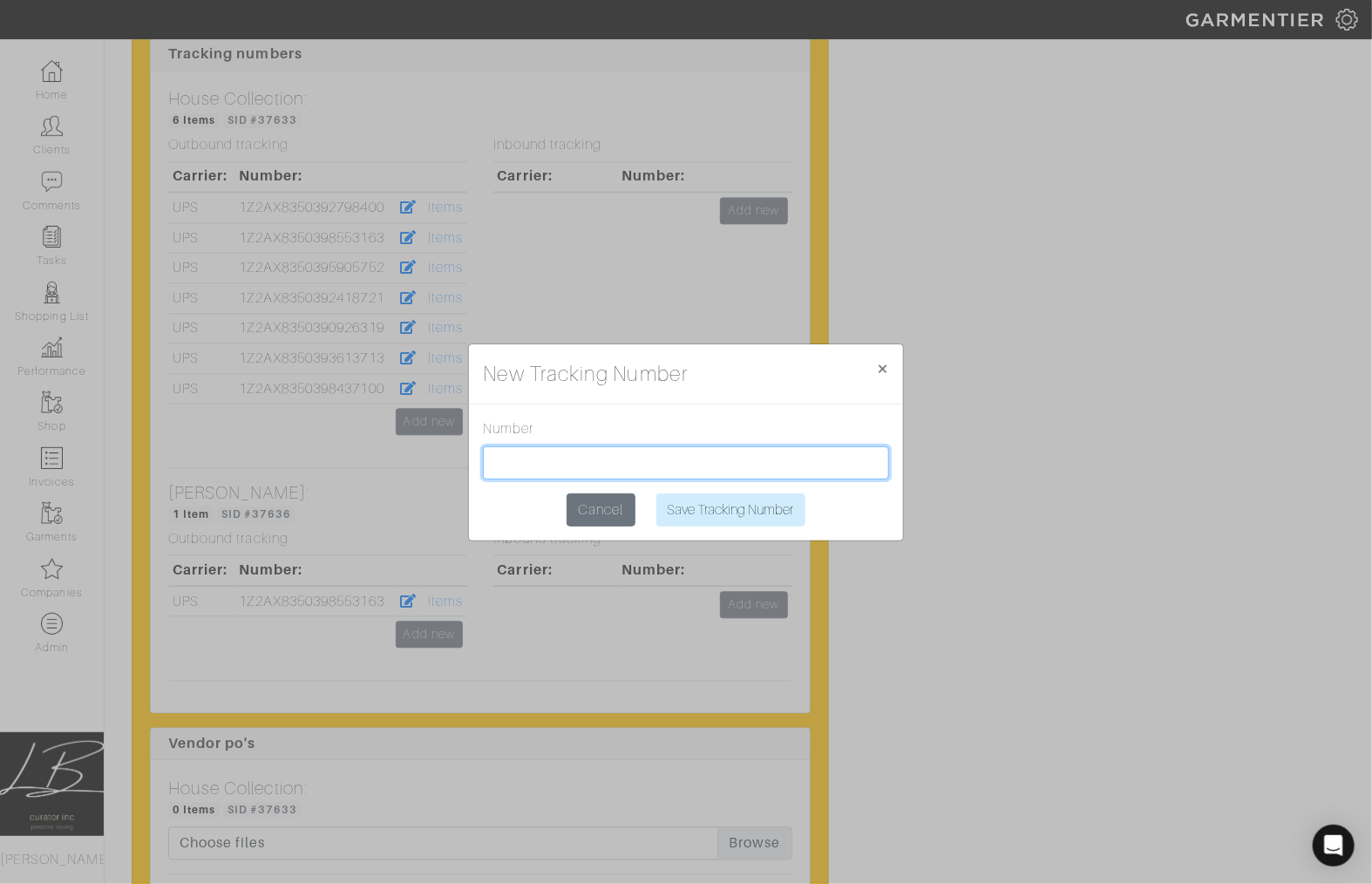 paste on "1Z2AX8350398437100" 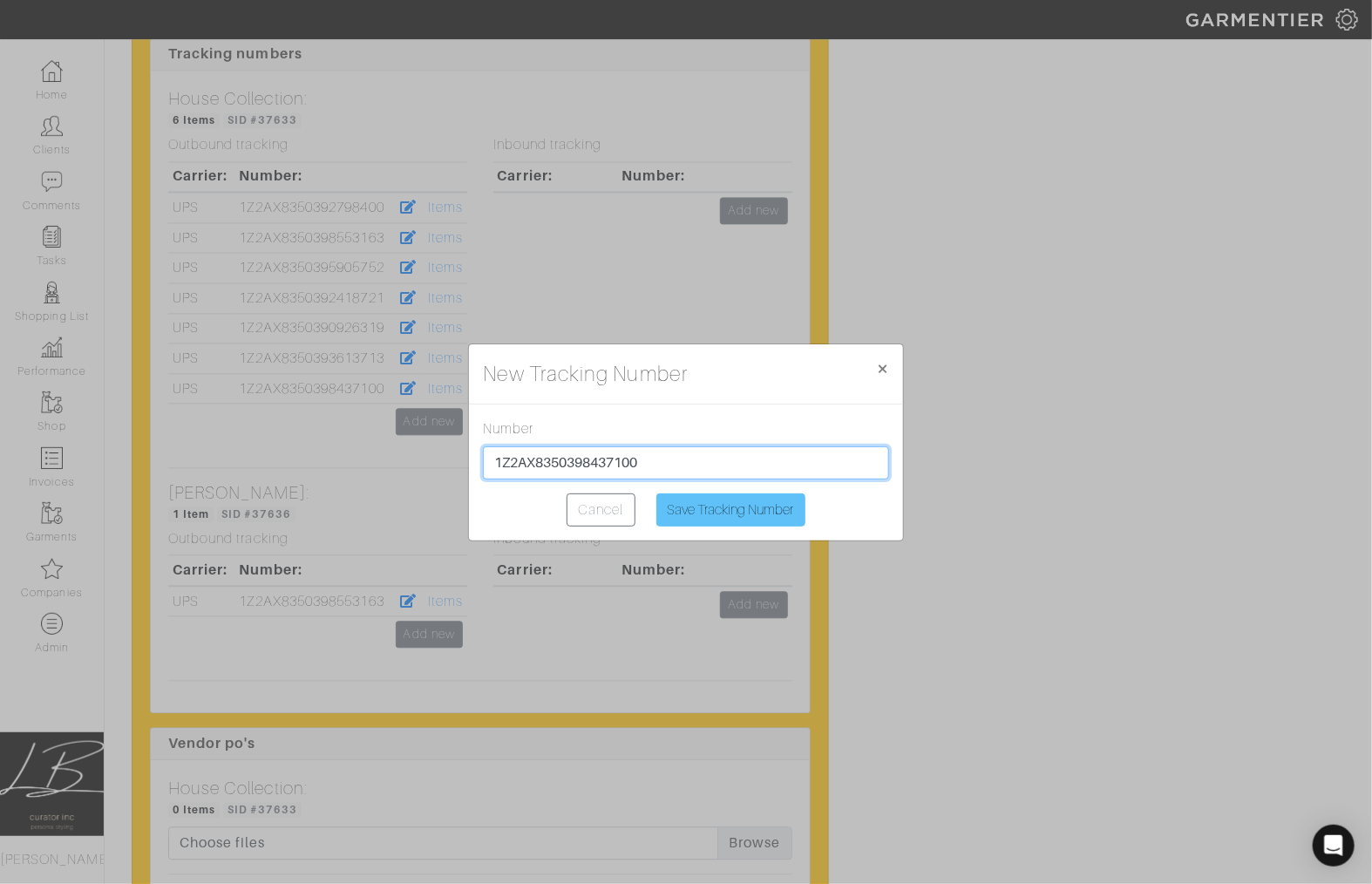type on "1Z2AX8350398437100" 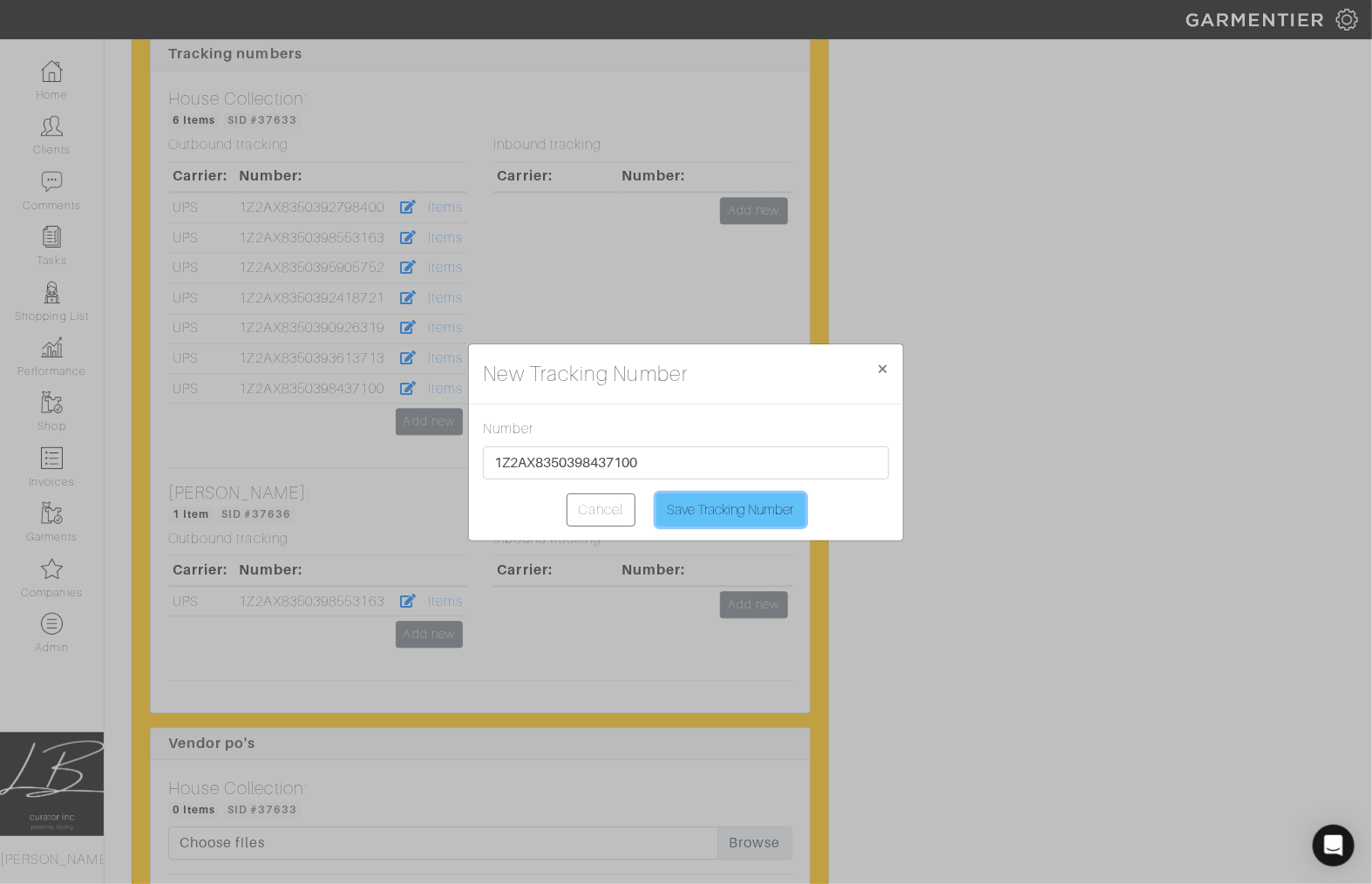 click on "Save Tracking Number" at bounding box center (730, 510) 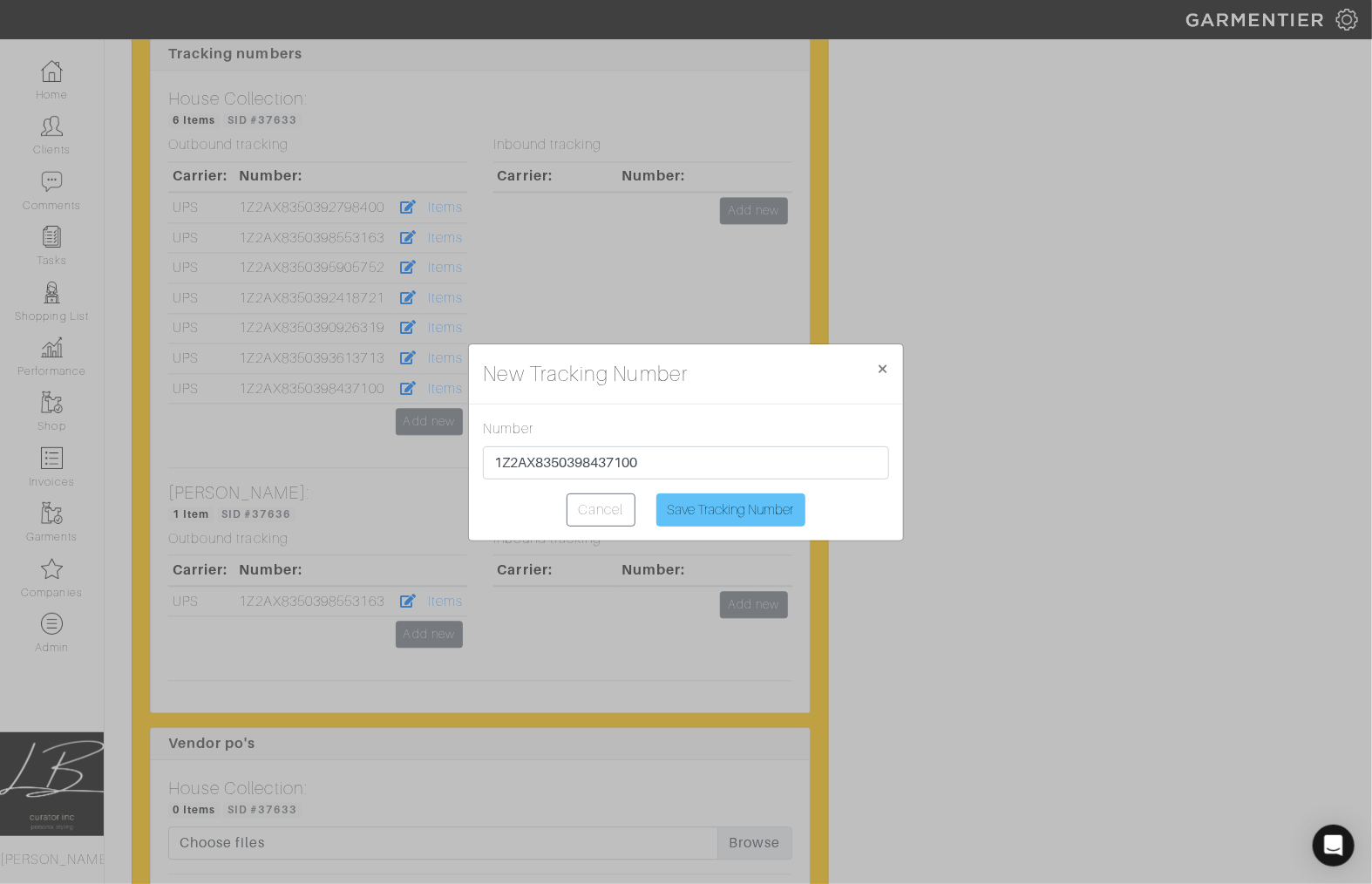 type on "Saving..." 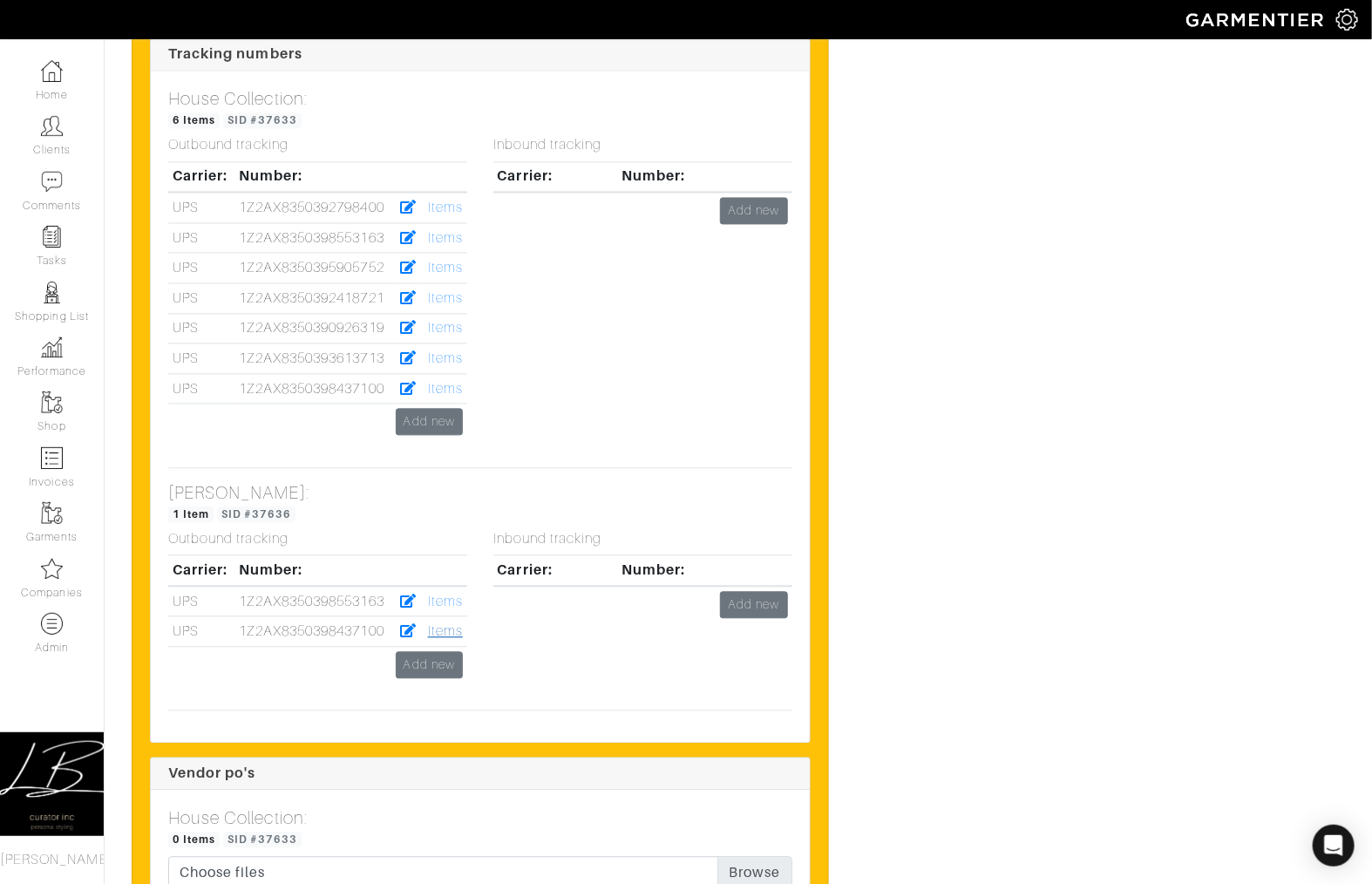 click on "Items" at bounding box center [445, 631] 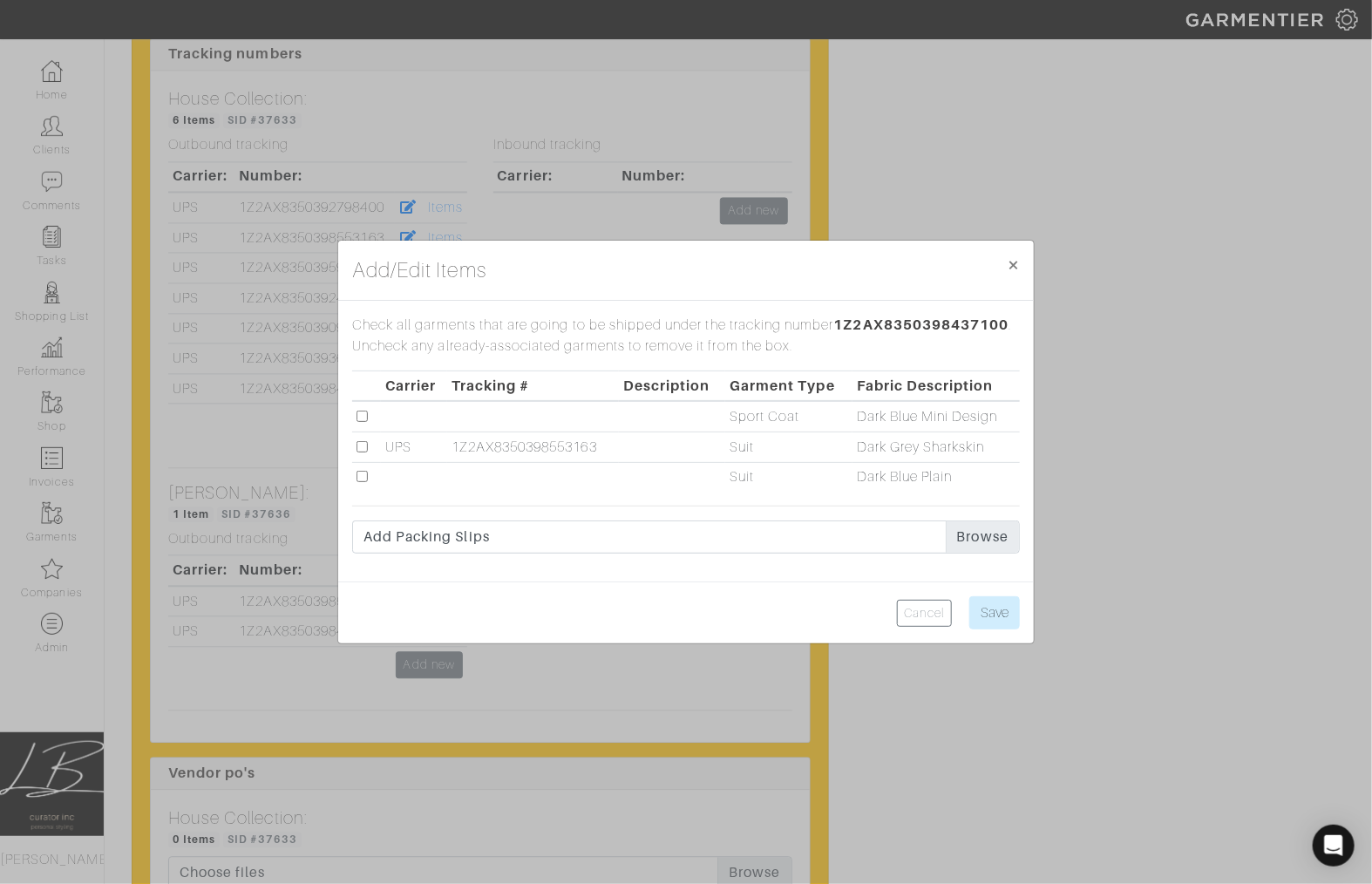 drag, startPoint x: 364, startPoint y: 476, endPoint x: 414, endPoint y: 486, distance: 50.9902 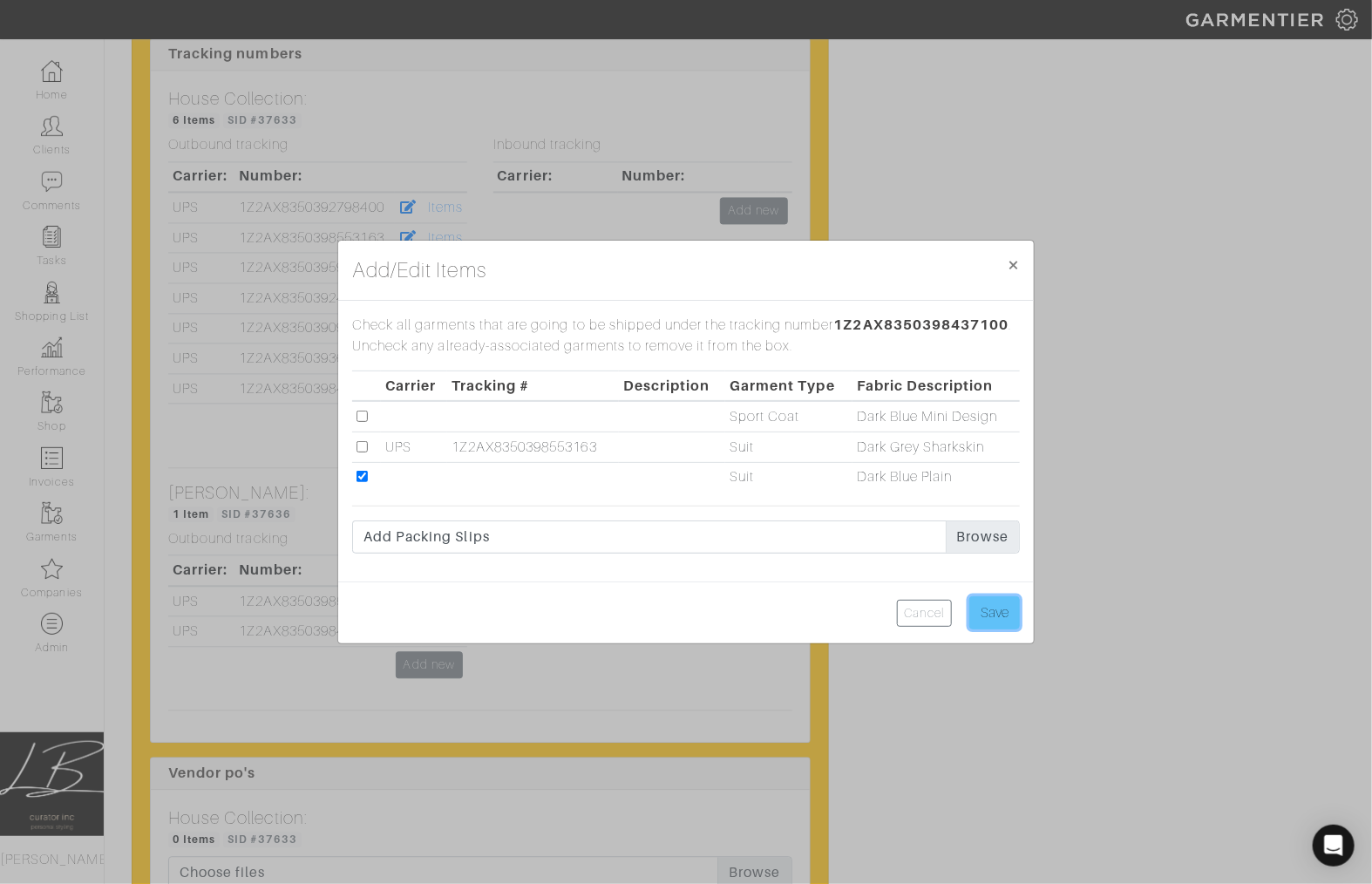 click on "Save" at bounding box center [995, 613] 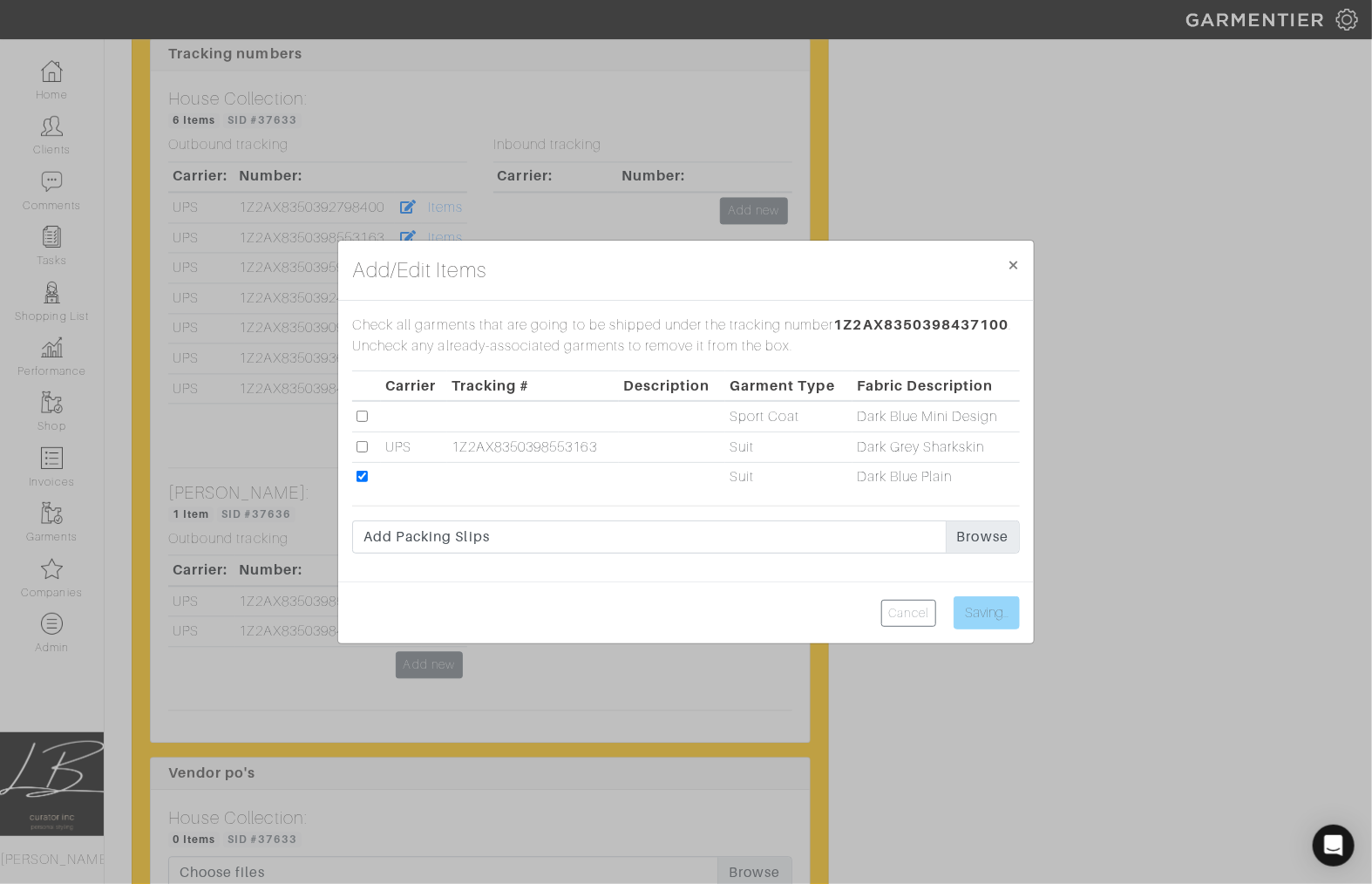 type on "Save" 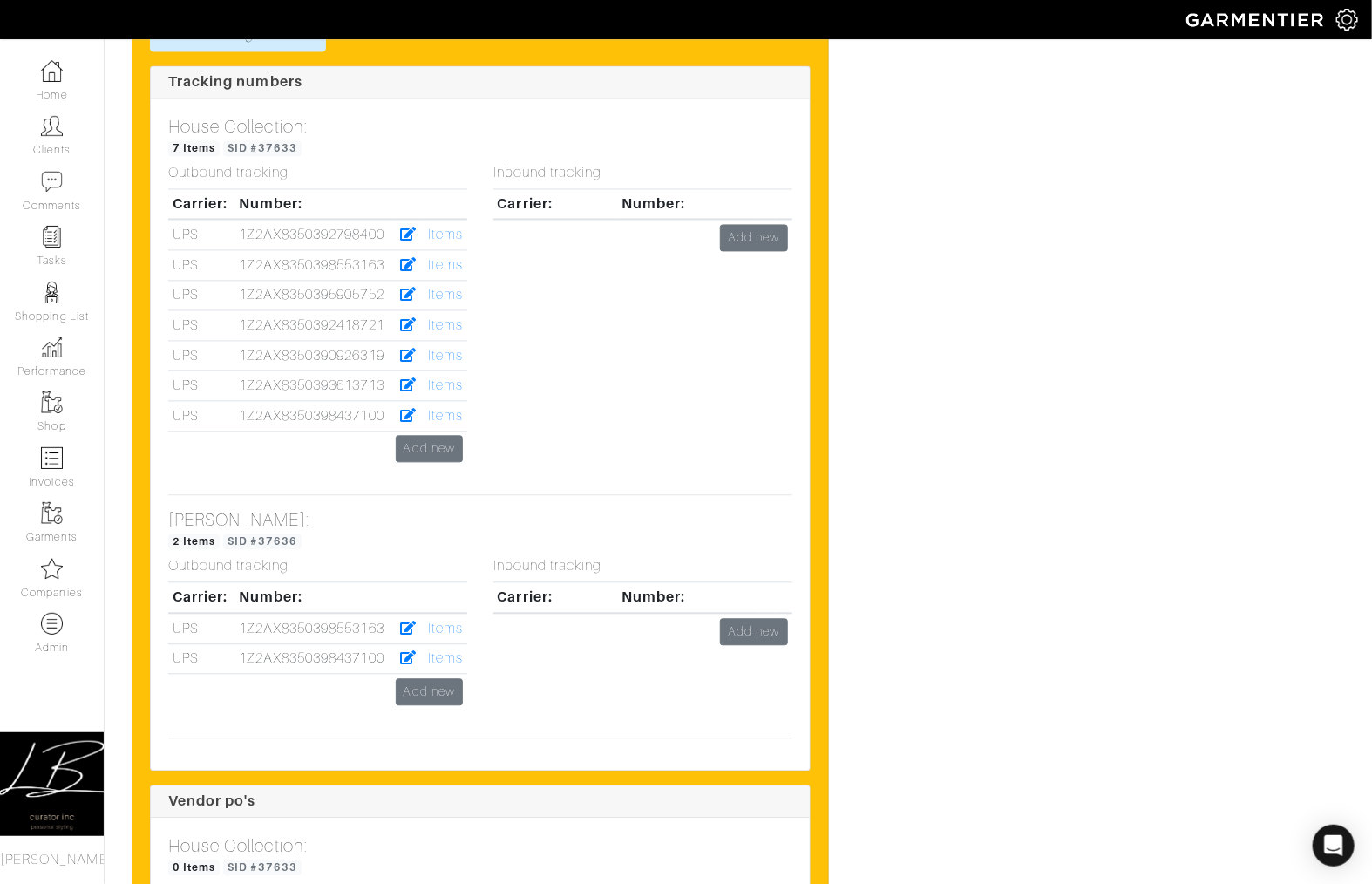 scroll, scrollTop: 0, scrollLeft: 0, axis: both 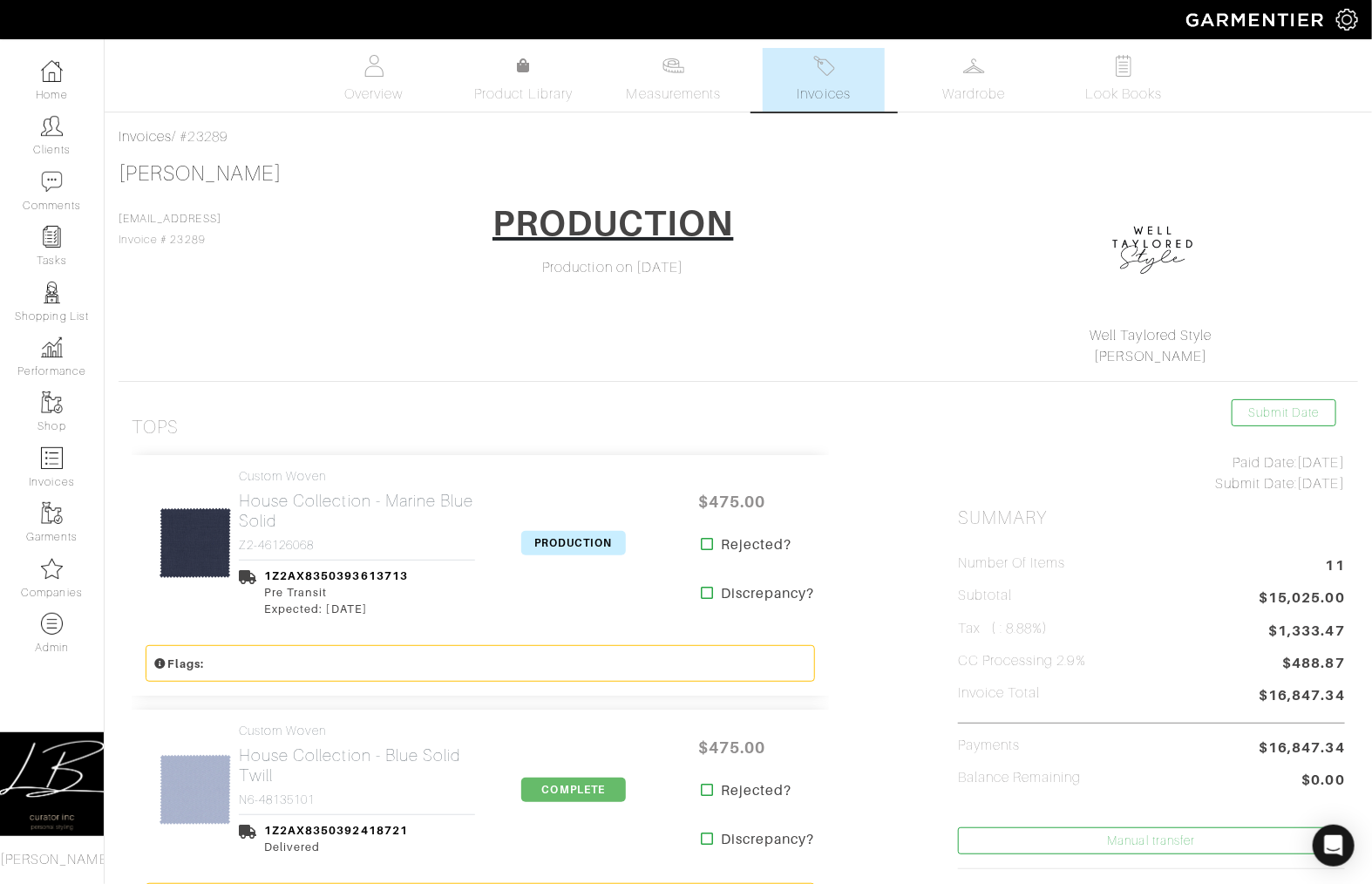 drag, startPoint x: 561, startPoint y: 543, endPoint x: 555, endPoint y: 527, distance: 17.088007 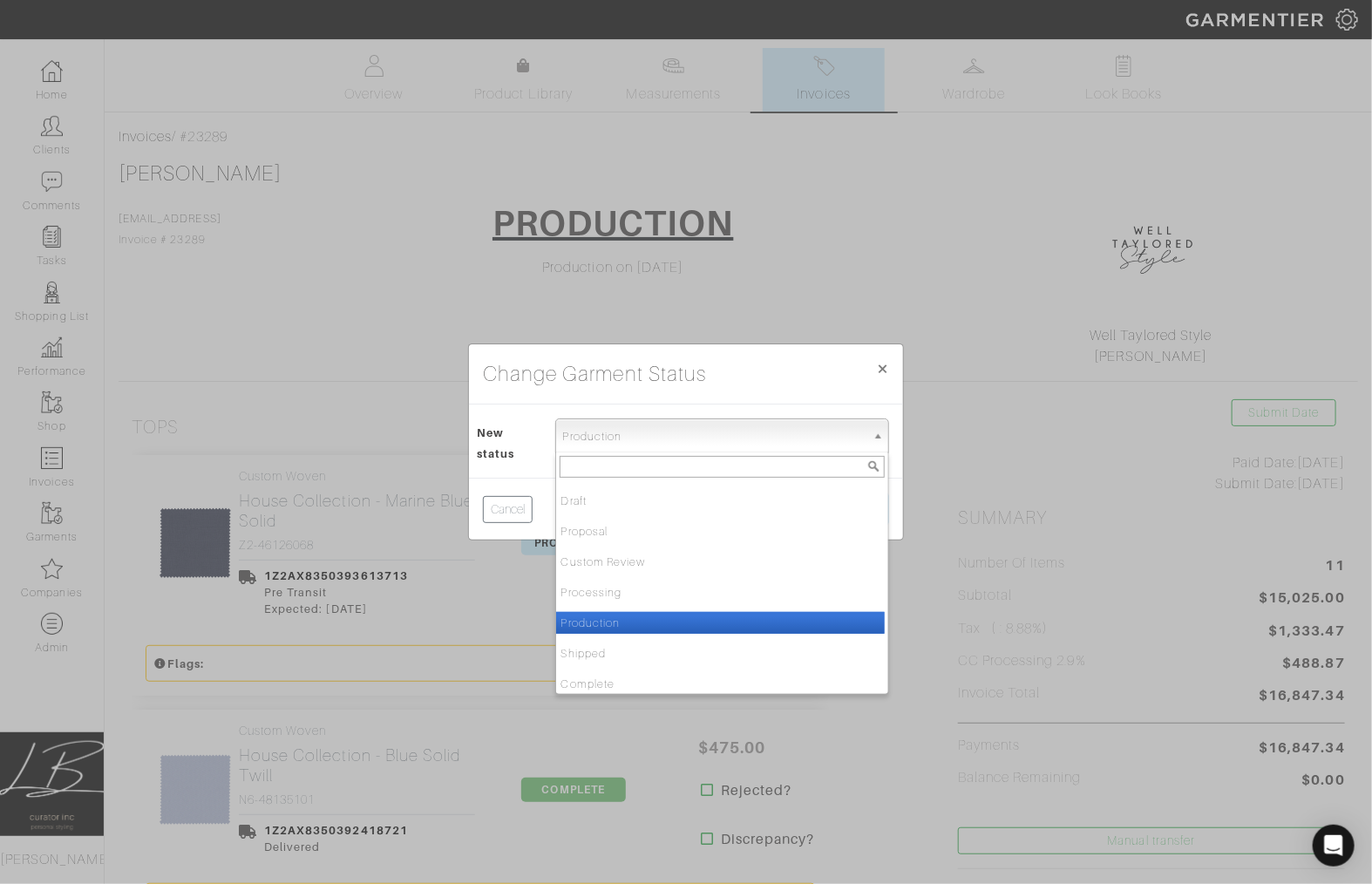 click on "Production" at bounding box center [714, 437] 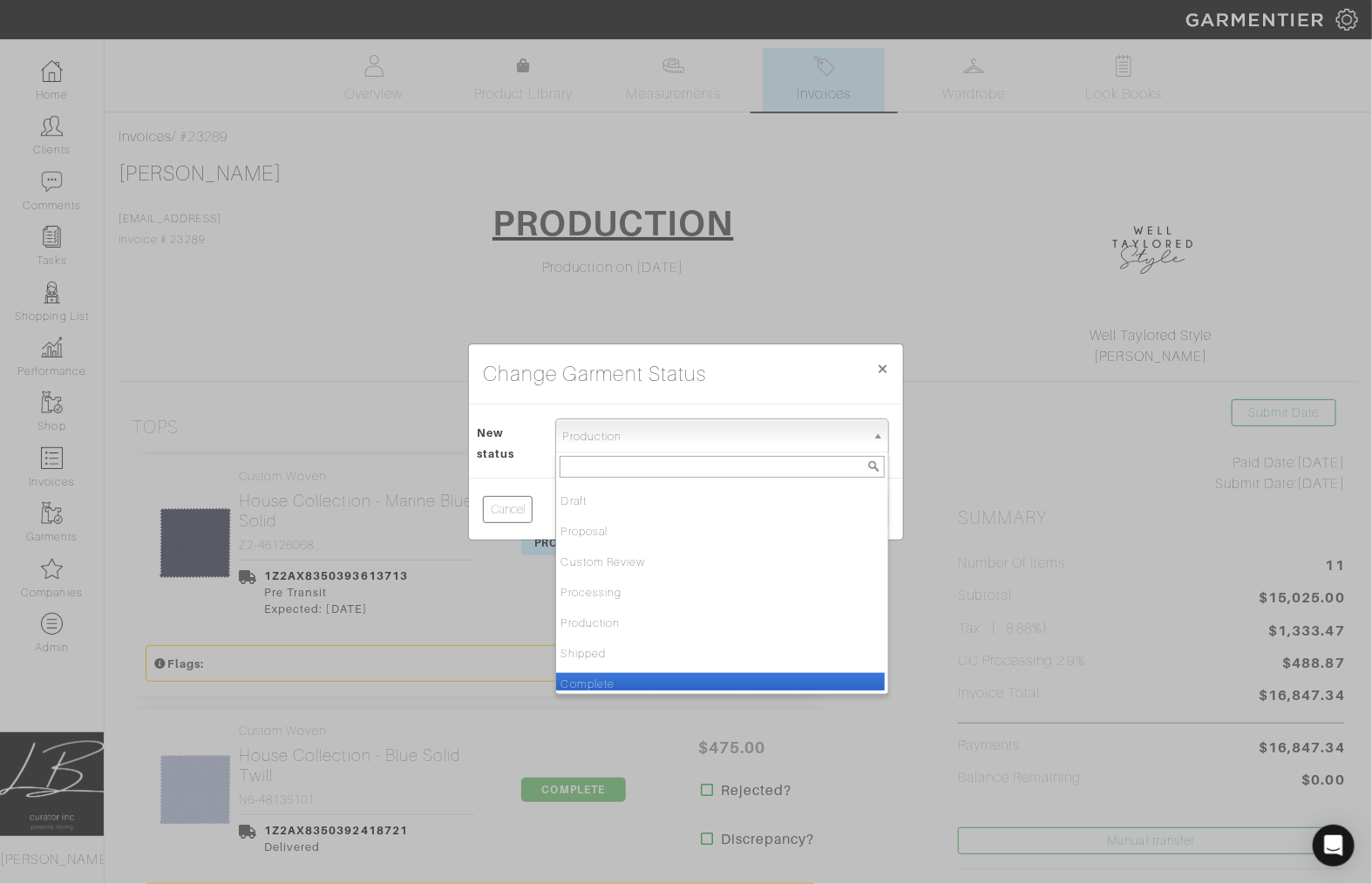 drag, startPoint x: 602, startPoint y: 676, endPoint x: 610, endPoint y: 670, distance: 10 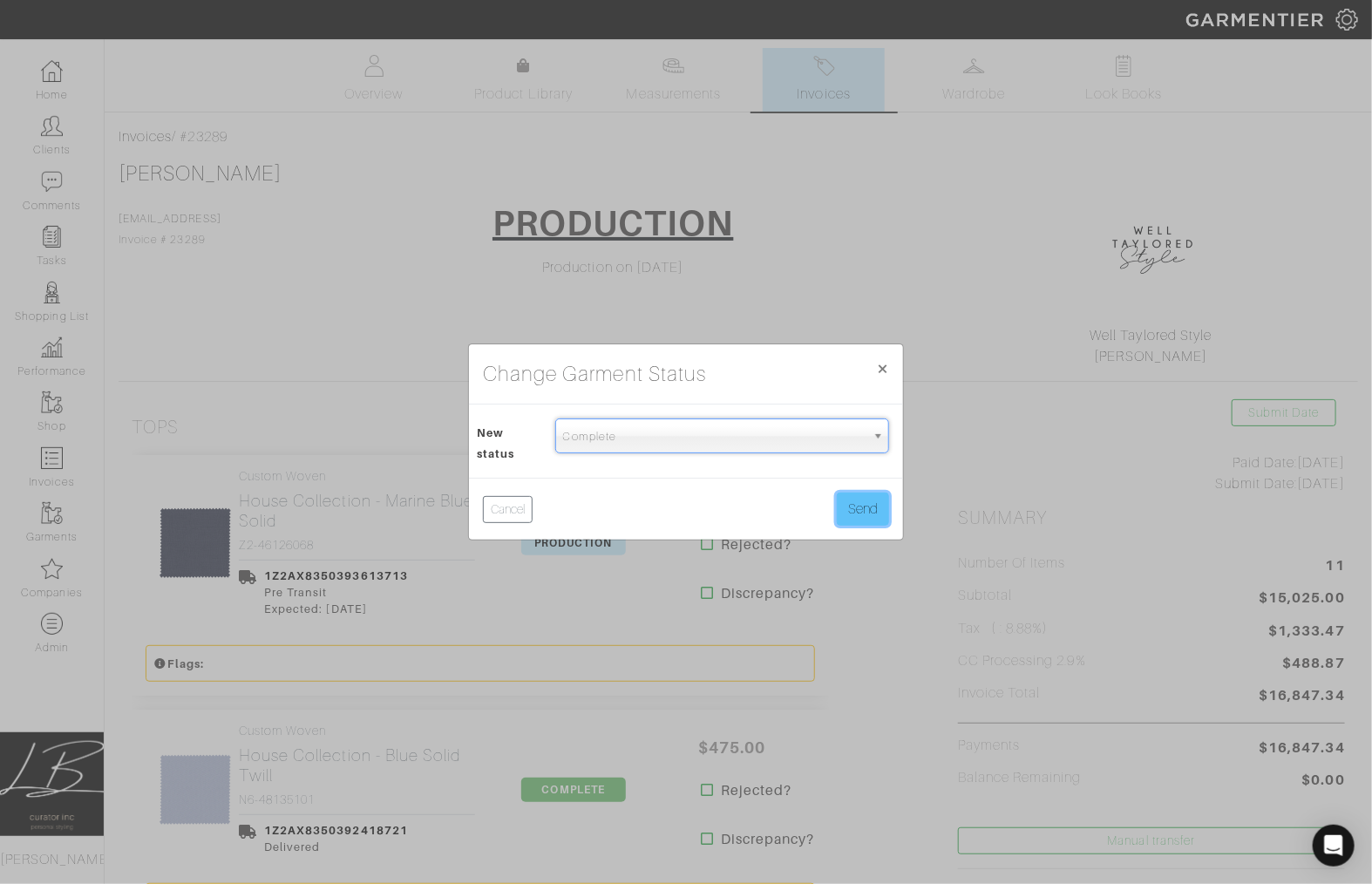 click on "Send" at bounding box center [863, 509] 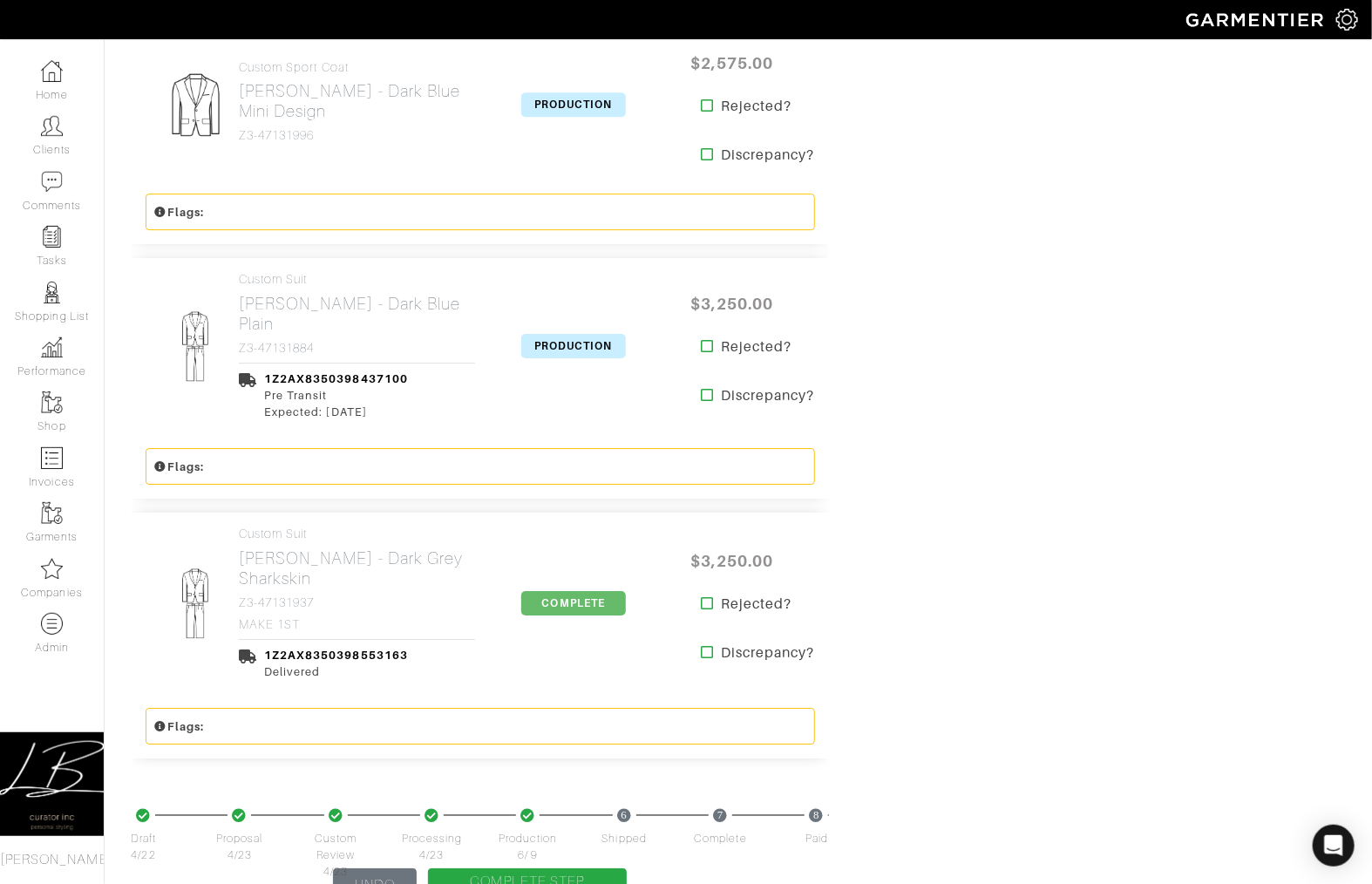 scroll, scrollTop: 2526, scrollLeft: 0, axis: vertical 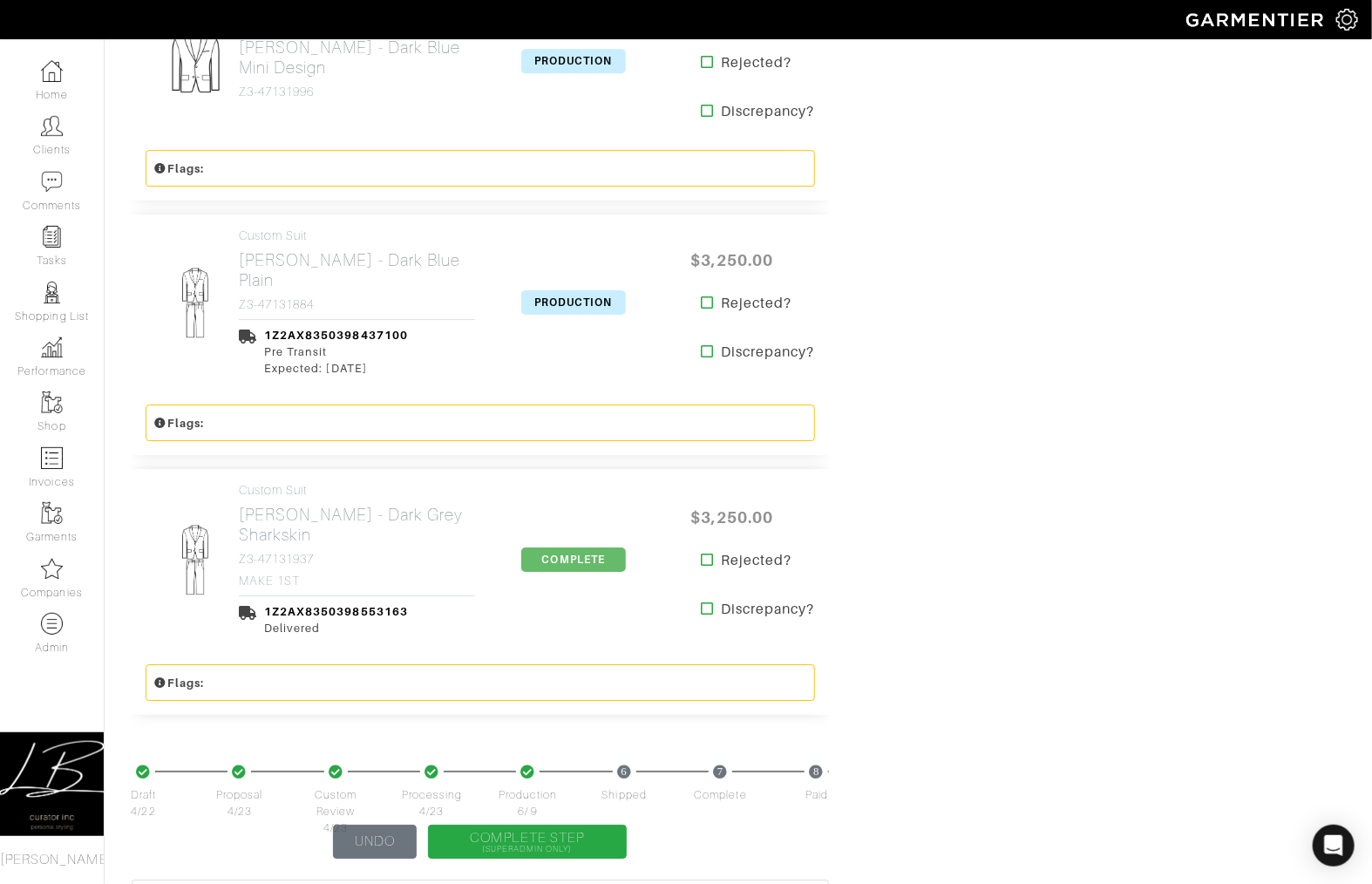 click on "PRODUCTION" at bounding box center [574, 303] 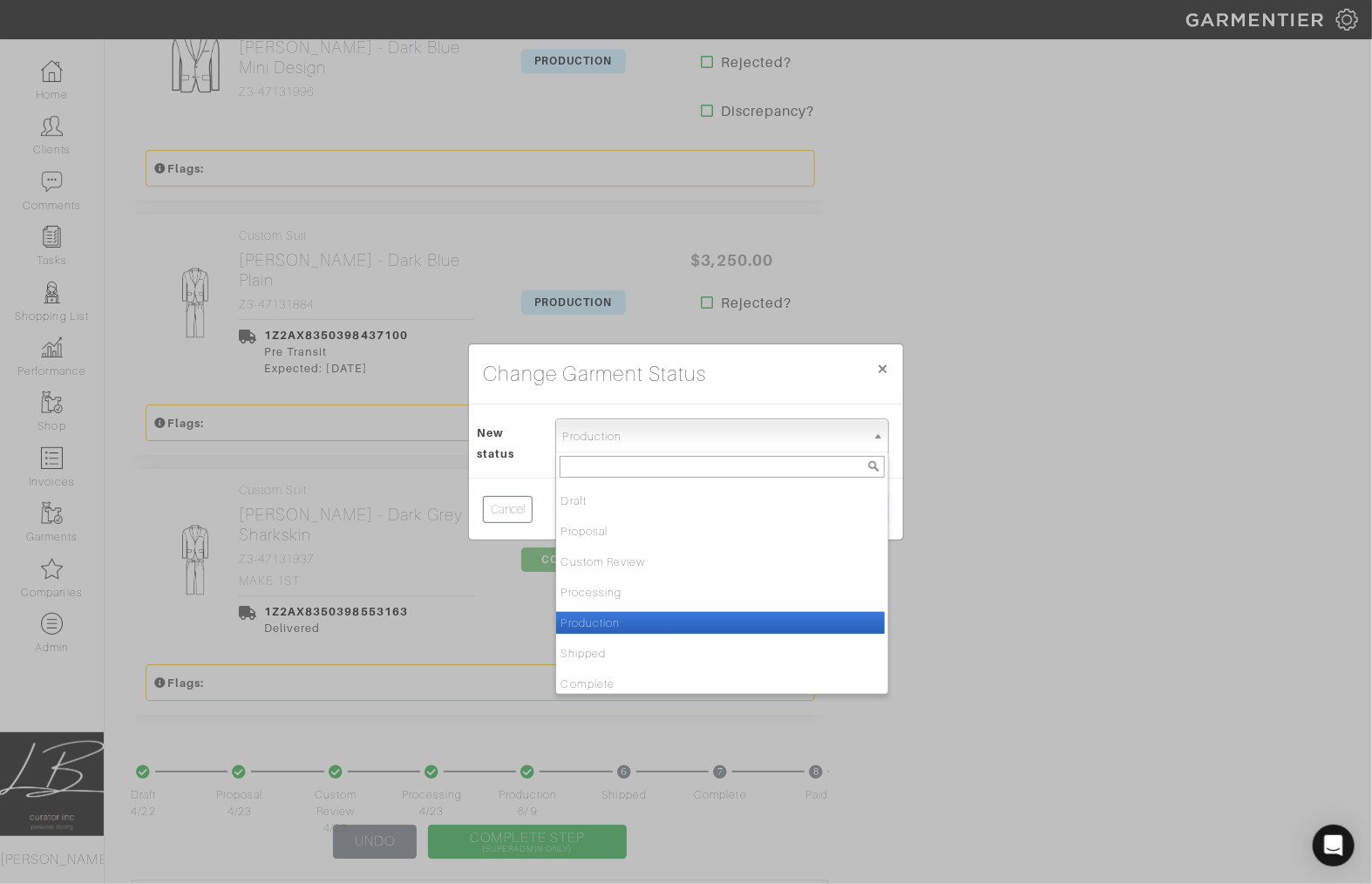 drag, startPoint x: 637, startPoint y: 430, endPoint x: 647, endPoint y: 497, distance: 67.742158 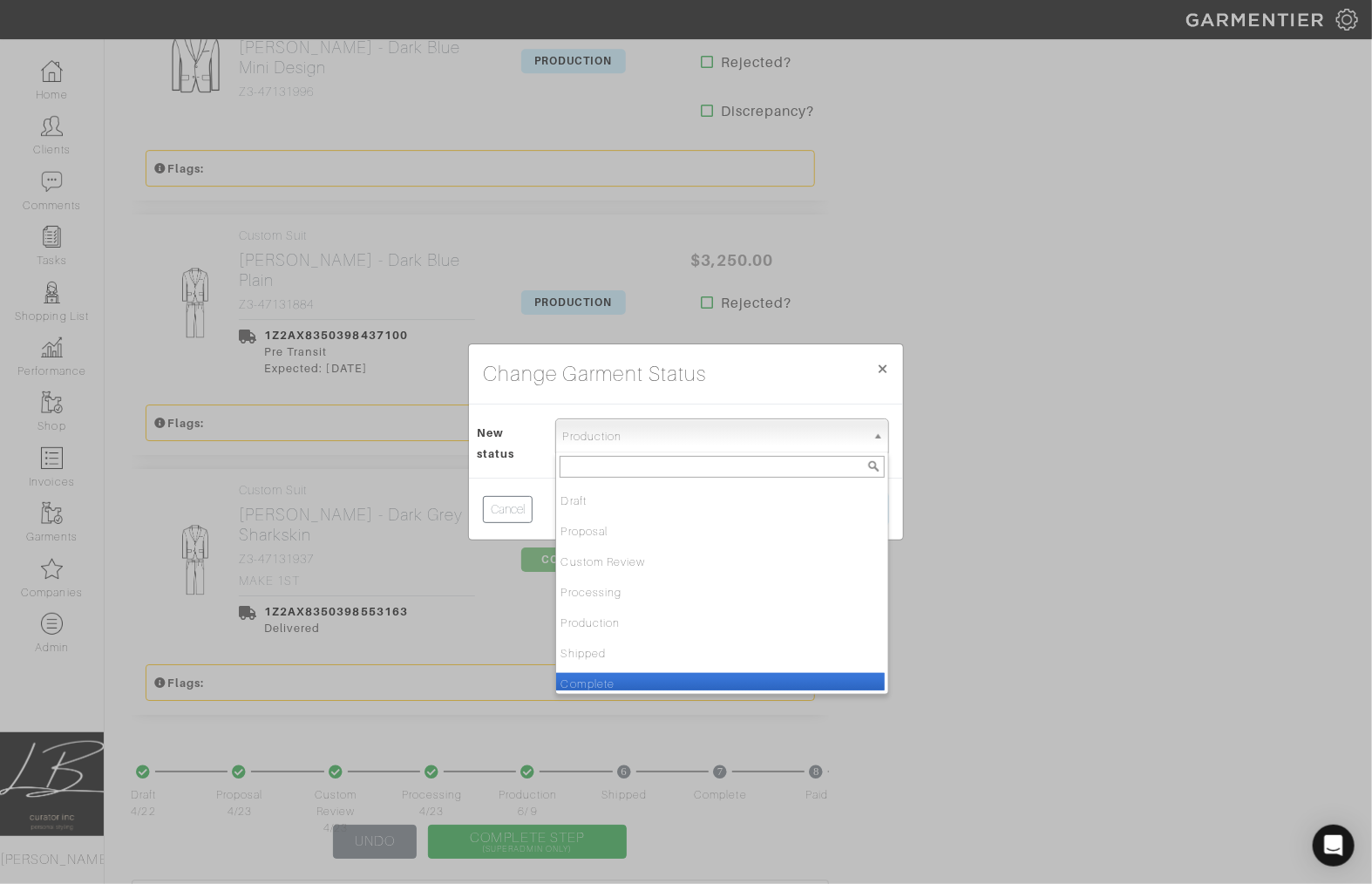 drag, startPoint x: 655, startPoint y: 685, endPoint x: 711, endPoint y: 636, distance: 74.41102 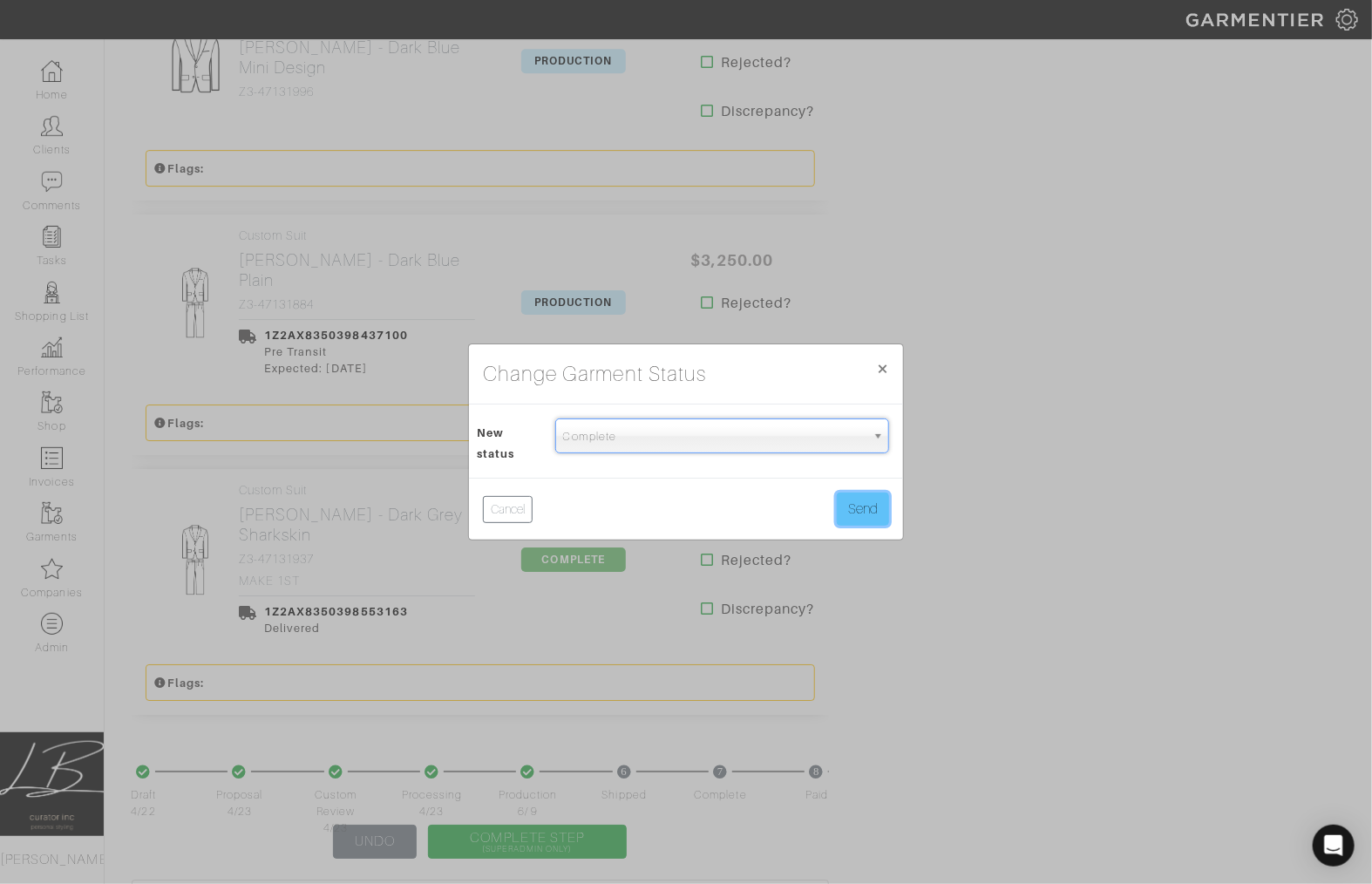click on "Send" at bounding box center [863, 509] 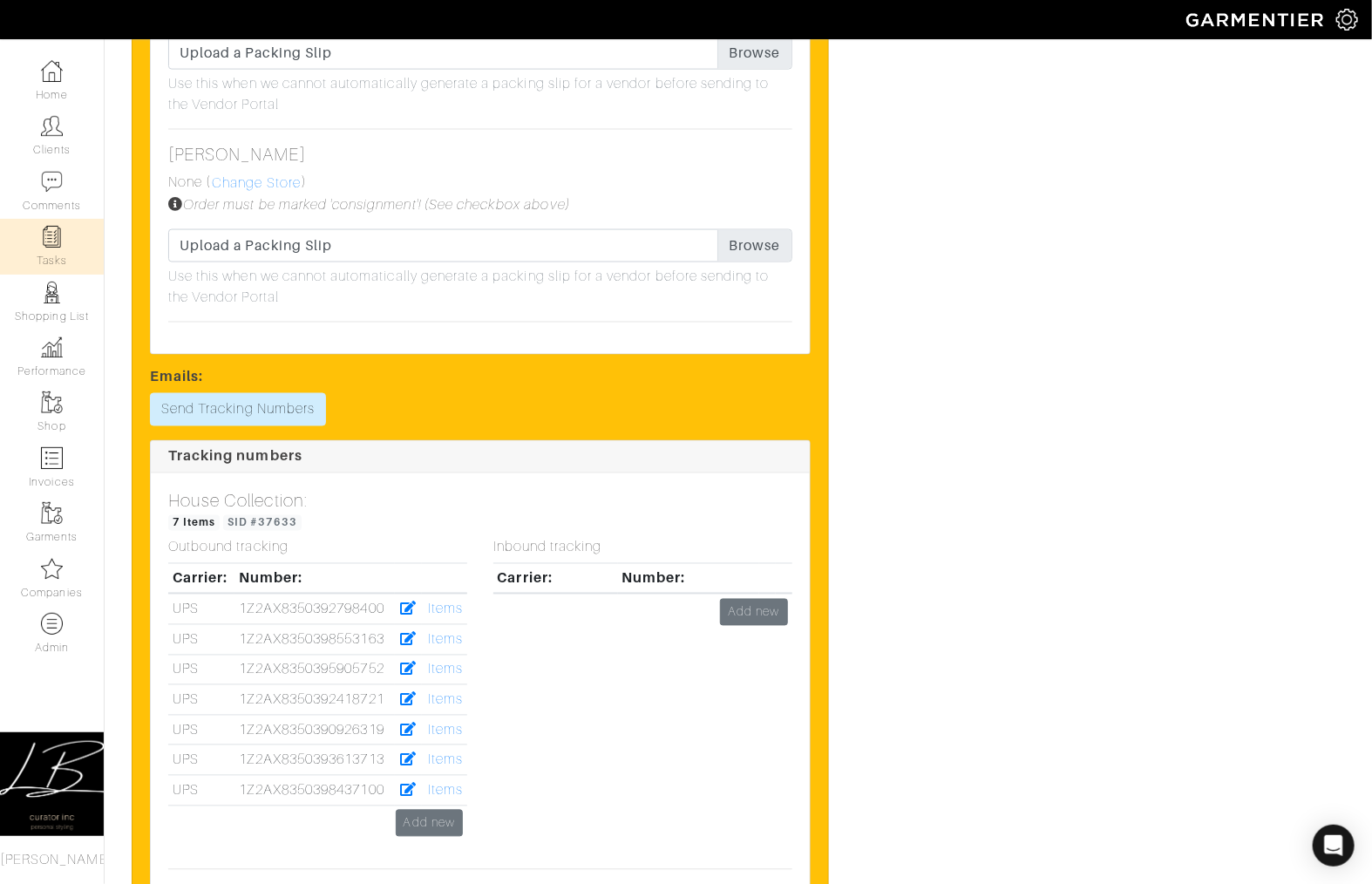 scroll, scrollTop: 4263, scrollLeft: 0, axis: vertical 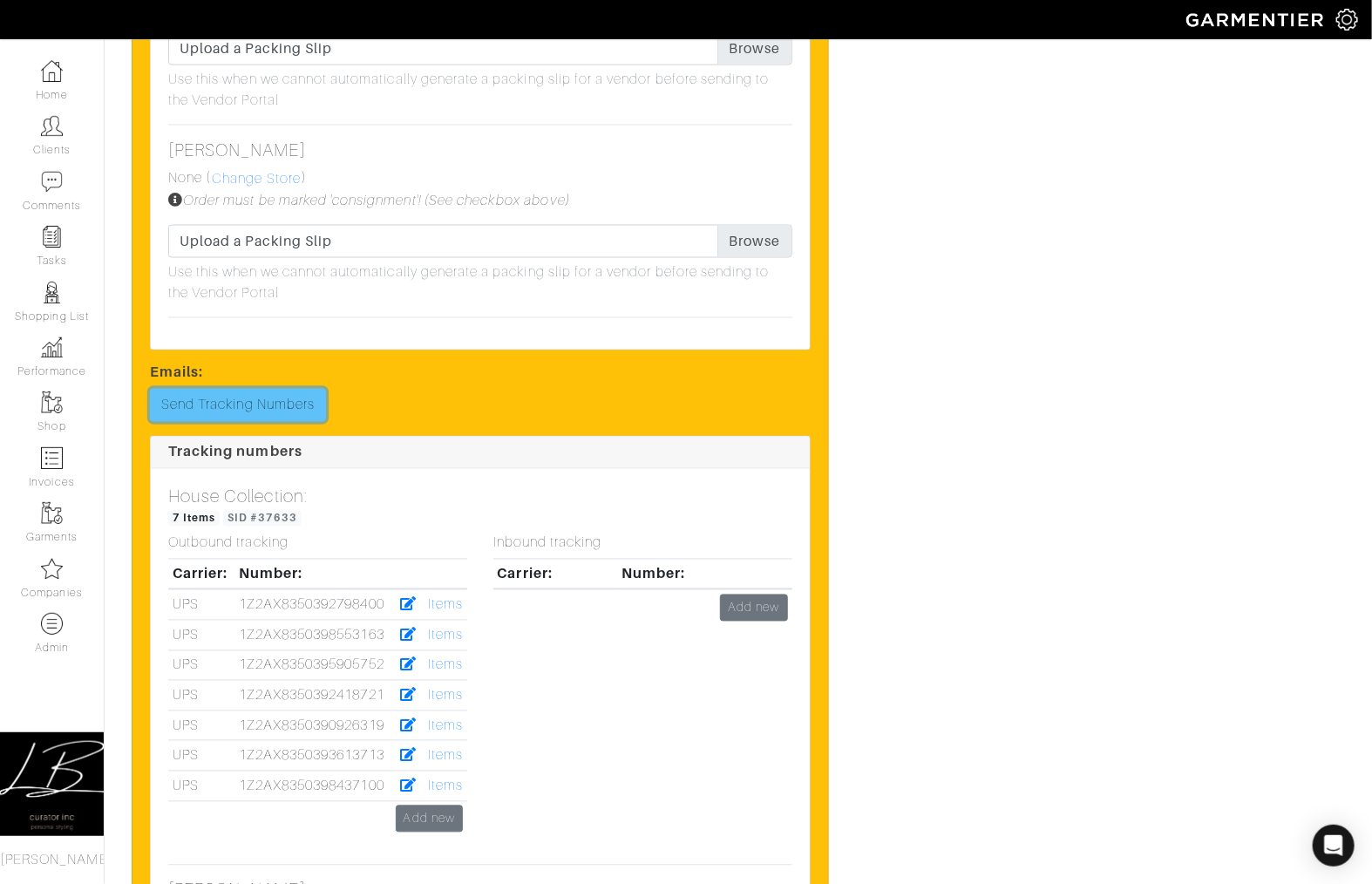 click on "Send Tracking Numbers" at bounding box center [238, 405] 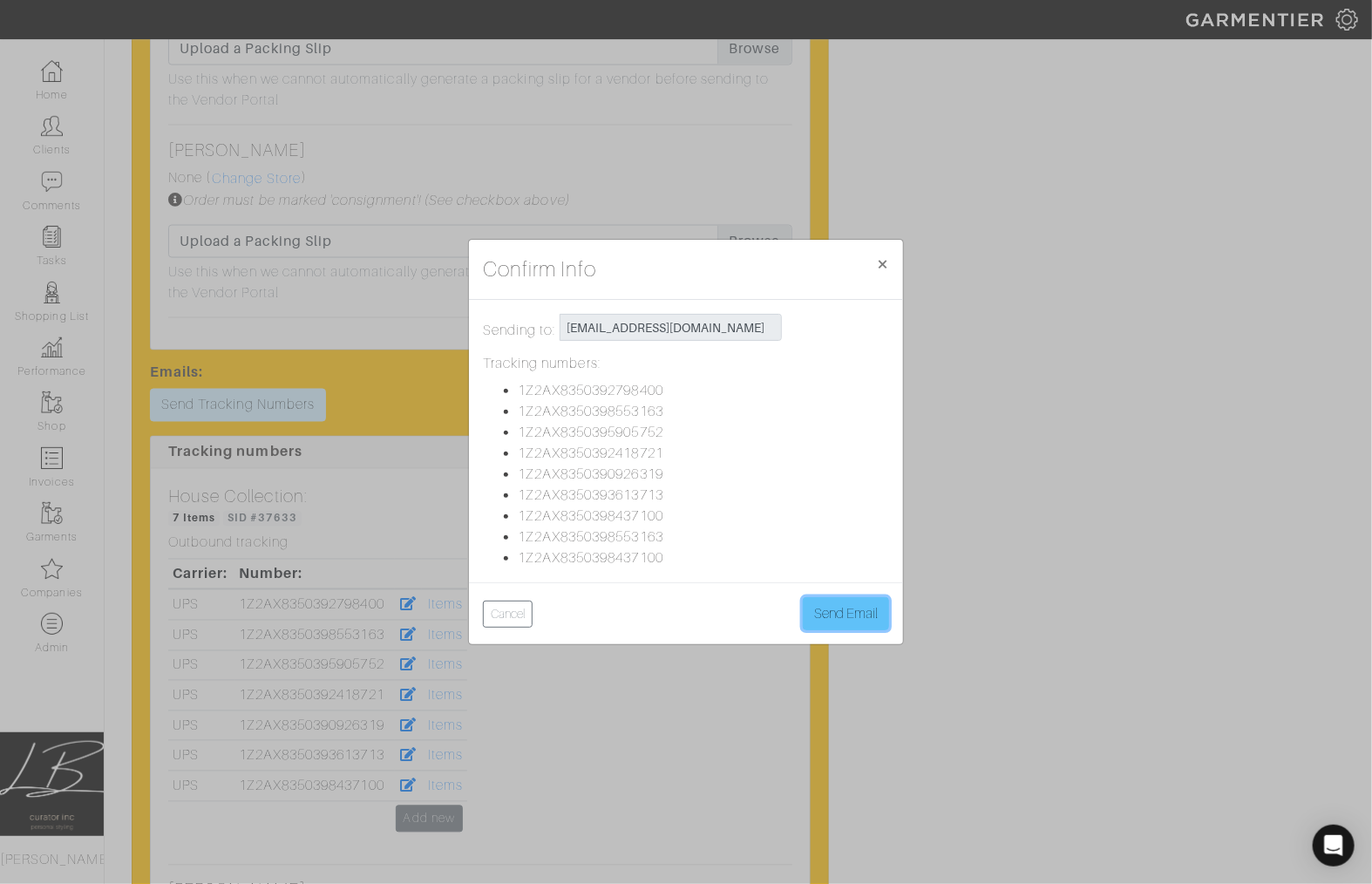 click on "Send Email" at bounding box center [846, 614] 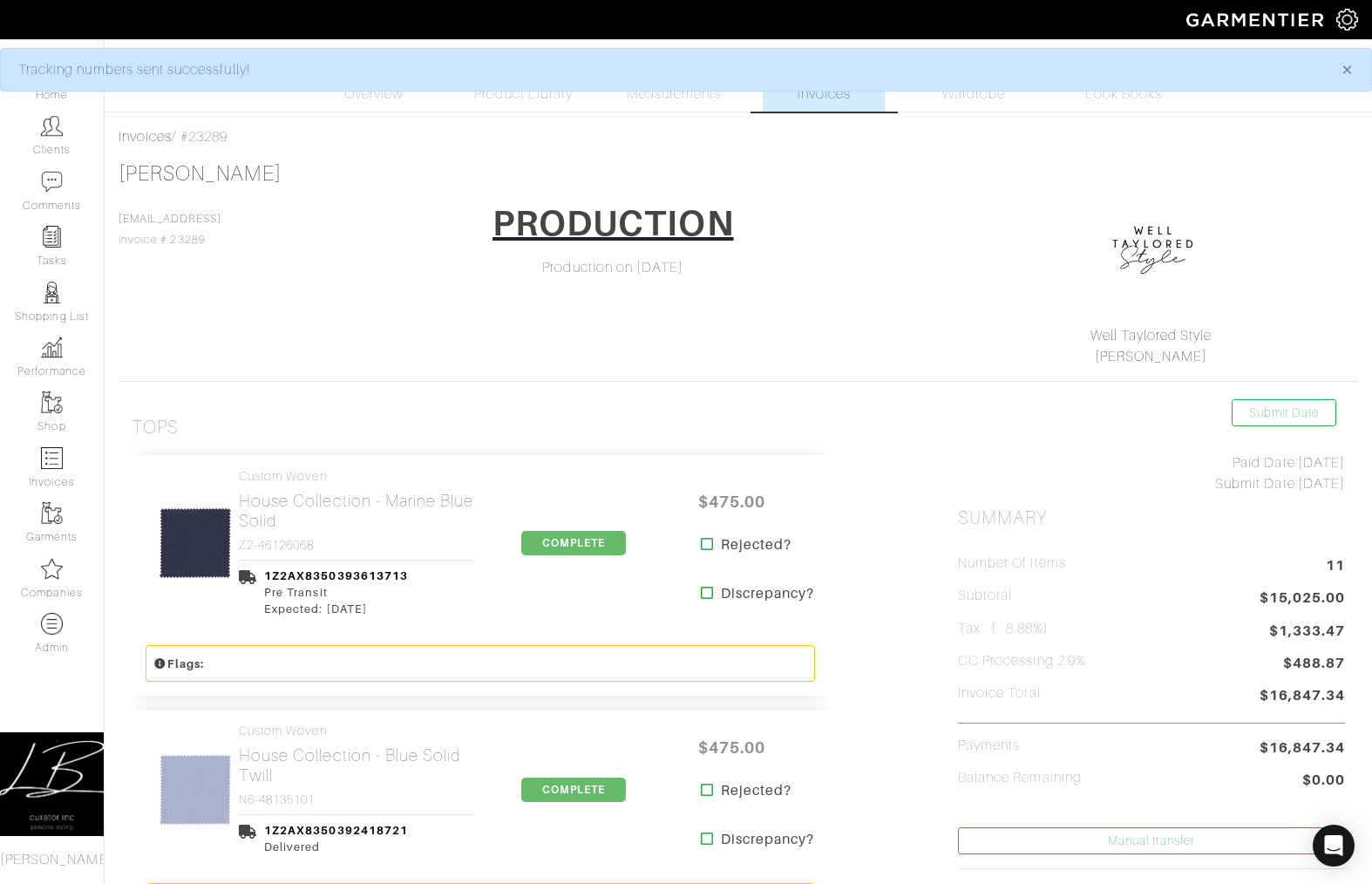 scroll, scrollTop: 0, scrollLeft: 0, axis: both 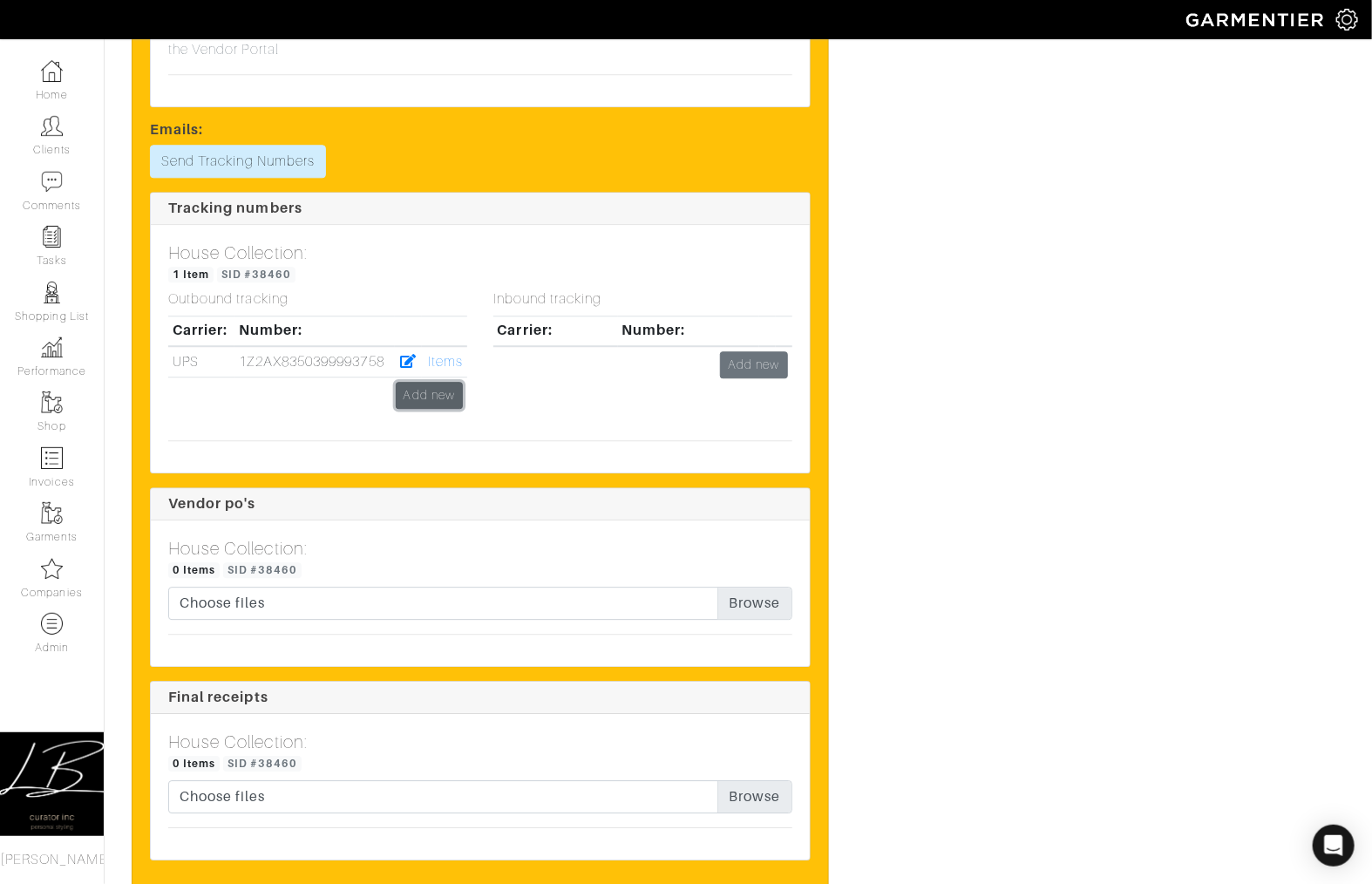 click on "Add new" at bounding box center [429, 395] 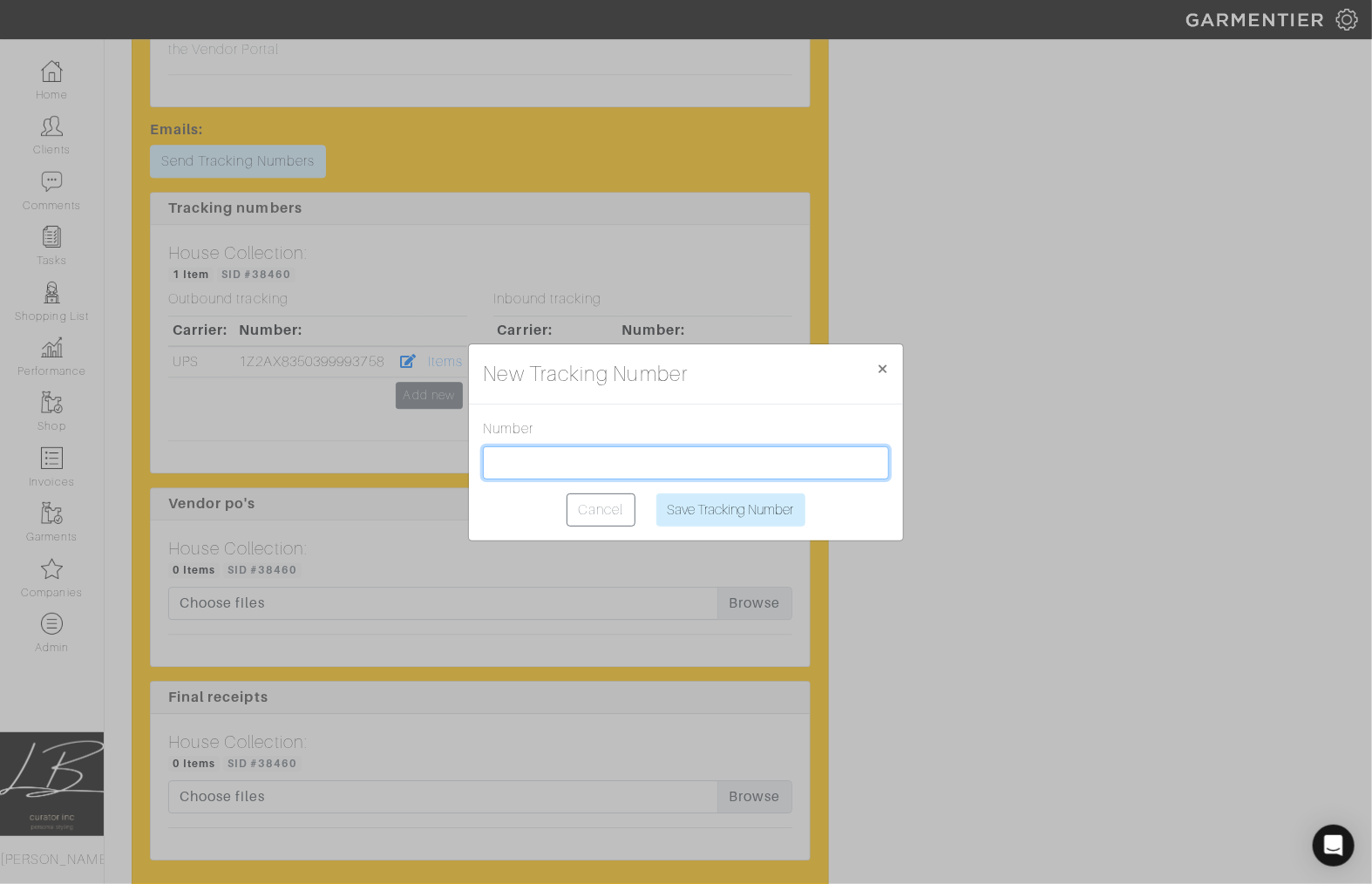 click at bounding box center (686, 463) 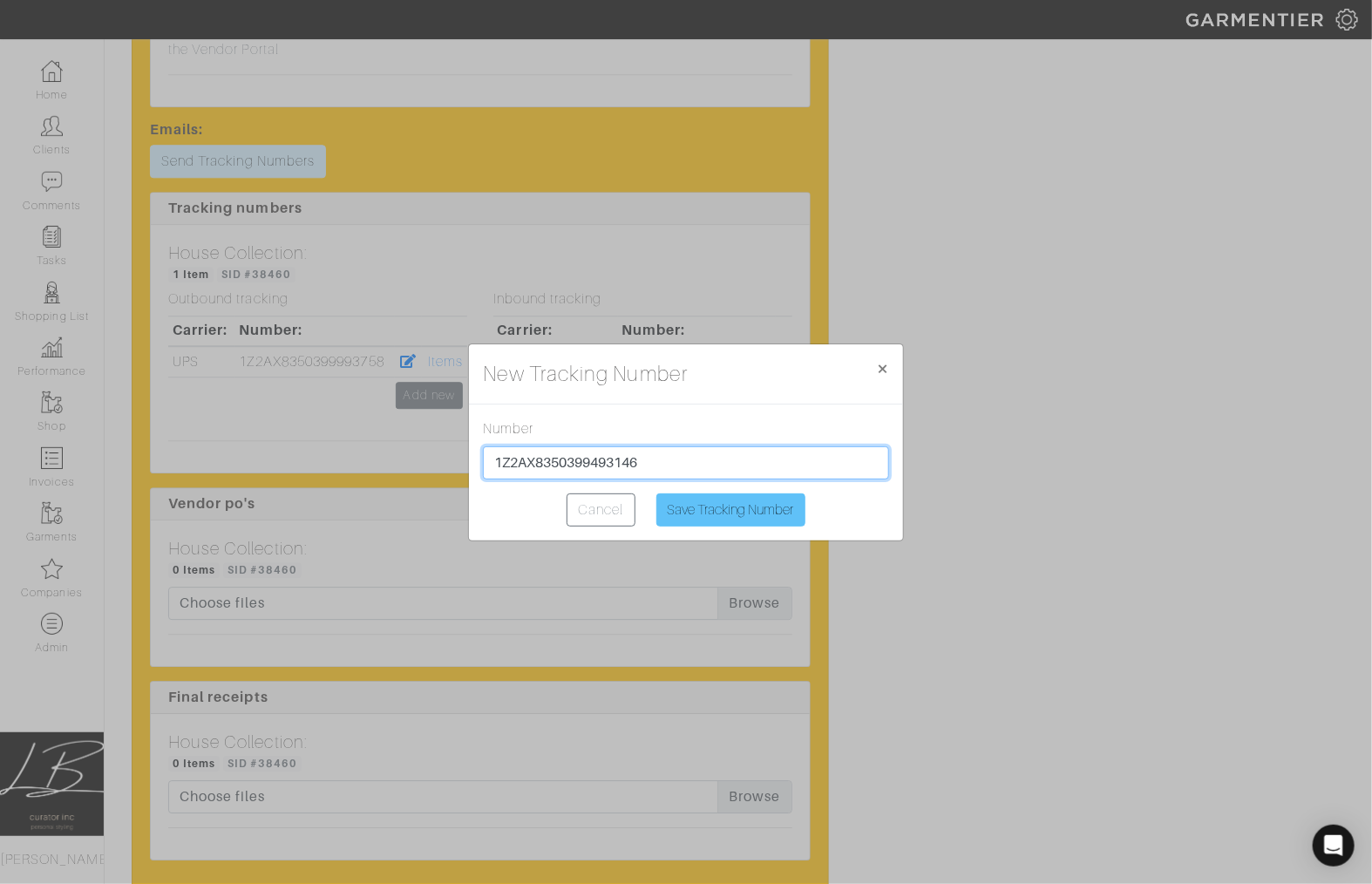 type on "1Z2AX8350399493146" 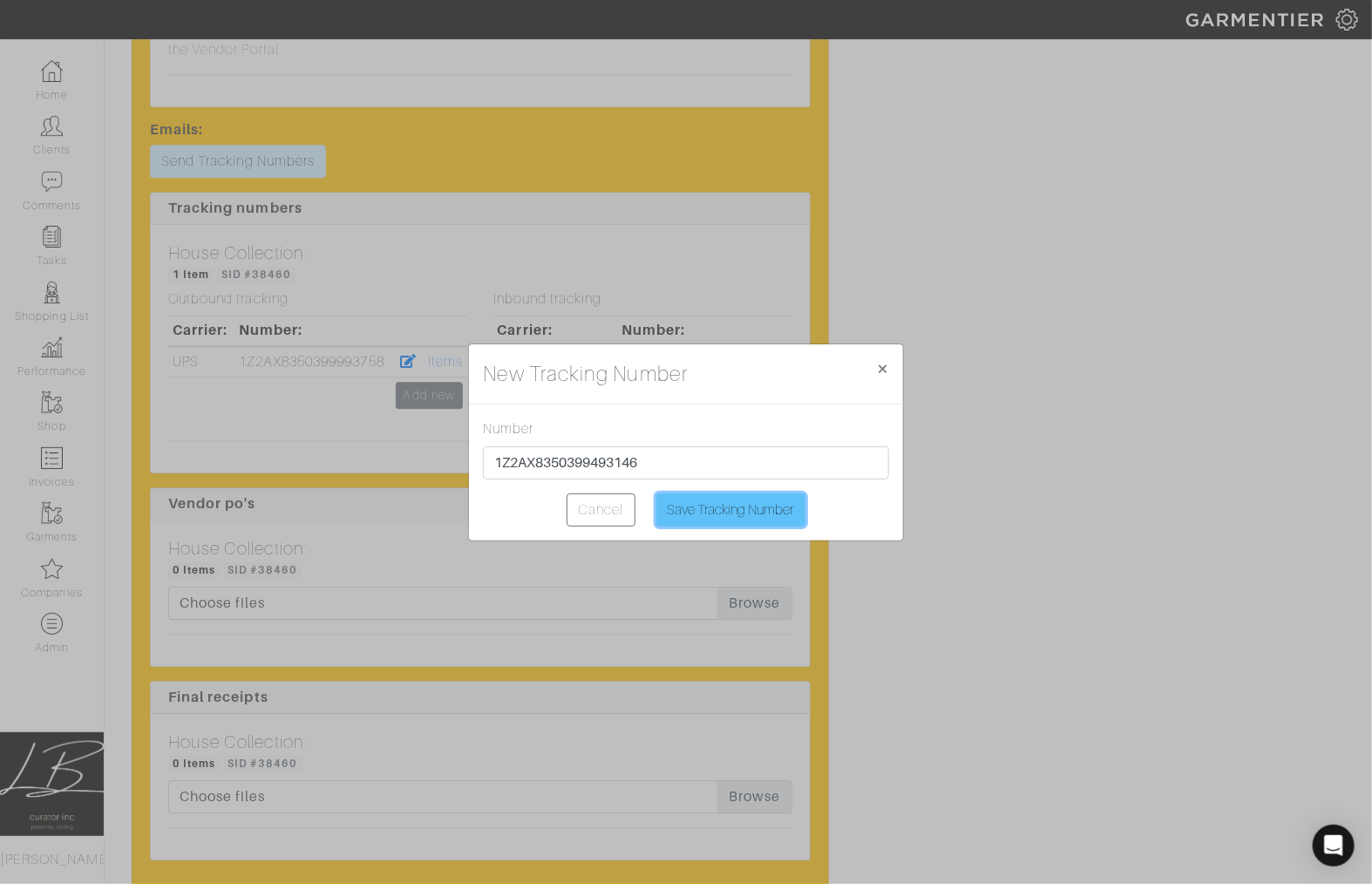 click on "Save Tracking Number" at bounding box center [730, 510] 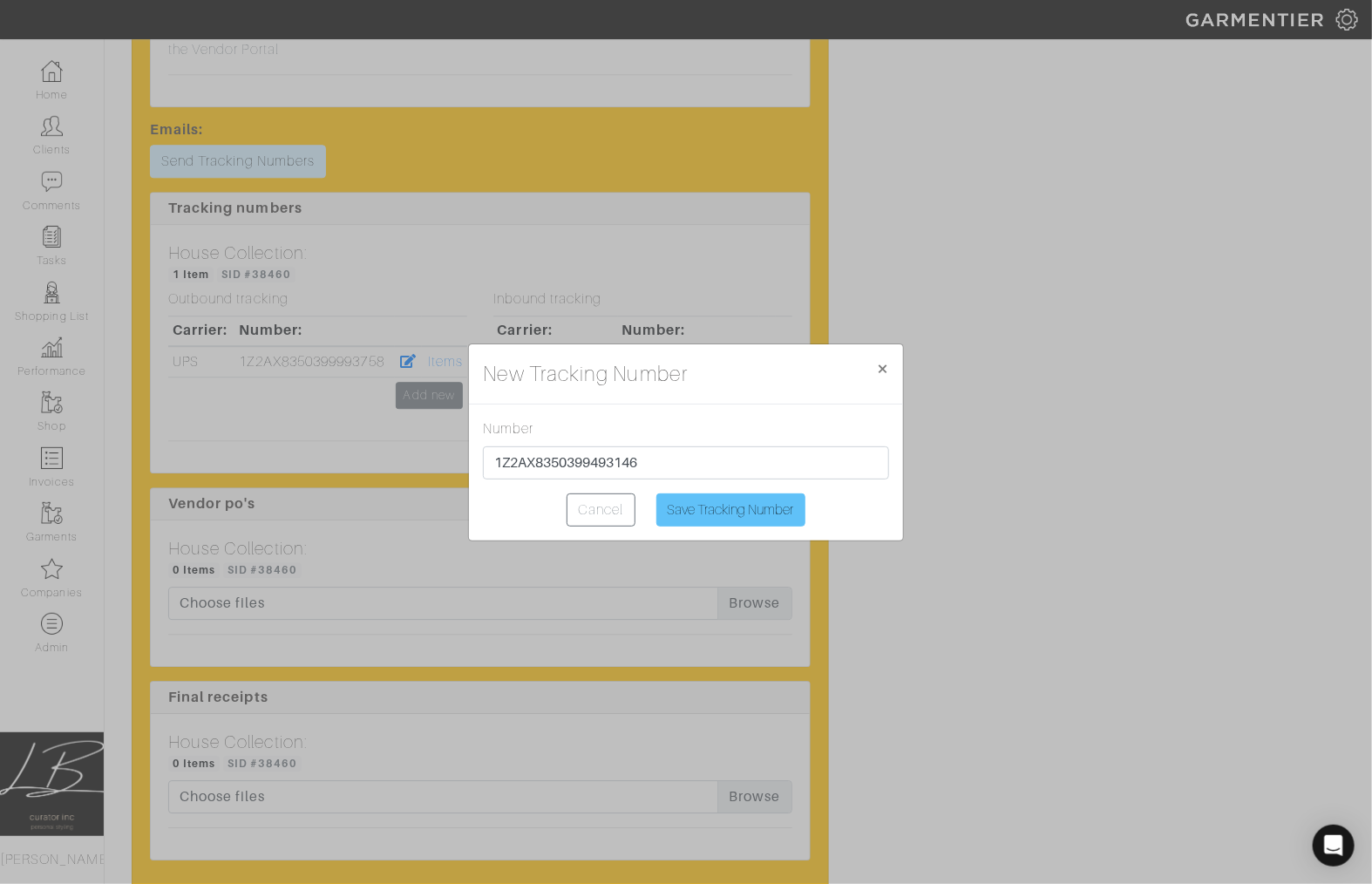 type on "Saving..." 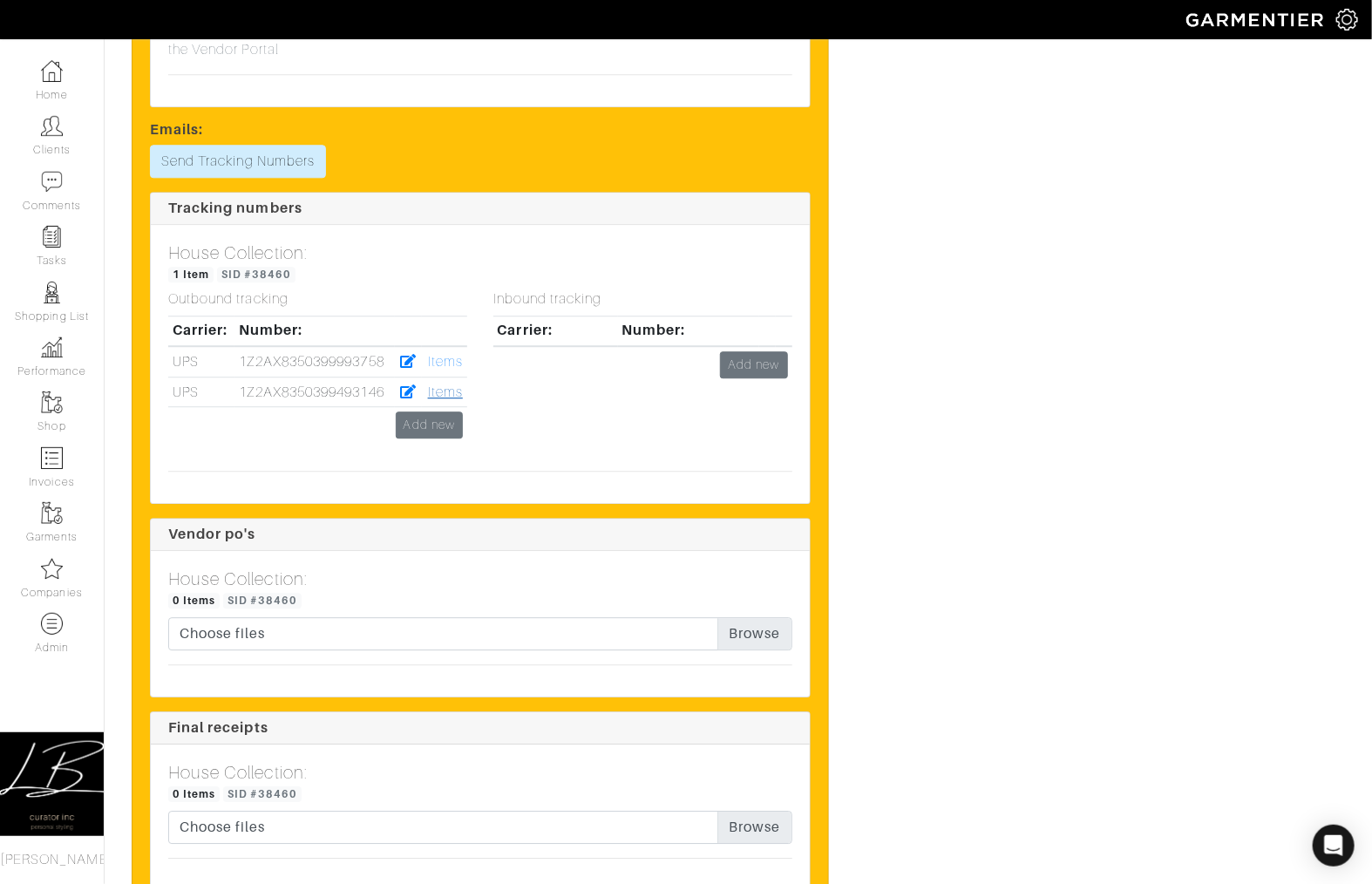 click on "Items" at bounding box center [445, 392] 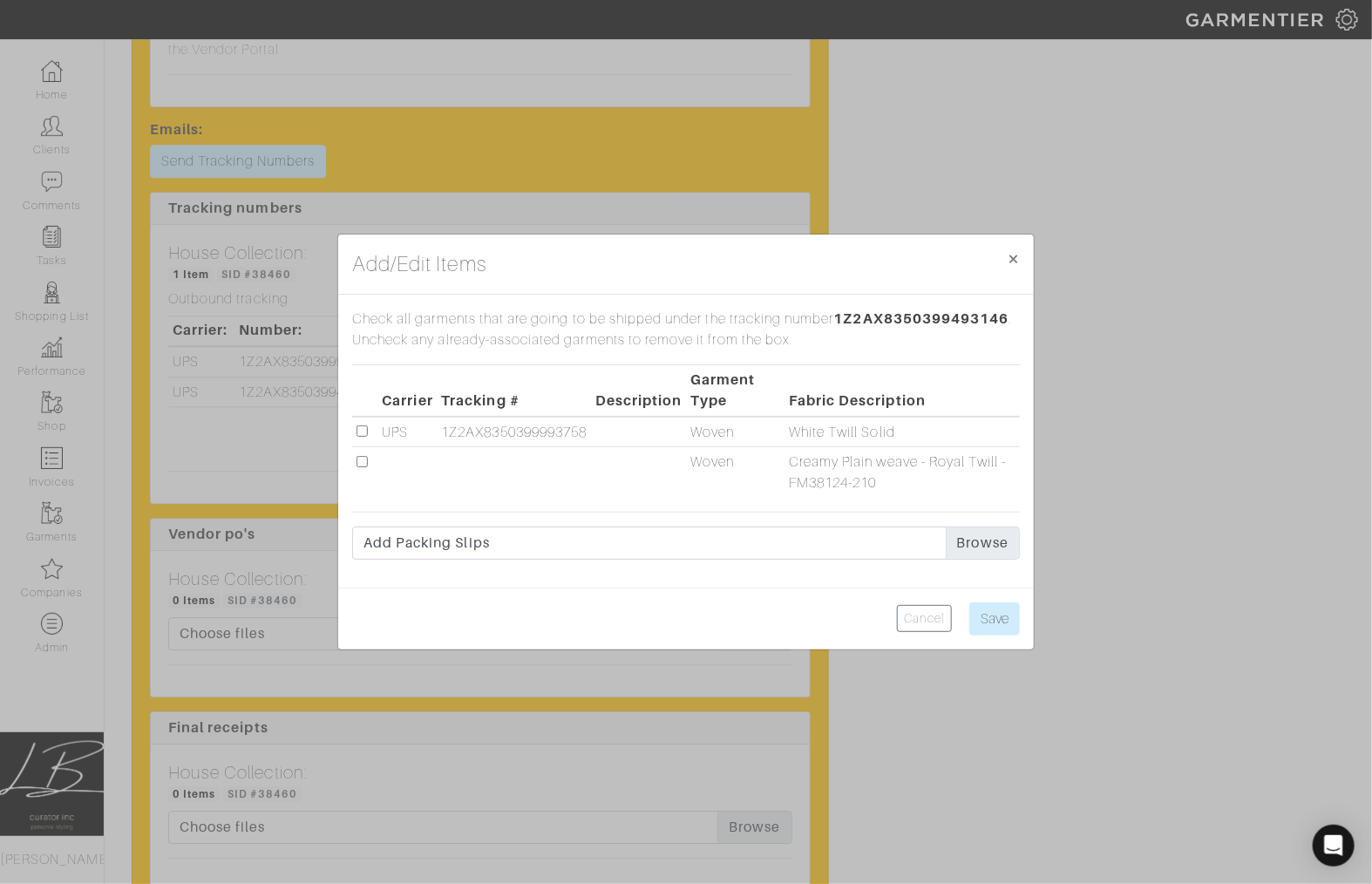 click at bounding box center [362, 461] 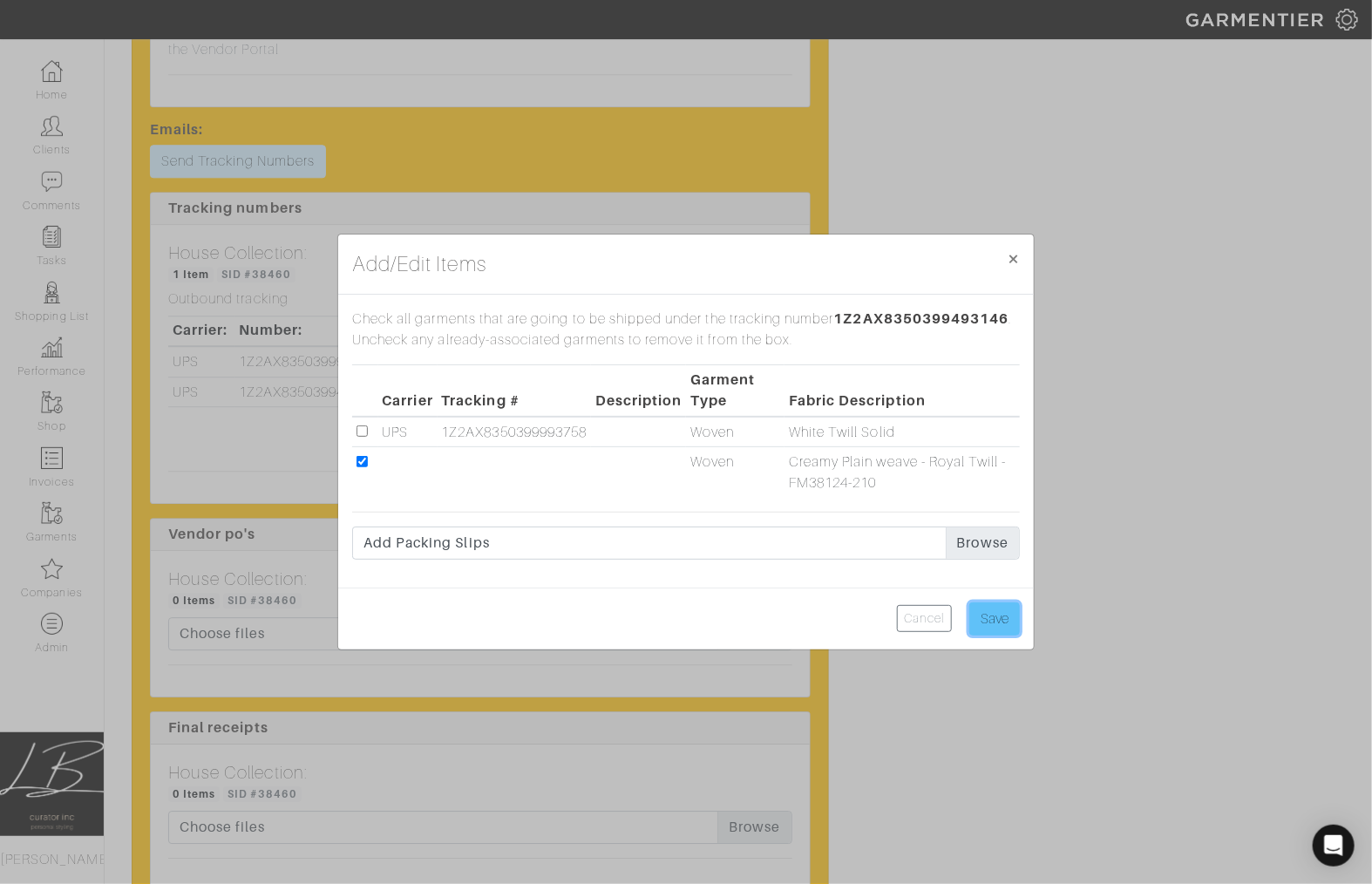 click on "Save" at bounding box center (995, 619) 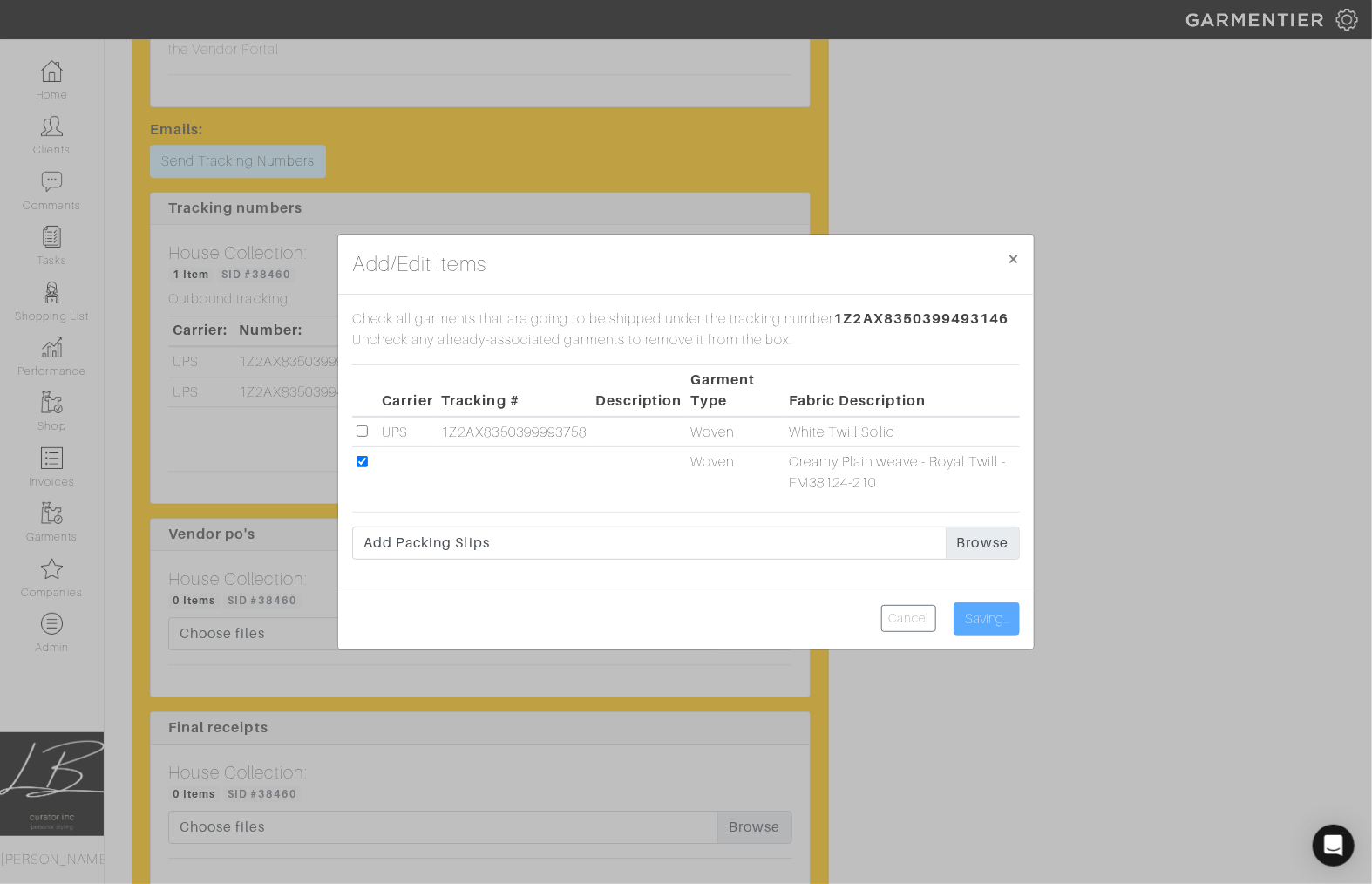 type on "Save" 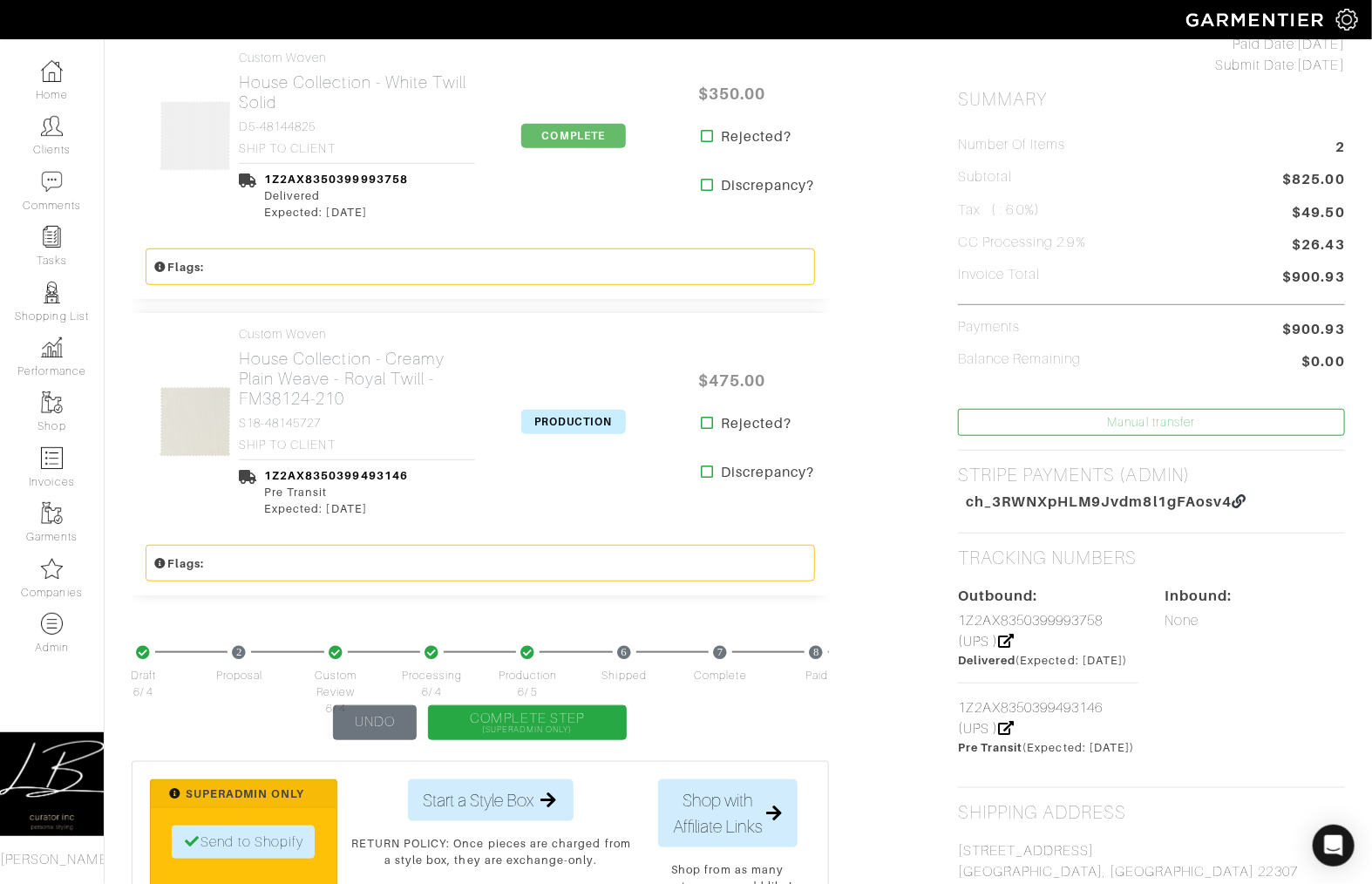 scroll, scrollTop: 429, scrollLeft: 0, axis: vertical 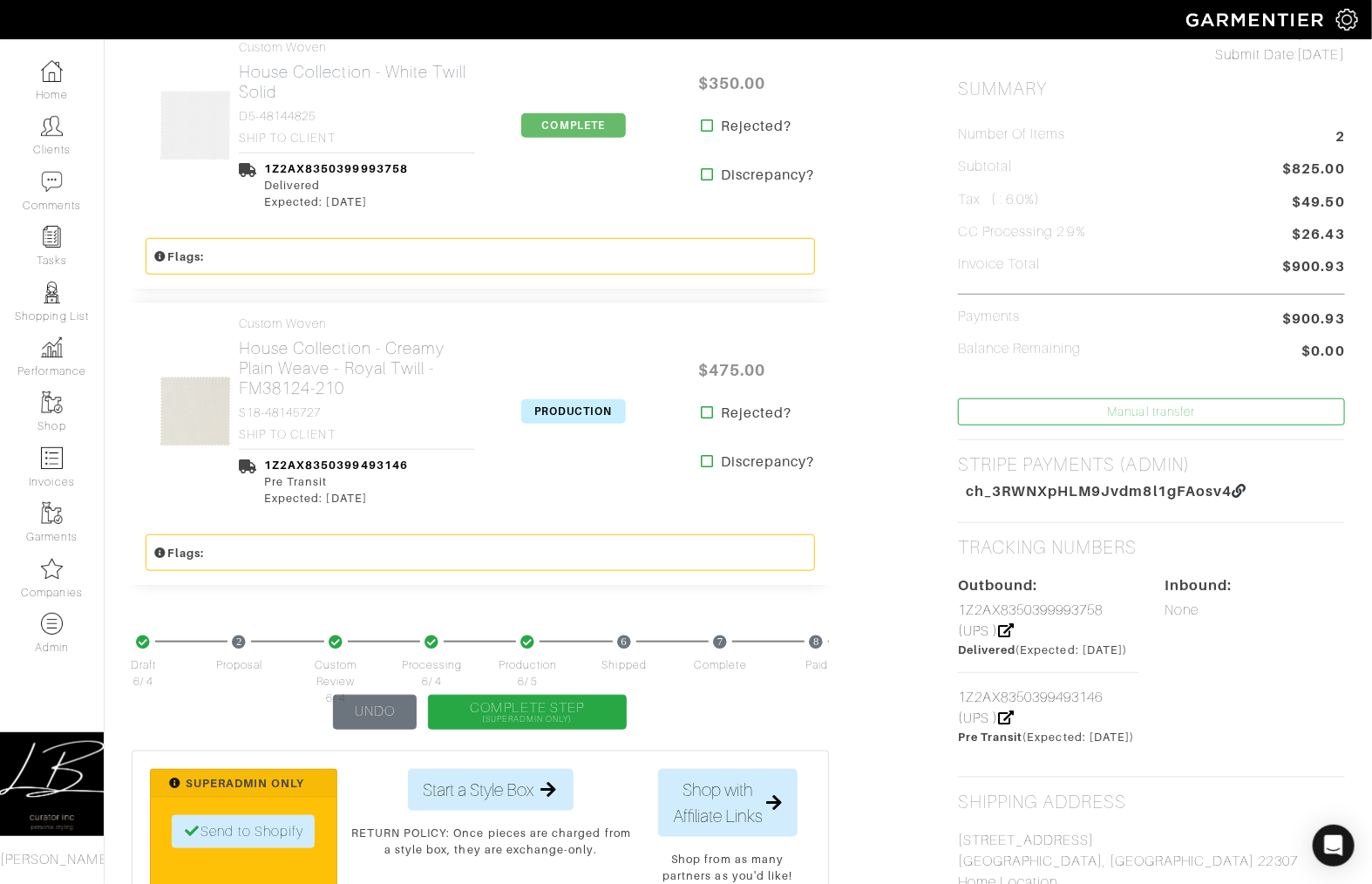 click on "PRODUCTION" at bounding box center [574, 411] 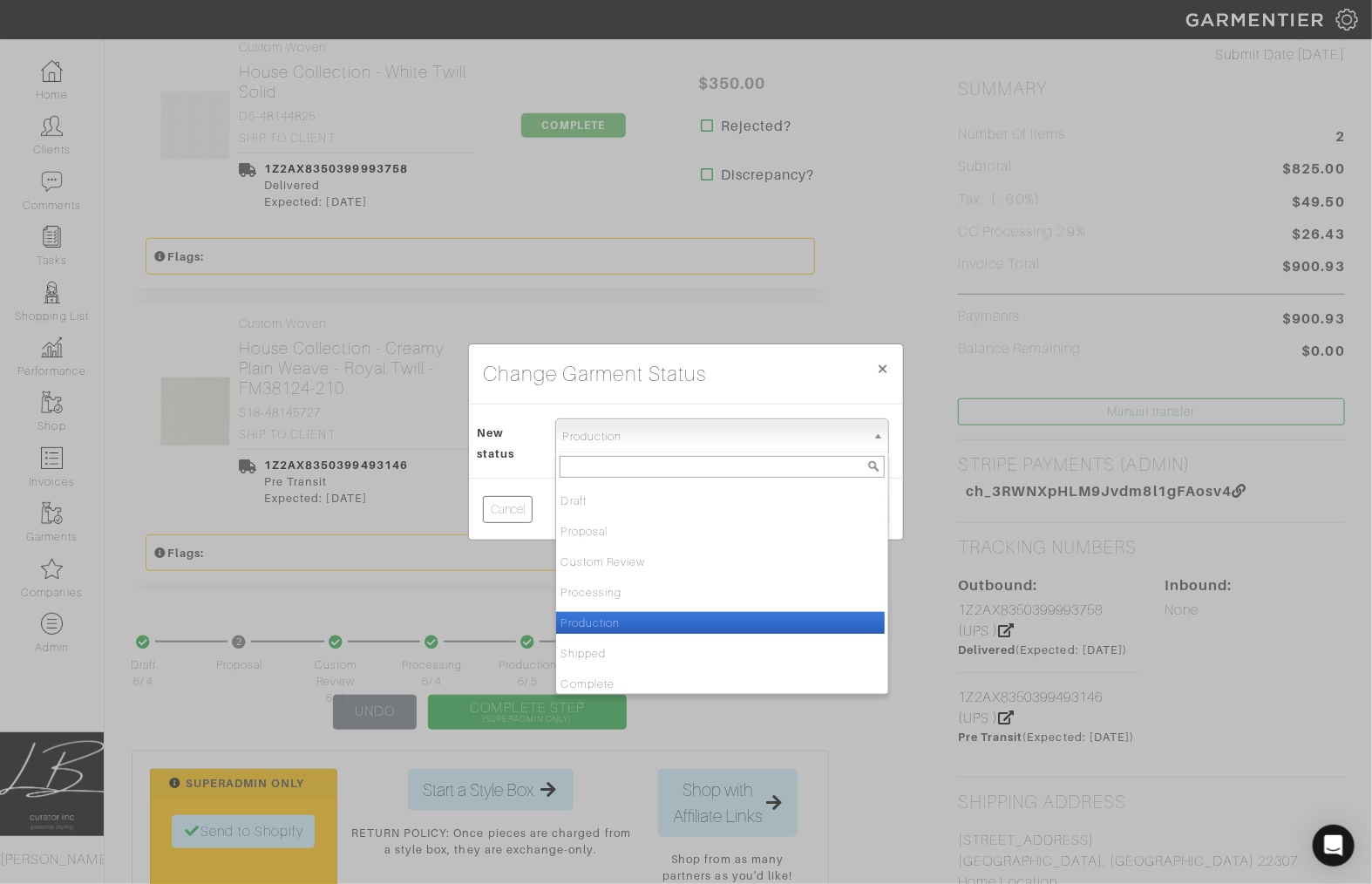 drag, startPoint x: 660, startPoint y: 442, endPoint x: 660, endPoint y: 452, distance: 10 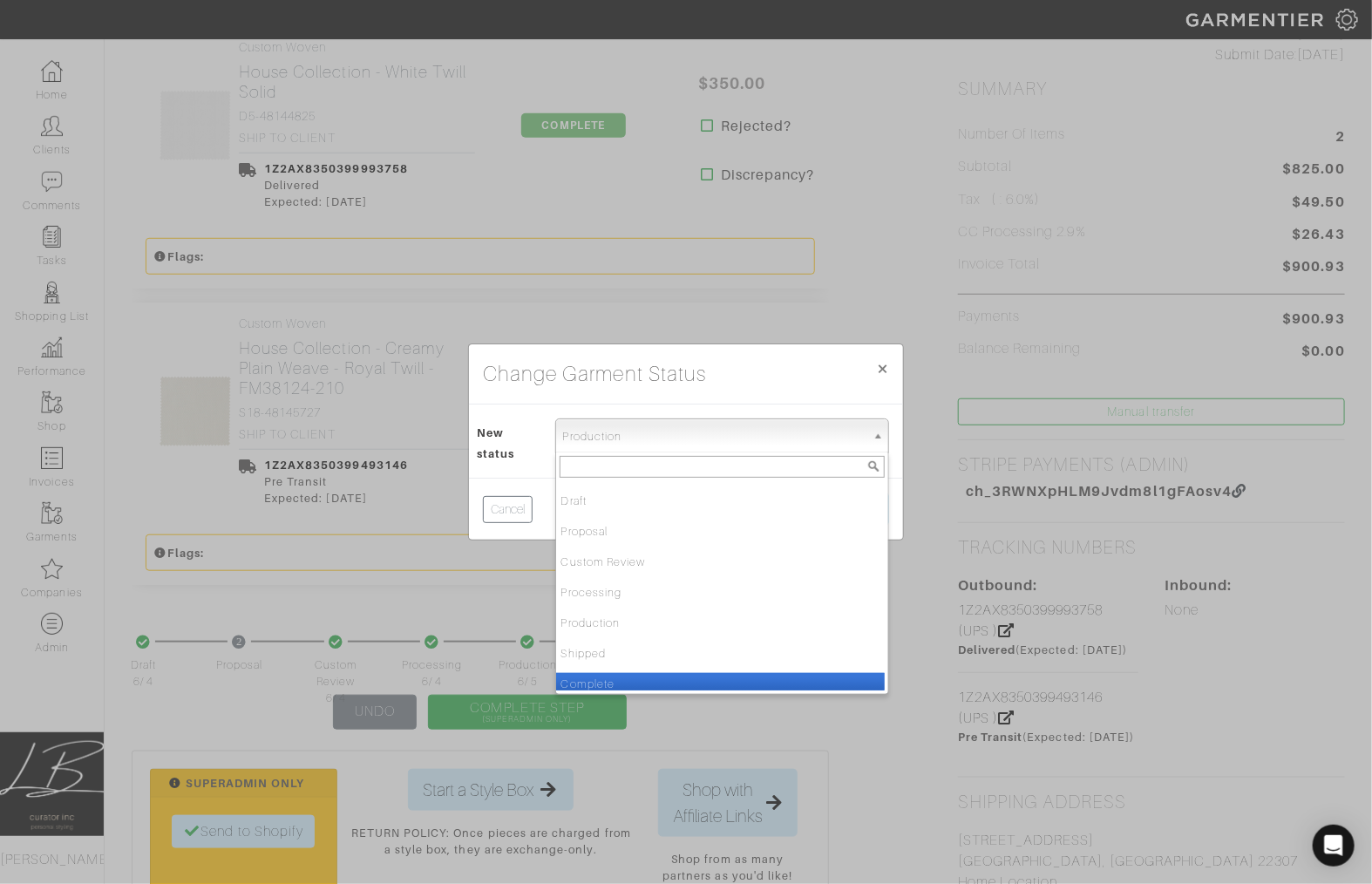 drag, startPoint x: 708, startPoint y: 676, endPoint x: 711, endPoint y: 660, distance: 16.278821 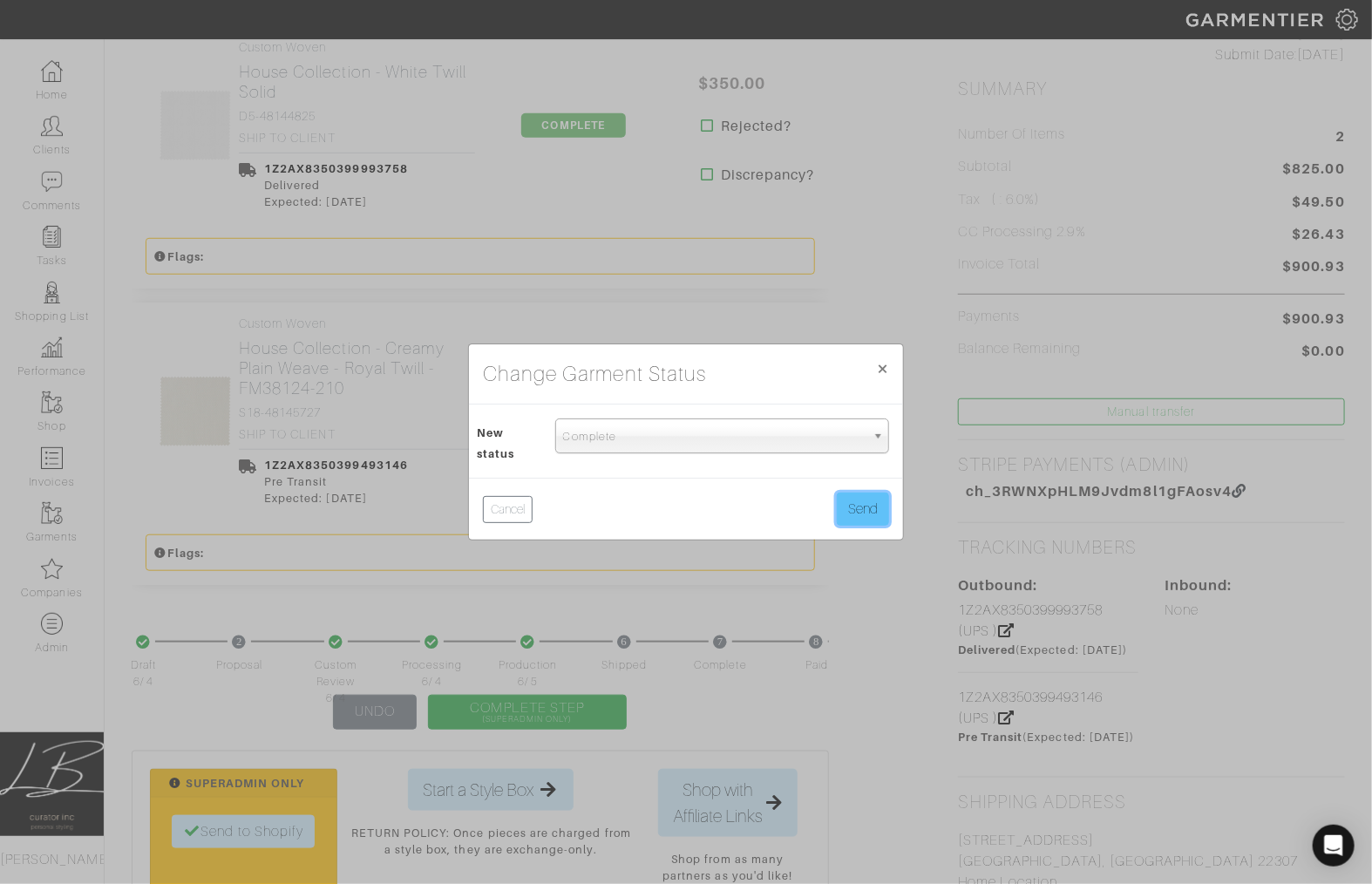 click on "Send" at bounding box center [863, 509] 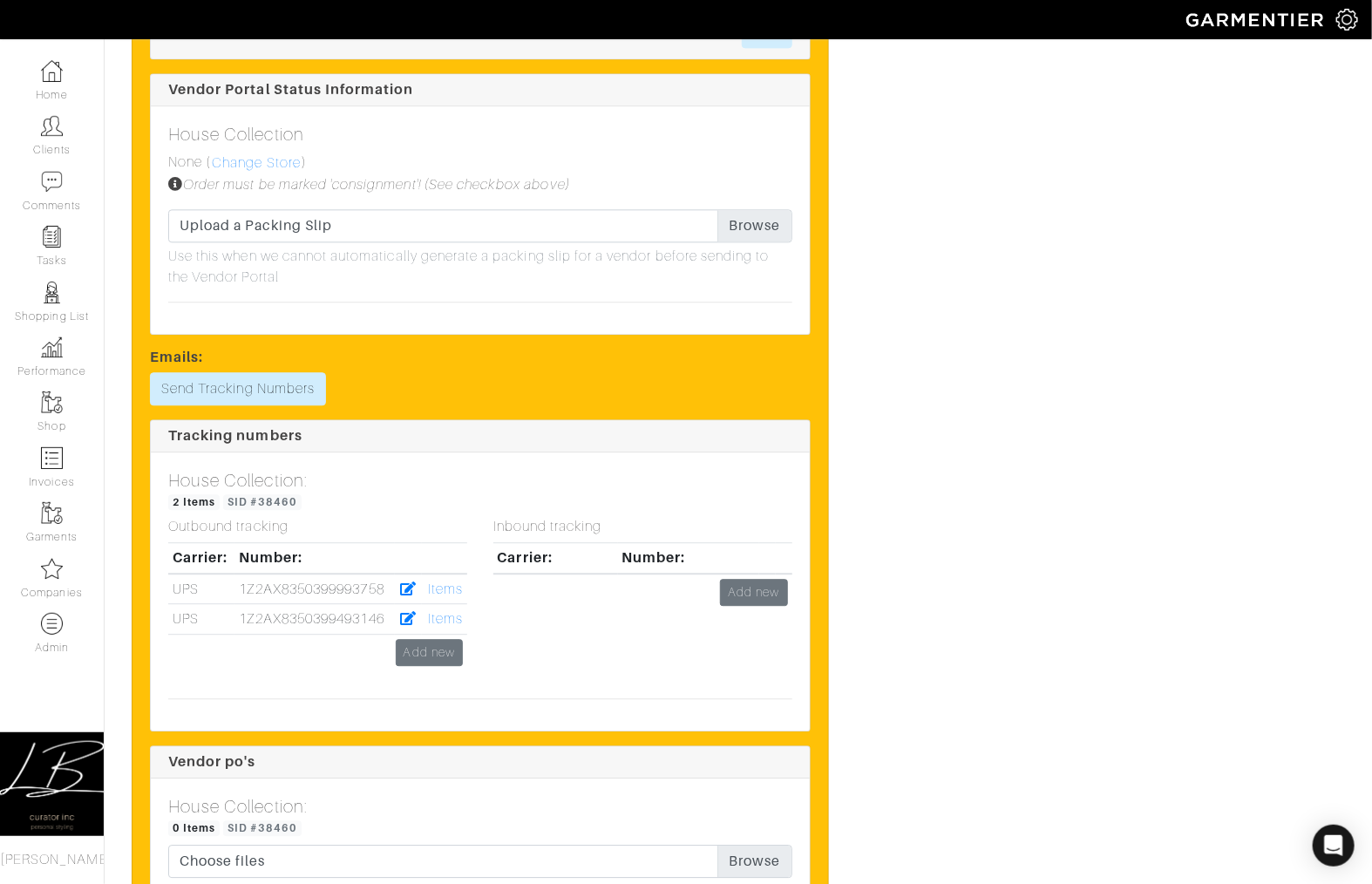 scroll, scrollTop: 1863, scrollLeft: 0, axis: vertical 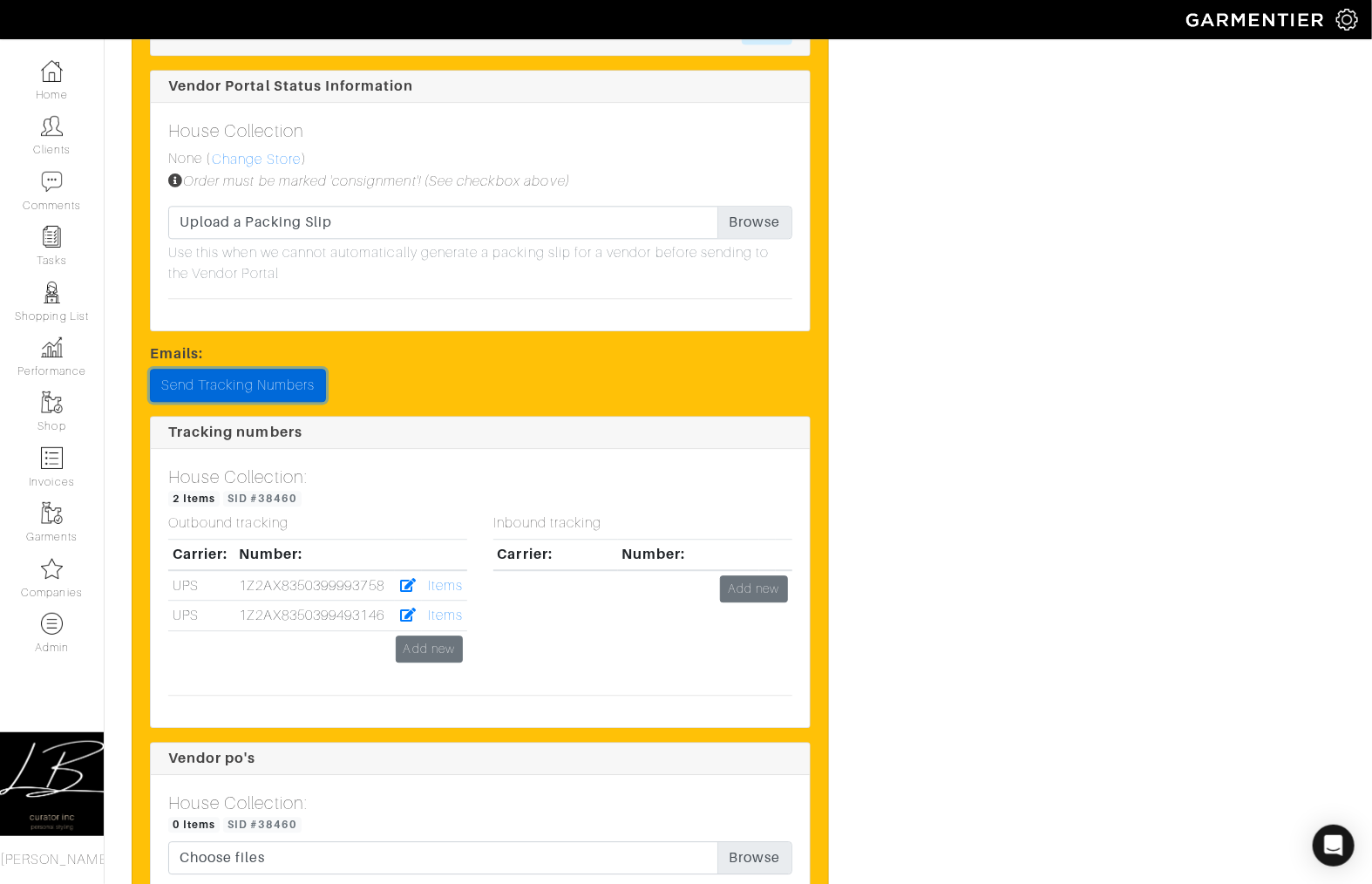 drag, startPoint x: 175, startPoint y: 382, endPoint x: 206, endPoint y: 387, distance: 31.400637 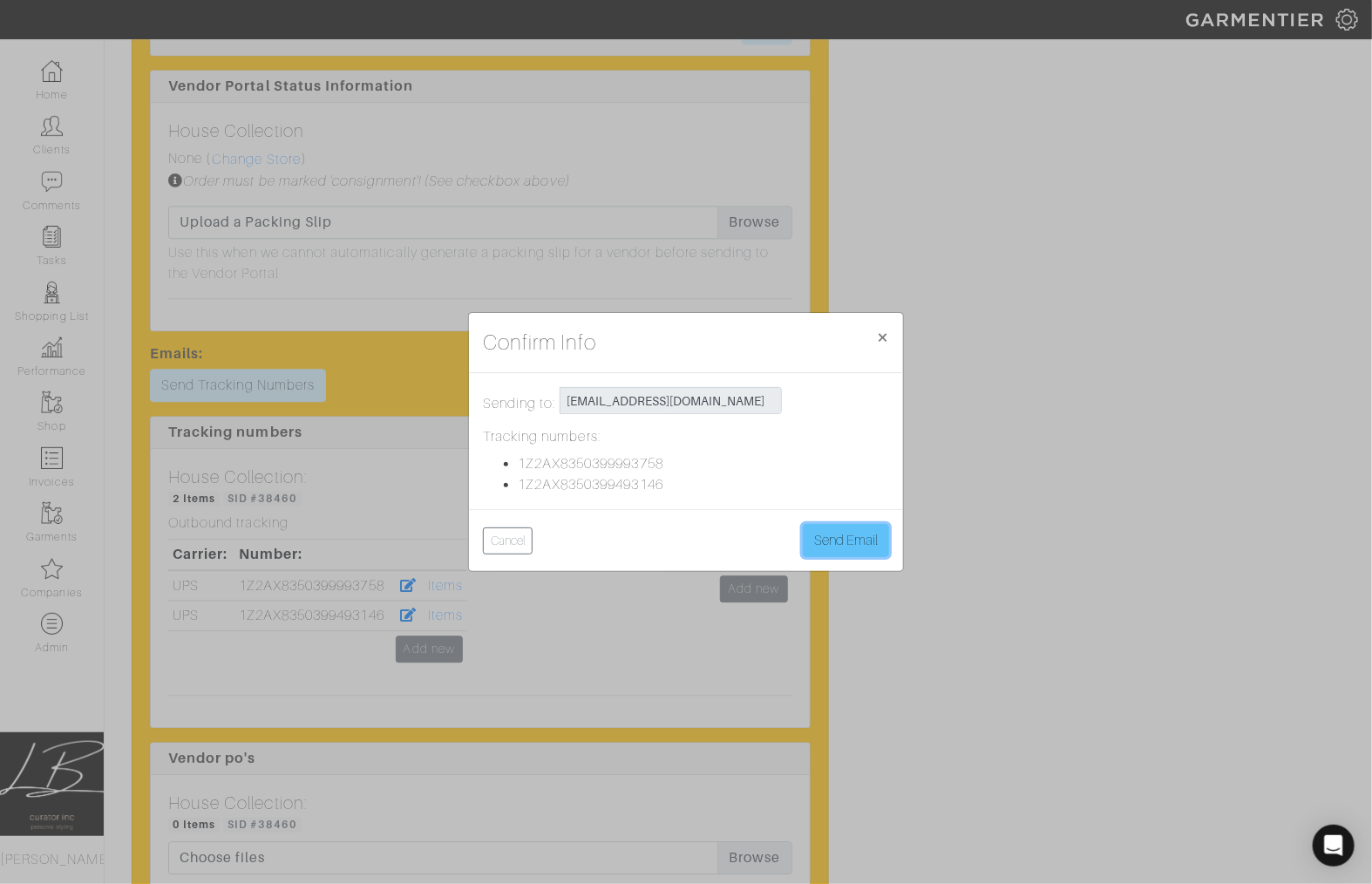 click on "Send Email" at bounding box center (846, 541) 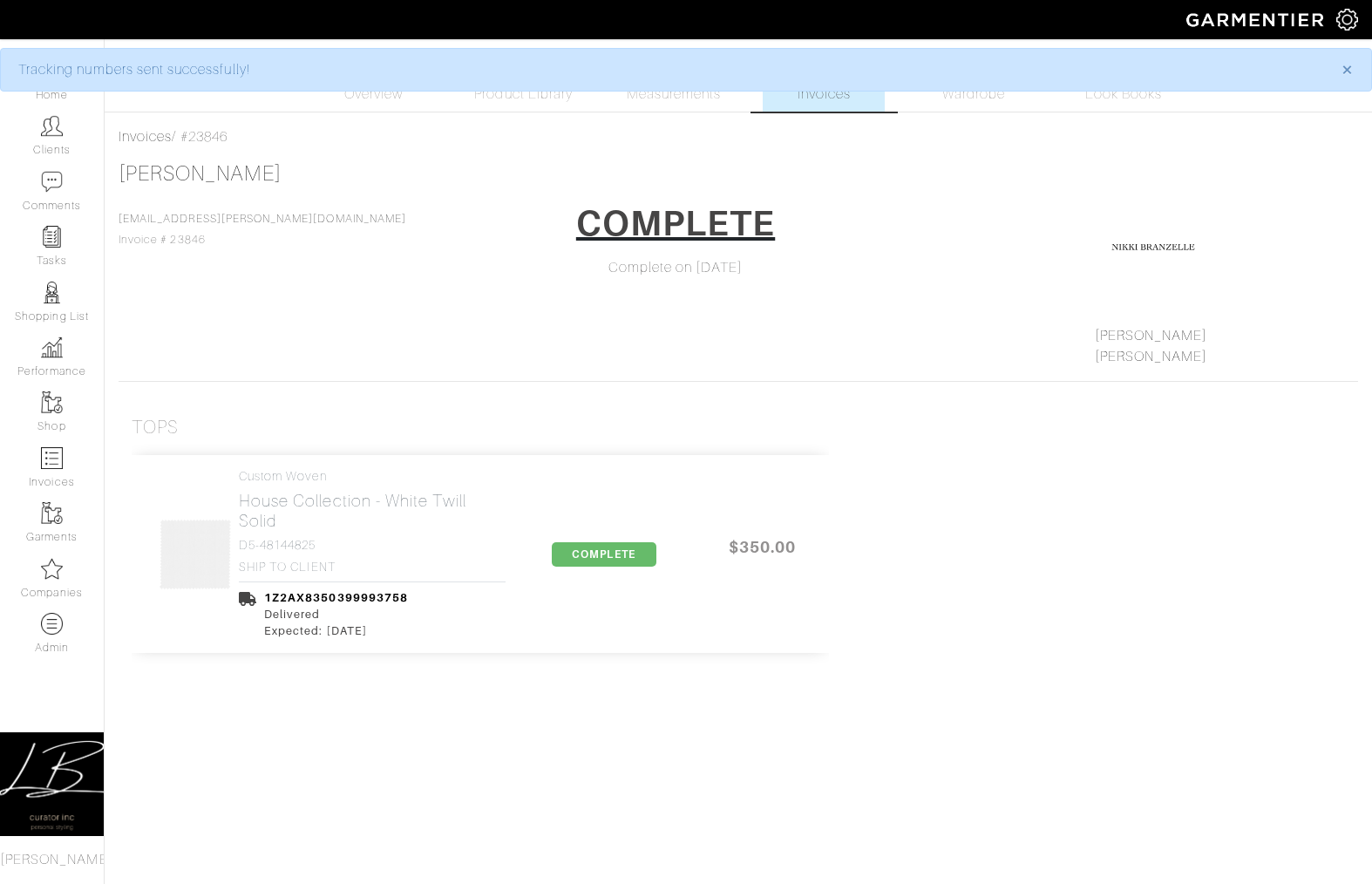 scroll, scrollTop: 0, scrollLeft: 0, axis: both 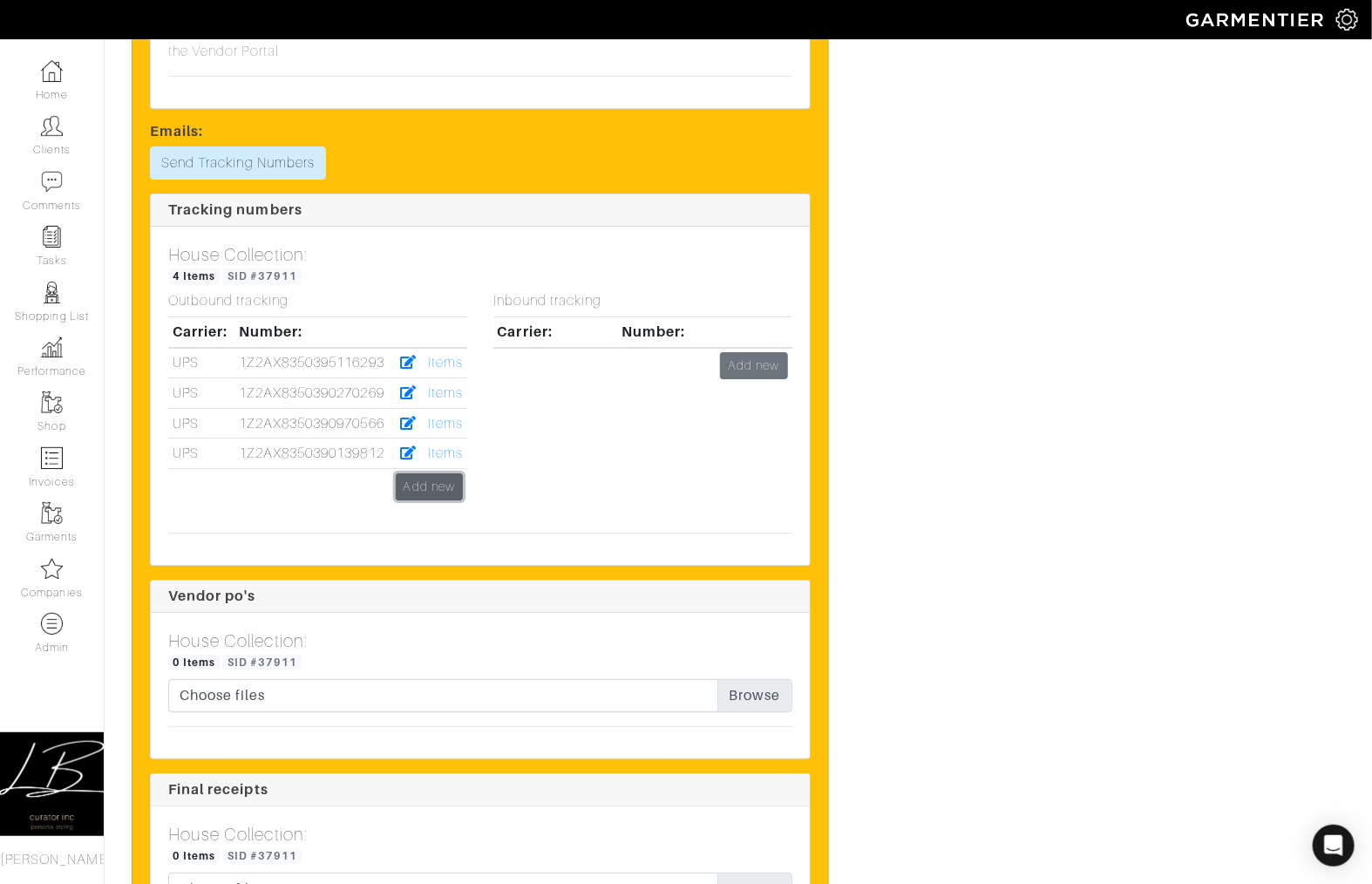 click on "Add new" at bounding box center (429, 486) 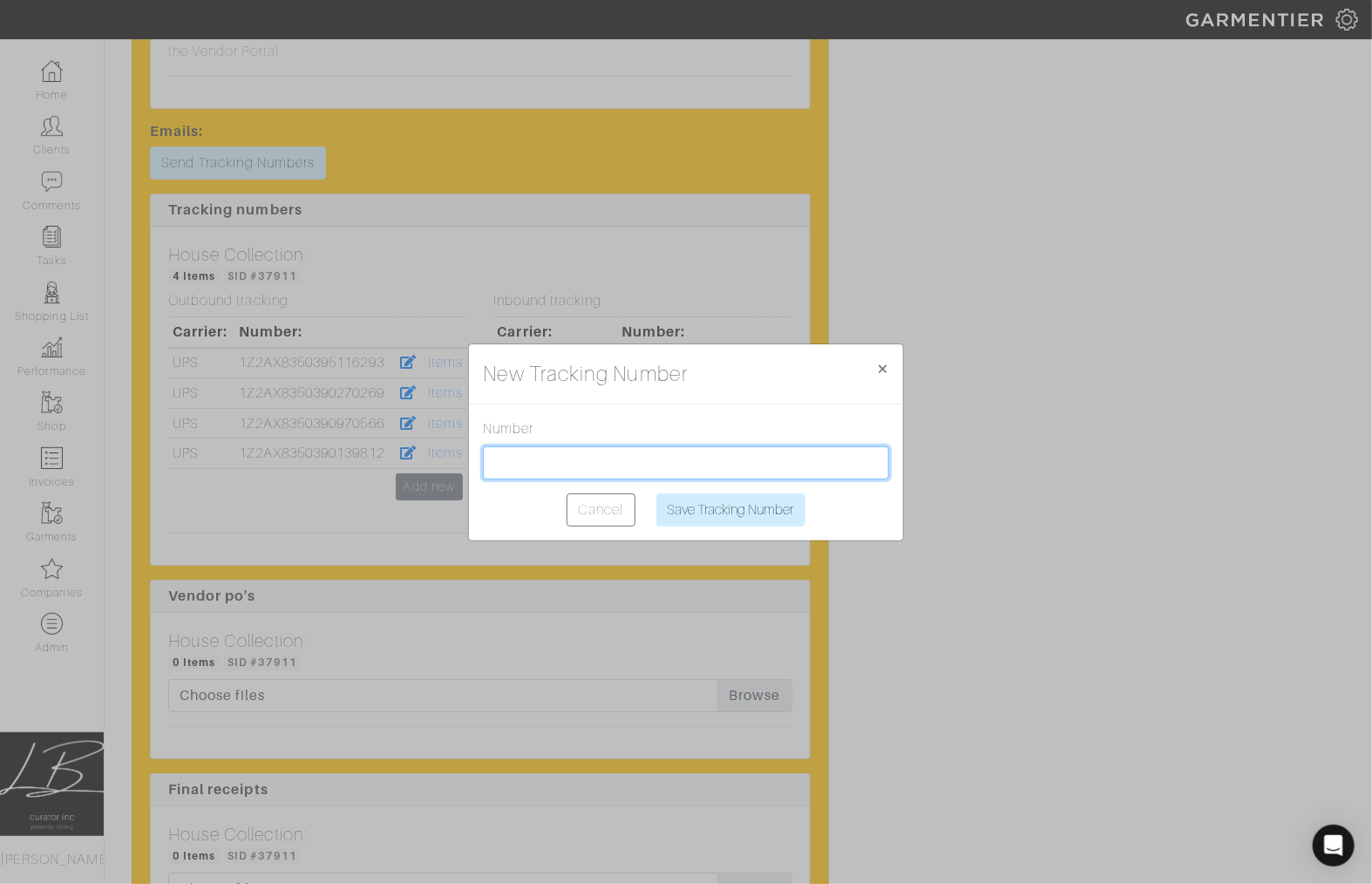 click at bounding box center [686, 463] 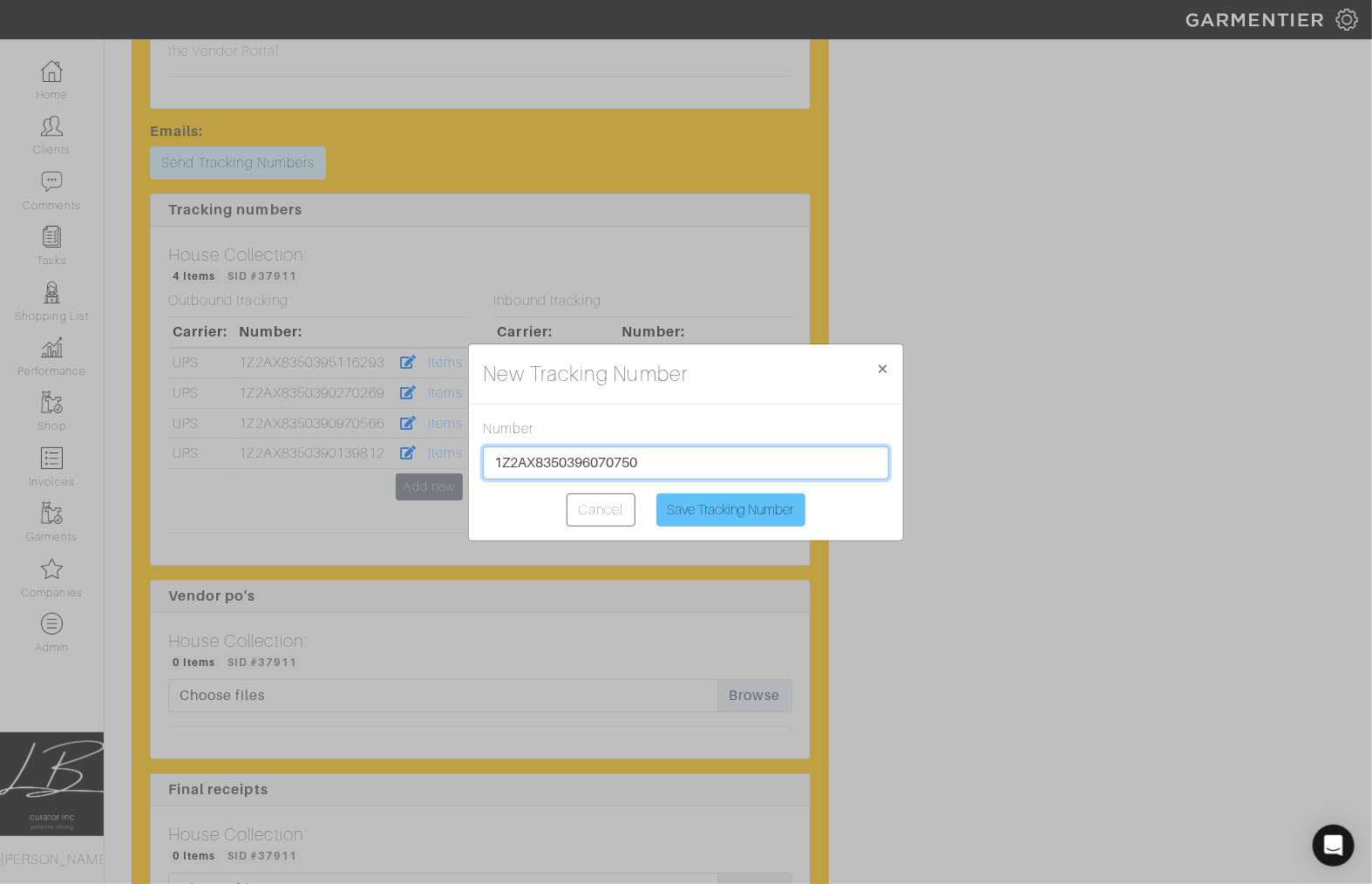 type on "1Z2AX8350396070750" 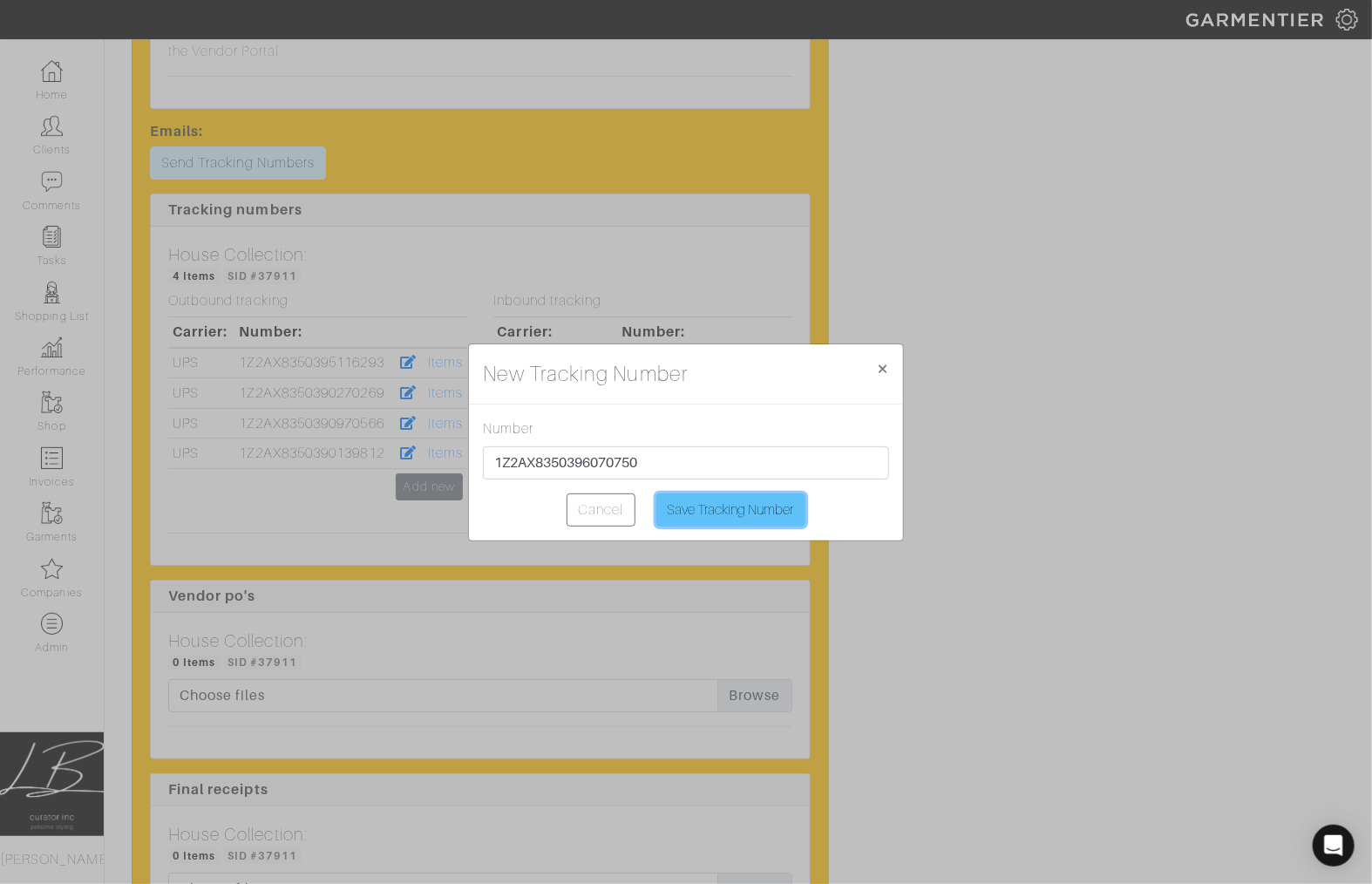 click on "Save Tracking Number" at bounding box center (730, 510) 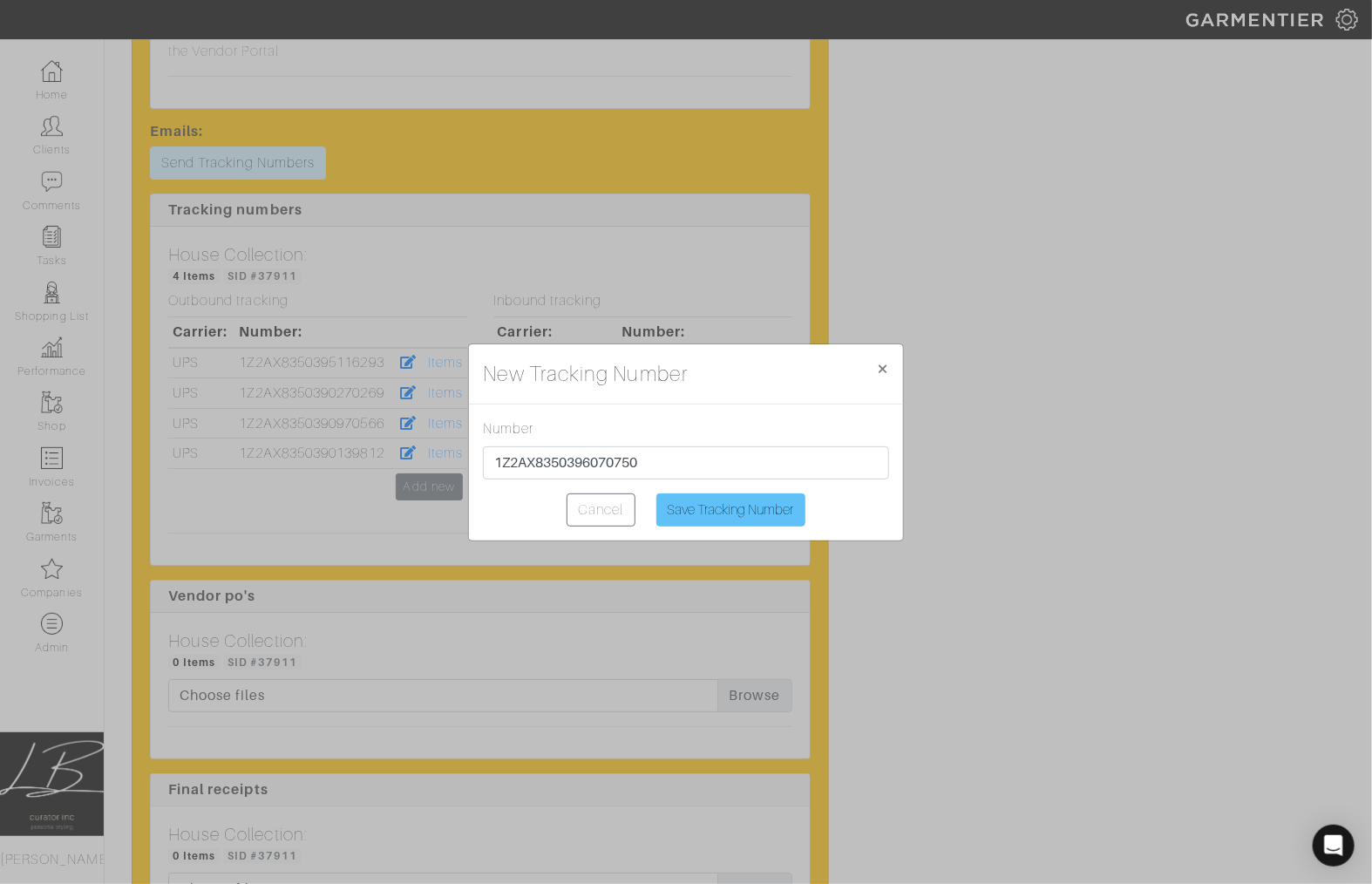 type on "Saving..." 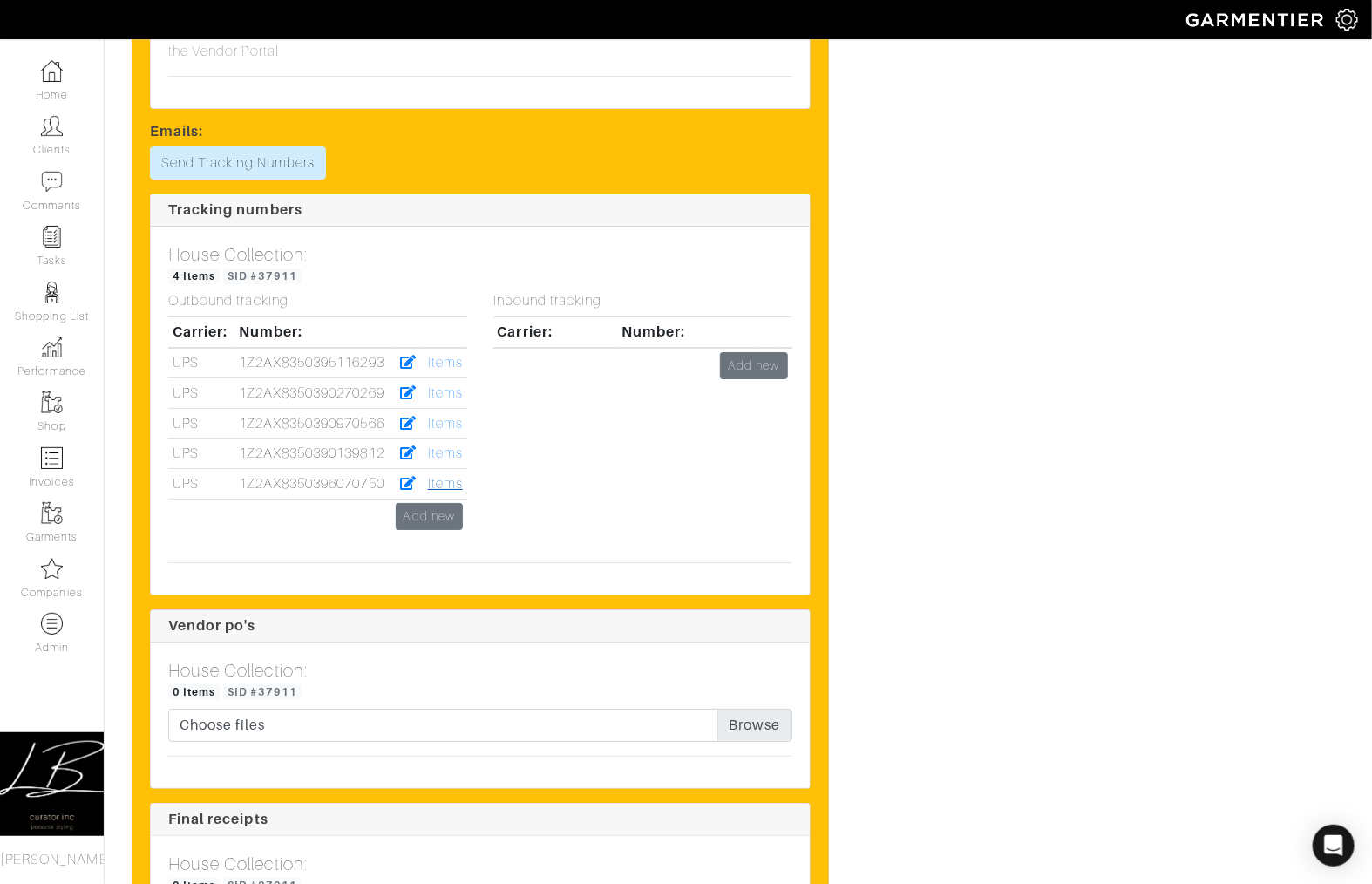 drag, startPoint x: 425, startPoint y: 455, endPoint x: 439, endPoint y: 454, distance: 14.03567 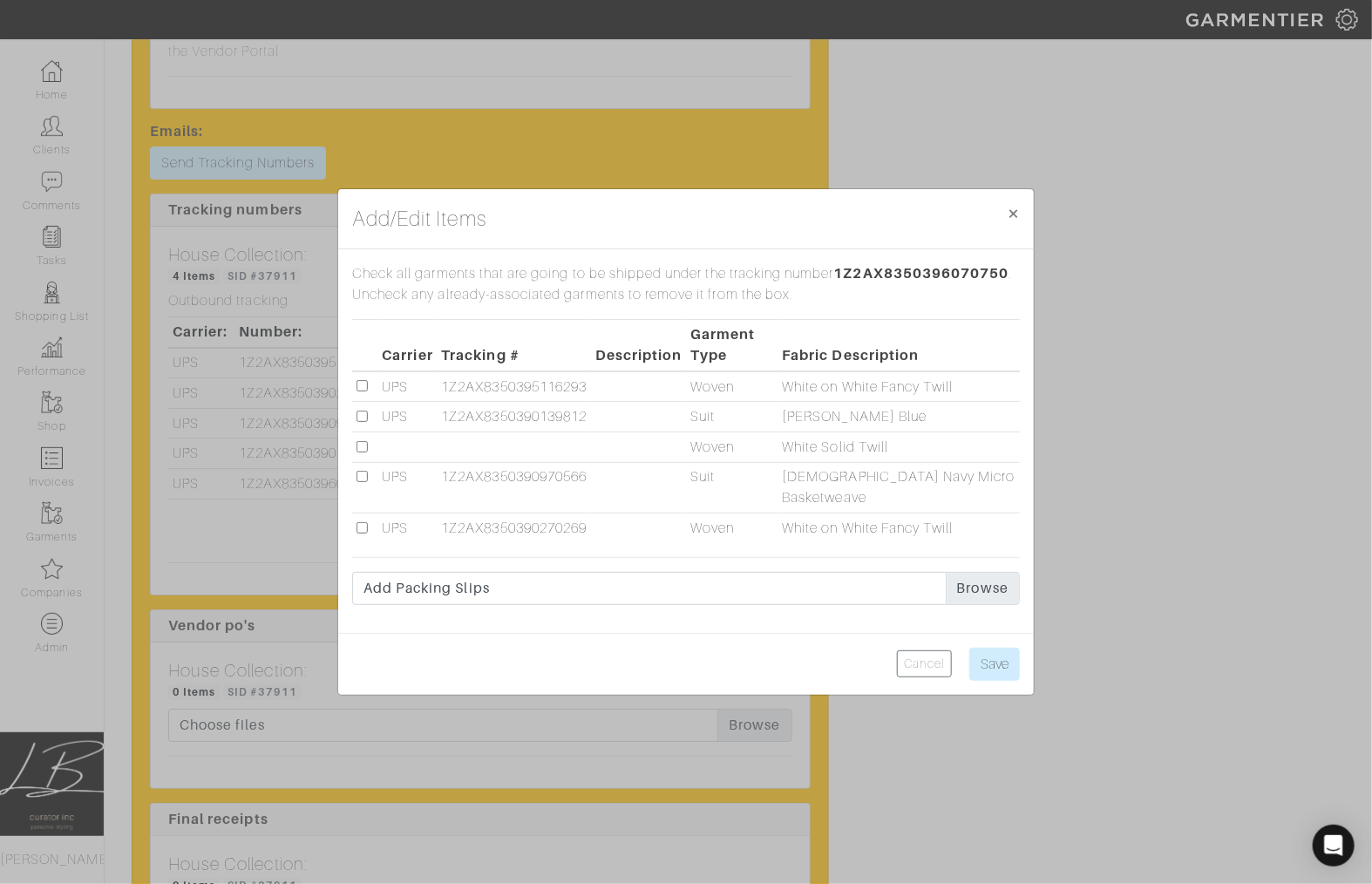 click at bounding box center [362, 446] 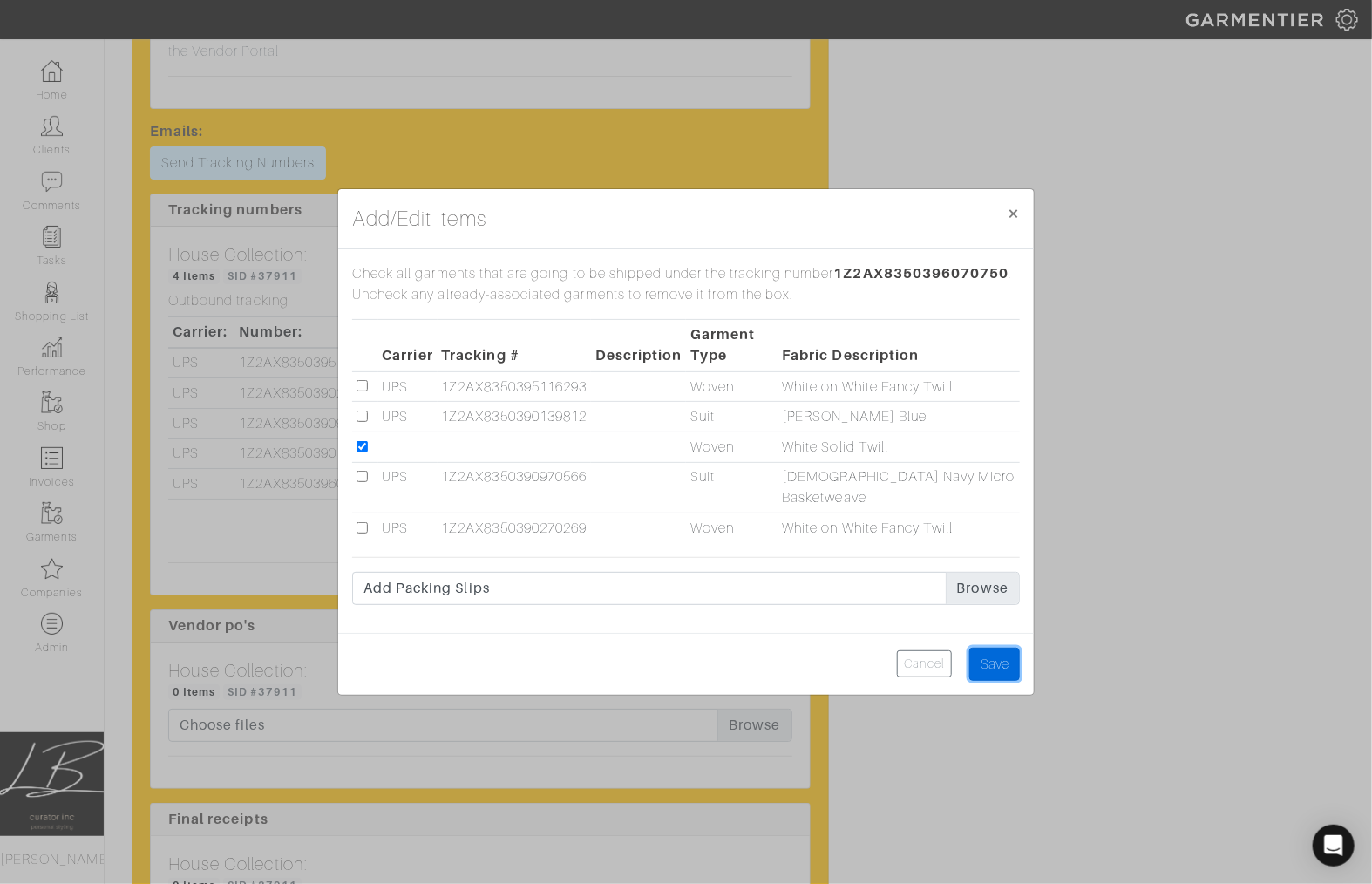 drag, startPoint x: 993, startPoint y: 648, endPoint x: 982, endPoint y: 612, distance: 37.64306 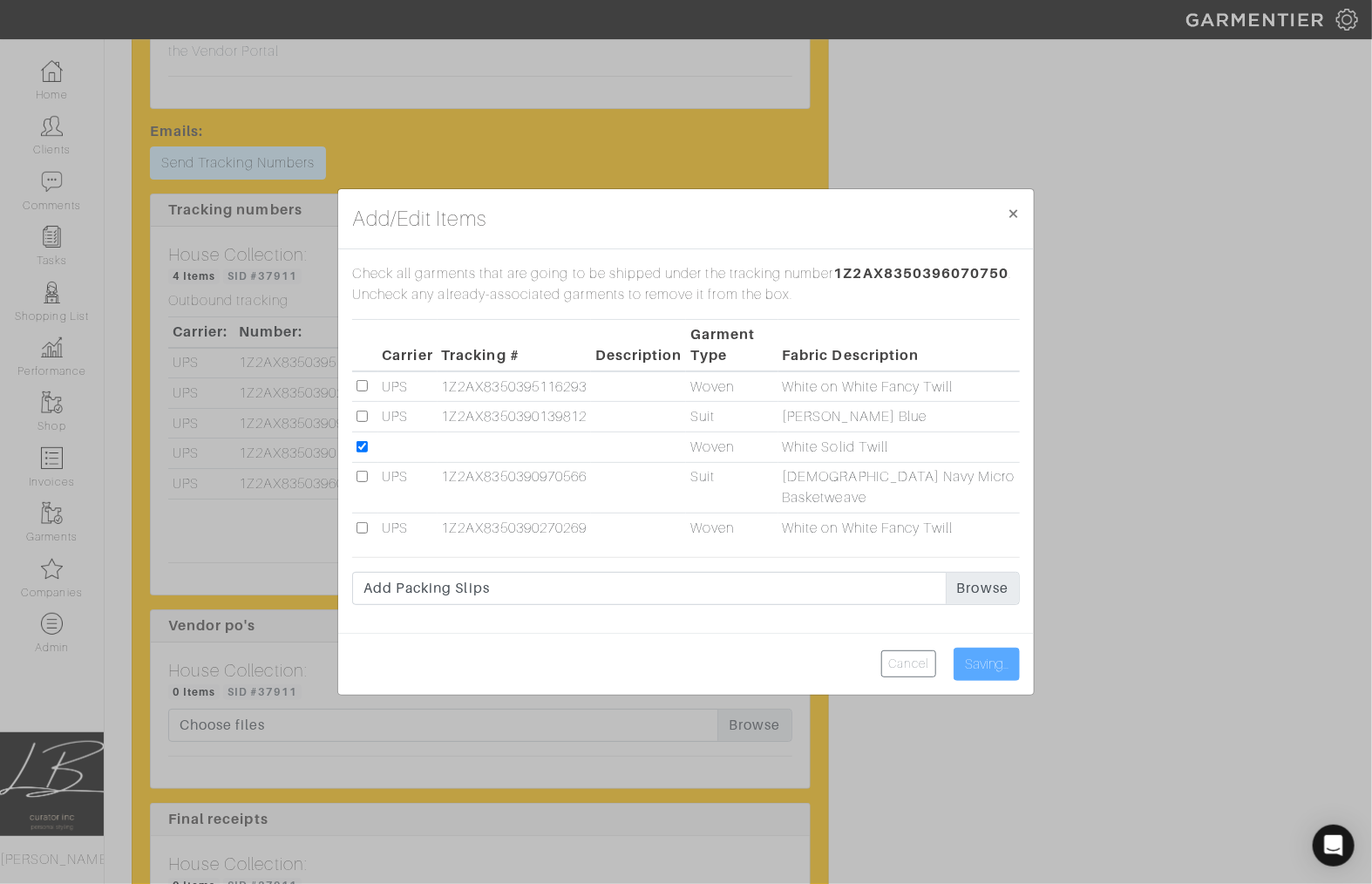 type on "Save" 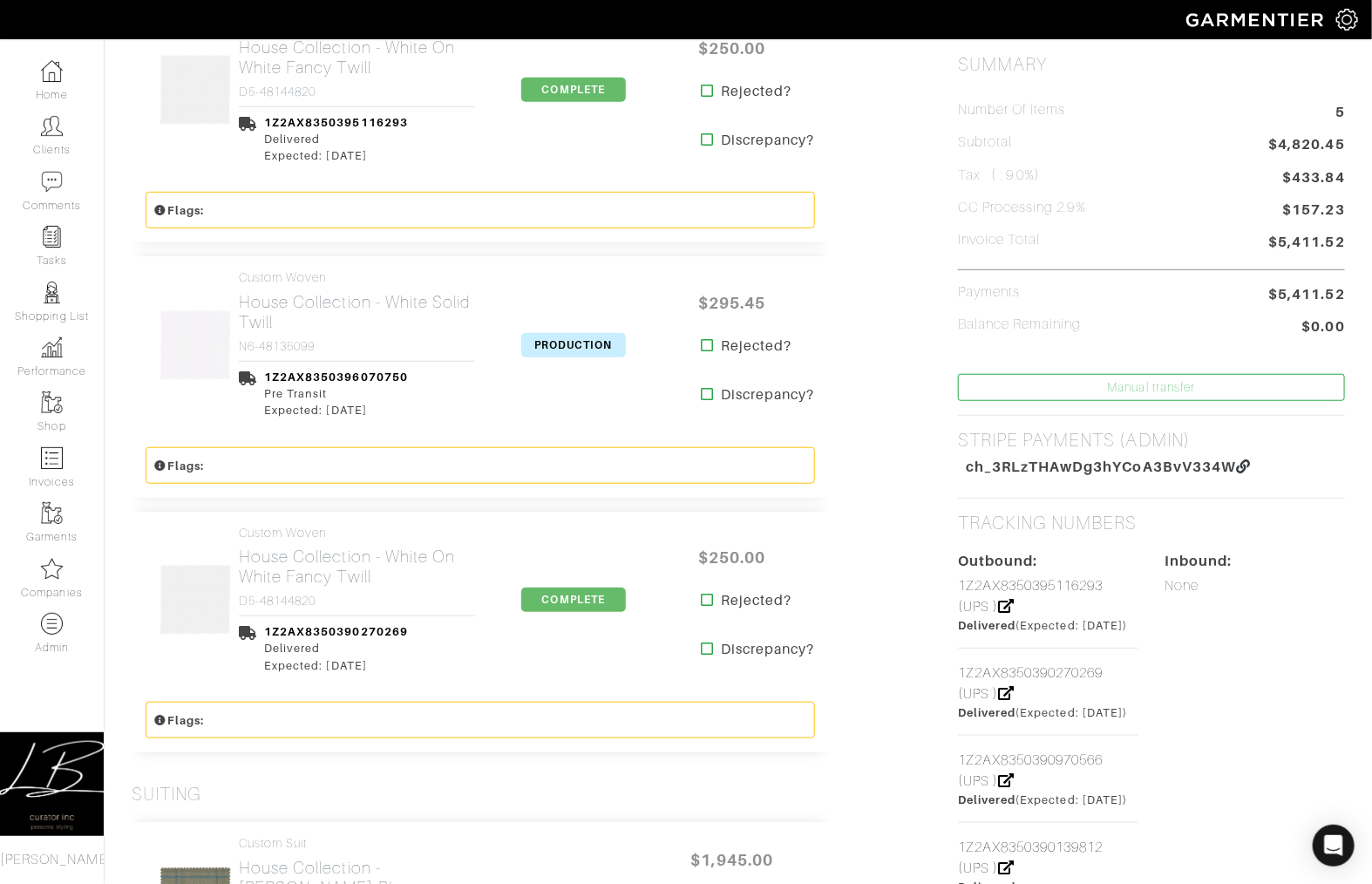 scroll, scrollTop: 456, scrollLeft: 0, axis: vertical 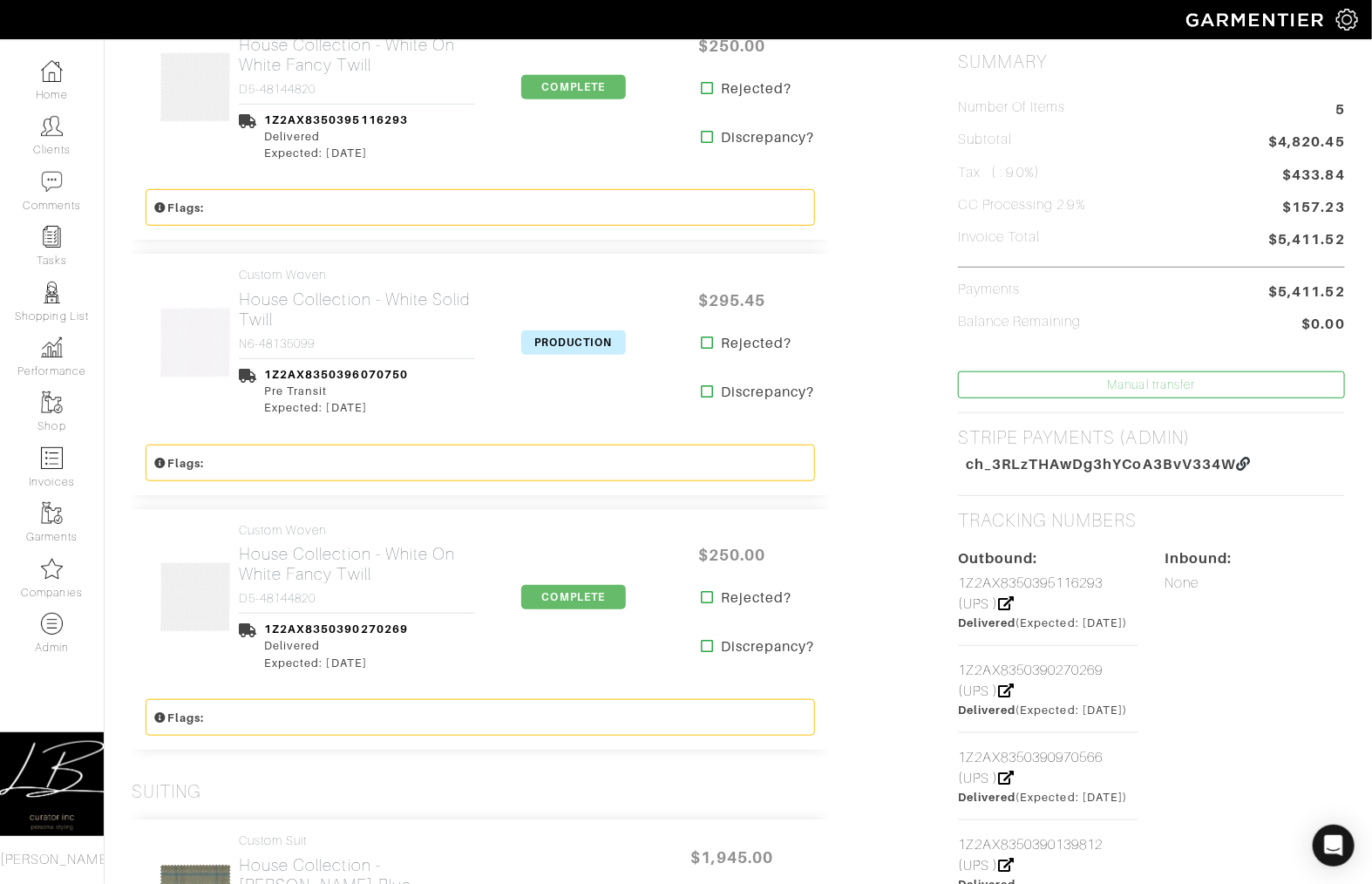 click on "PRODUCTION" at bounding box center [574, 343] 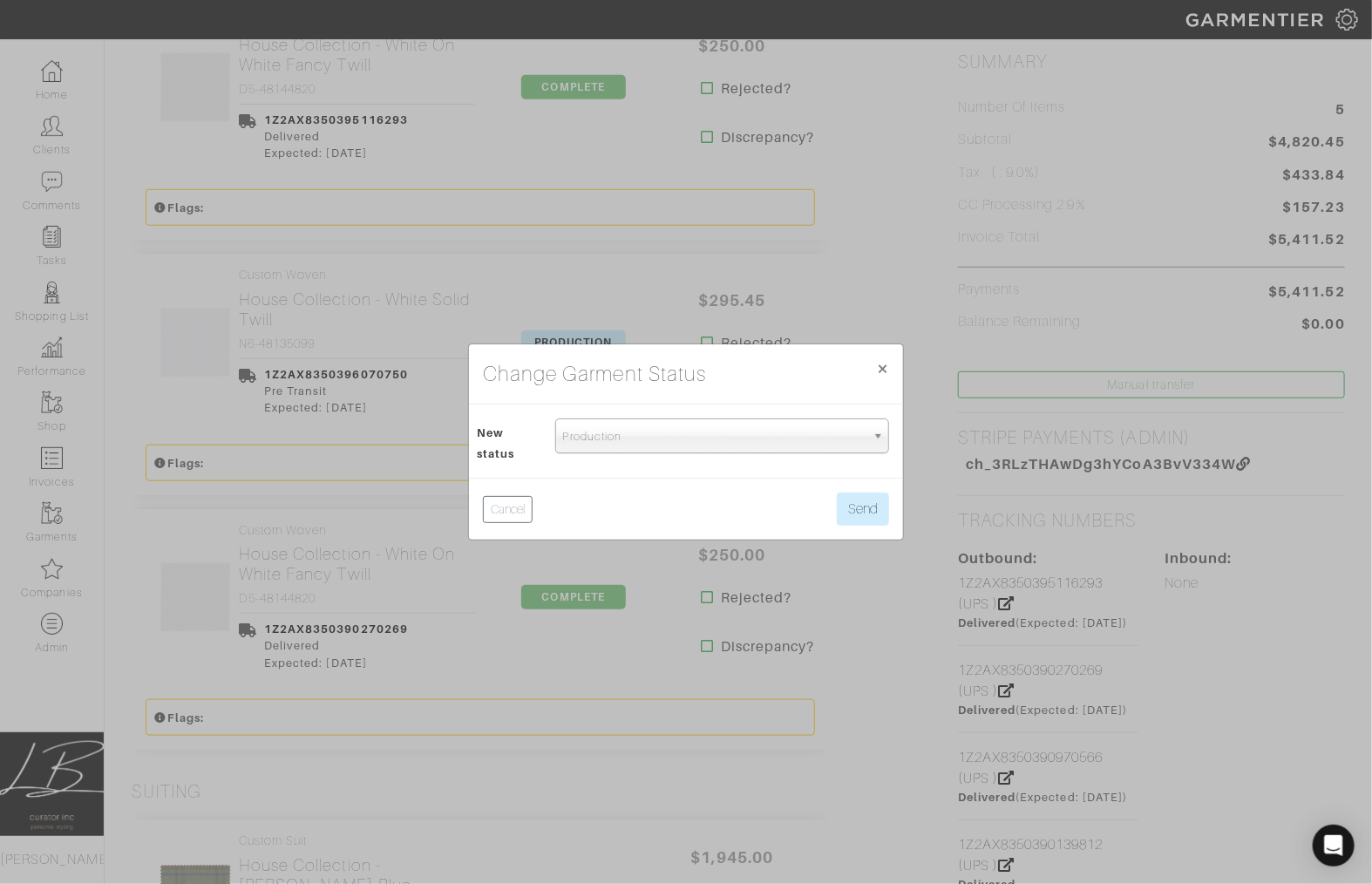 click on "Production" at bounding box center (714, 437) 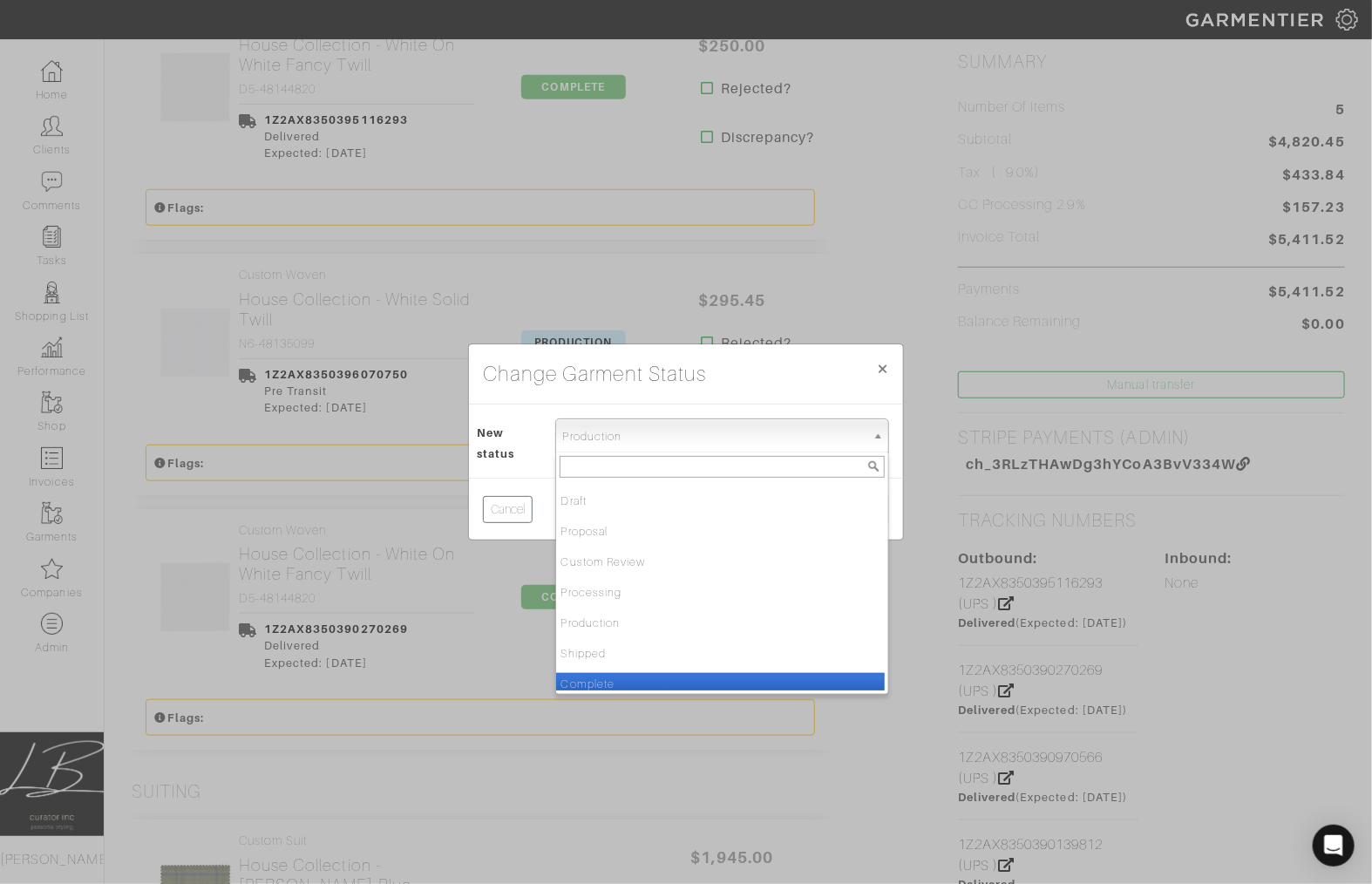 click on "Complete" at bounding box center (720, 683) 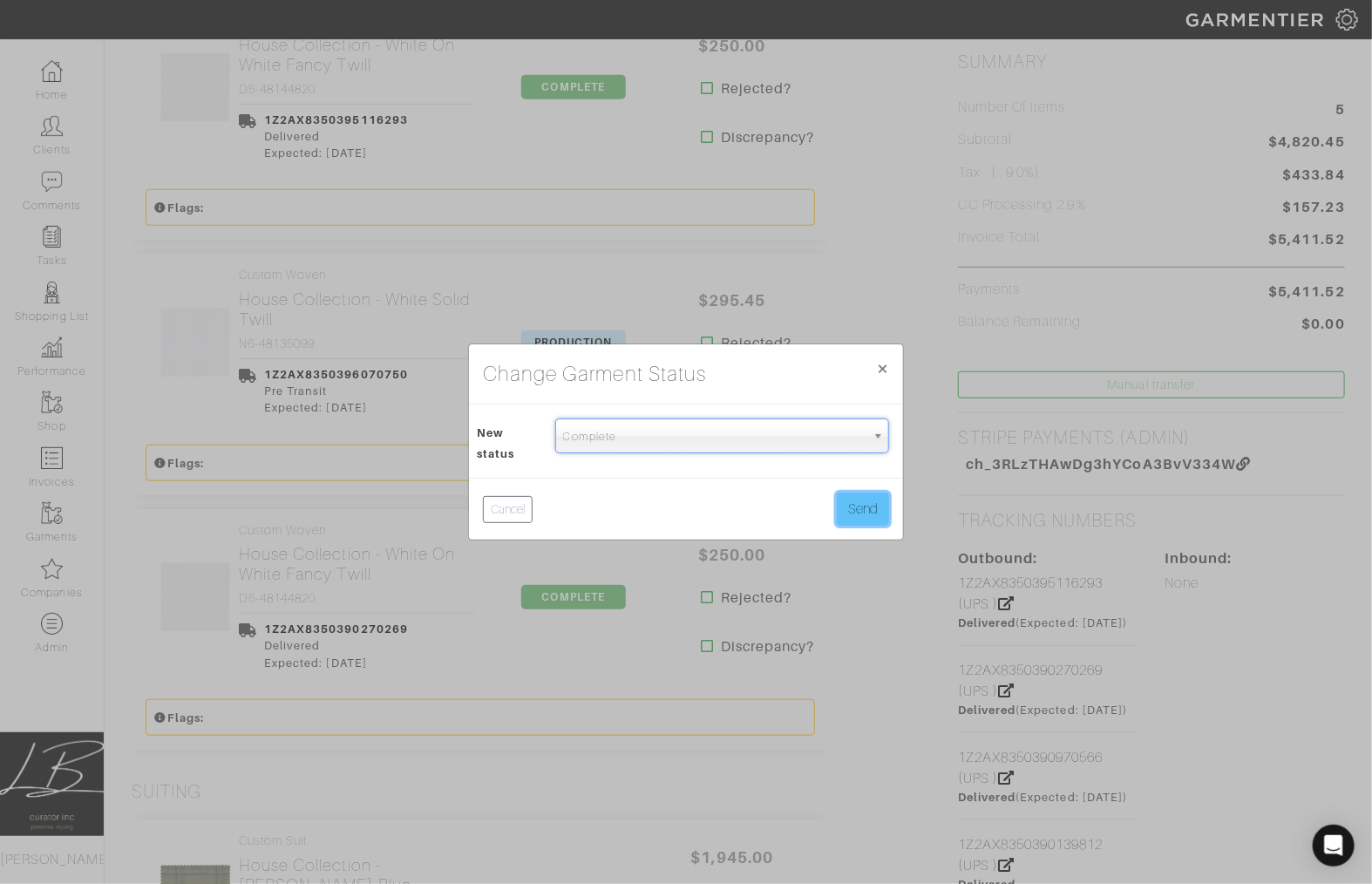 click on "Send" at bounding box center (863, 509) 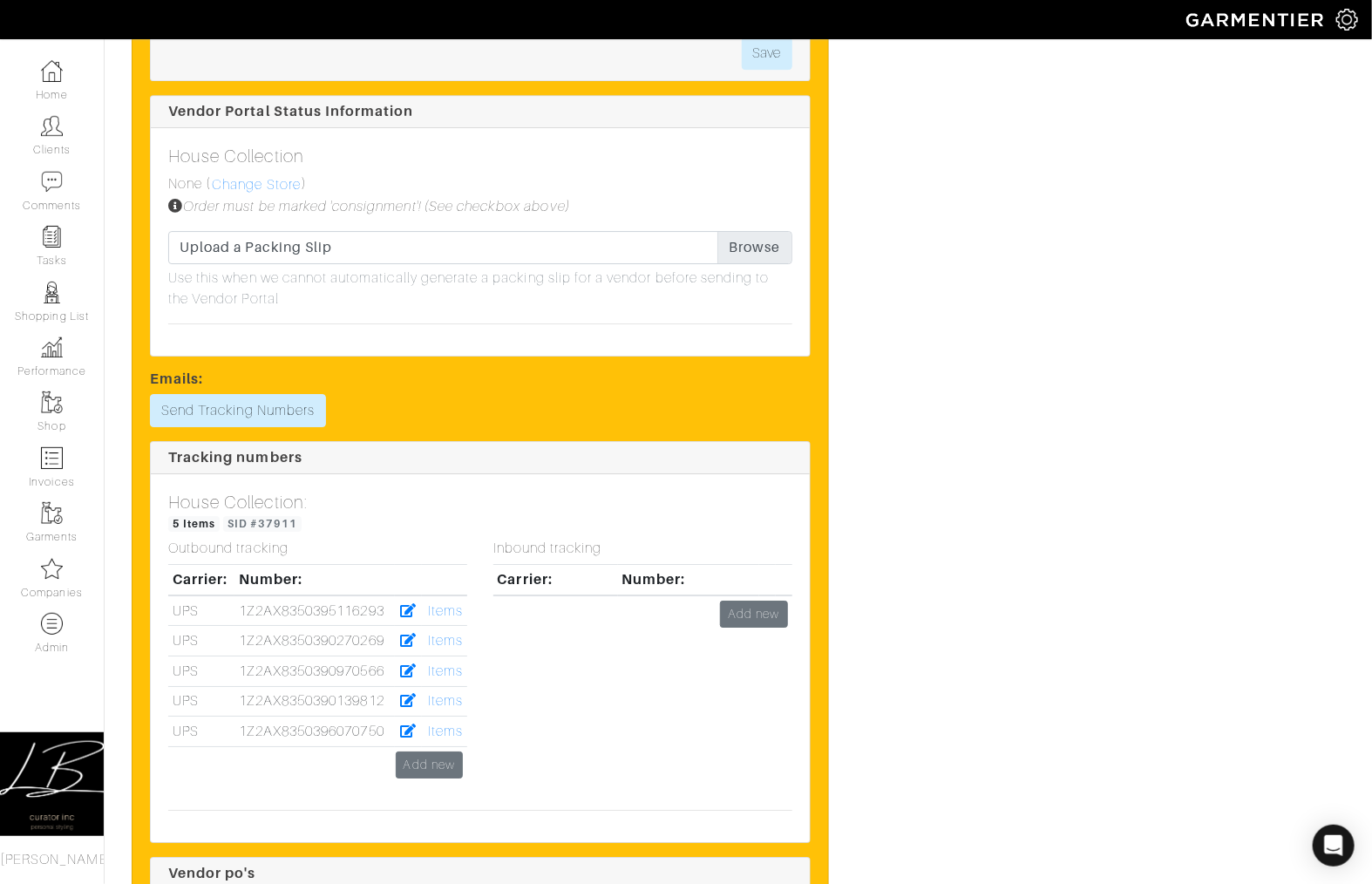 scroll, scrollTop: 2600, scrollLeft: 0, axis: vertical 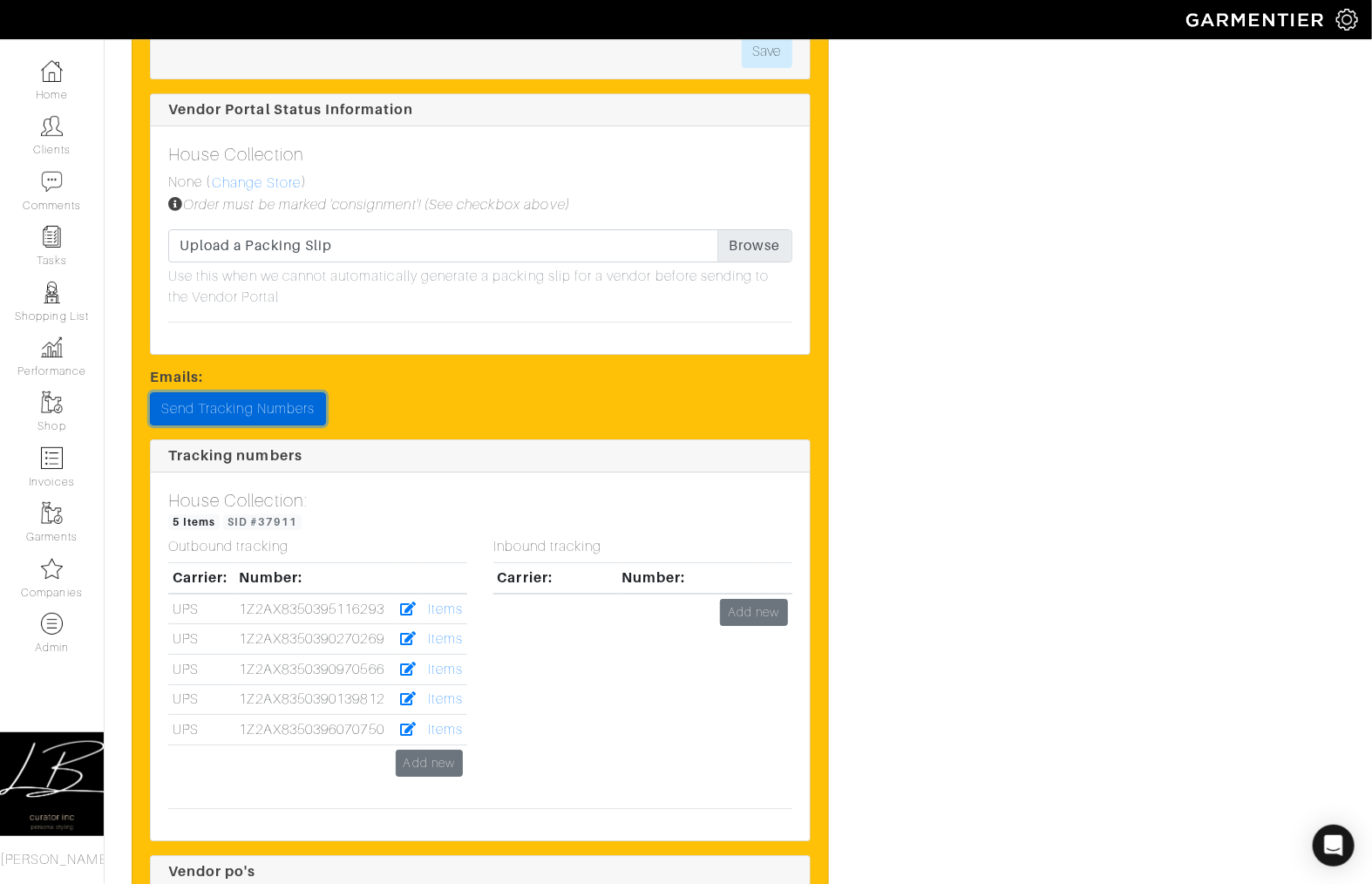 click on "Send Tracking Numbers" at bounding box center [238, 409] 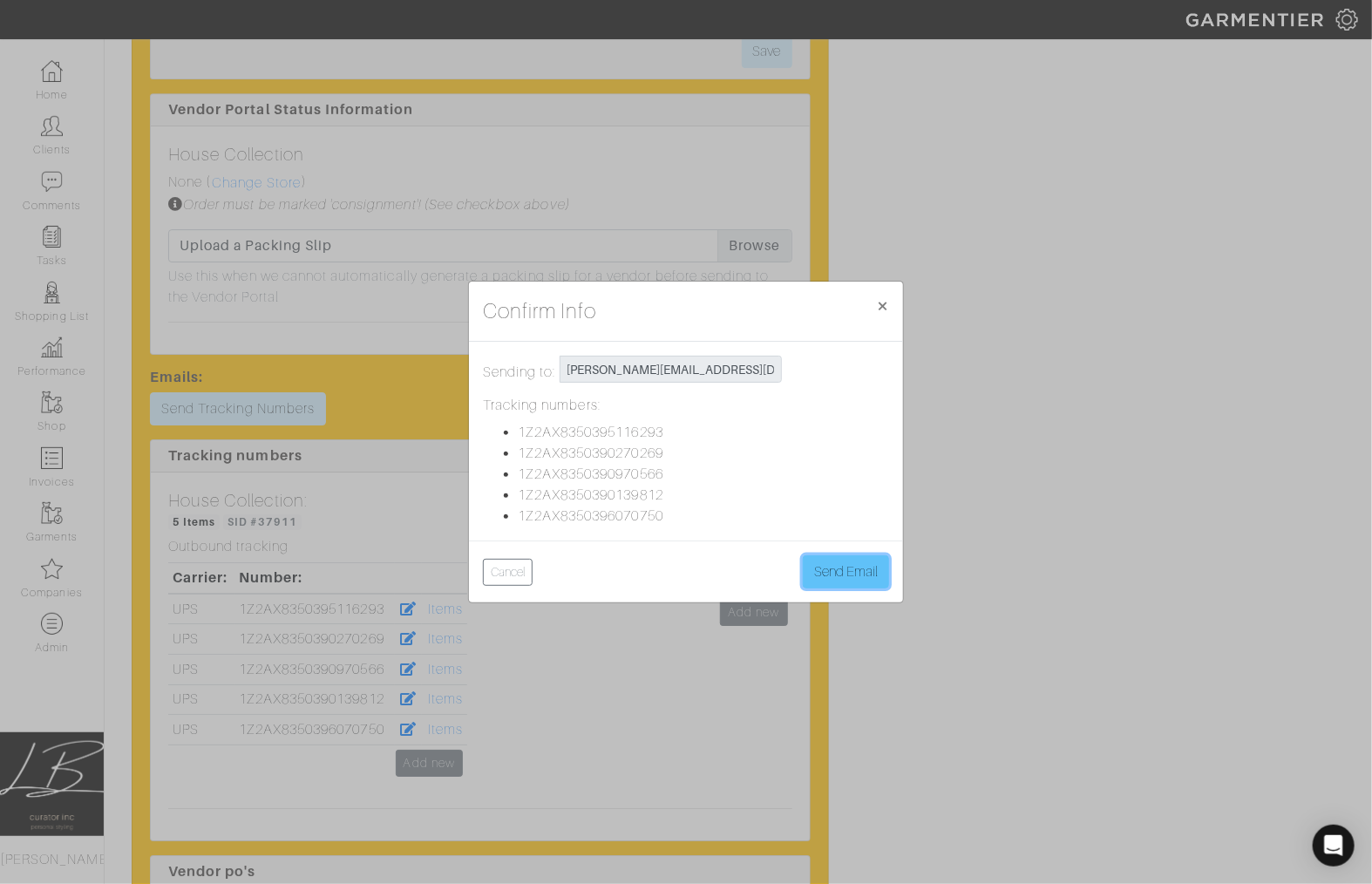 click on "Send Email" at bounding box center [846, 572] 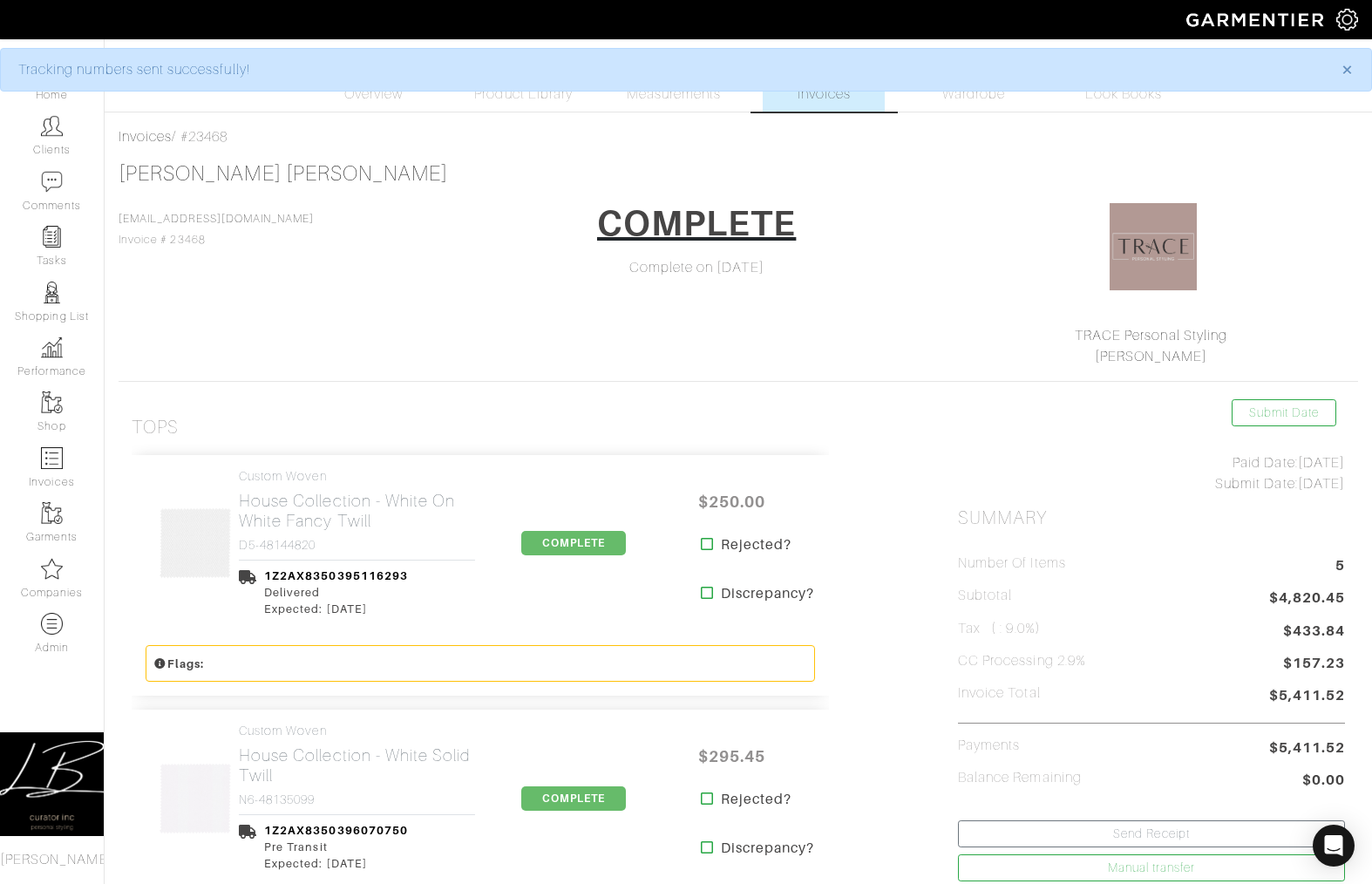scroll, scrollTop: 0, scrollLeft: 0, axis: both 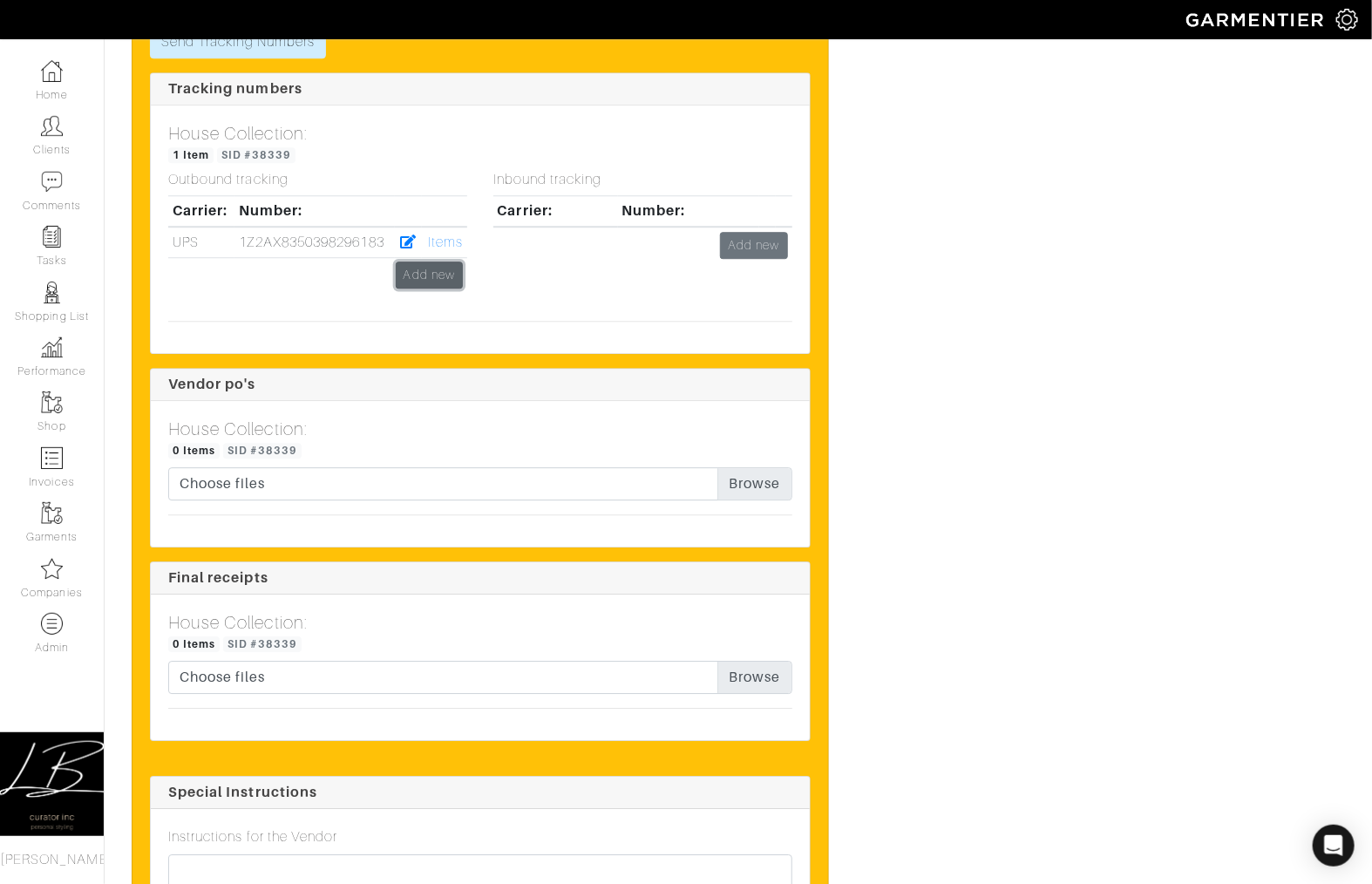 click on "Add new" at bounding box center (429, 275) 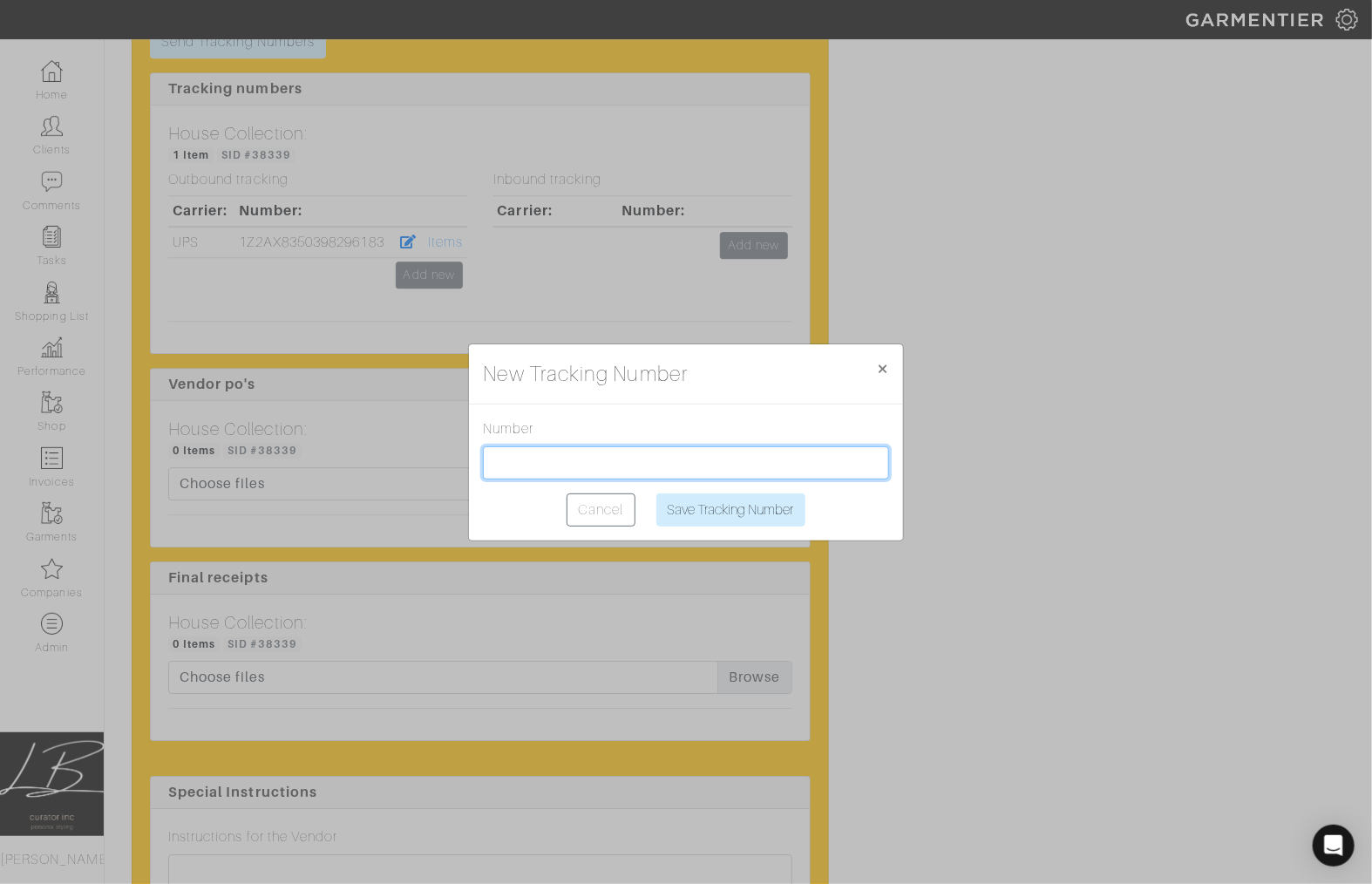 click at bounding box center [686, 463] 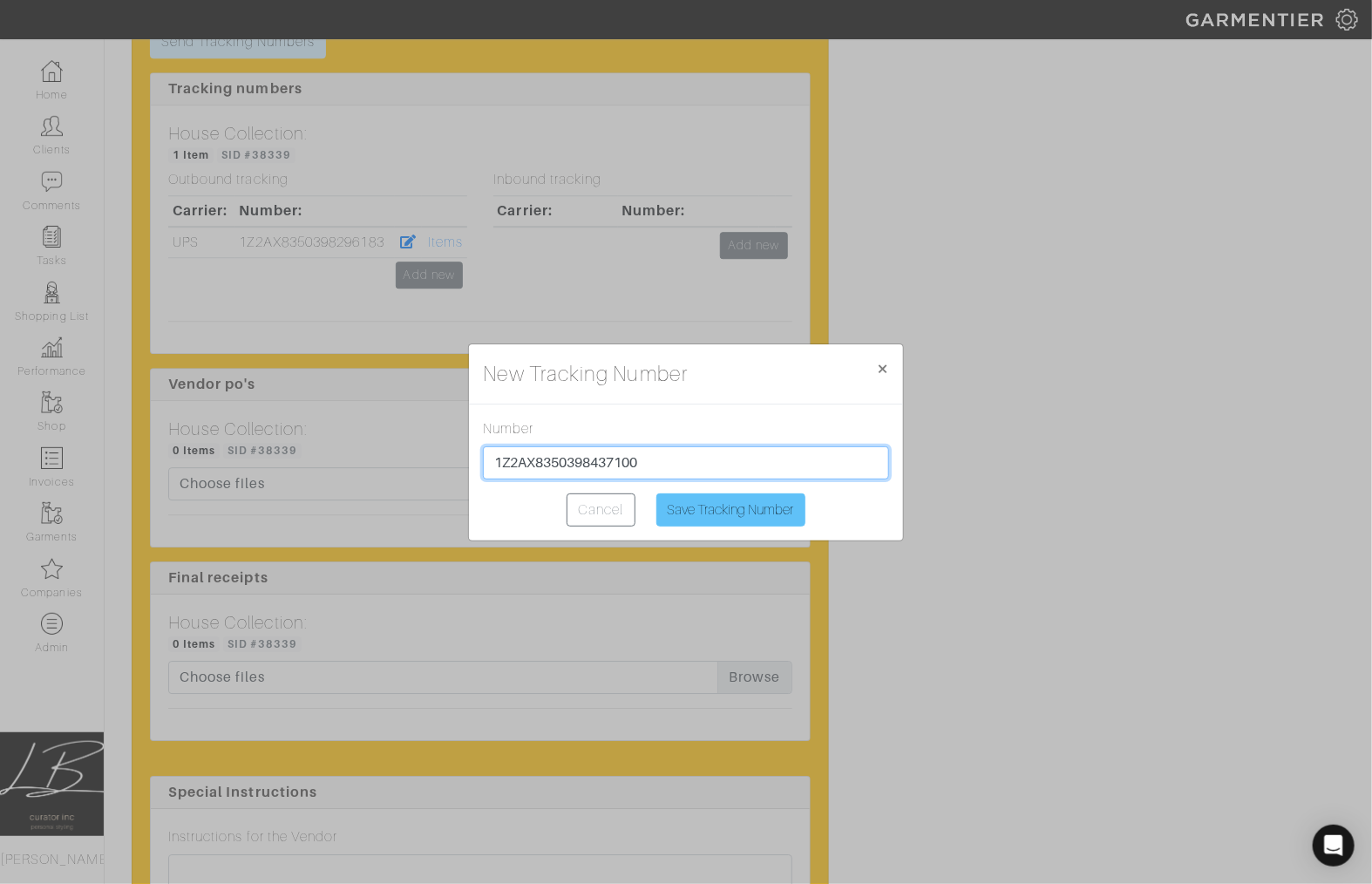 type on "1Z2AX8350398437100" 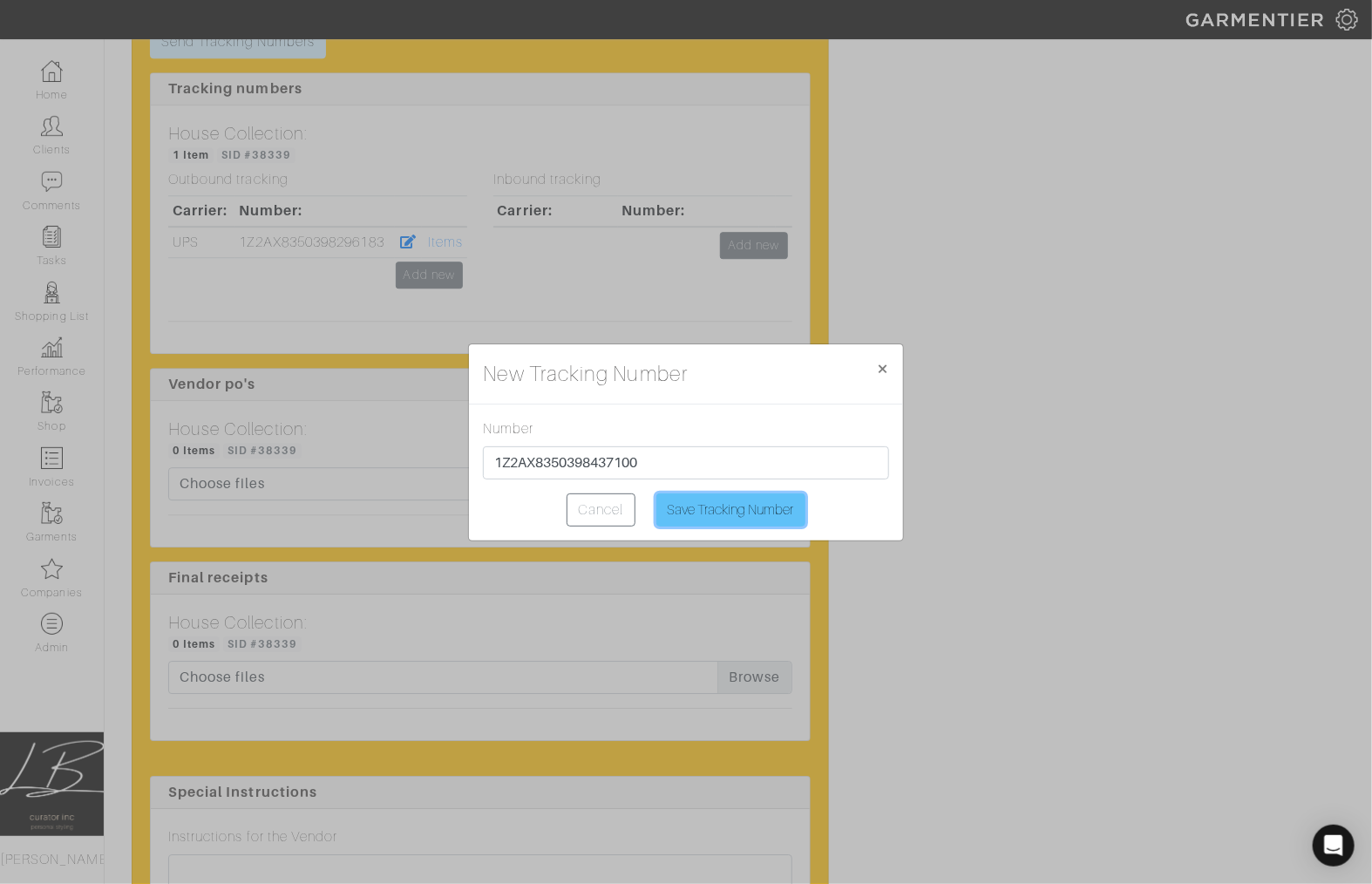 click on "Save Tracking Number" at bounding box center [730, 510] 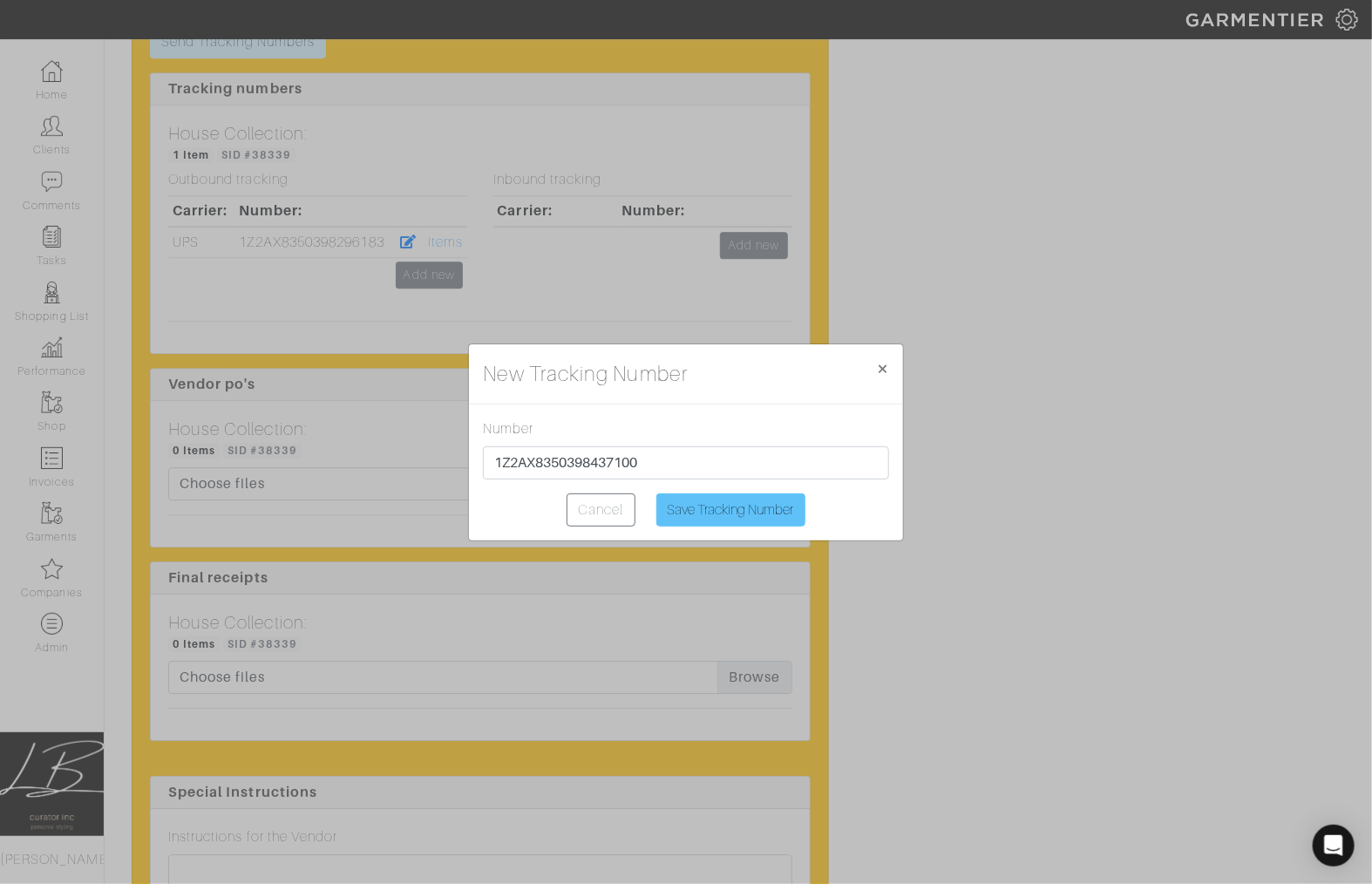type on "Saving..." 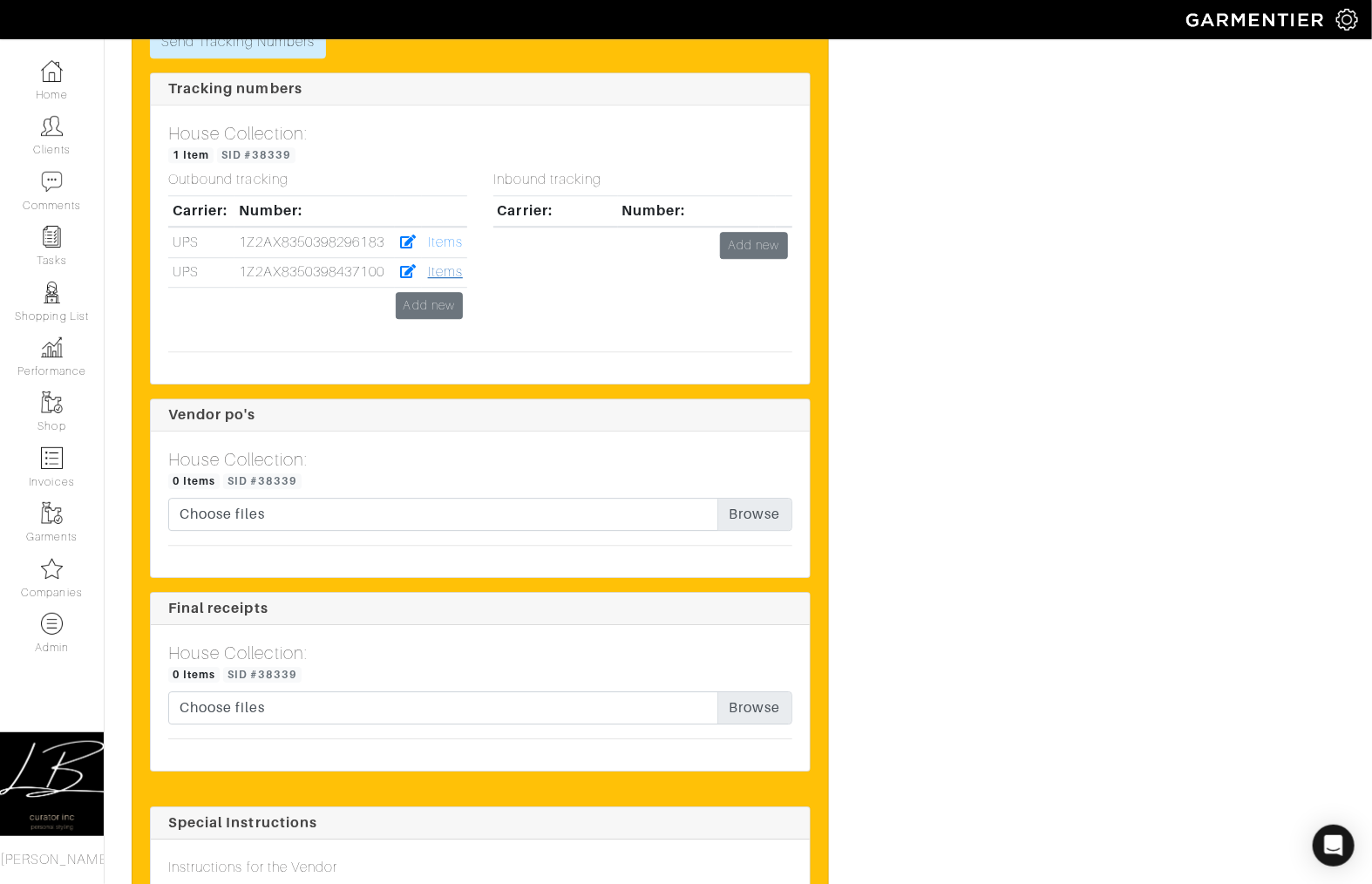 click on "Items" at bounding box center [445, 272] 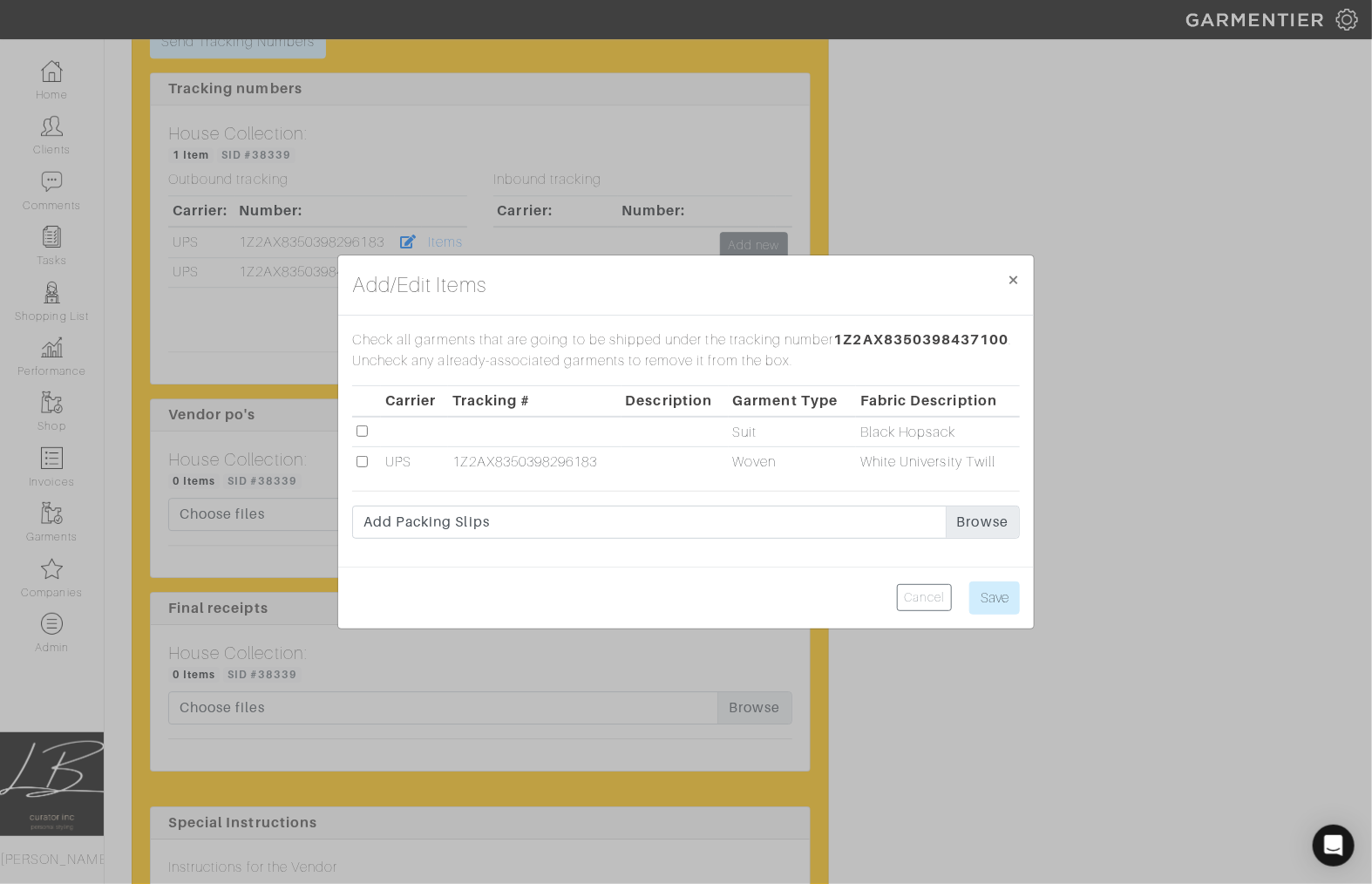 click at bounding box center [362, 431] 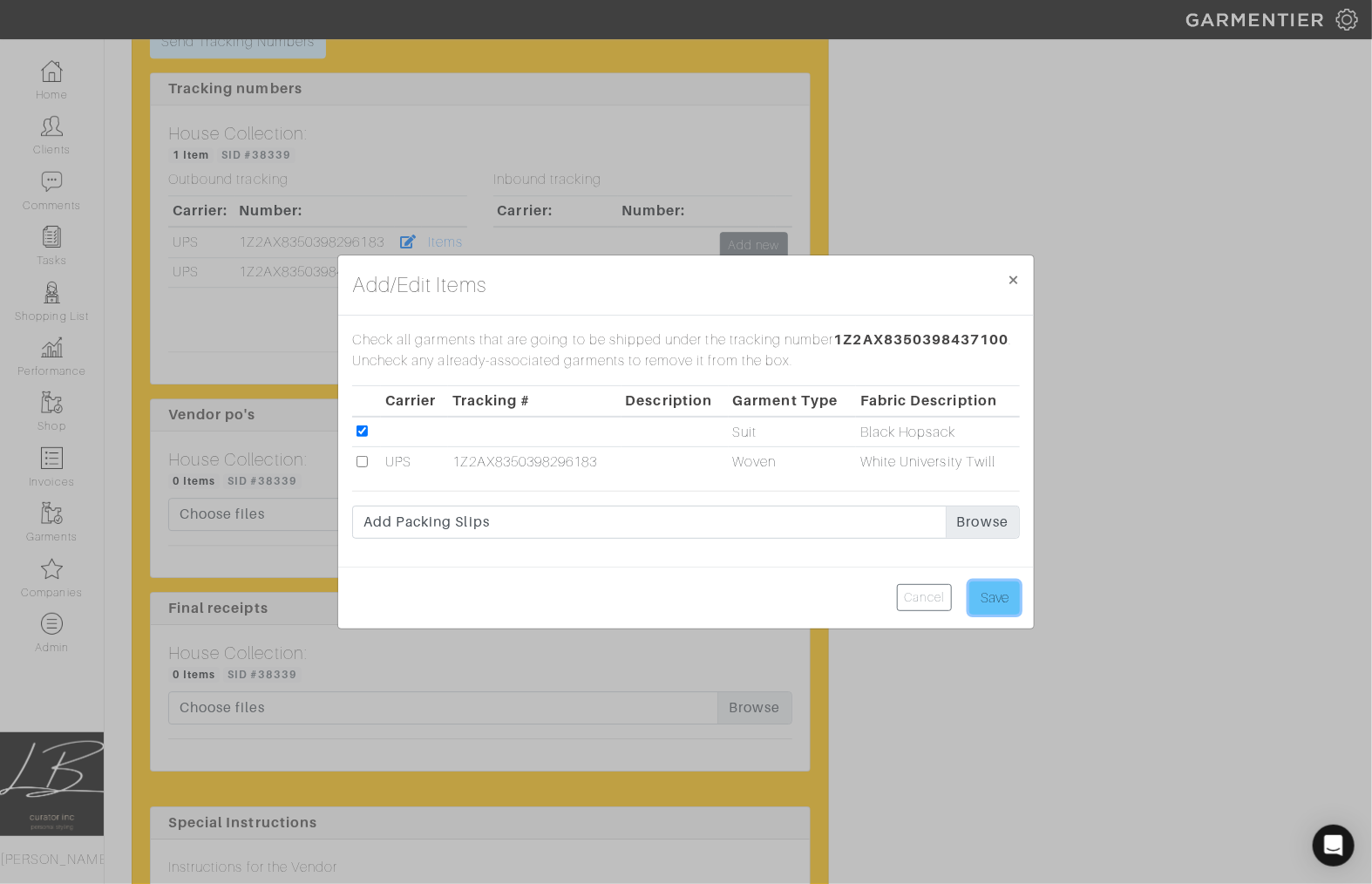 click on "Save" at bounding box center [995, 598] 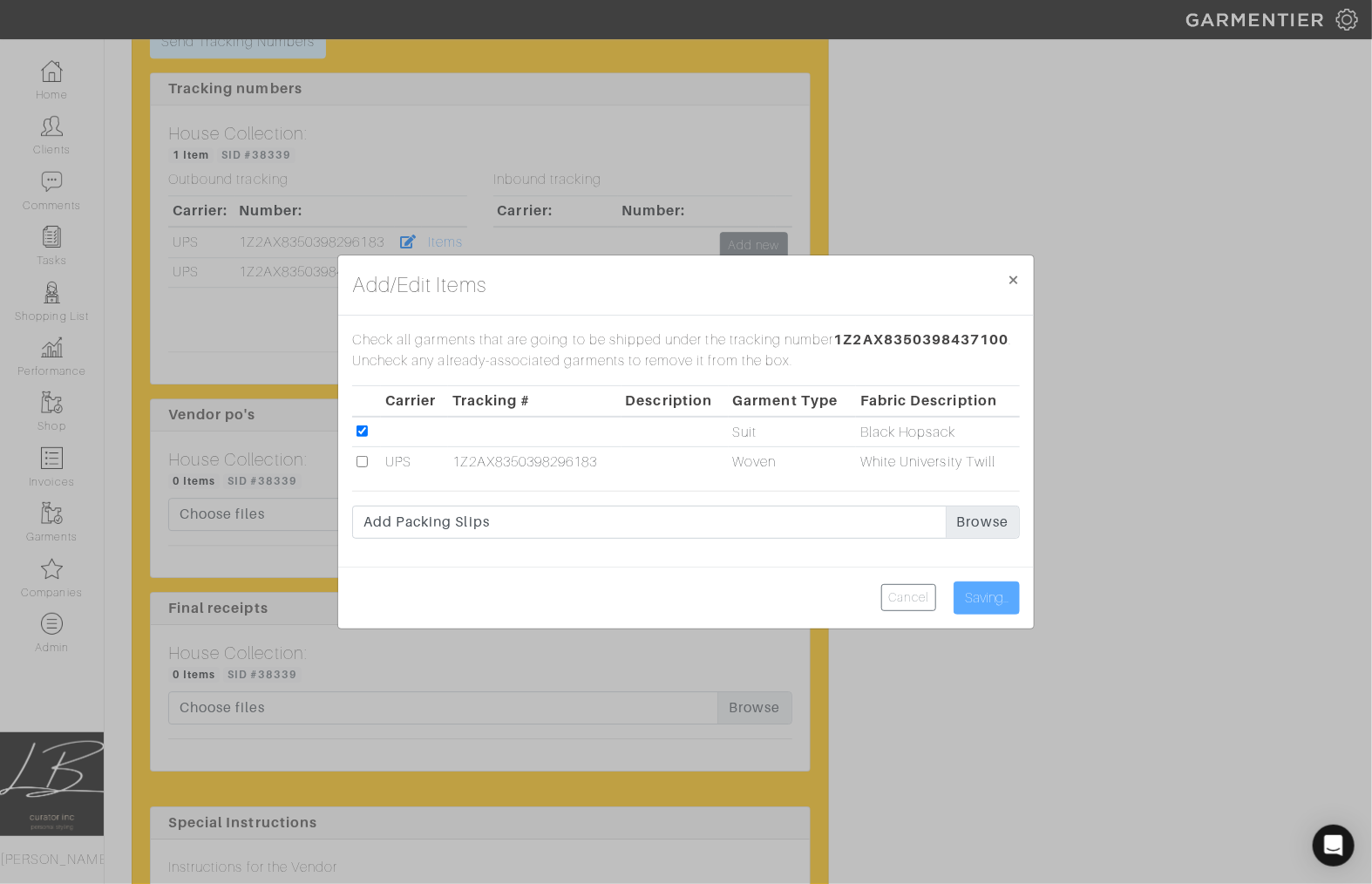 type on "Save" 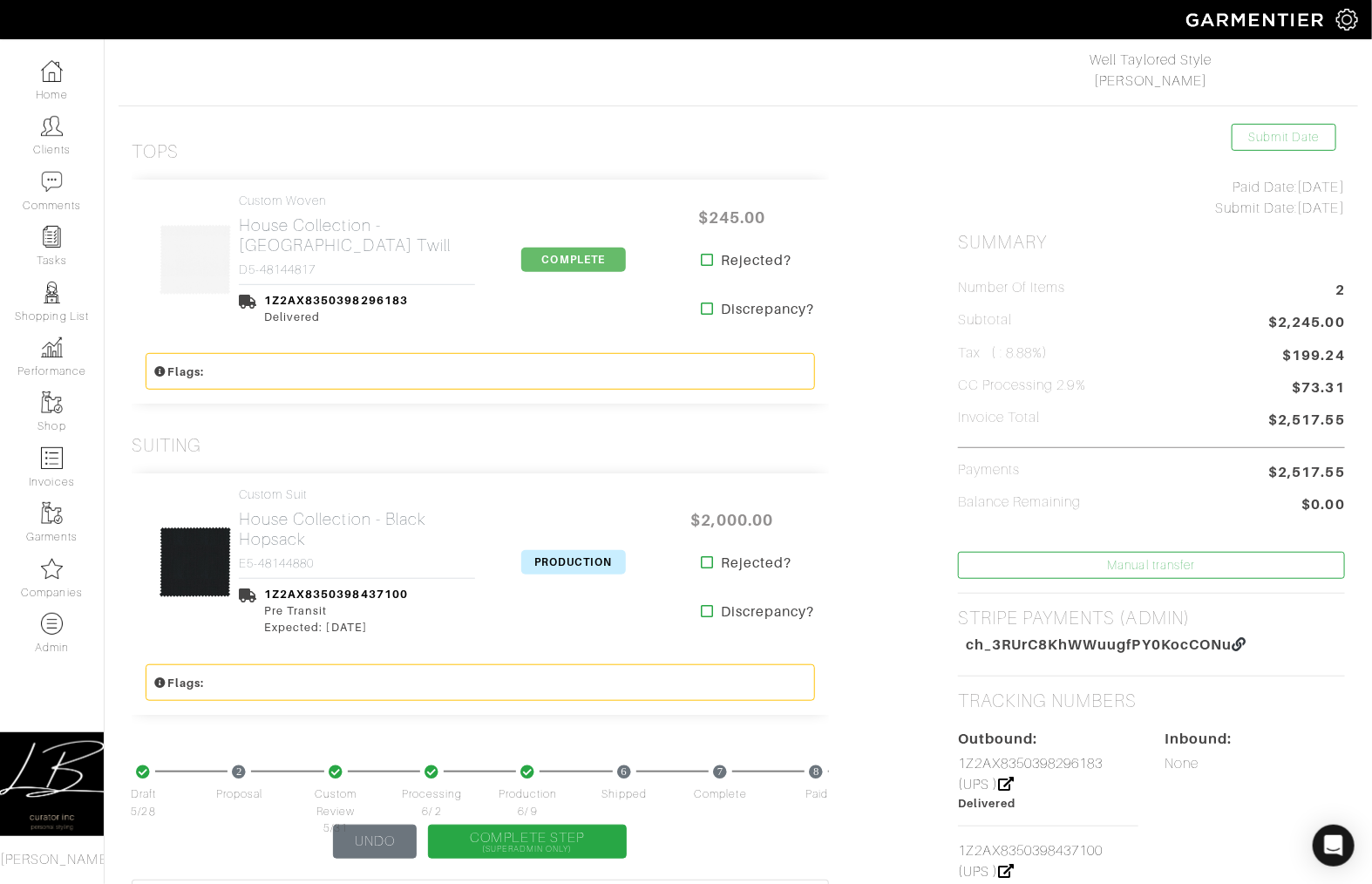 scroll, scrollTop: 451, scrollLeft: 0, axis: vertical 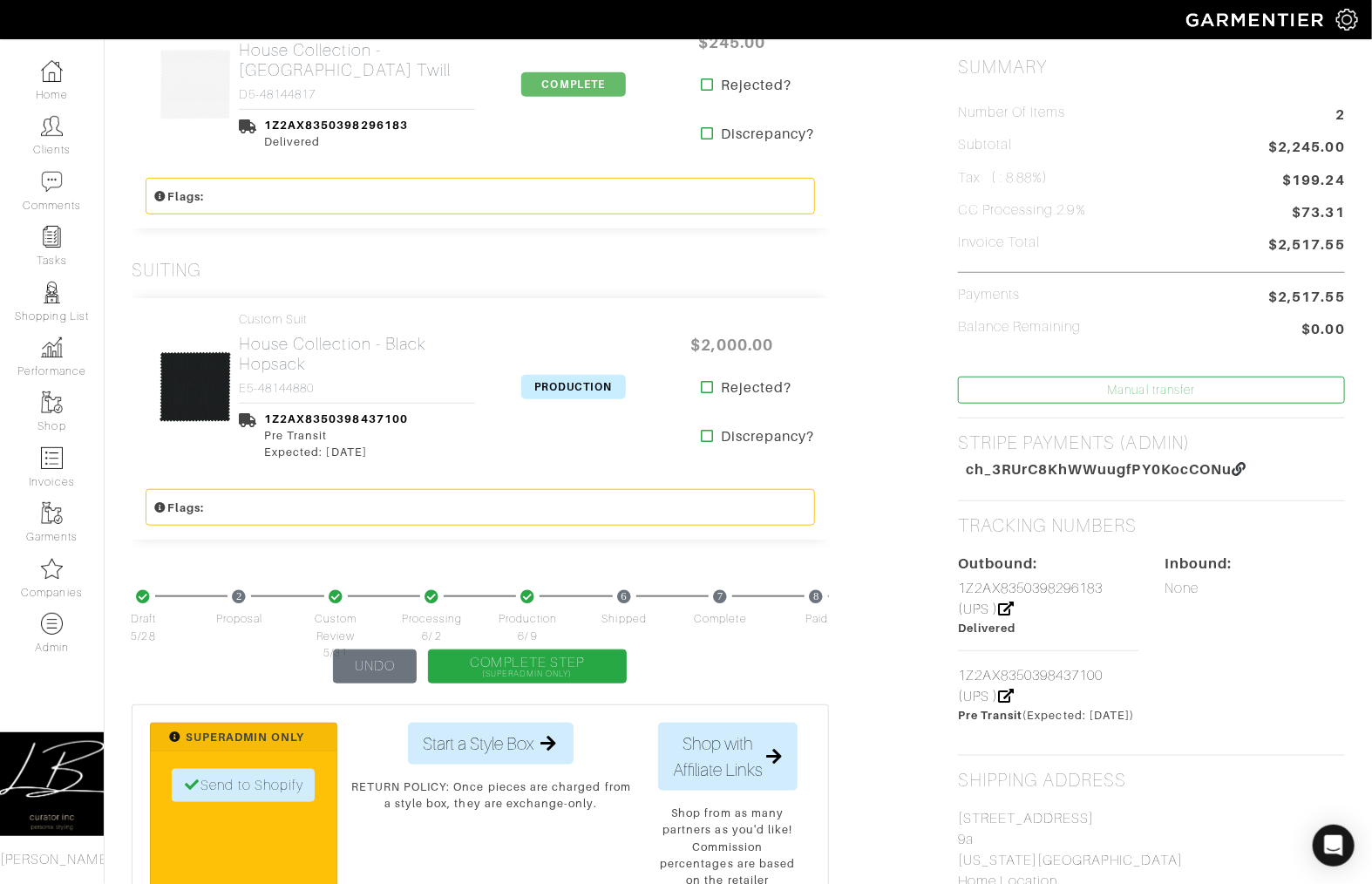 click on "PRODUCTION" at bounding box center [574, 387] 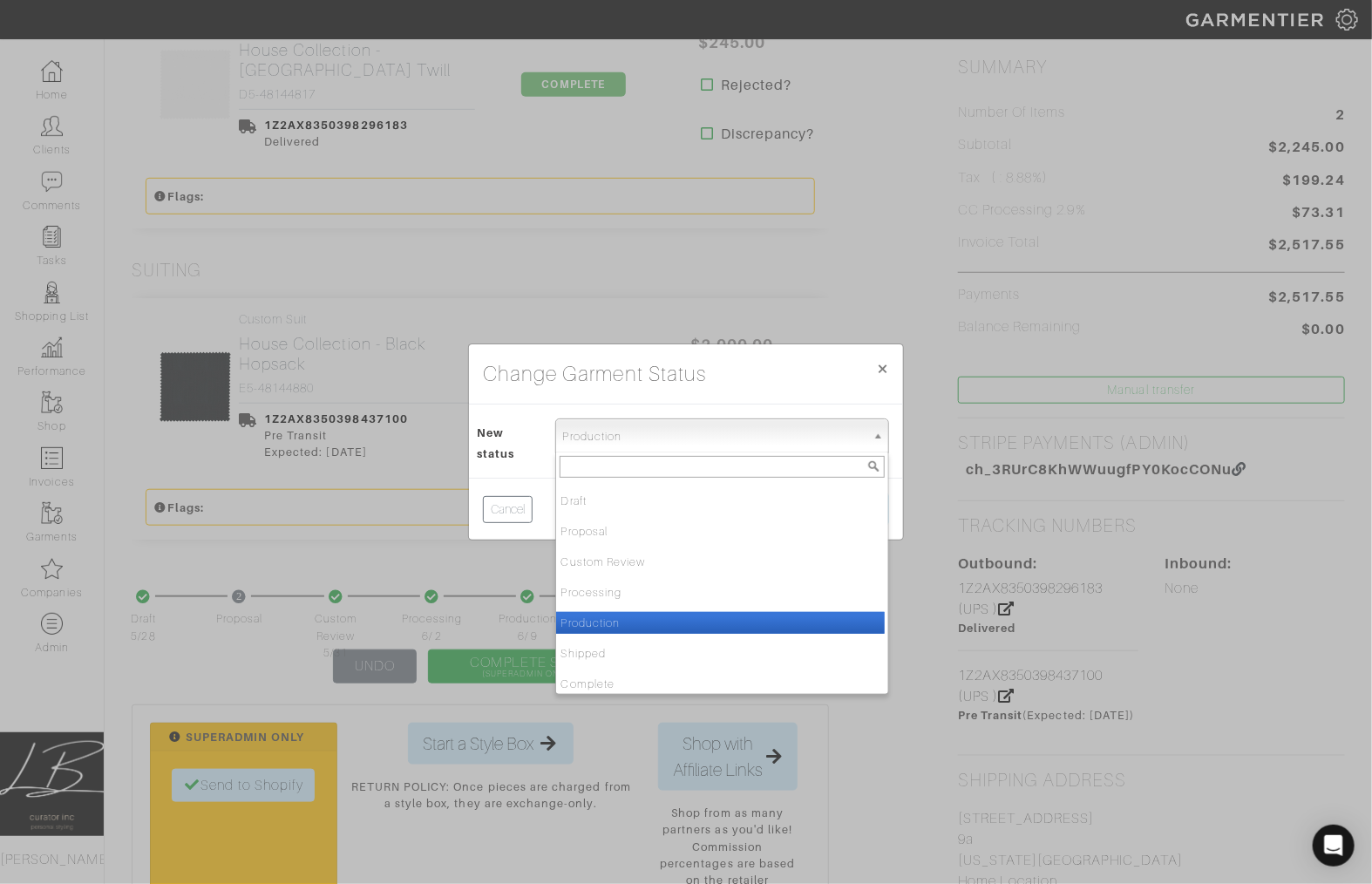drag, startPoint x: 603, startPoint y: 437, endPoint x: 614, endPoint y: 502, distance: 65.9242 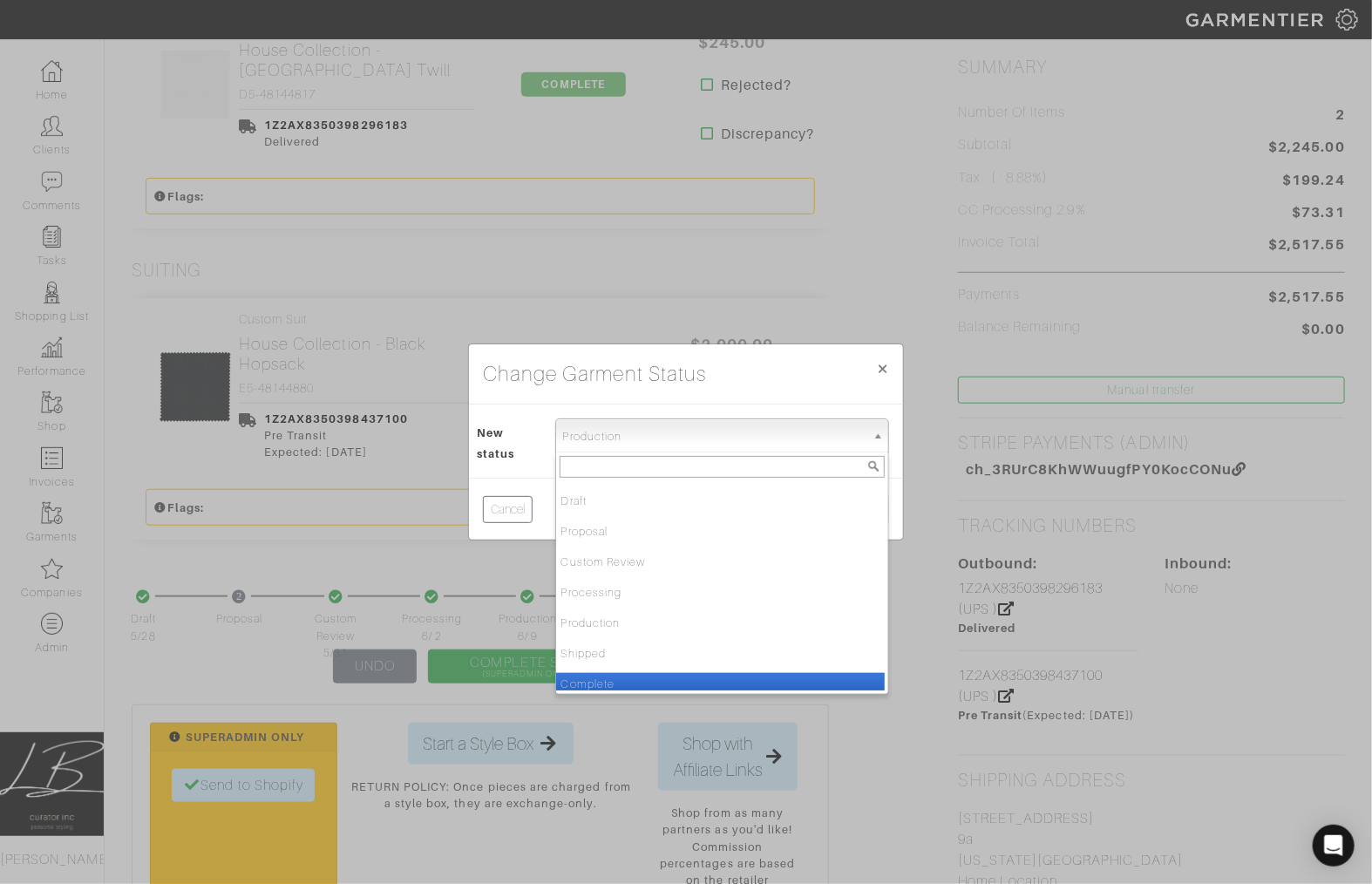 drag, startPoint x: 640, startPoint y: 677, endPoint x: 689, endPoint y: 623, distance: 72.91776 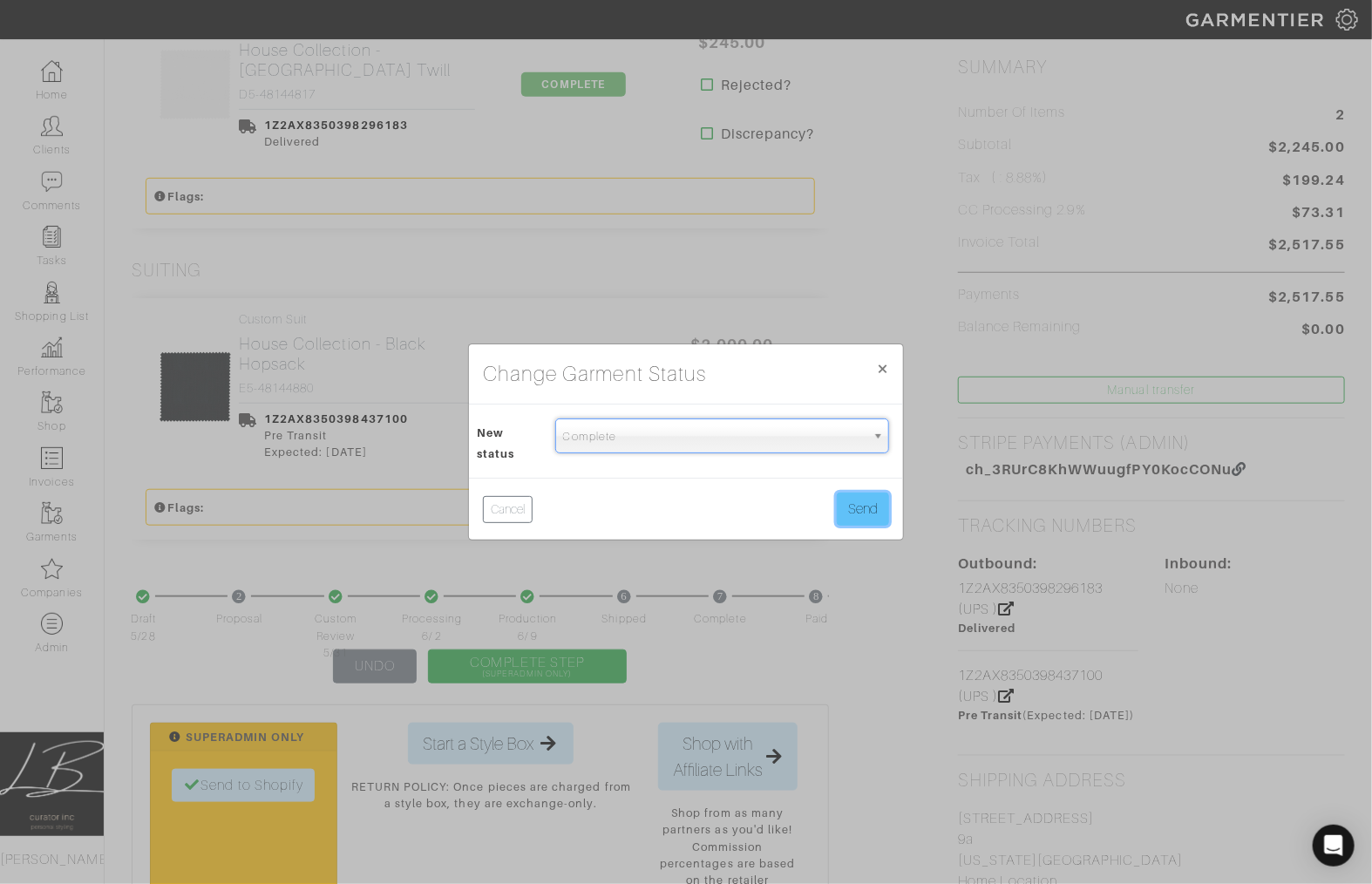 click on "Send" at bounding box center (863, 509) 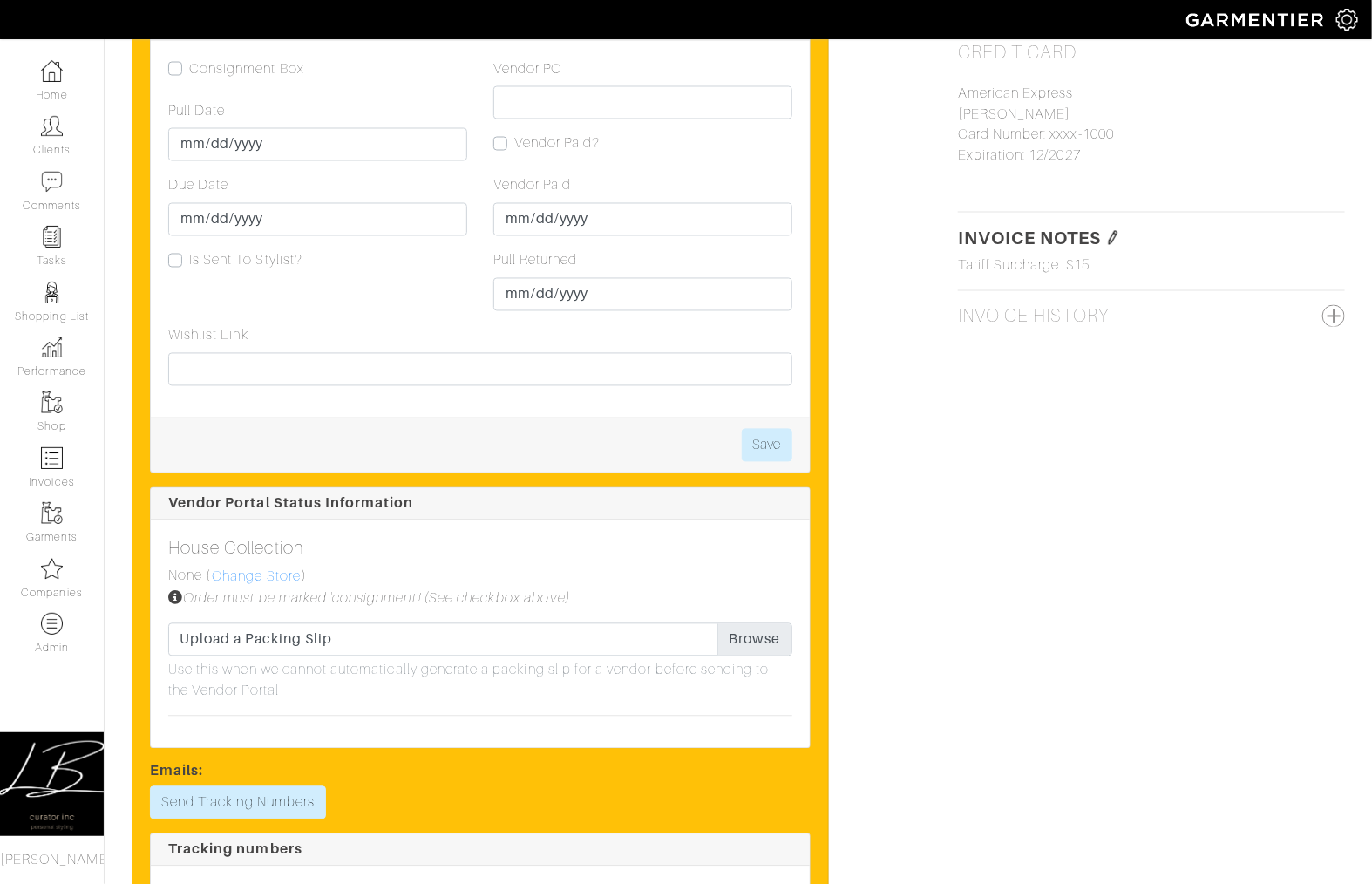 scroll, scrollTop: 1595, scrollLeft: 0, axis: vertical 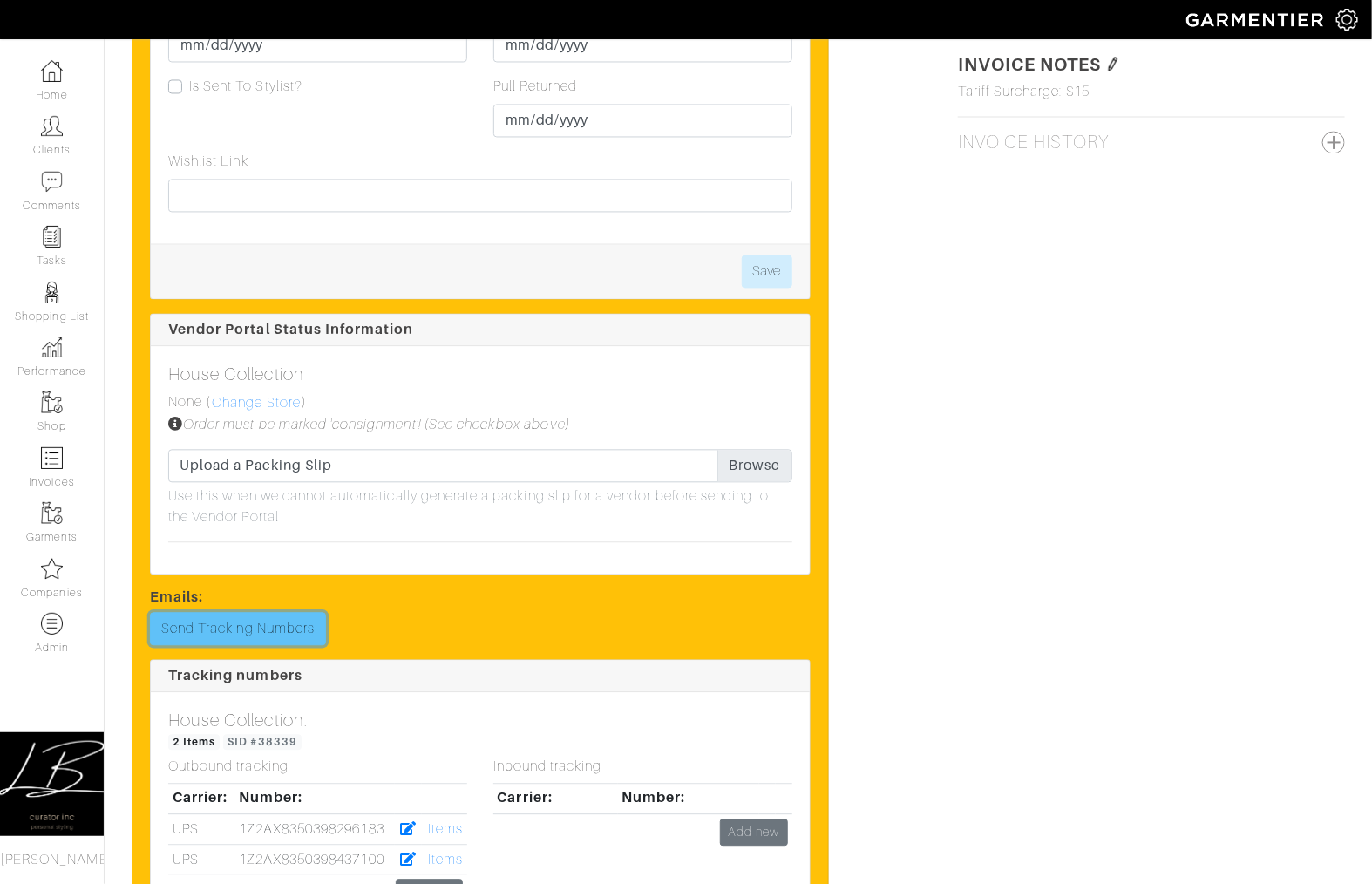 click on "Send Tracking Numbers" at bounding box center [238, 629] 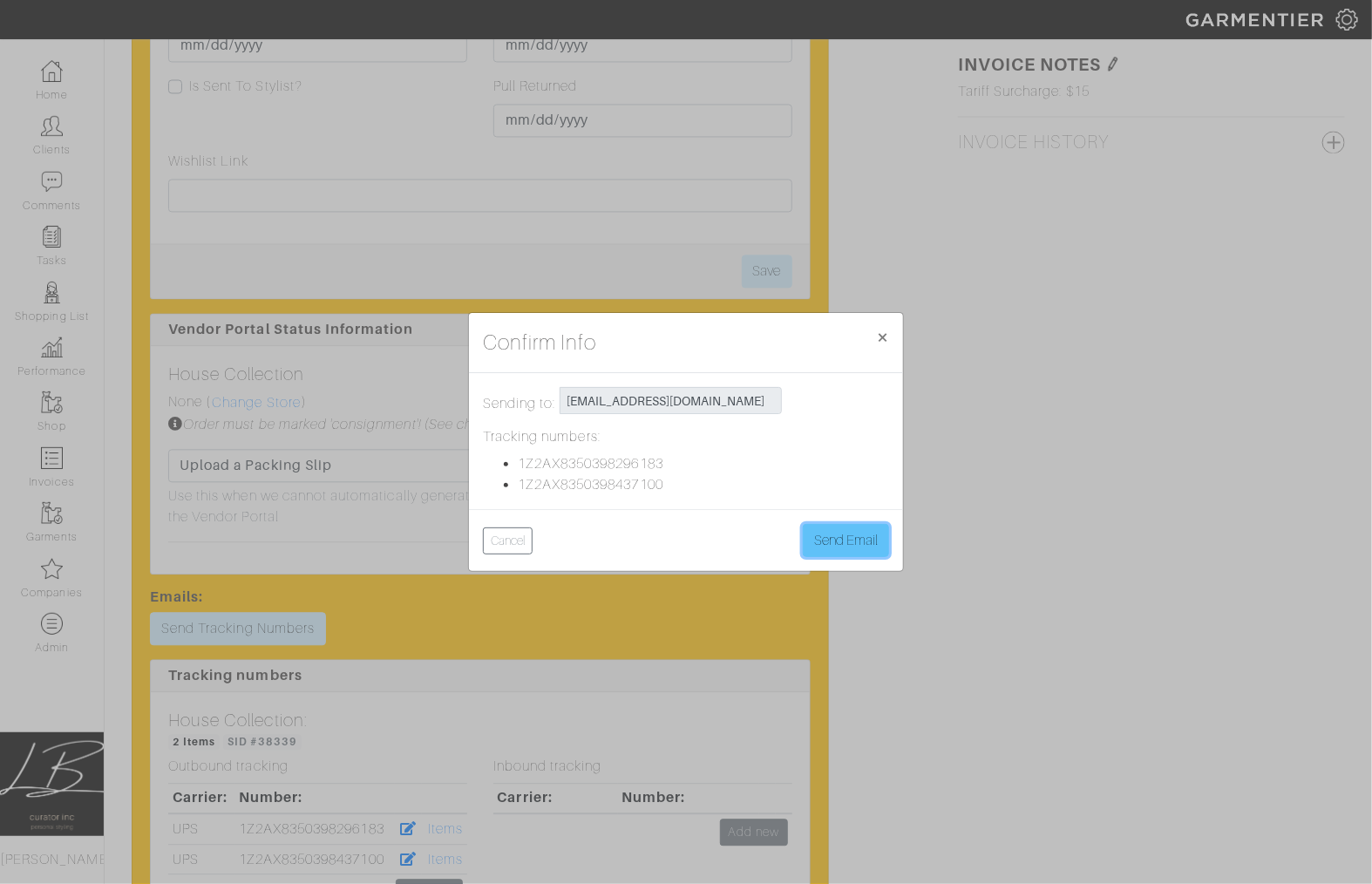 click on "Send Email" at bounding box center [846, 541] 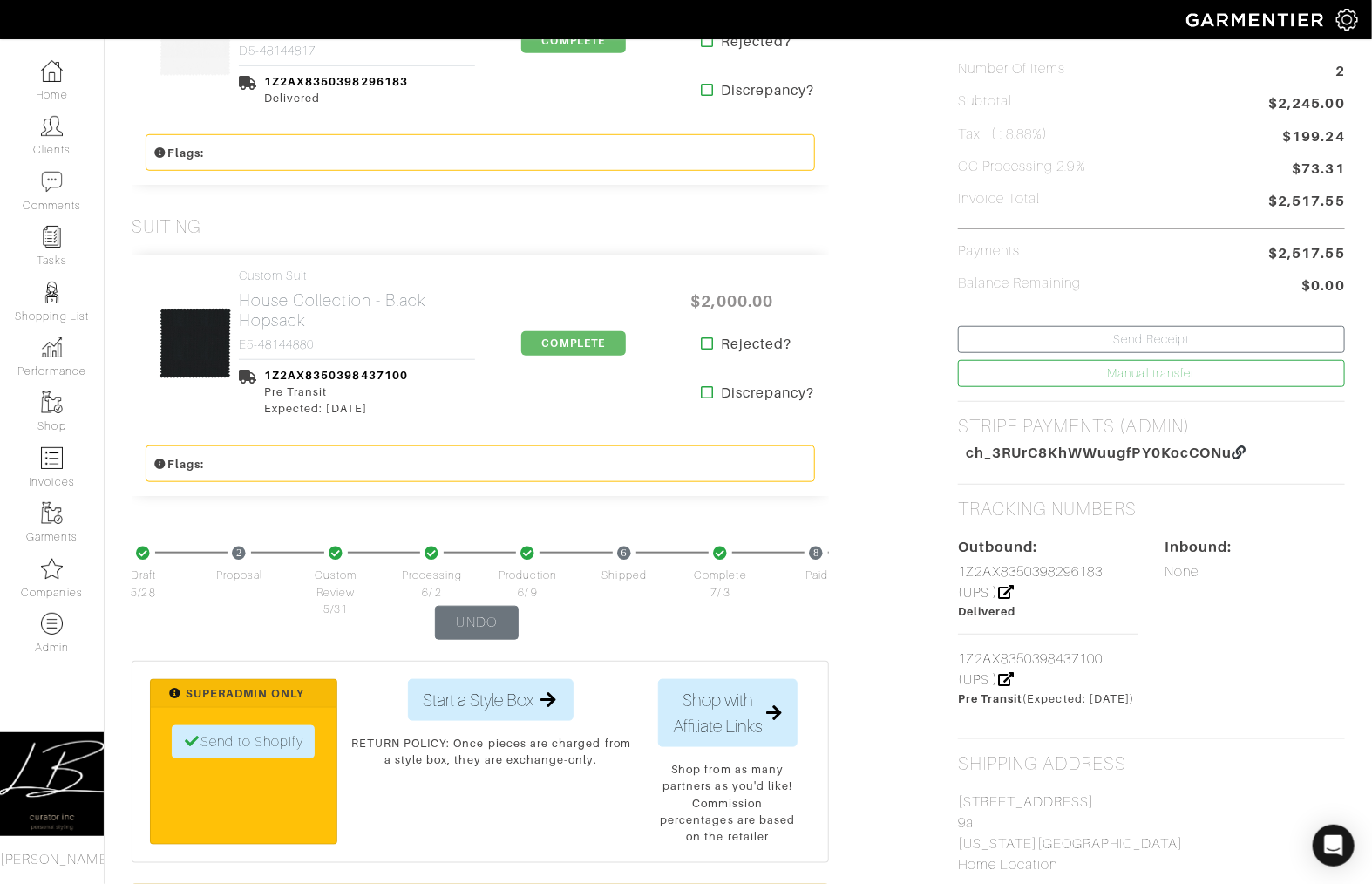 scroll, scrollTop: 498, scrollLeft: 0, axis: vertical 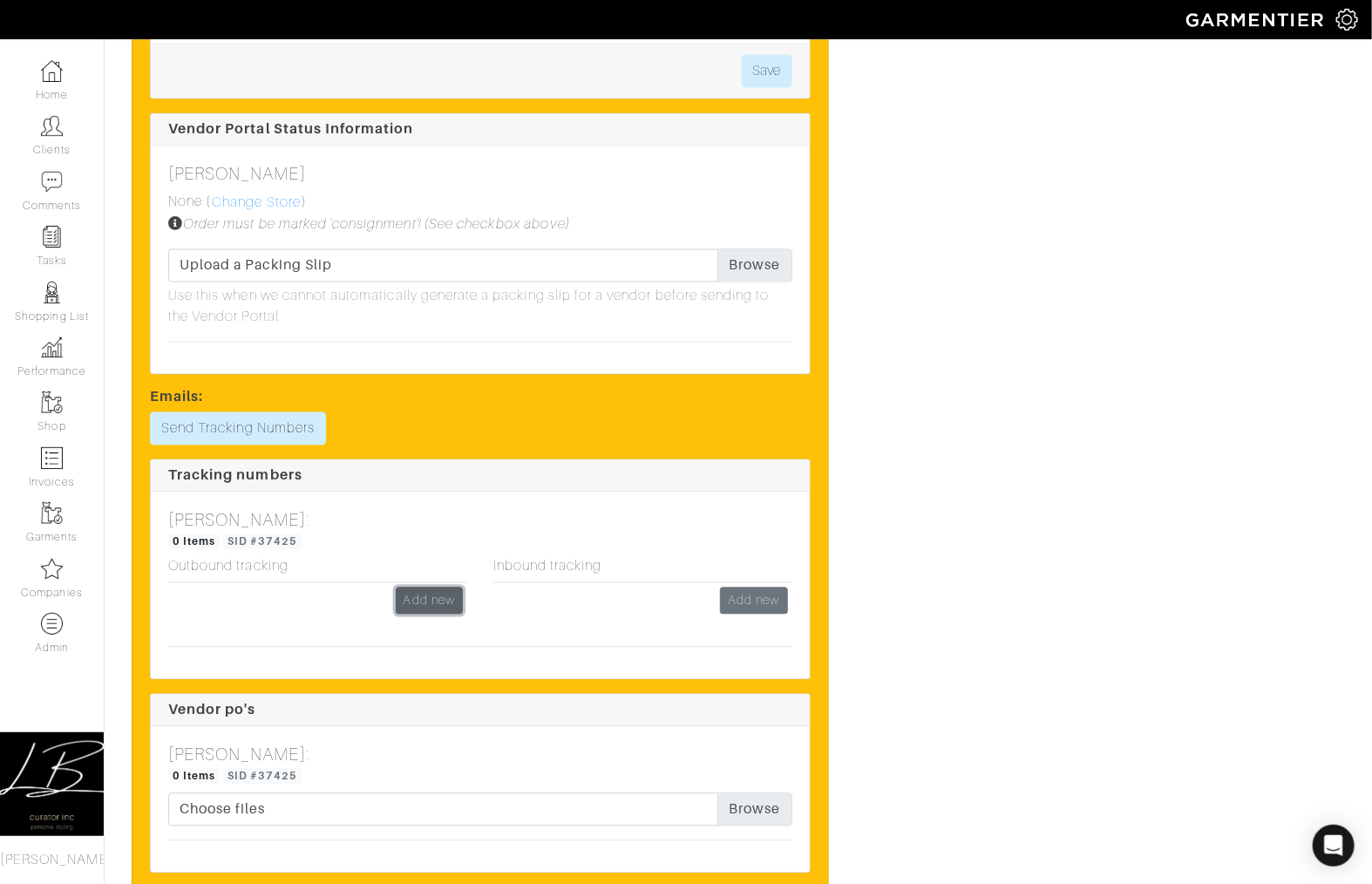 click on "Add new" at bounding box center [429, 601] 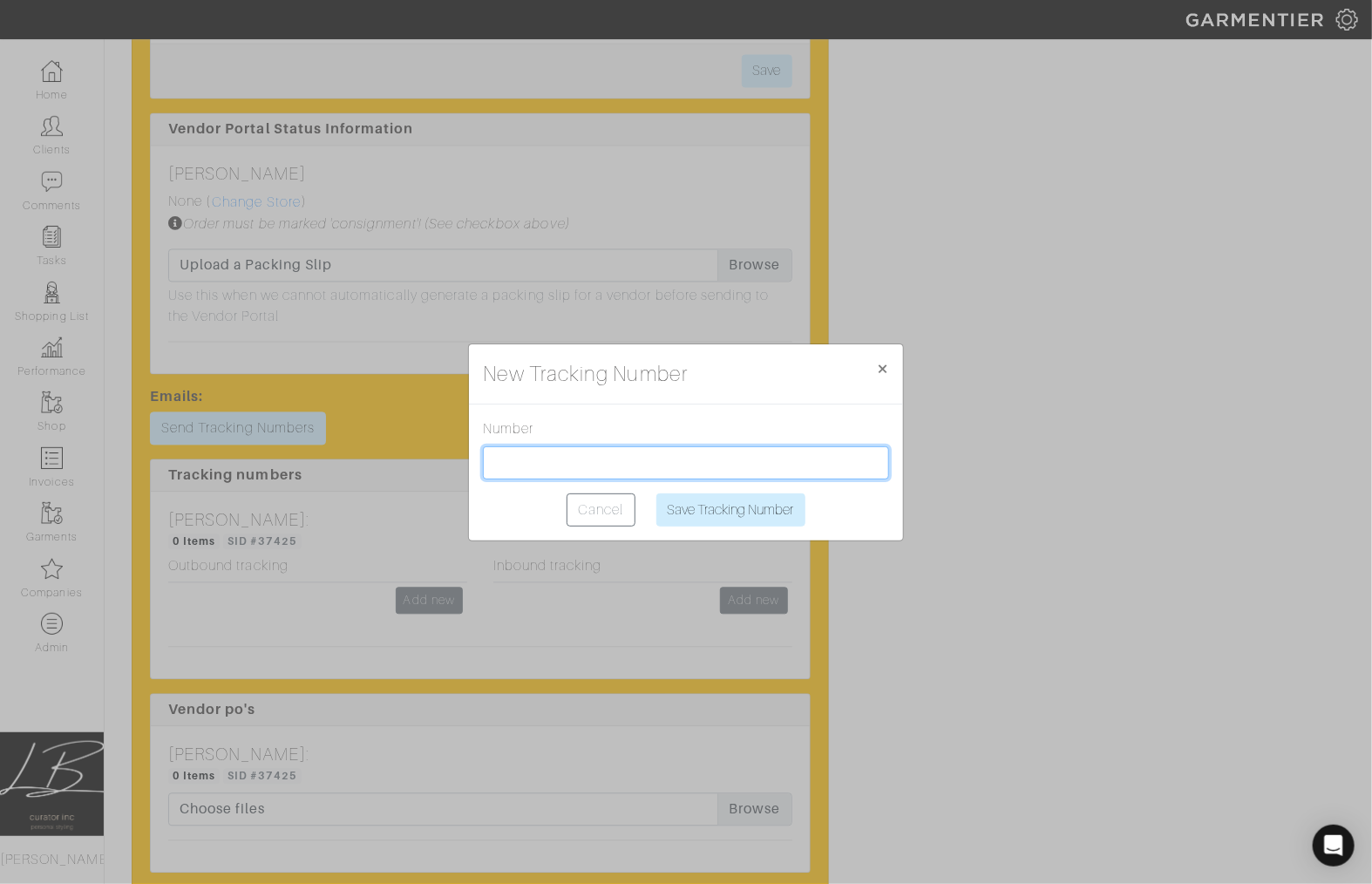 drag, startPoint x: 601, startPoint y: 452, endPoint x: 639, endPoint y: 471, distance: 42.485292 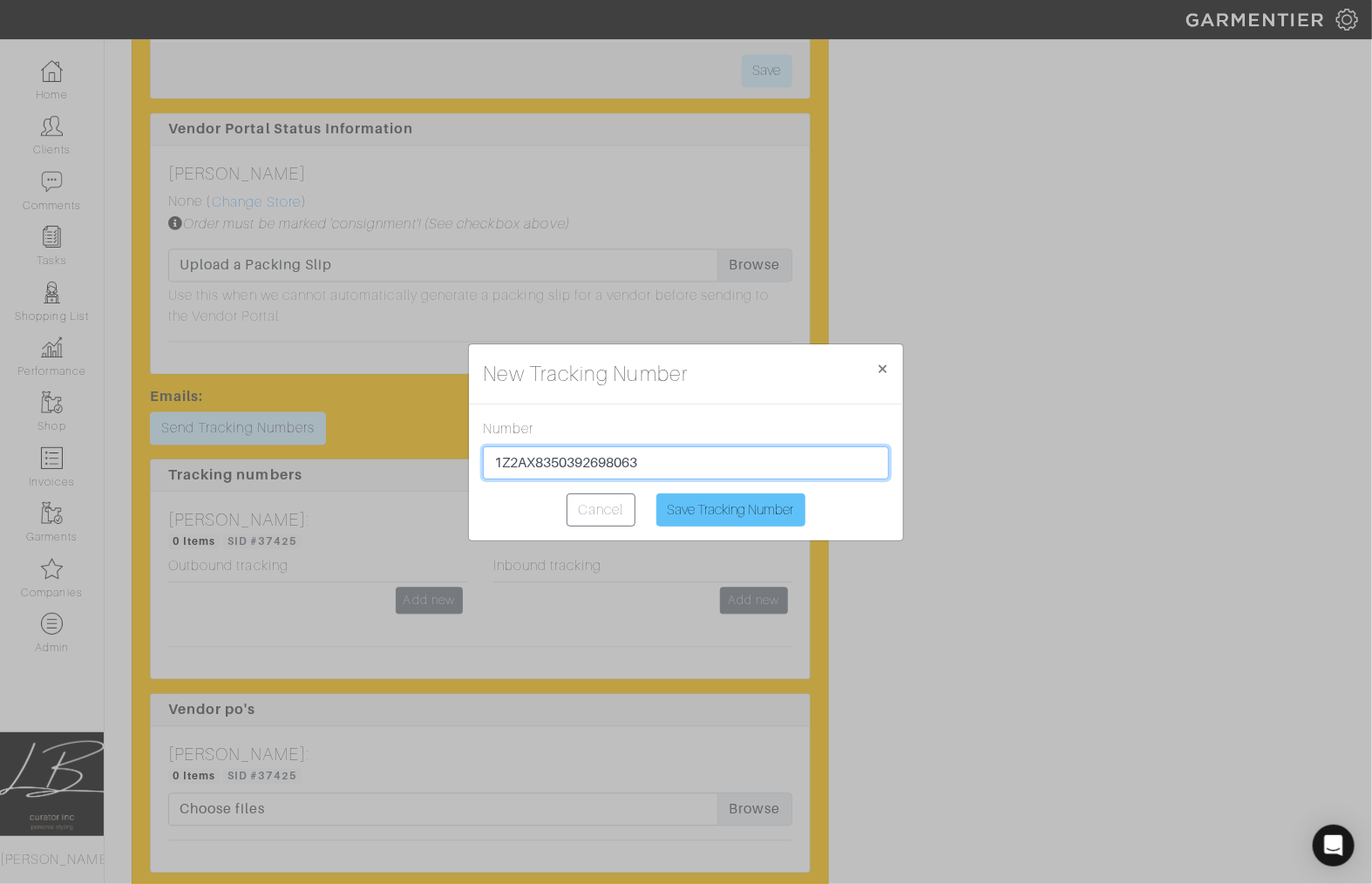 type on "1Z2AX8350392698063" 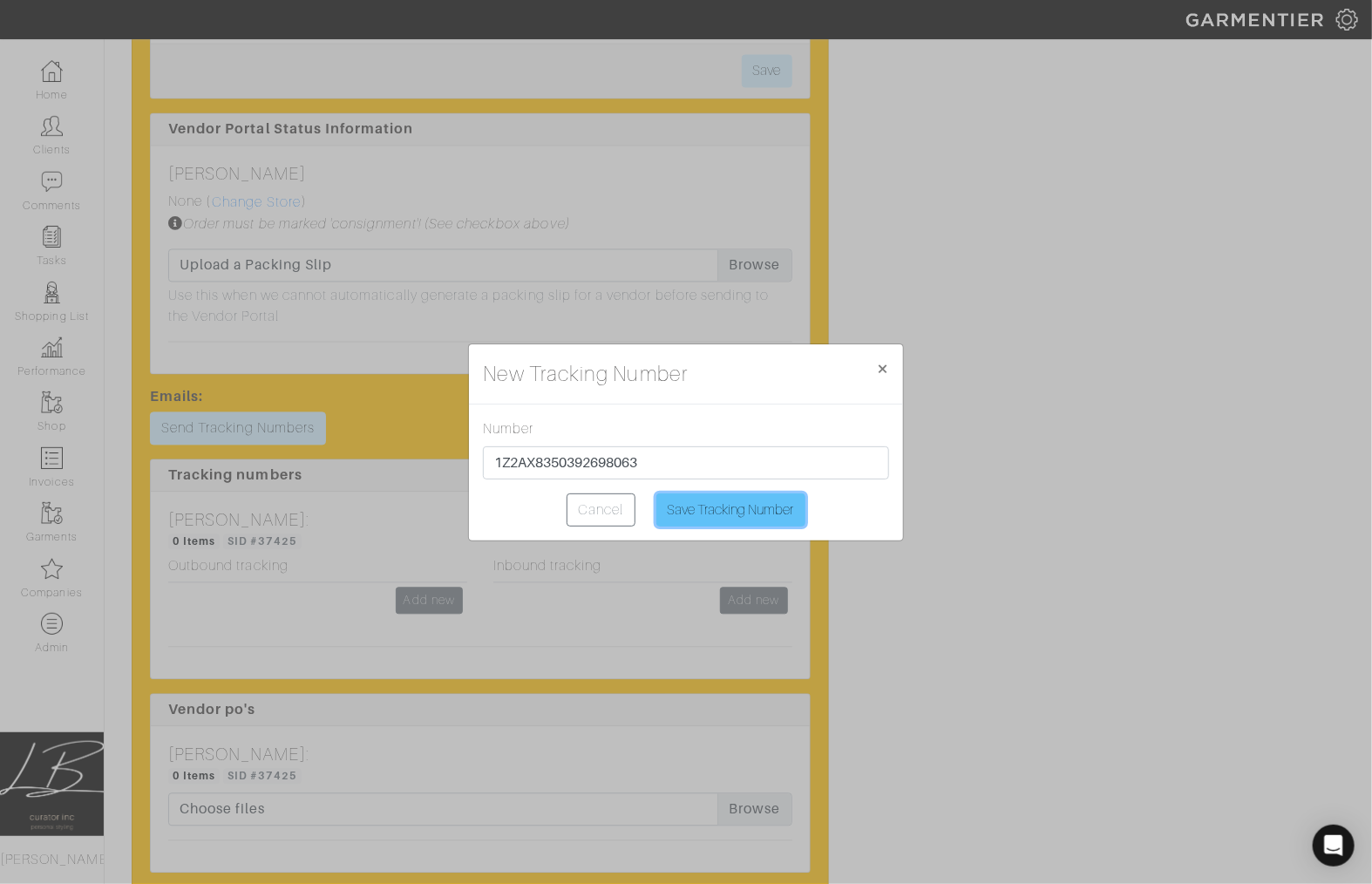 click on "Save Tracking Number" at bounding box center (730, 510) 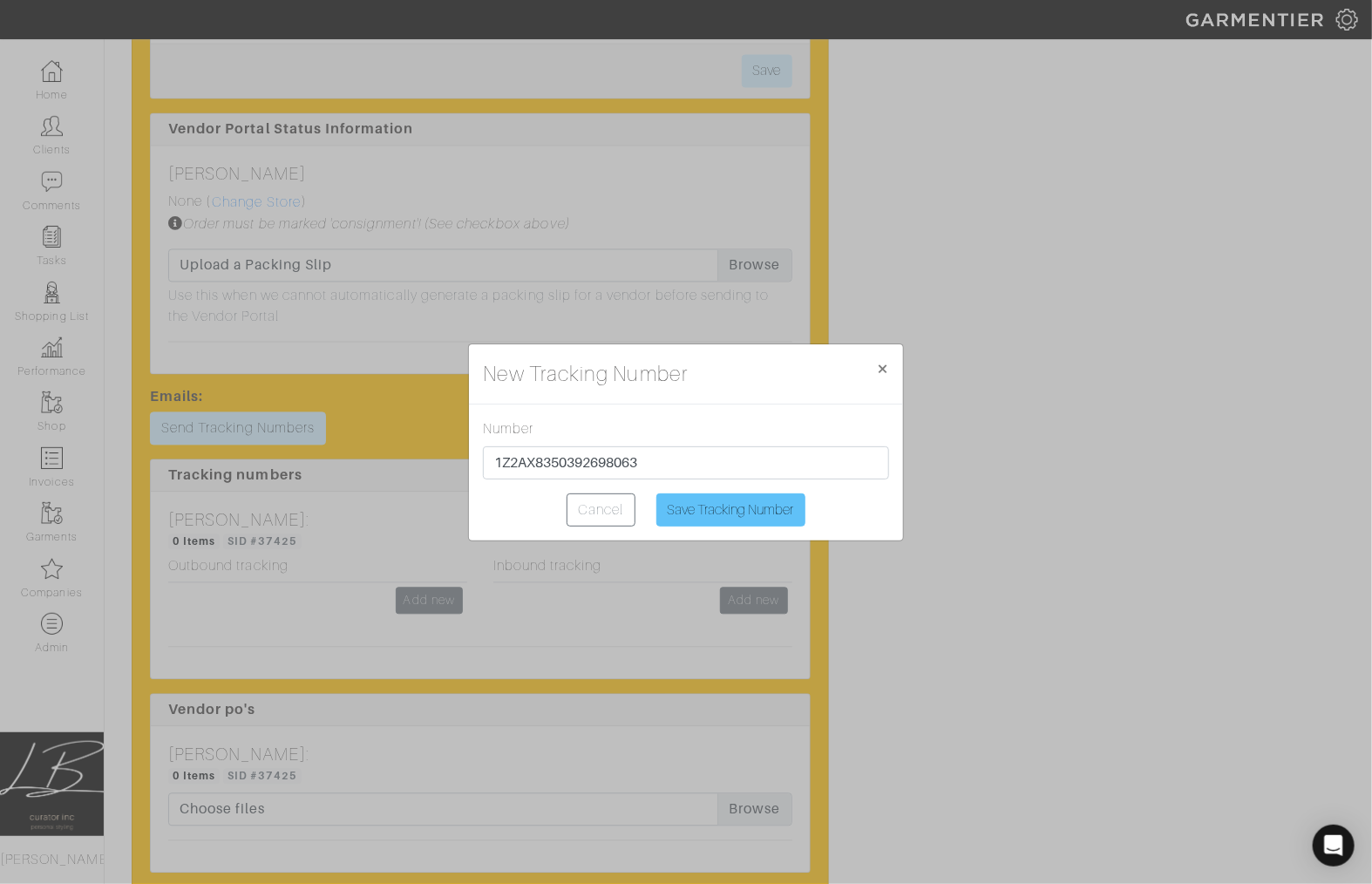 type on "Saving..." 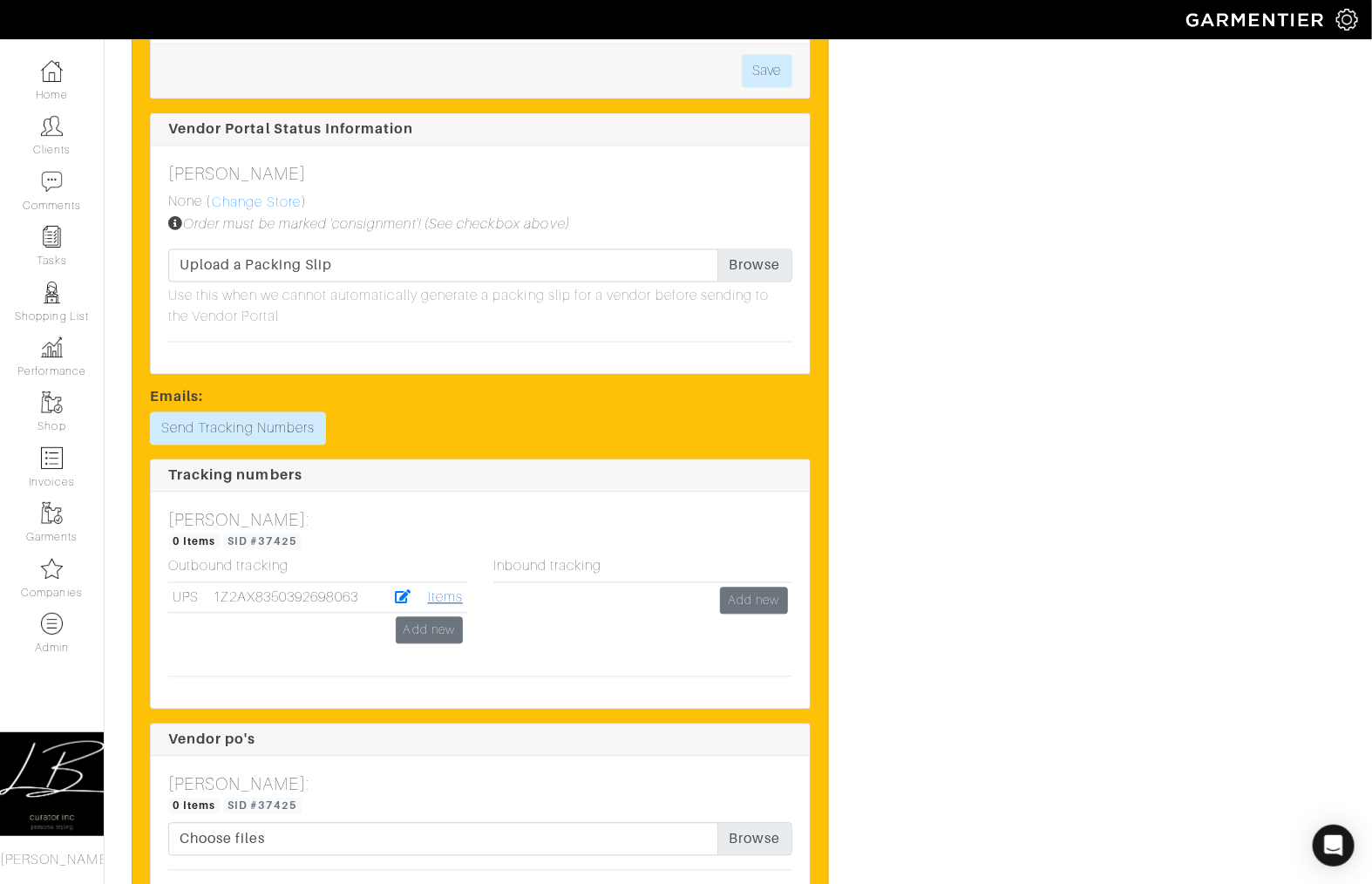 click on "Items" at bounding box center [445, 598] 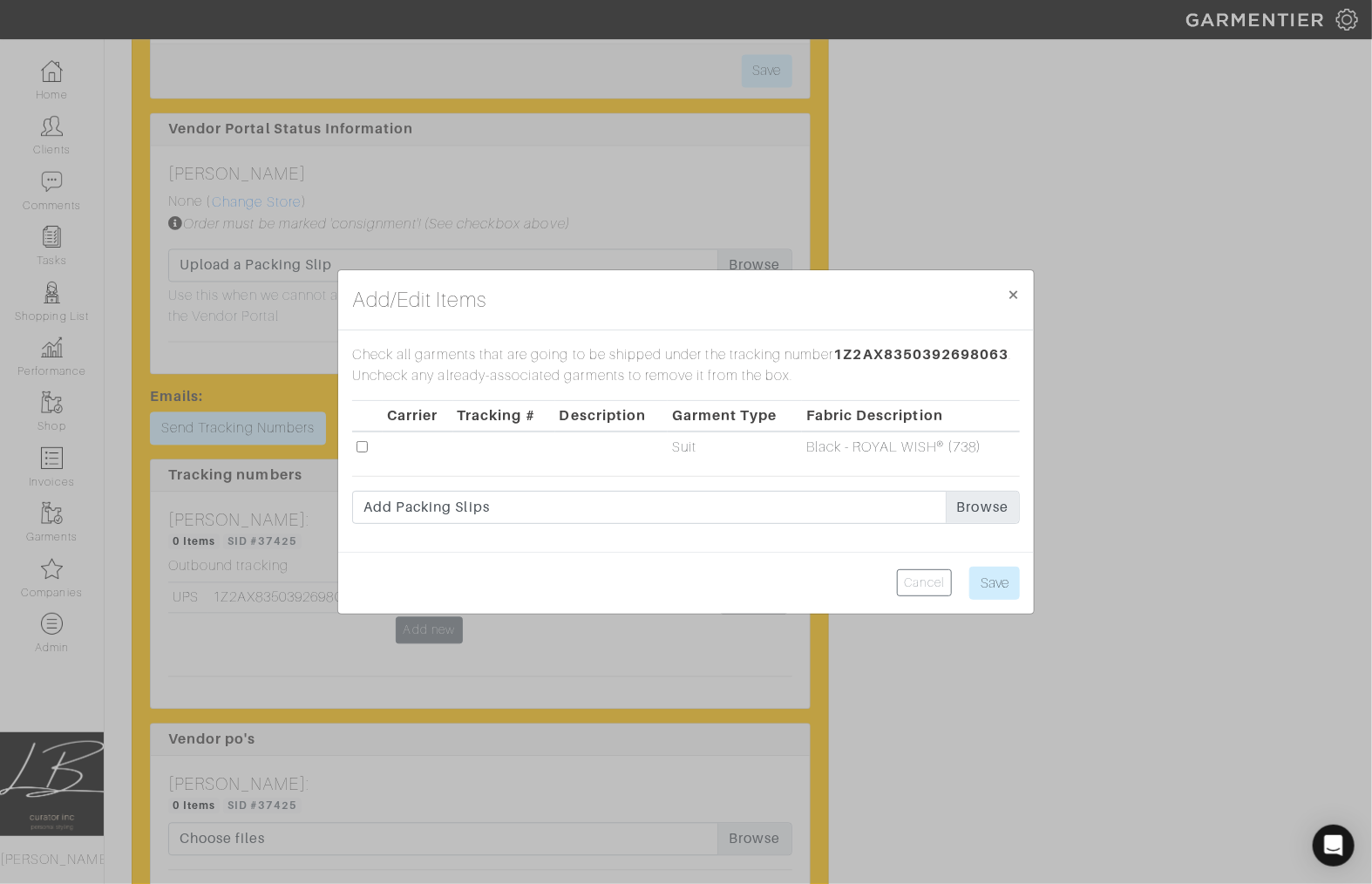 click at bounding box center [362, 446] 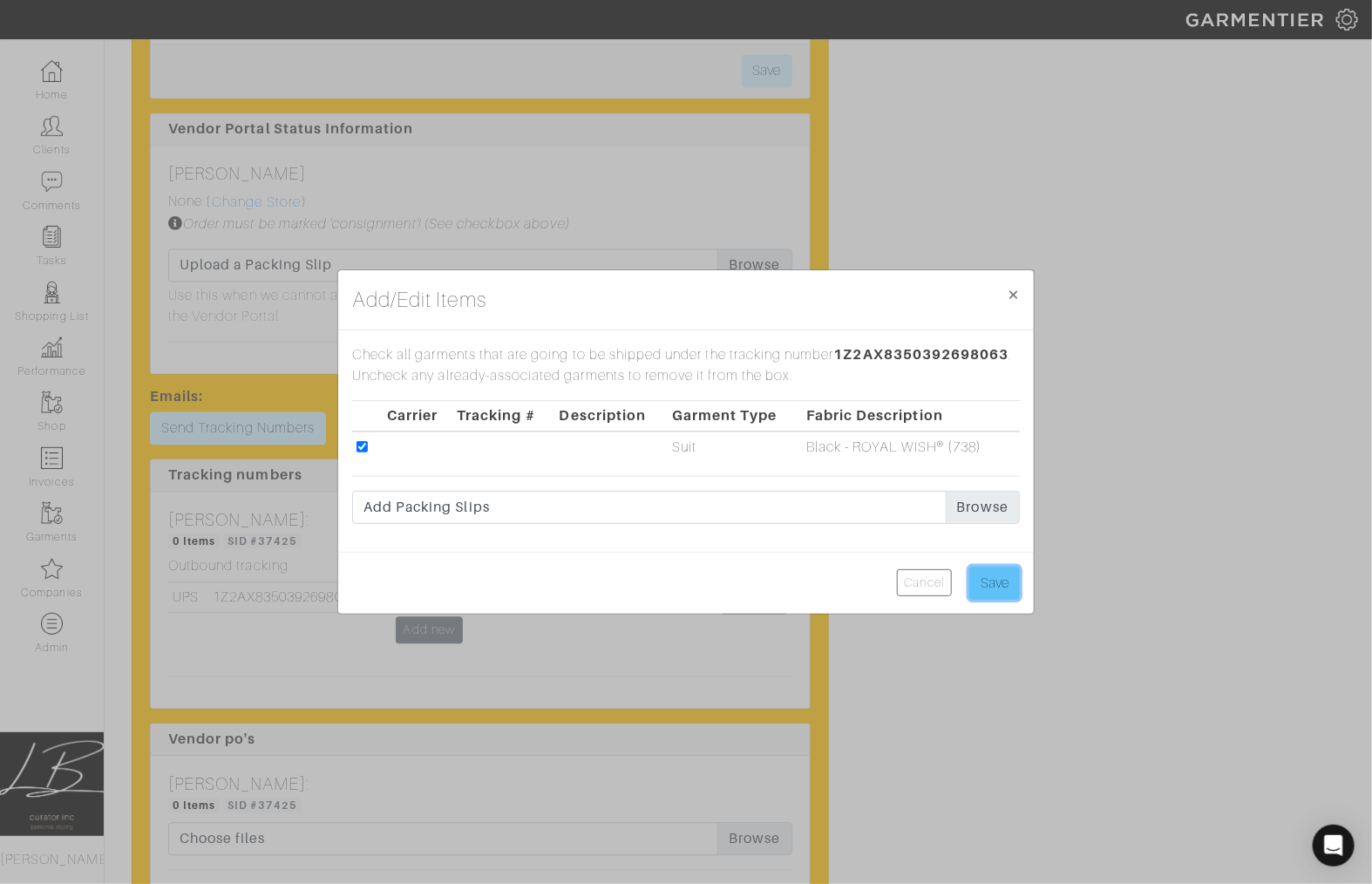 click on "Save" at bounding box center [995, 583] 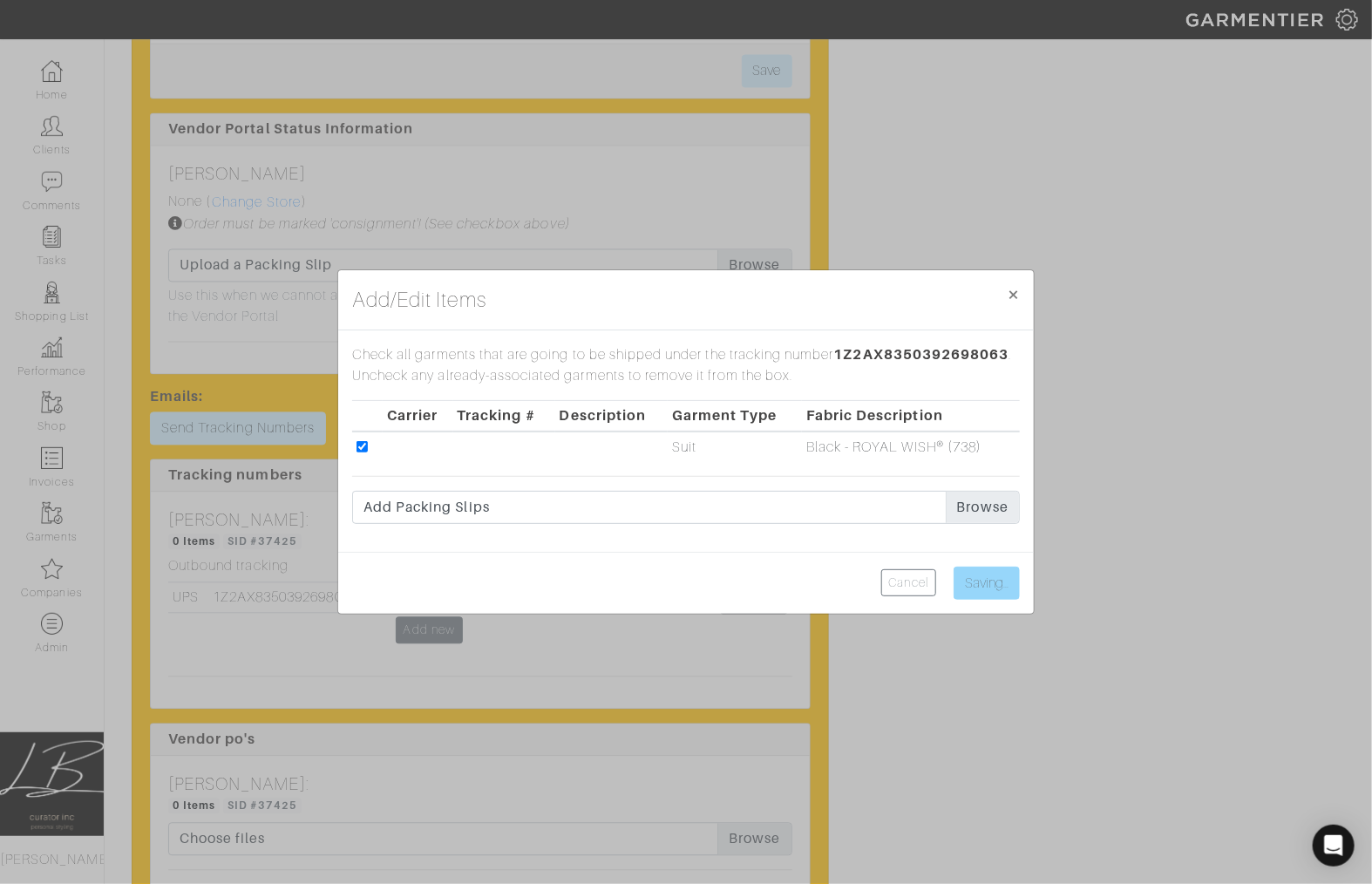 type on "Save" 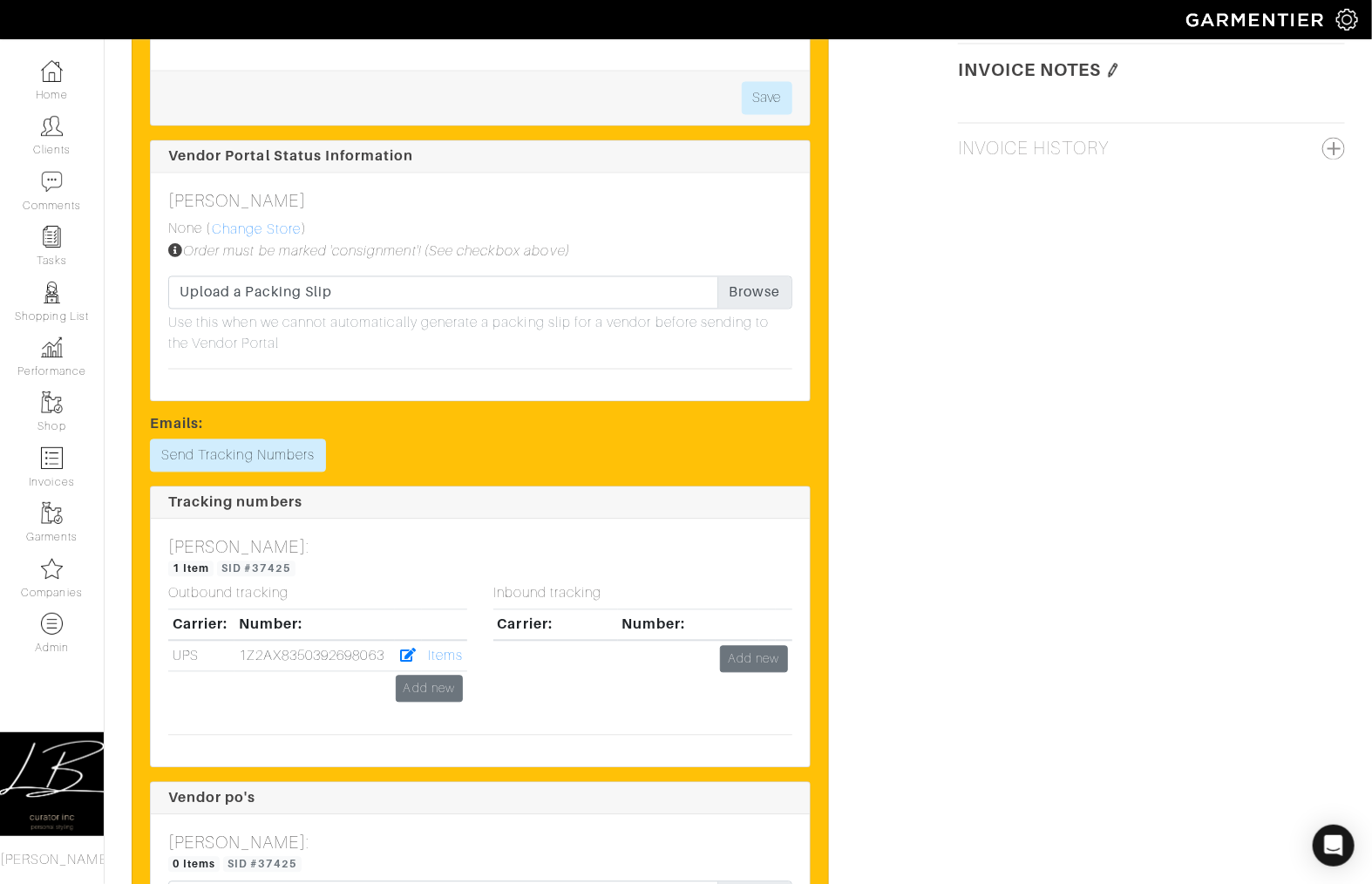 scroll, scrollTop: 0, scrollLeft: 0, axis: both 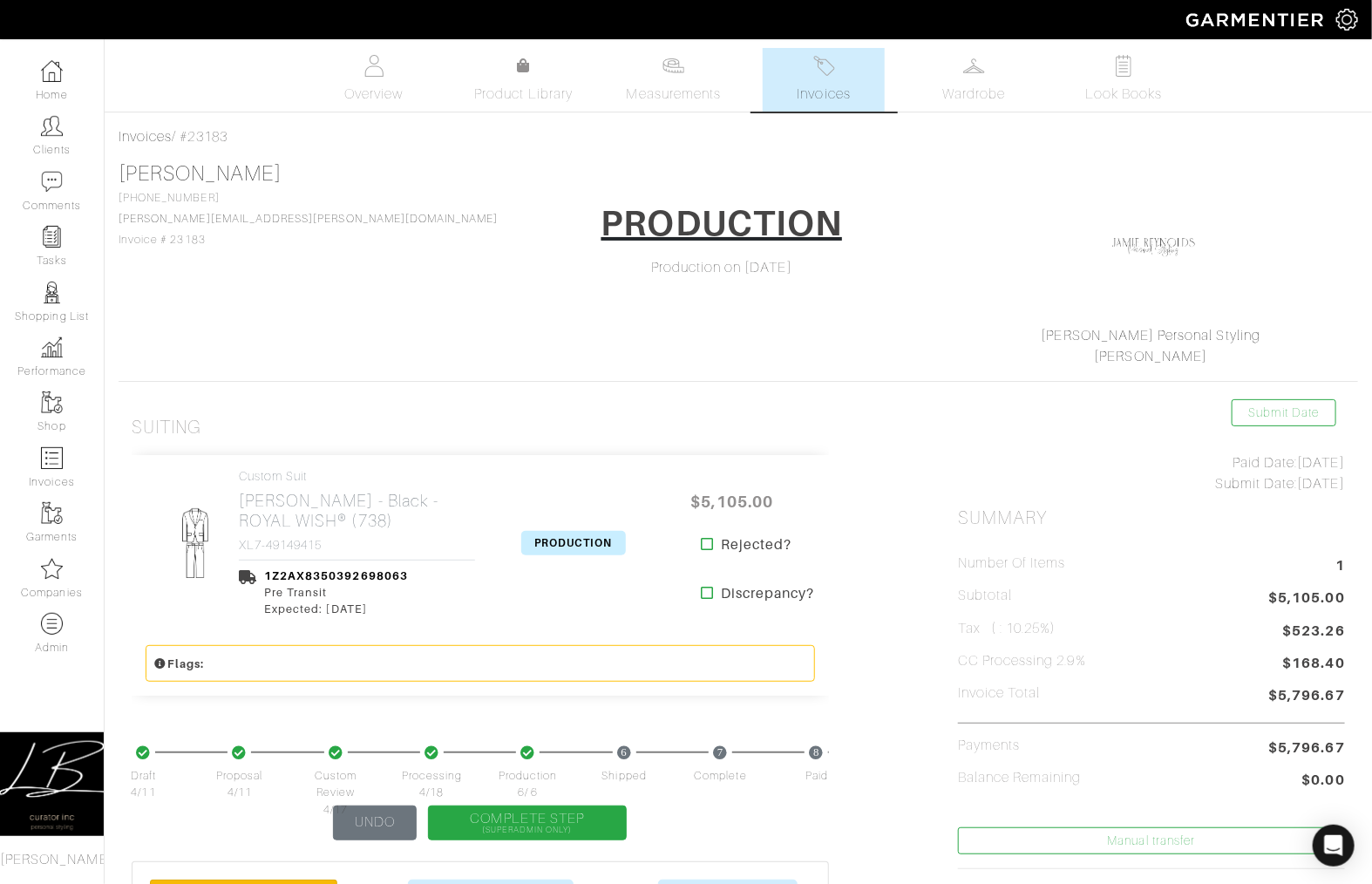 click on "PRODUCTION" at bounding box center (574, 543) 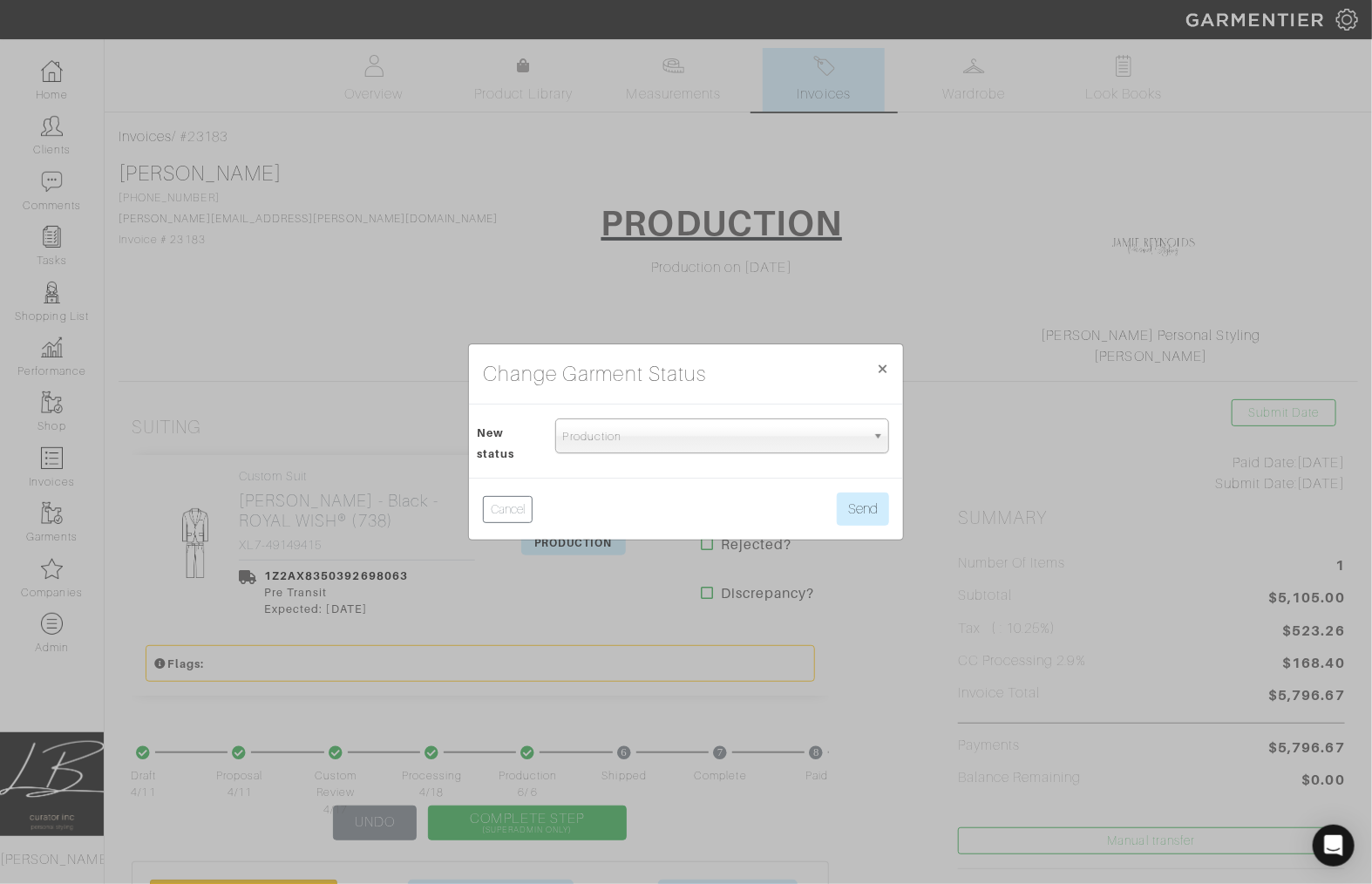 drag, startPoint x: 594, startPoint y: 440, endPoint x: 605, endPoint y: 472, distance: 33.83785 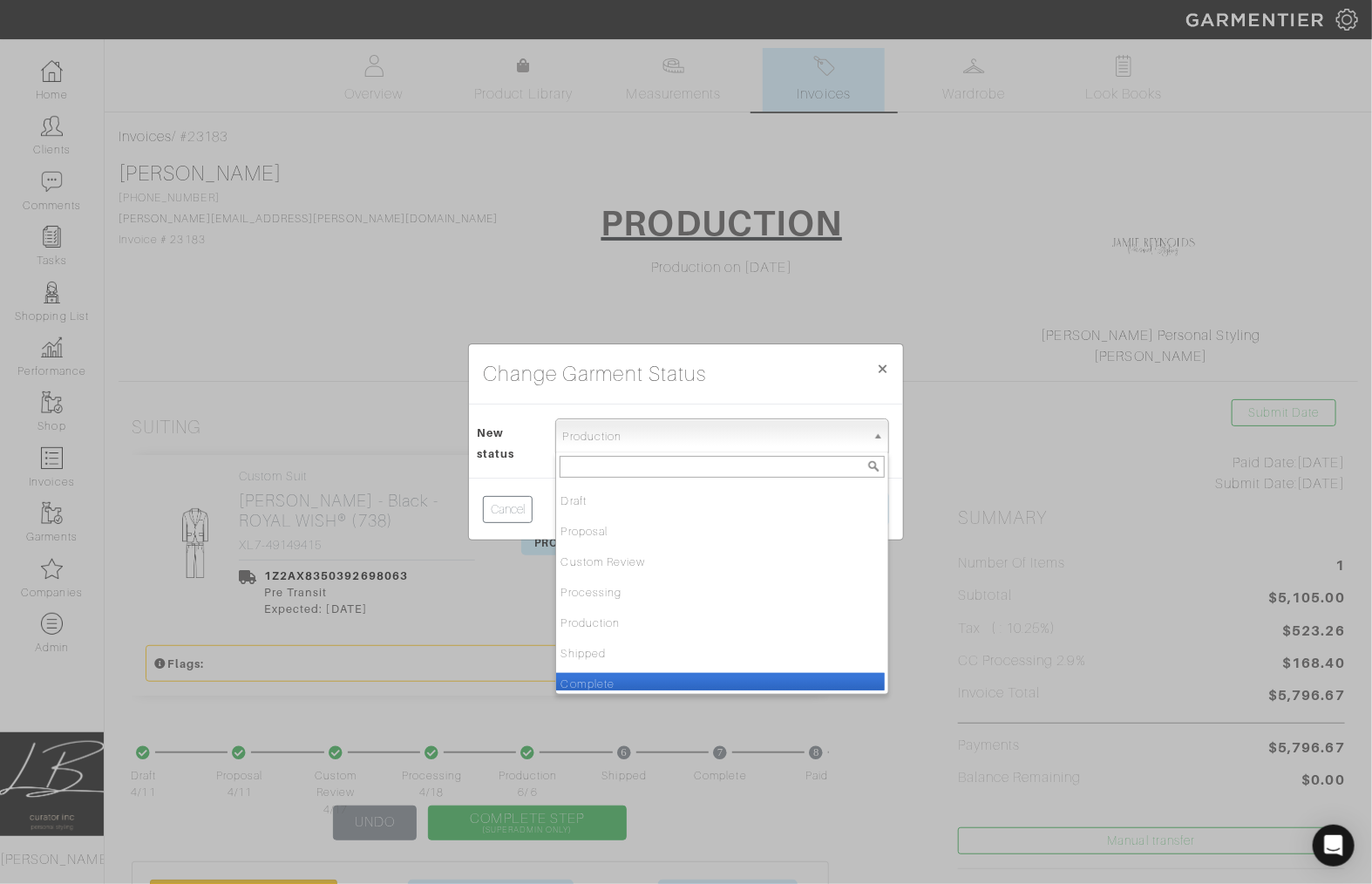 drag, startPoint x: 621, startPoint y: 678, endPoint x: 692, endPoint y: 619, distance: 92.31468 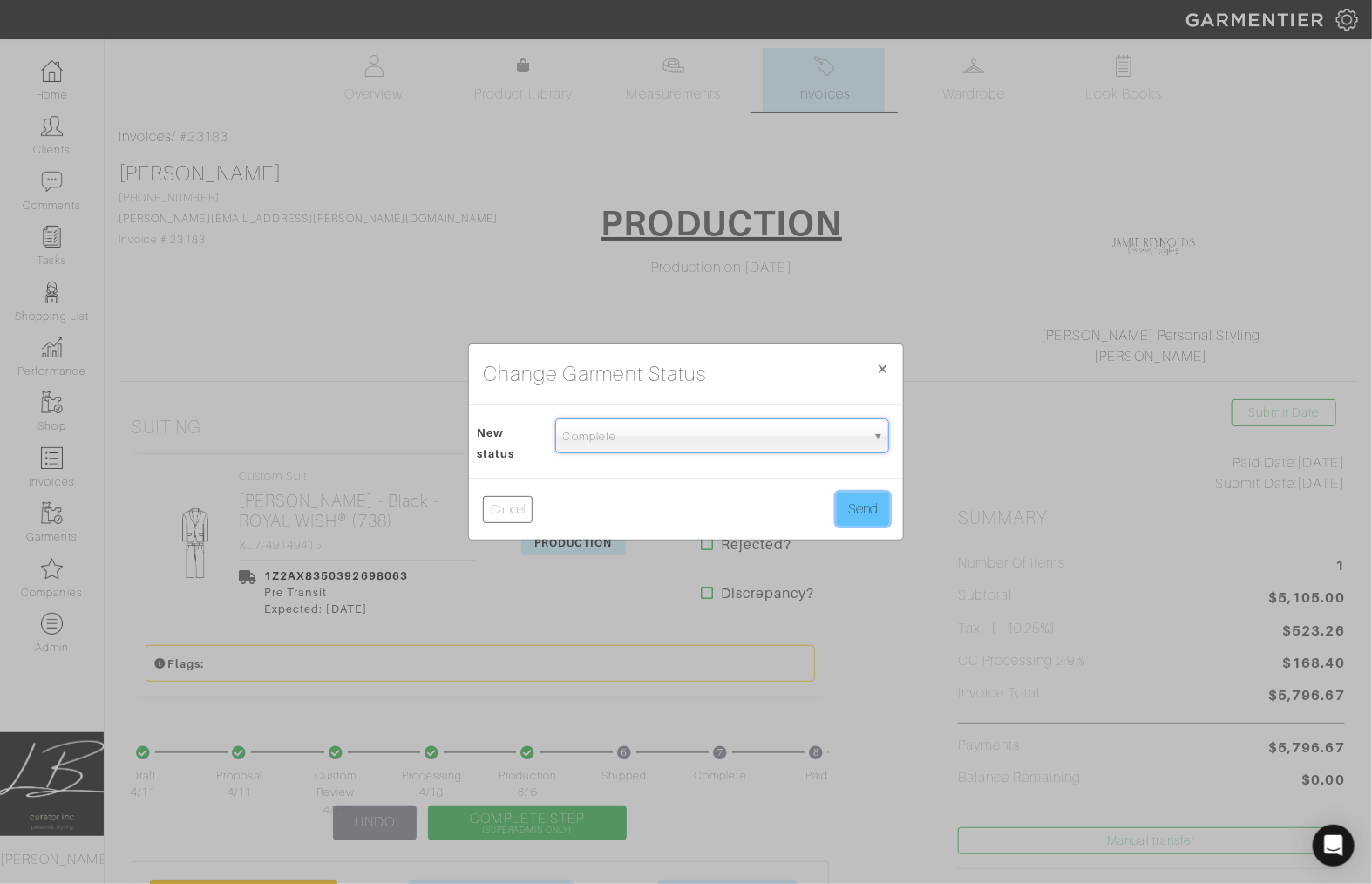 click on "Send" at bounding box center [863, 509] 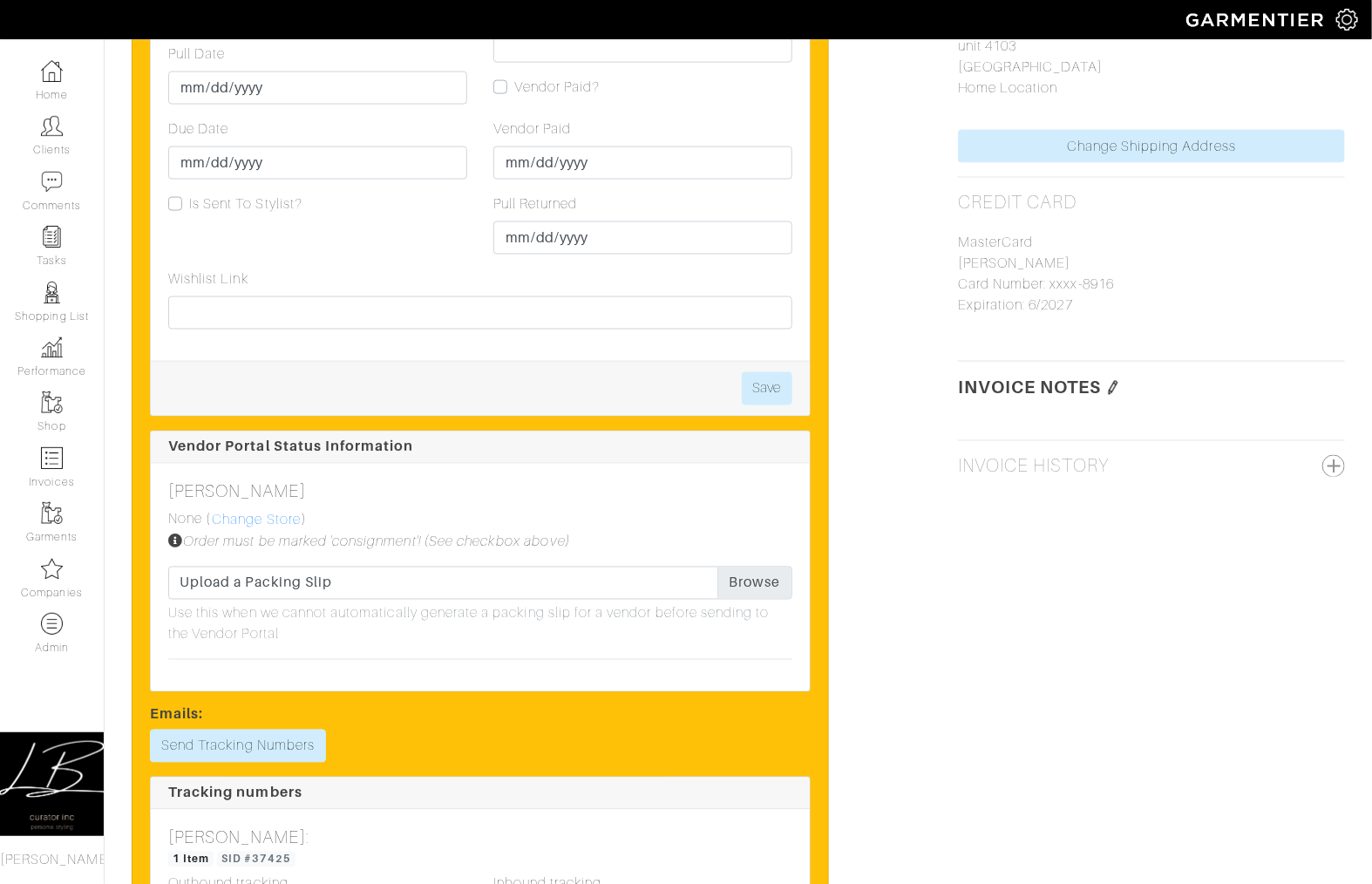 scroll, scrollTop: 1191, scrollLeft: 0, axis: vertical 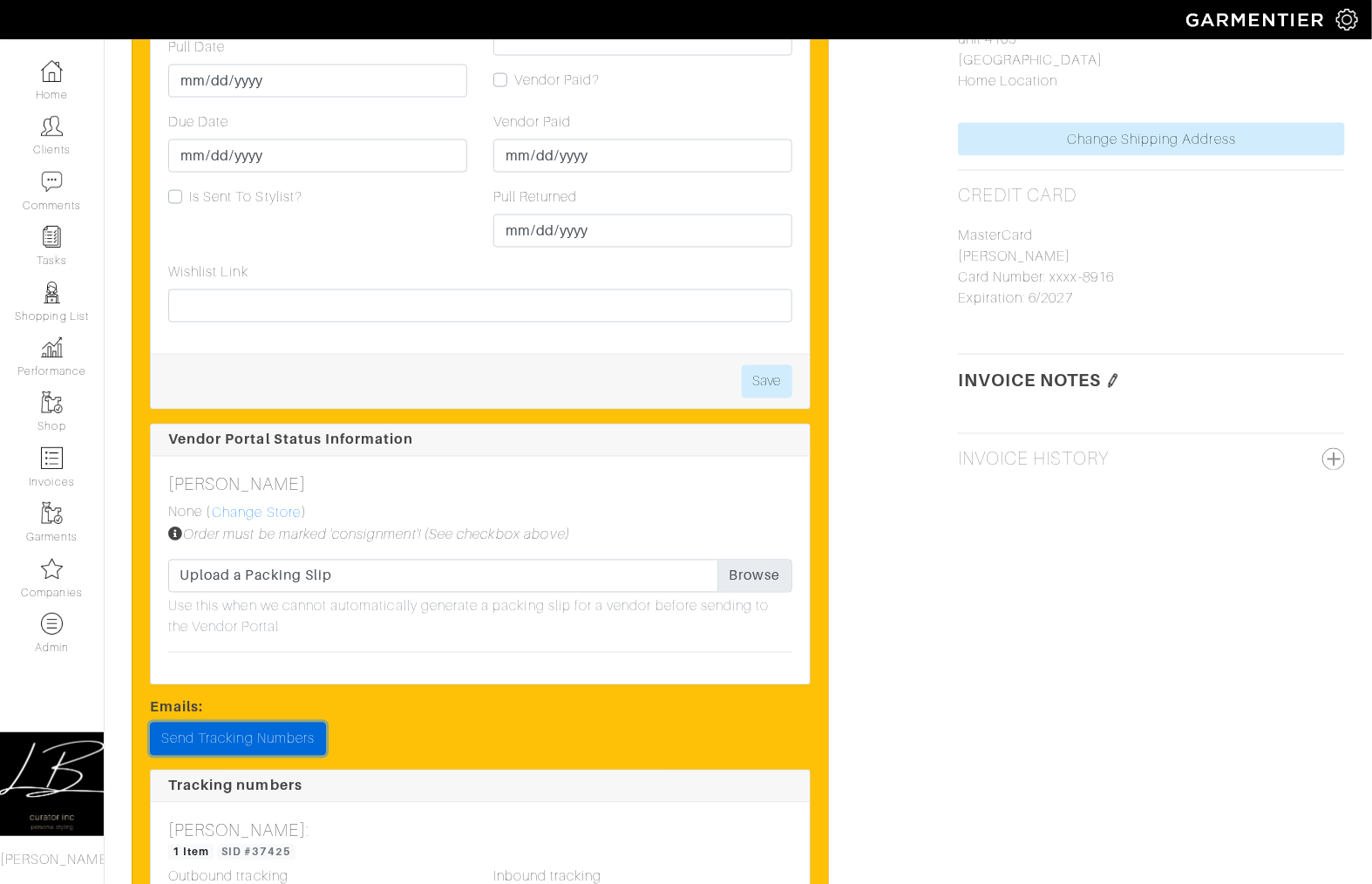 click on "Send Tracking Numbers" at bounding box center (238, 739) 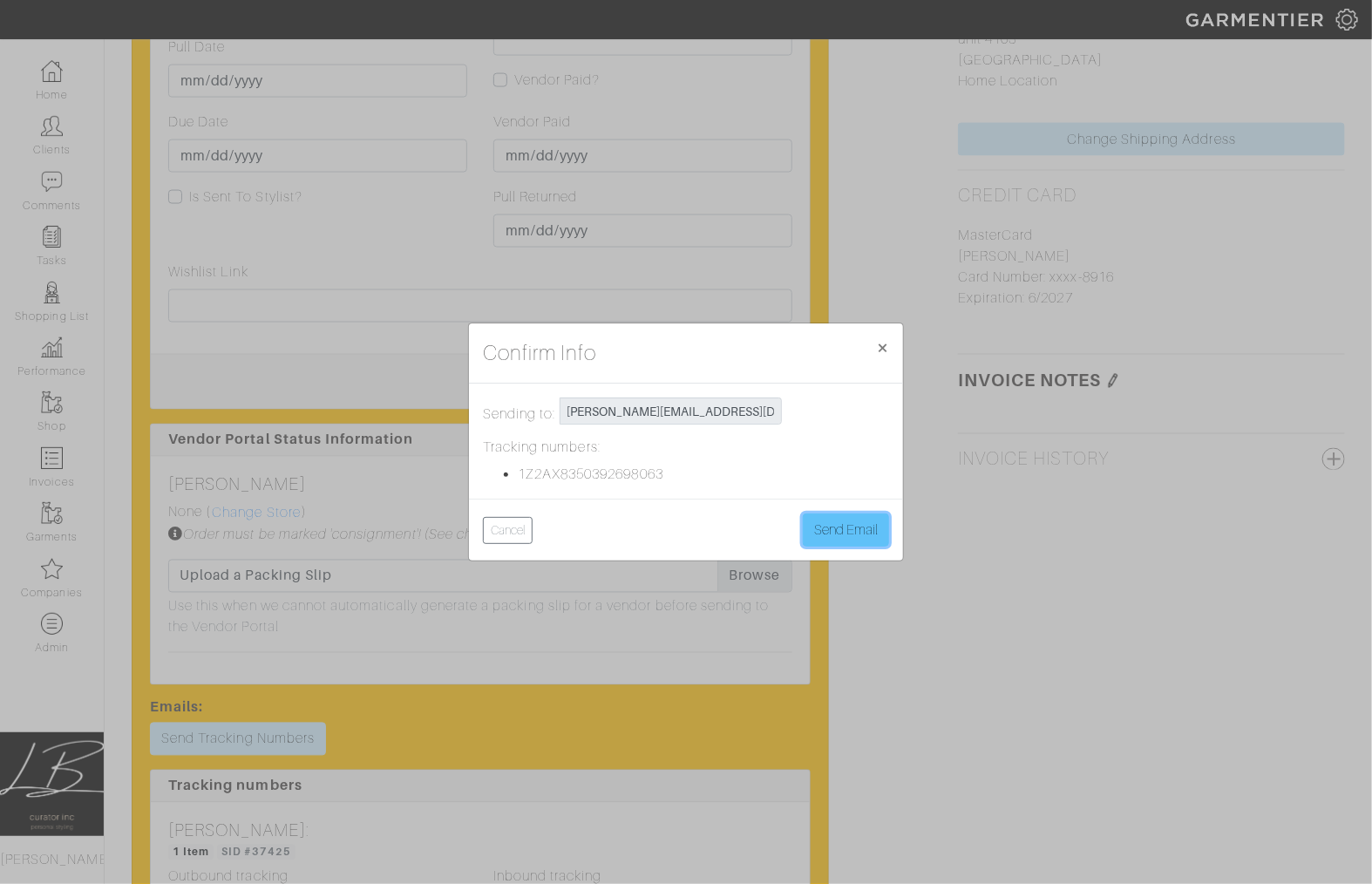 click on "Send Email" at bounding box center [846, 530] 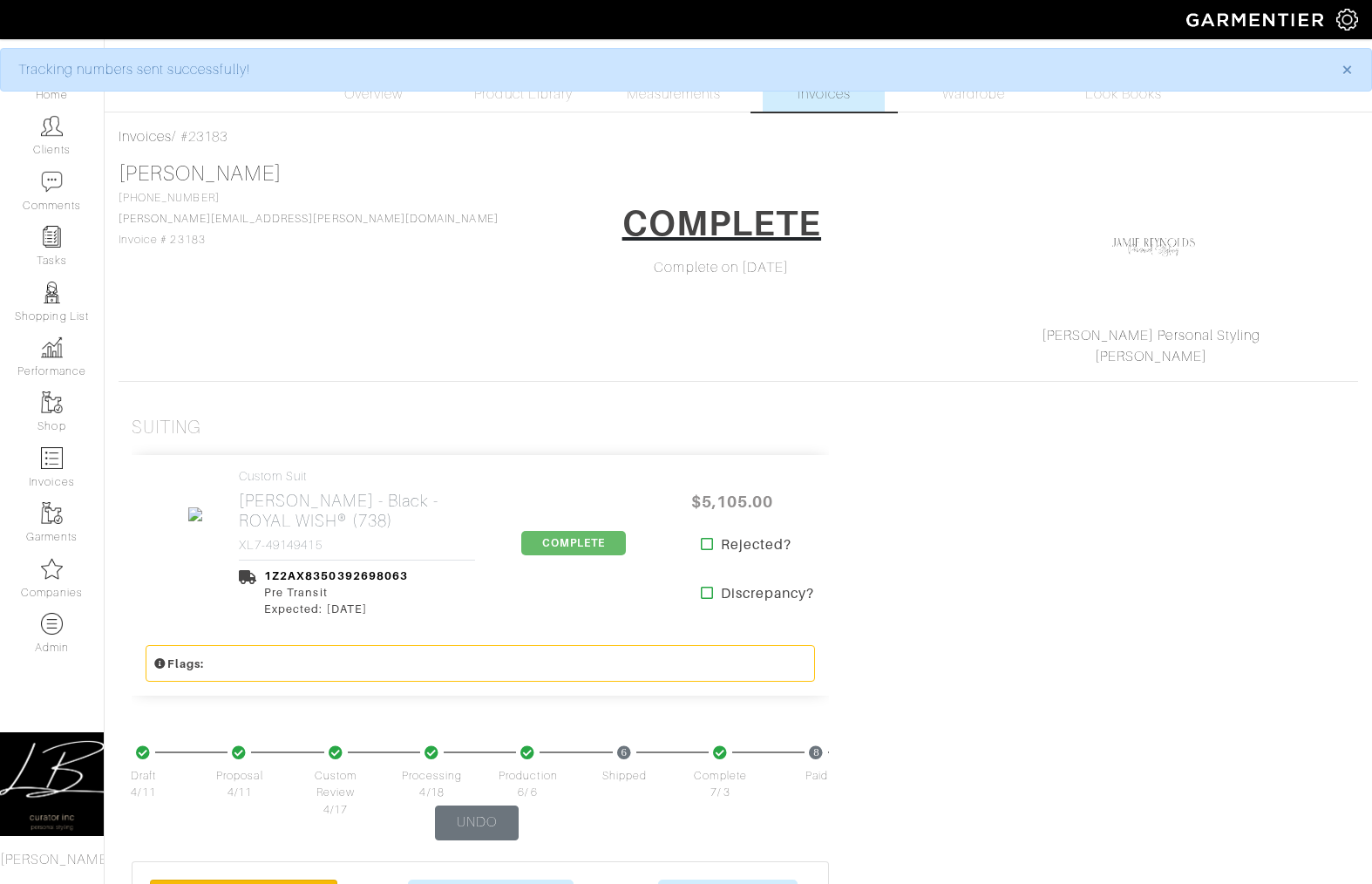 scroll, scrollTop: 0, scrollLeft: 0, axis: both 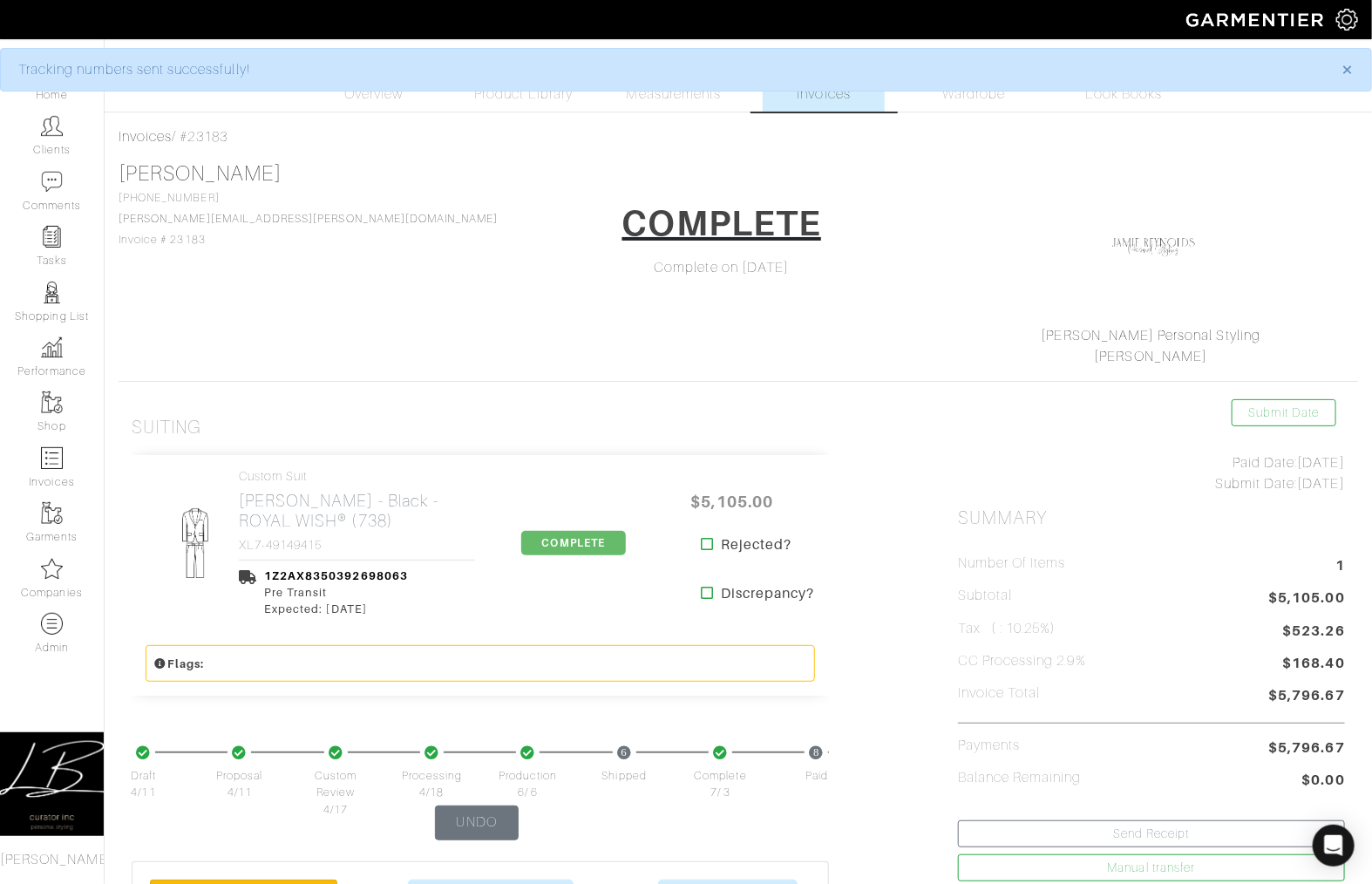 click on "Invoices" at bounding box center [824, 79] 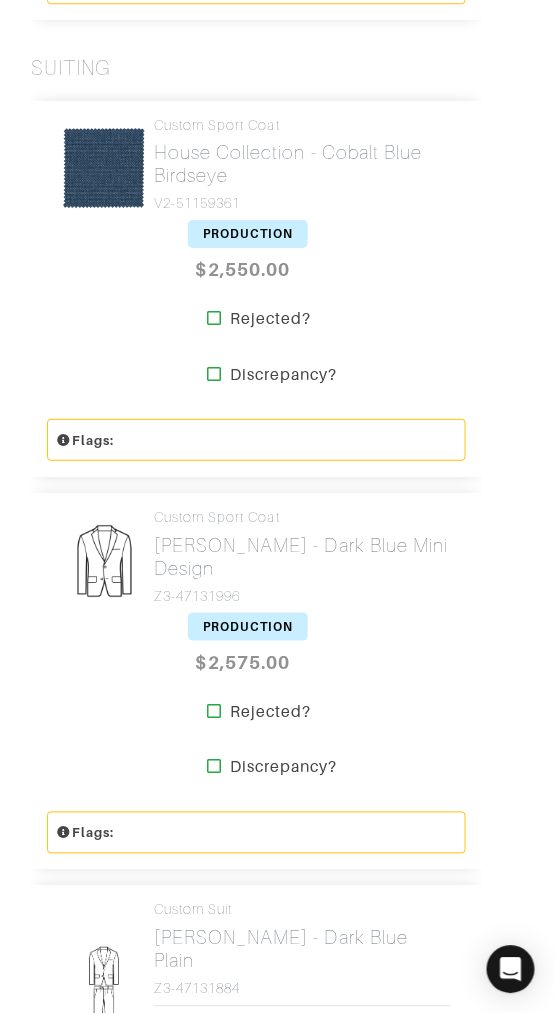 scroll, scrollTop: 3783, scrollLeft: 0, axis: vertical 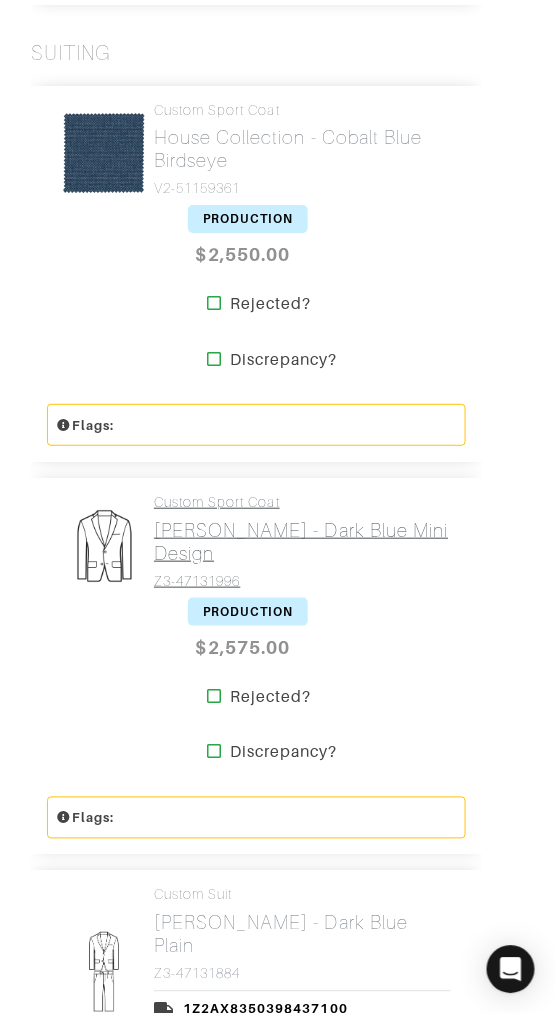 click on "[PERSON_NAME] -
Dark Blue Mini Design" at bounding box center (302, 542) 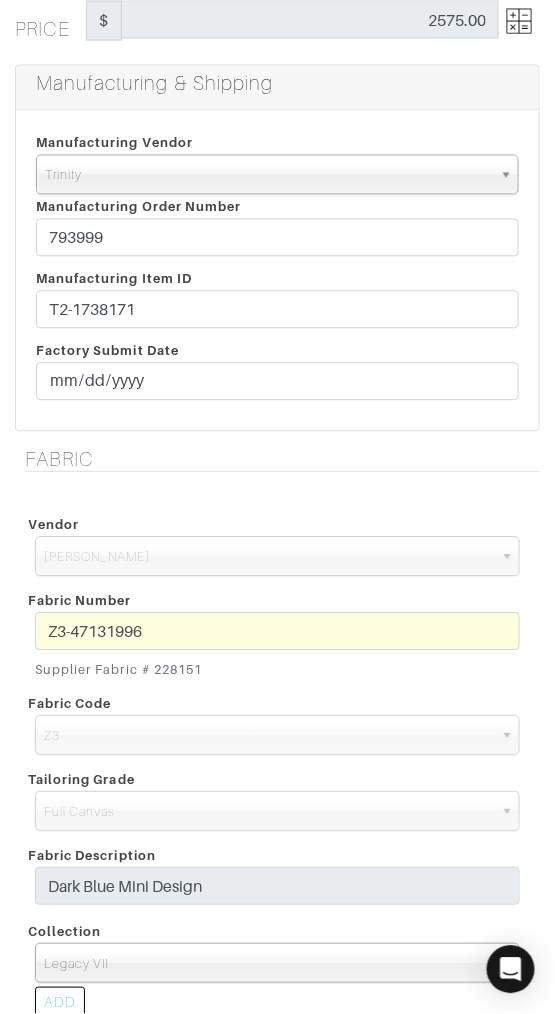 scroll, scrollTop: 456, scrollLeft: 0, axis: vertical 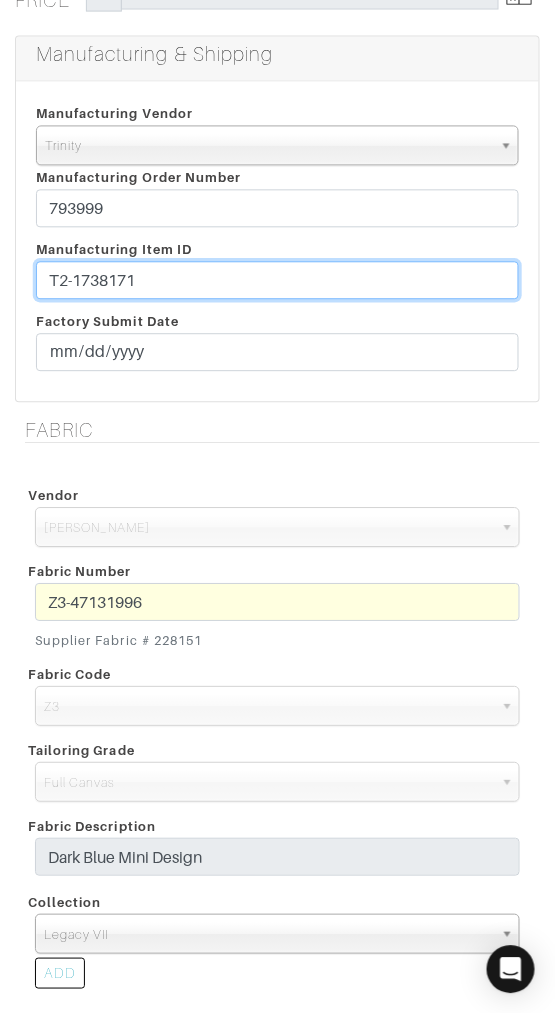 drag, startPoint x: 217, startPoint y: 282, endPoint x: 217, endPoint y: 262, distance: 20 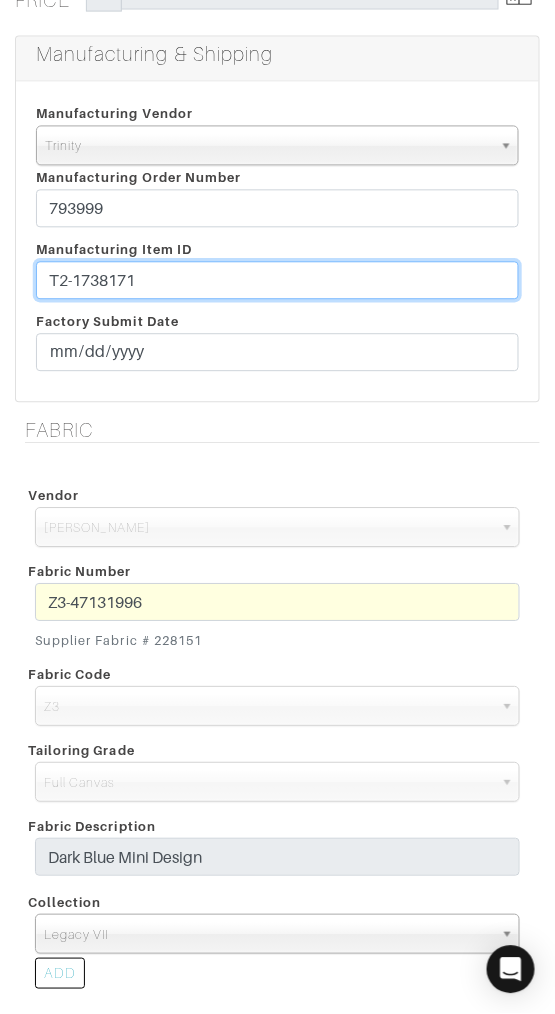 click on "T2-1738171" at bounding box center [277, 281] 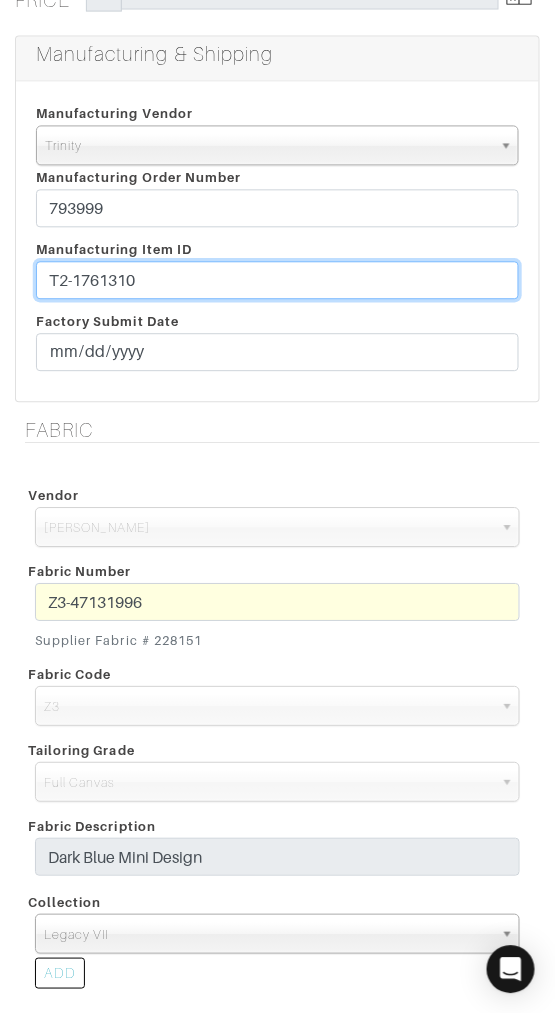 type on "T2-1761310" 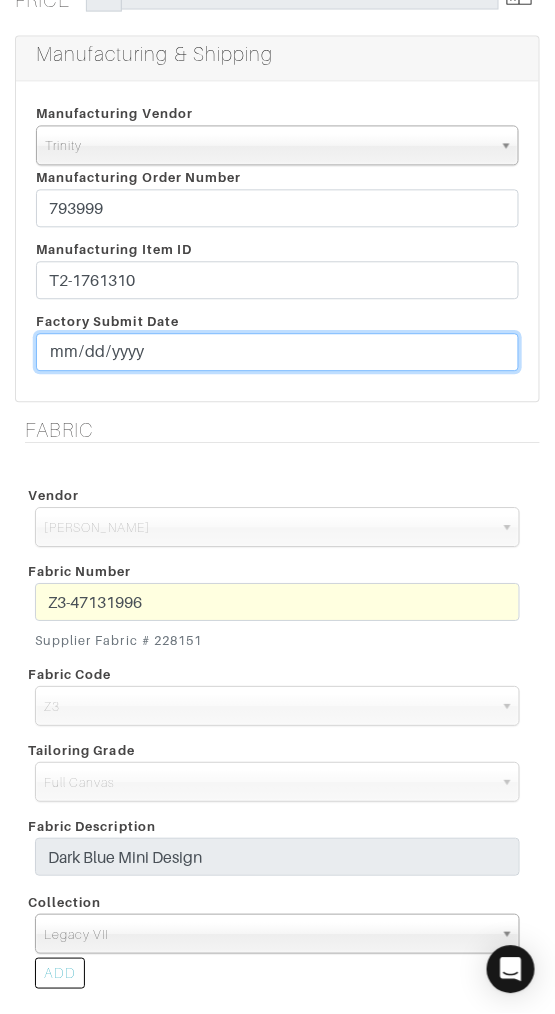 type on "2025-07-09" 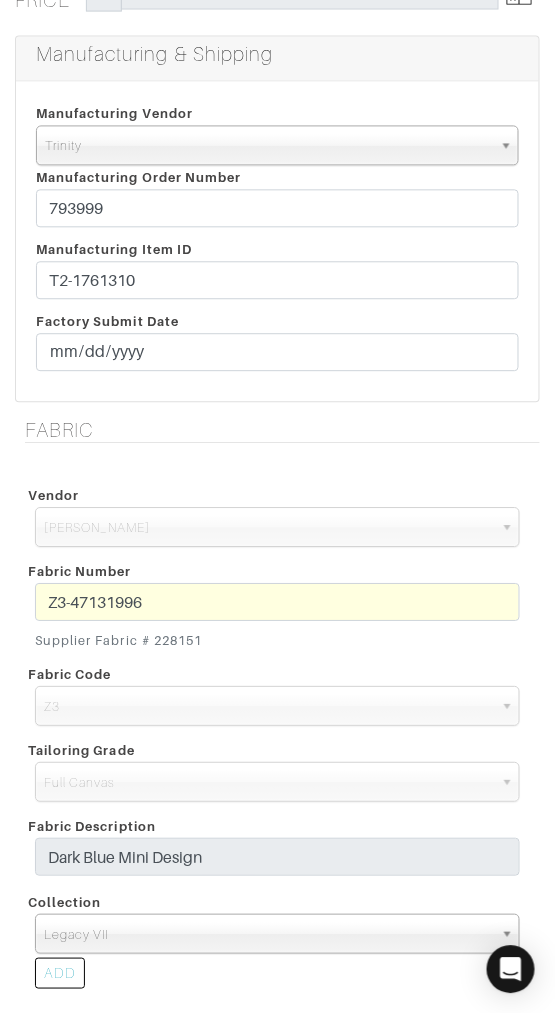 click on "Fabric
Vendor
Zegna
Scabal
Loro Piana
Gladson
Dormeuil
House Collection
London
Marzoni
Holland & Sherry
Ariston
Gladson
Fabric Number
Z3-47131996
Supplier Fabric # 228151
Fabric Code
AA
C2
C3
C4
C5
C6
C8
C9" at bounding box center [277, 938] 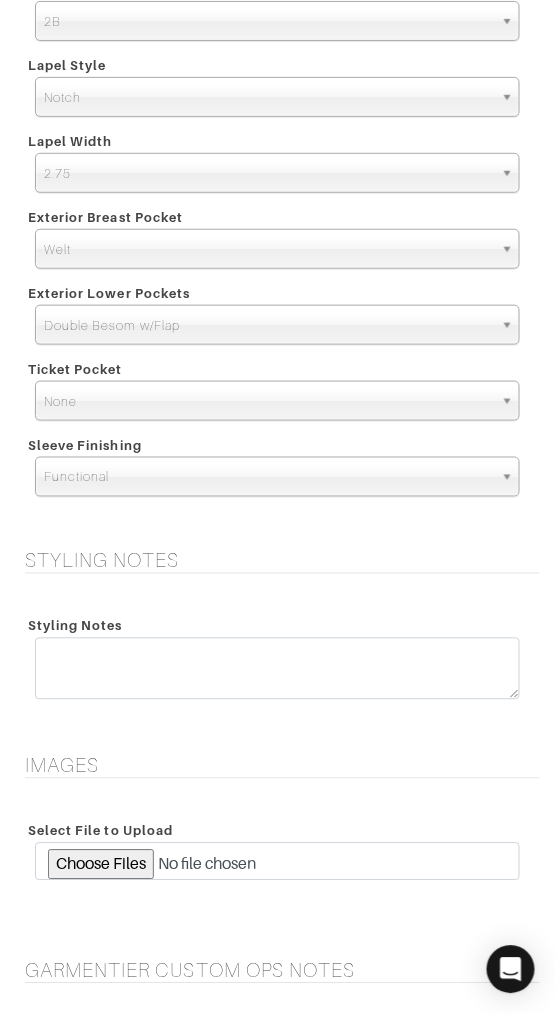 scroll, scrollTop: 3506, scrollLeft: 0, axis: vertical 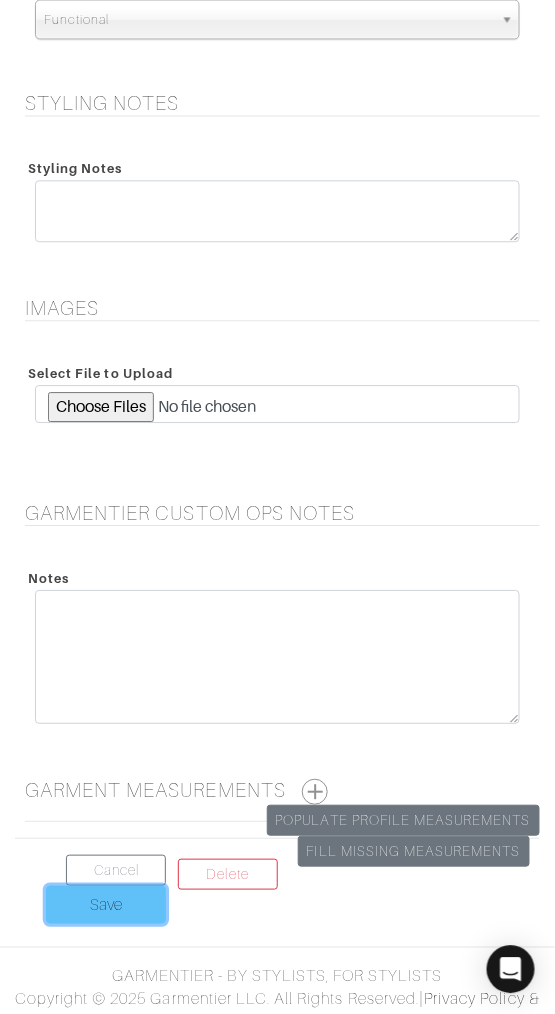 click on "Save" at bounding box center (106, 905) 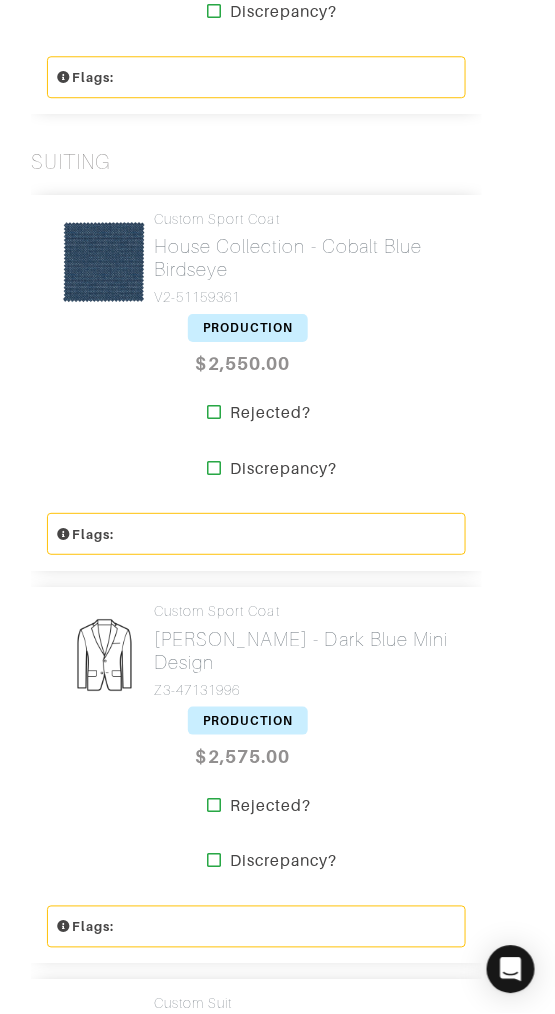 scroll, scrollTop: 3684, scrollLeft: 0, axis: vertical 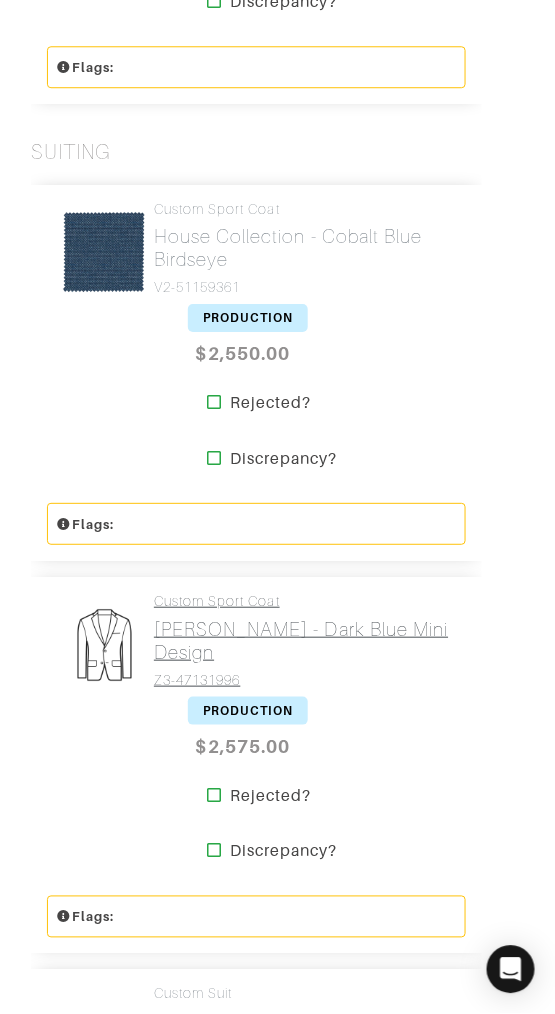 click on "[PERSON_NAME] -
Dark Blue Mini Design" at bounding box center (302, 641) 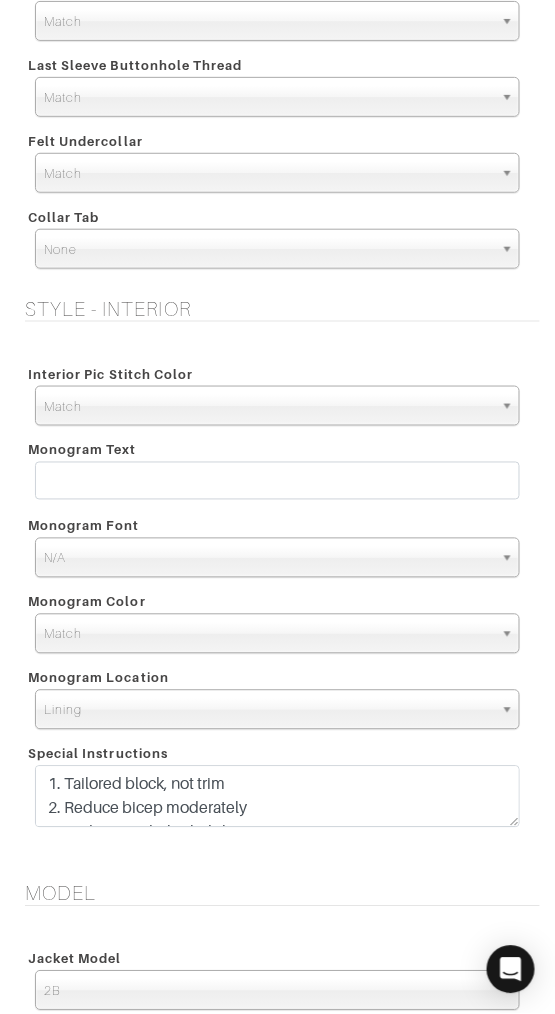 scroll, scrollTop: 2082, scrollLeft: 0, axis: vertical 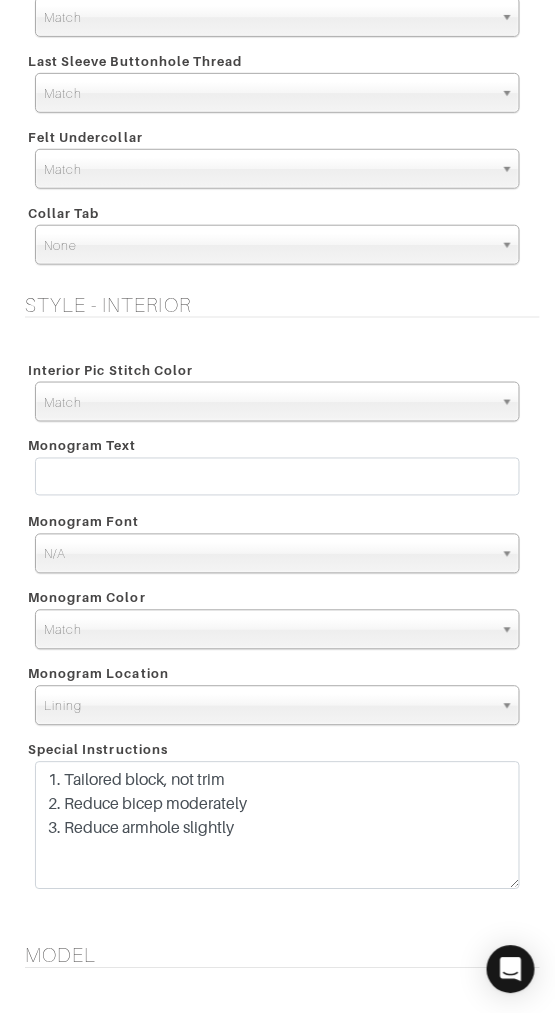 drag, startPoint x: 516, startPoint y: 822, endPoint x: 513, endPoint y: 888, distance: 66.068146 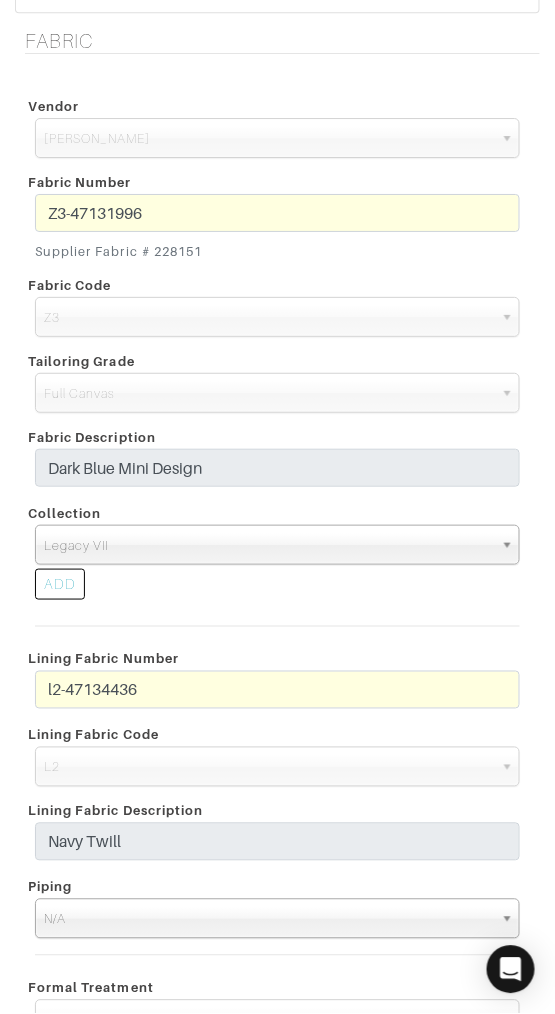 scroll, scrollTop: 847, scrollLeft: 0, axis: vertical 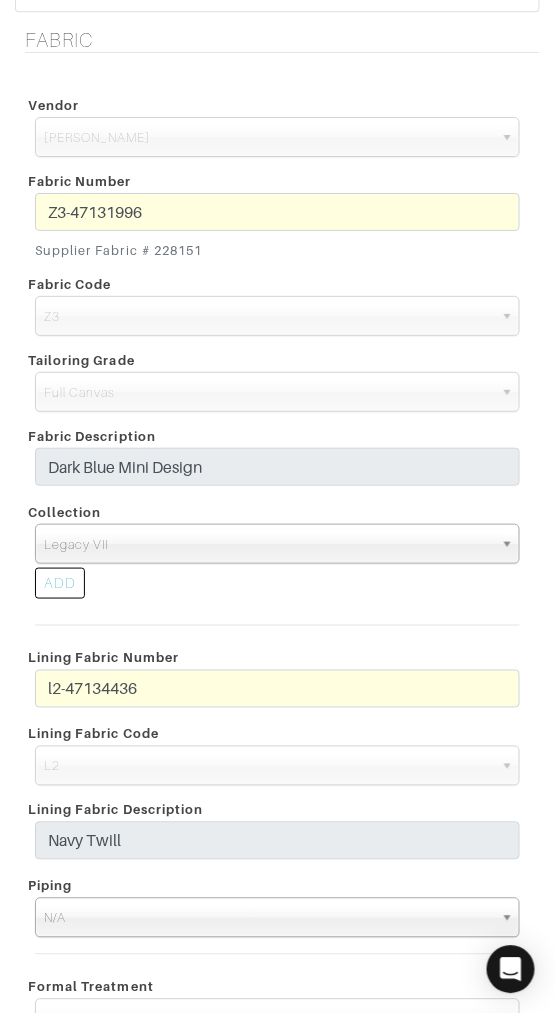 click on "Z3-47131996
Supplier Fabric # 228151" at bounding box center [277, 230] 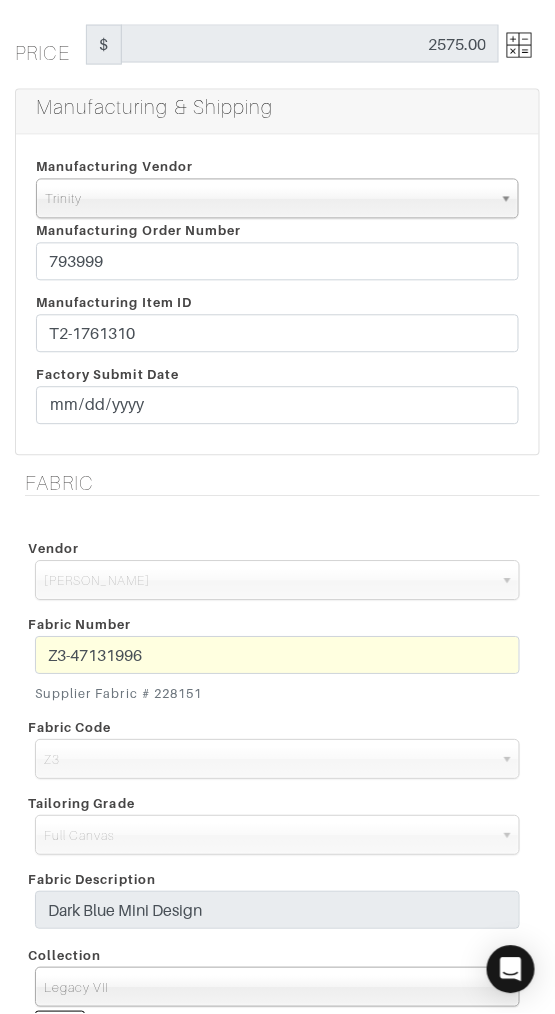 scroll, scrollTop: 382, scrollLeft: 0, axis: vertical 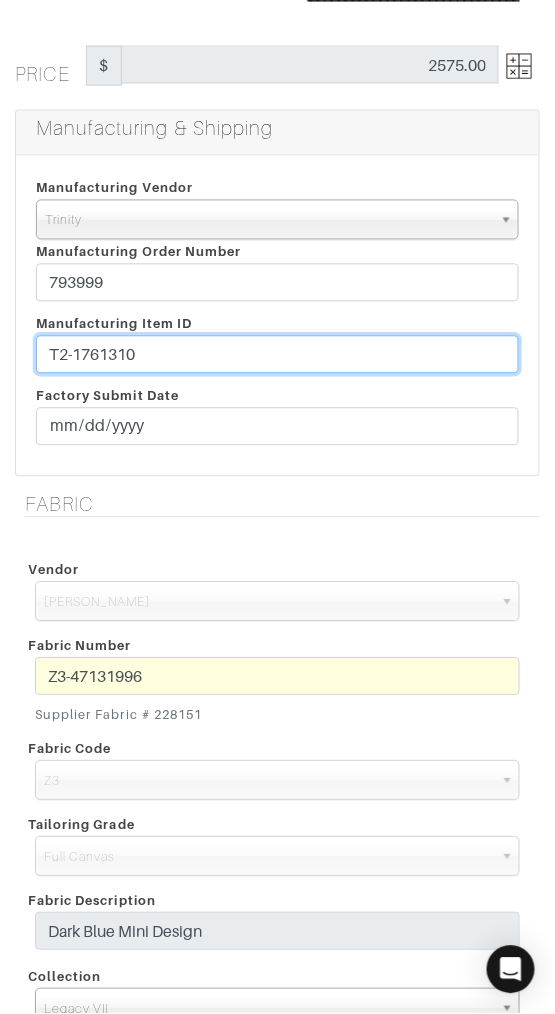 drag, startPoint x: 196, startPoint y: 348, endPoint x: 200, endPoint y: 327, distance: 21.377558 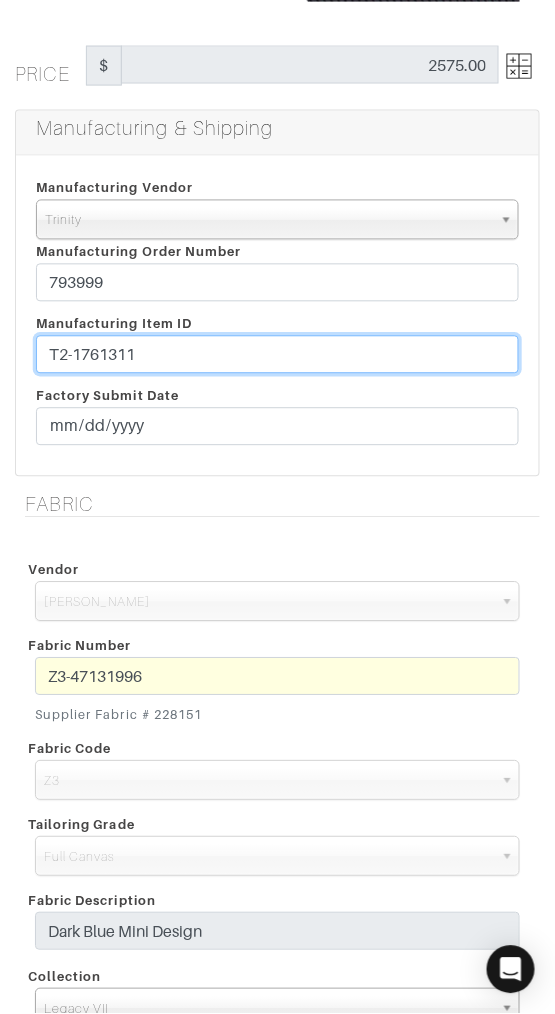 type on "T2-1761311" 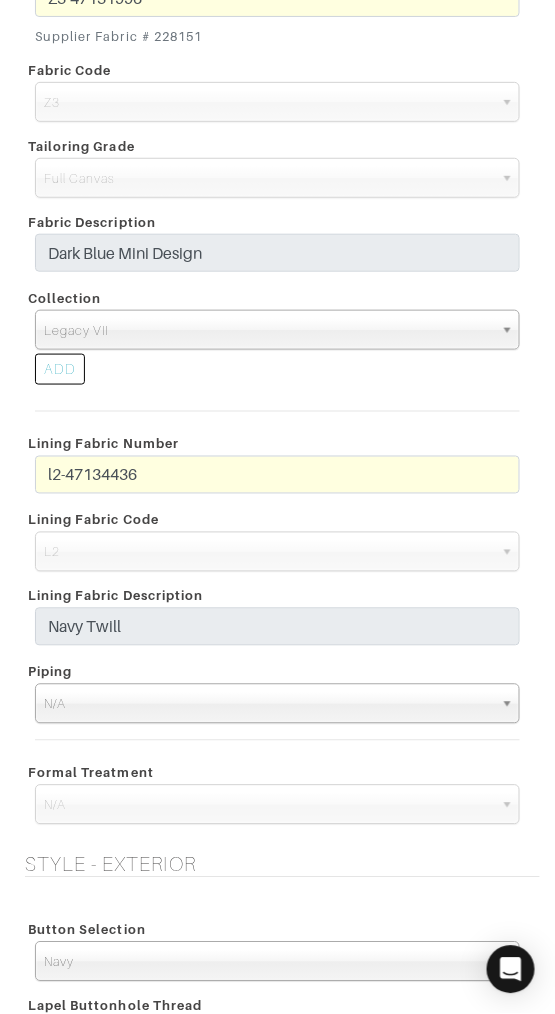 scroll, scrollTop: 1065, scrollLeft: 0, axis: vertical 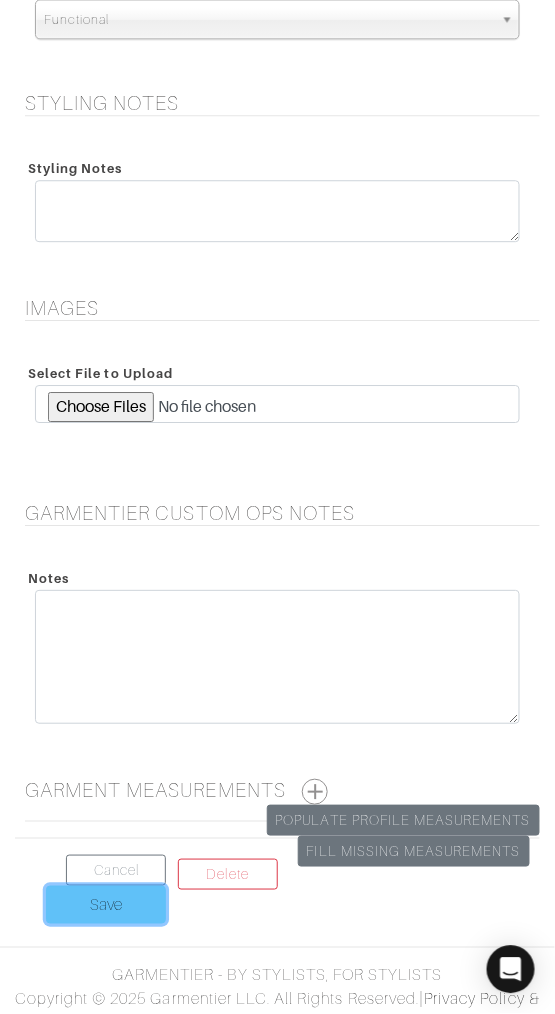 click on "Save" at bounding box center [106, 905] 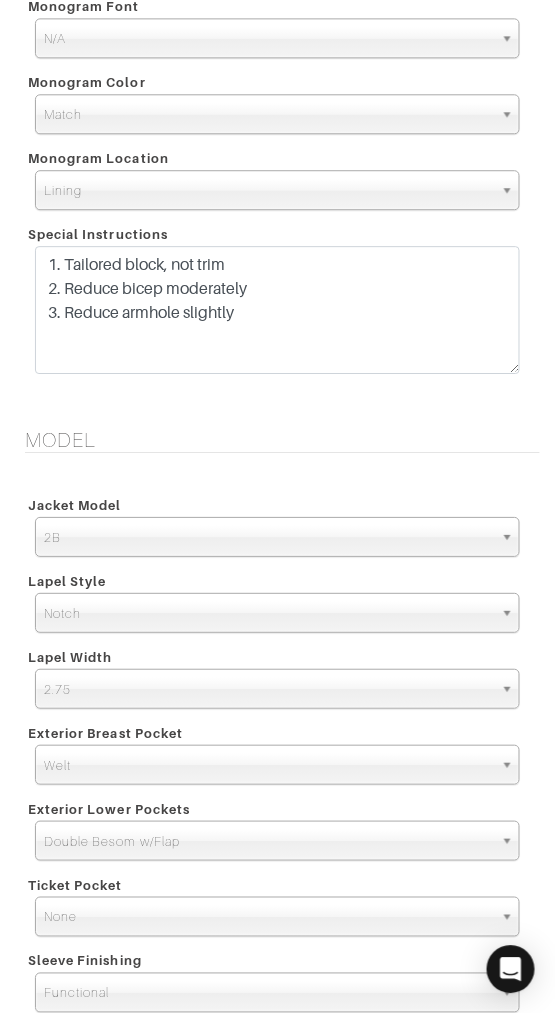 scroll, scrollTop: 2587, scrollLeft: 0, axis: vertical 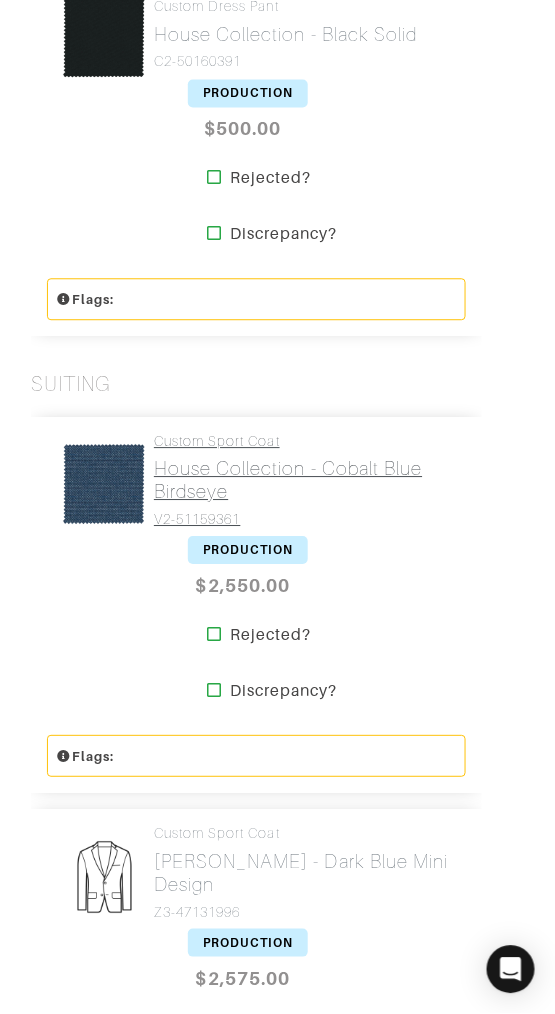 click on "House Collection -
Cobalt Blue Birdseye" at bounding box center (302, 481) 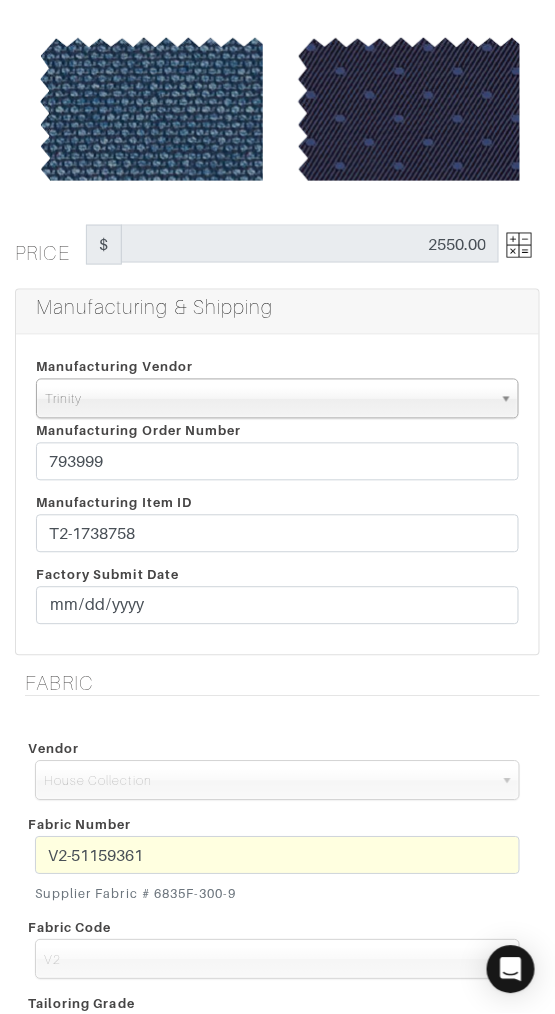 scroll, scrollTop: 216, scrollLeft: 0, axis: vertical 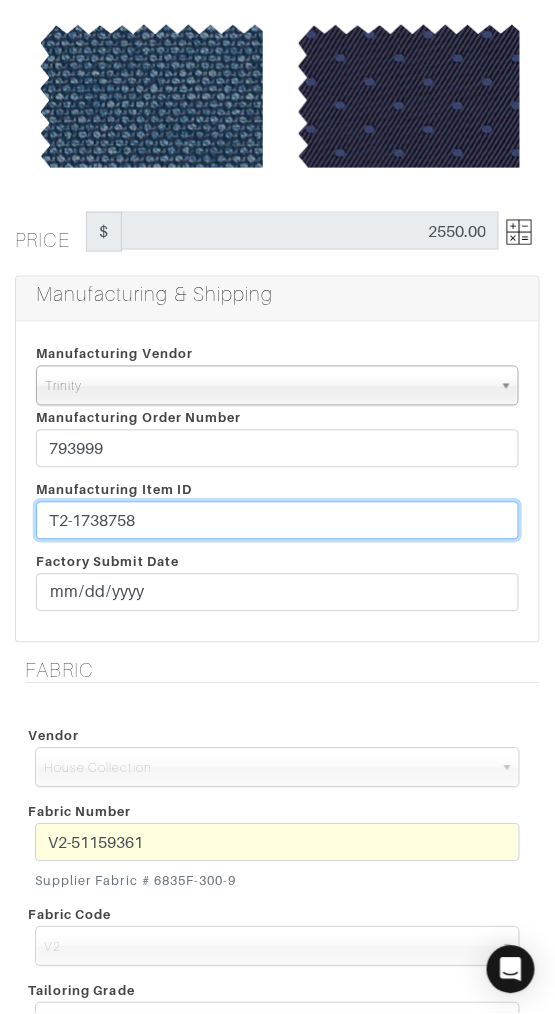 drag, startPoint x: 226, startPoint y: 523, endPoint x: 228, endPoint y: 491, distance: 32.06244 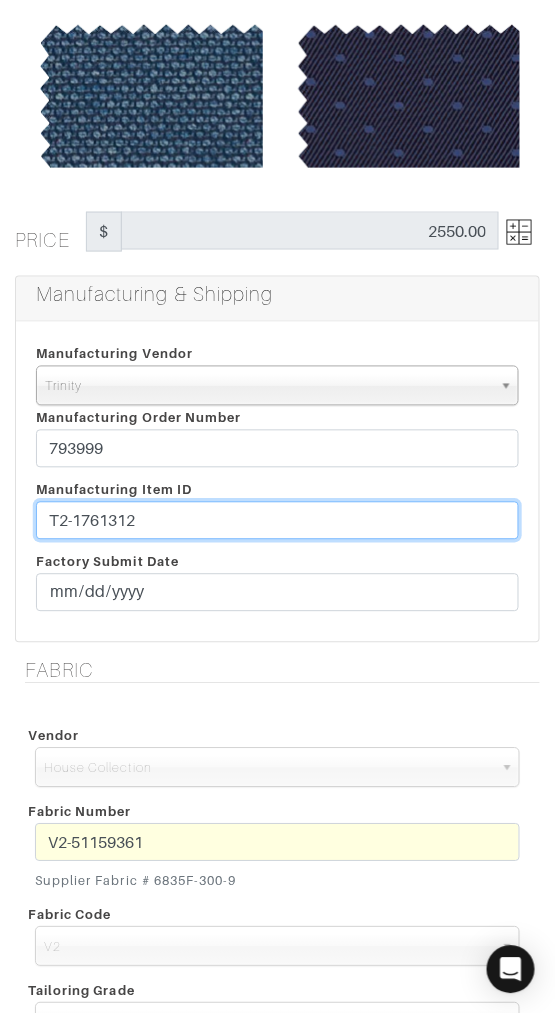 type on "T2-1761312" 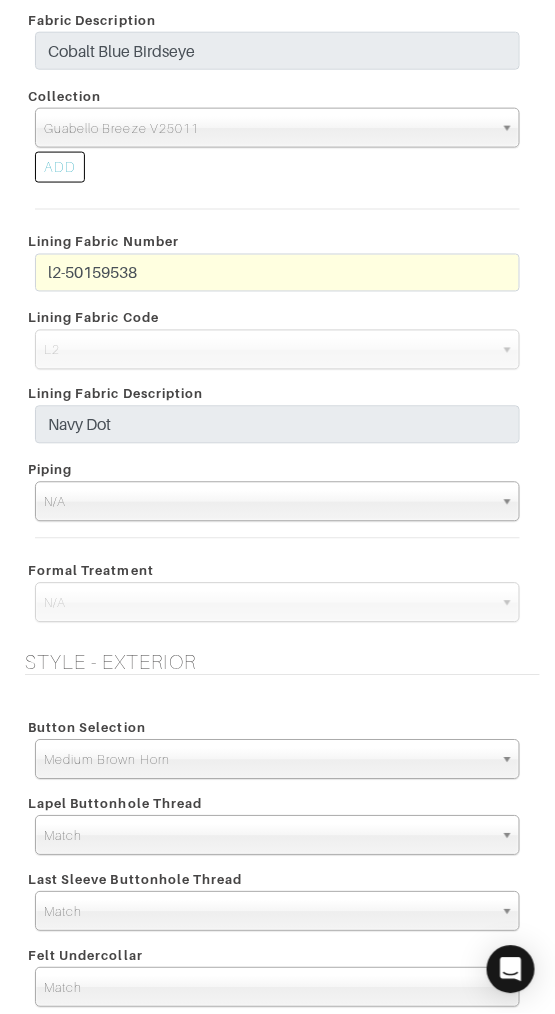 scroll, scrollTop: 1322, scrollLeft: 0, axis: vertical 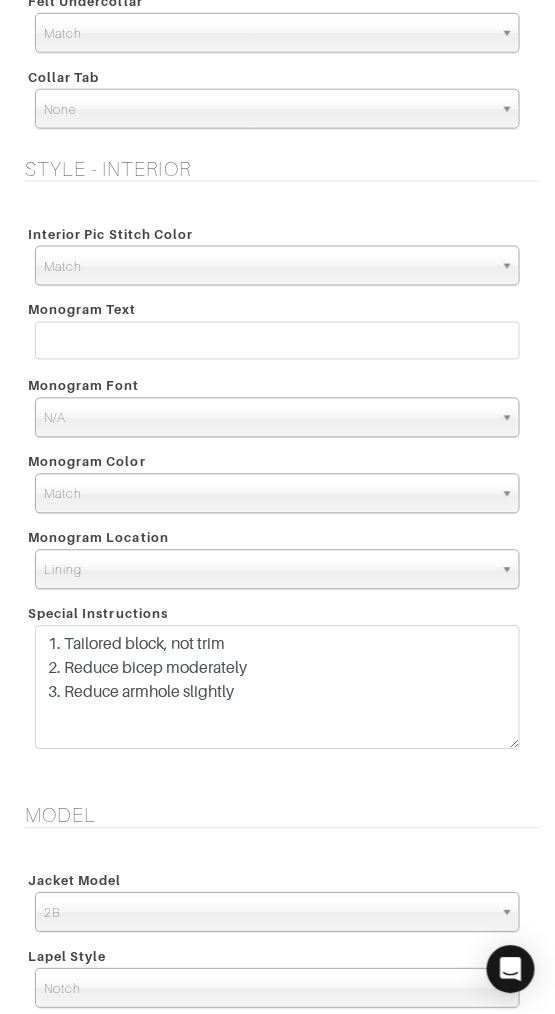 drag, startPoint x: 516, startPoint y: 683, endPoint x: 515, endPoint y: 742, distance: 59.008472 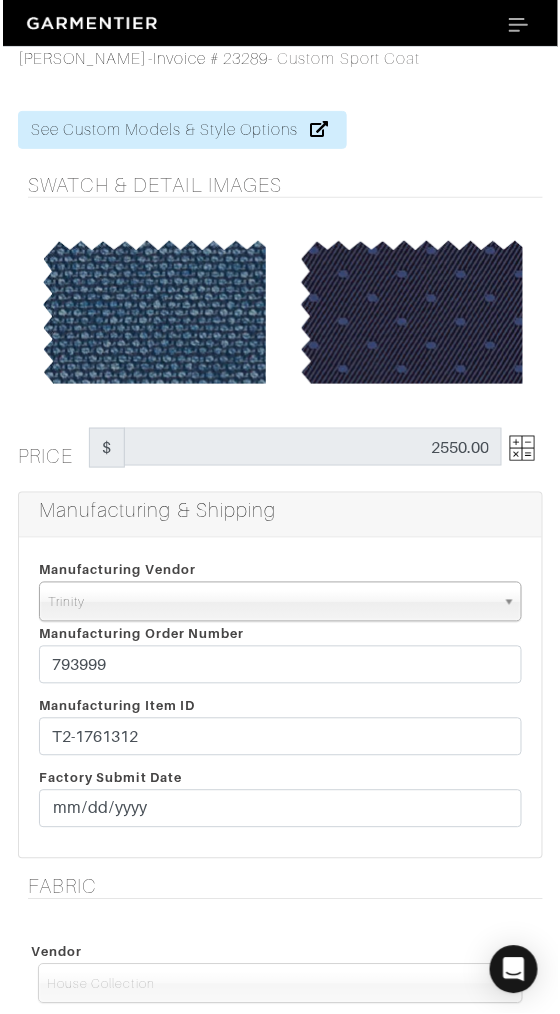 scroll, scrollTop: 8, scrollLeft: 0, axis: vertical 